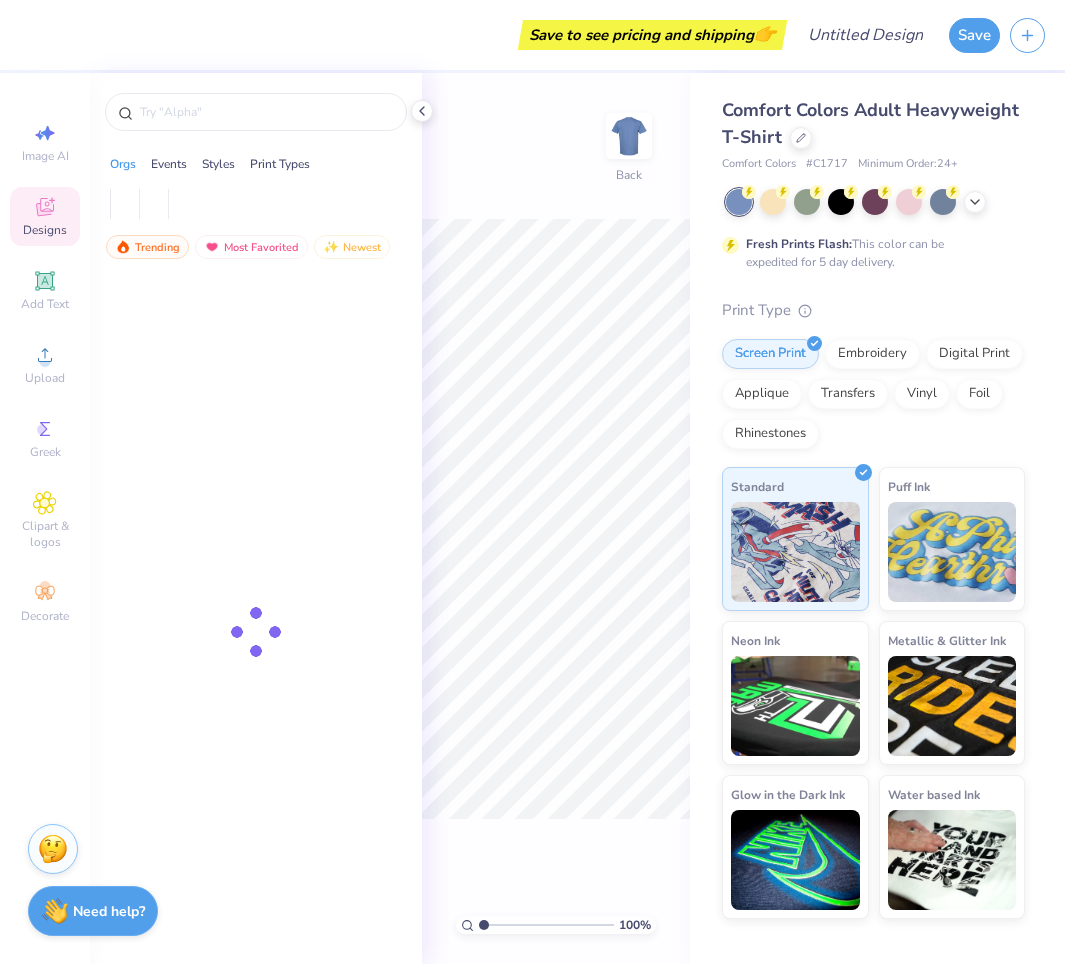 scroll, scrollTop: 0, scrollLeft: 0, axis: both 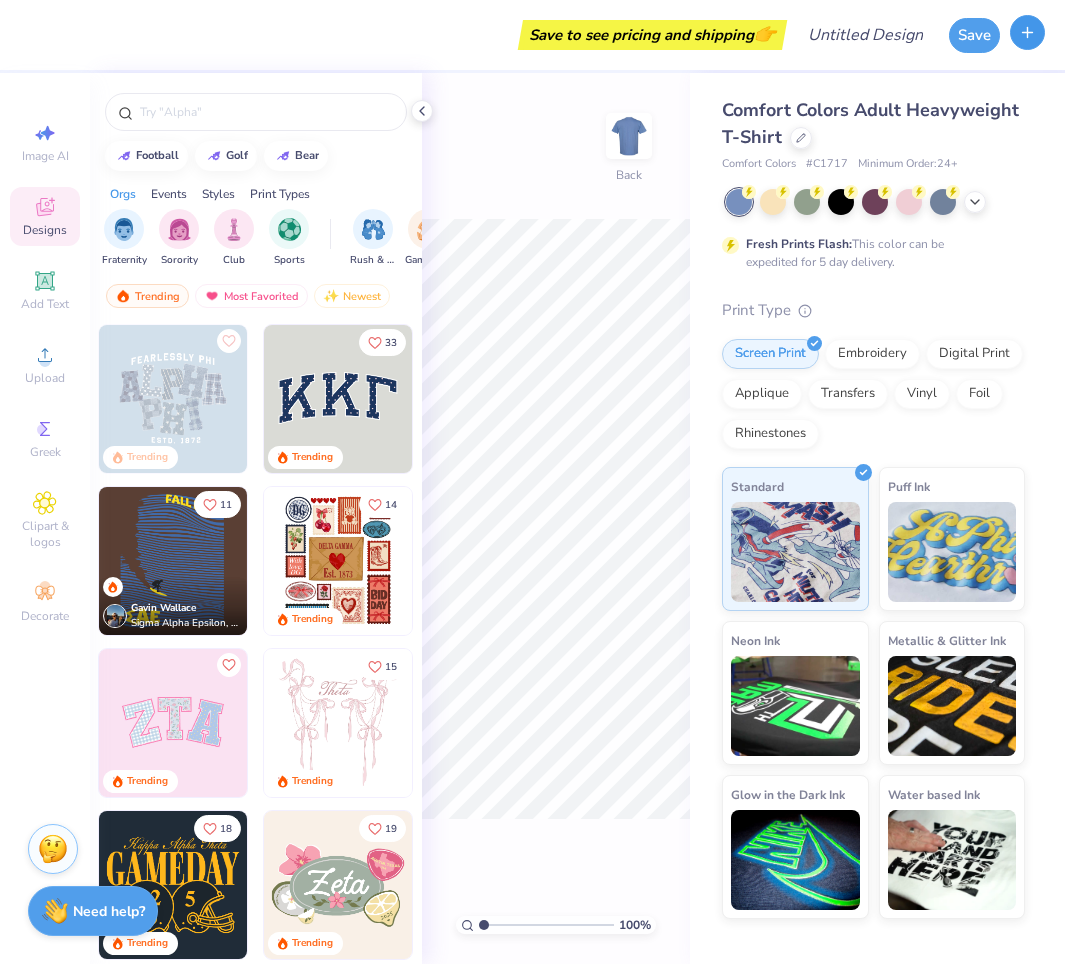click at bounding box center (1027, 32) 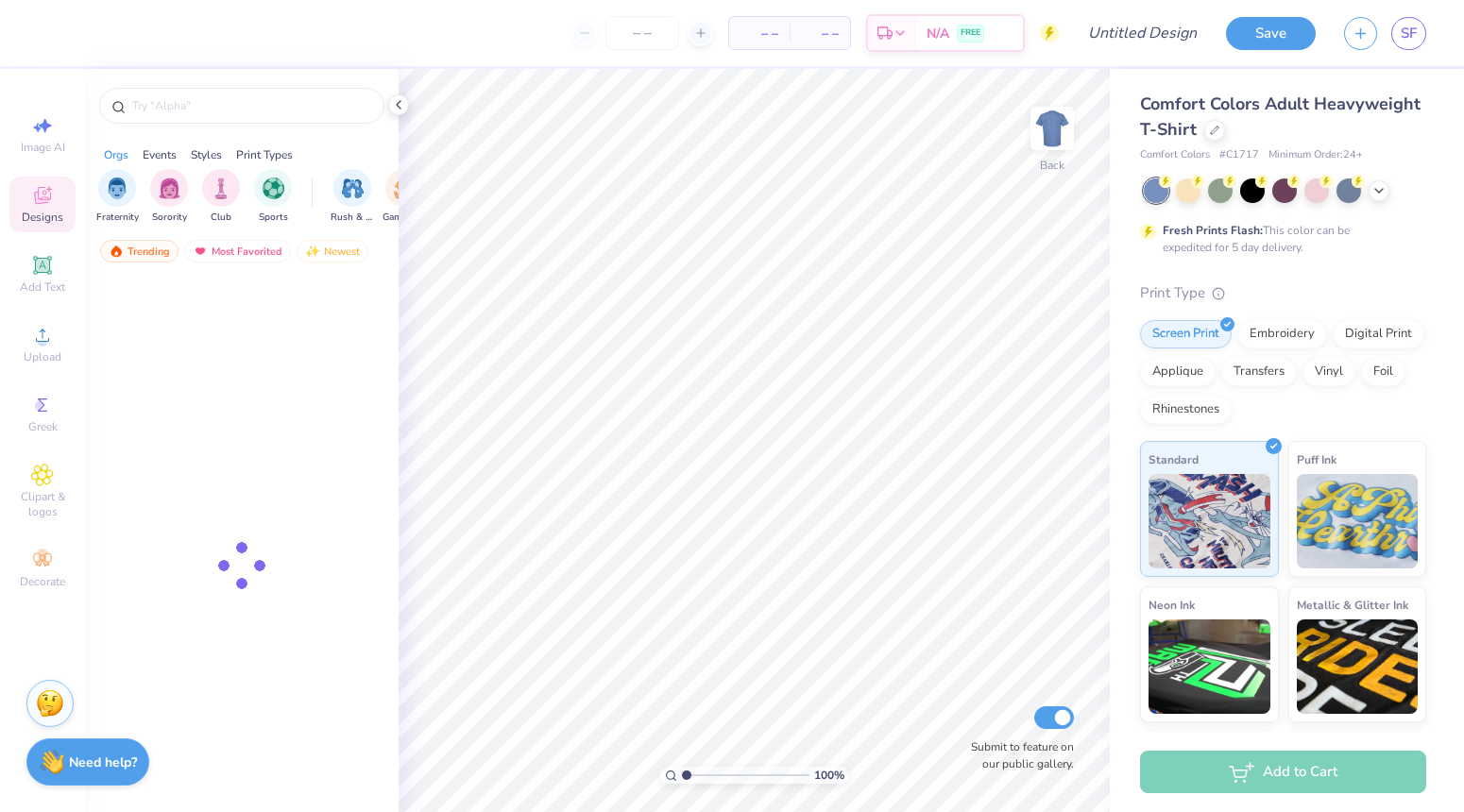 scroll, scrollTop: 0, scrollLeft: 0, axis: both 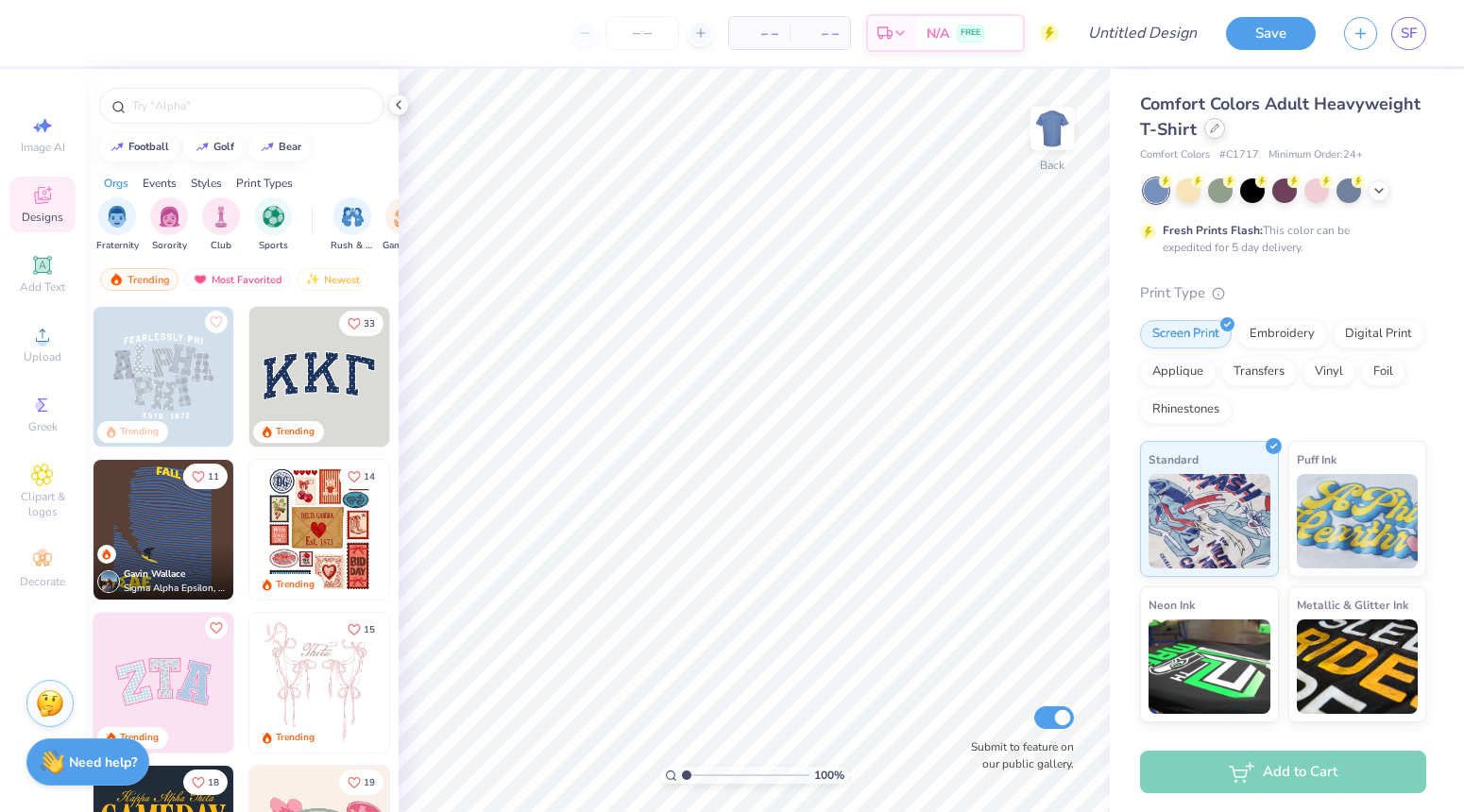 click 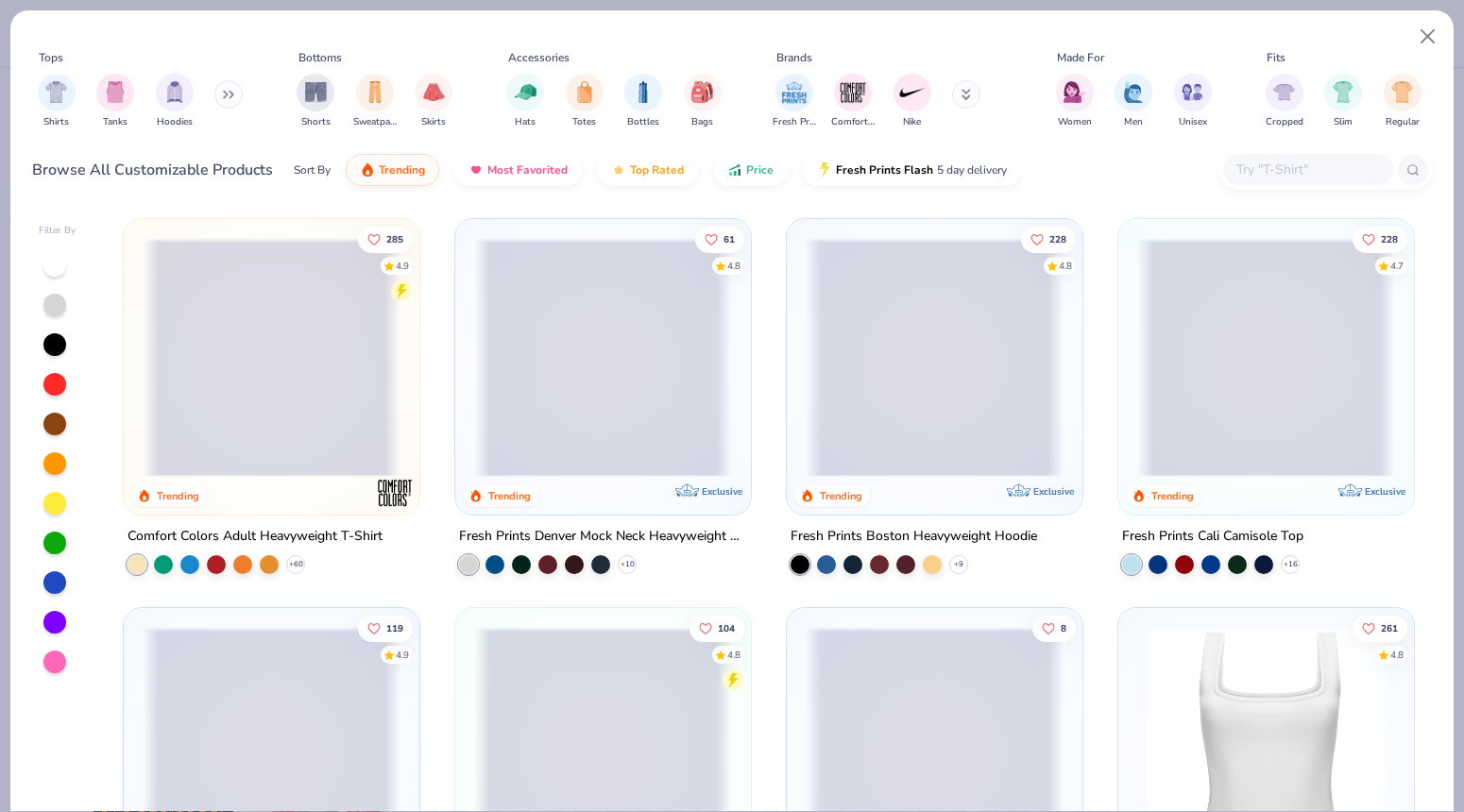 click at bounding box center (1307, 169) 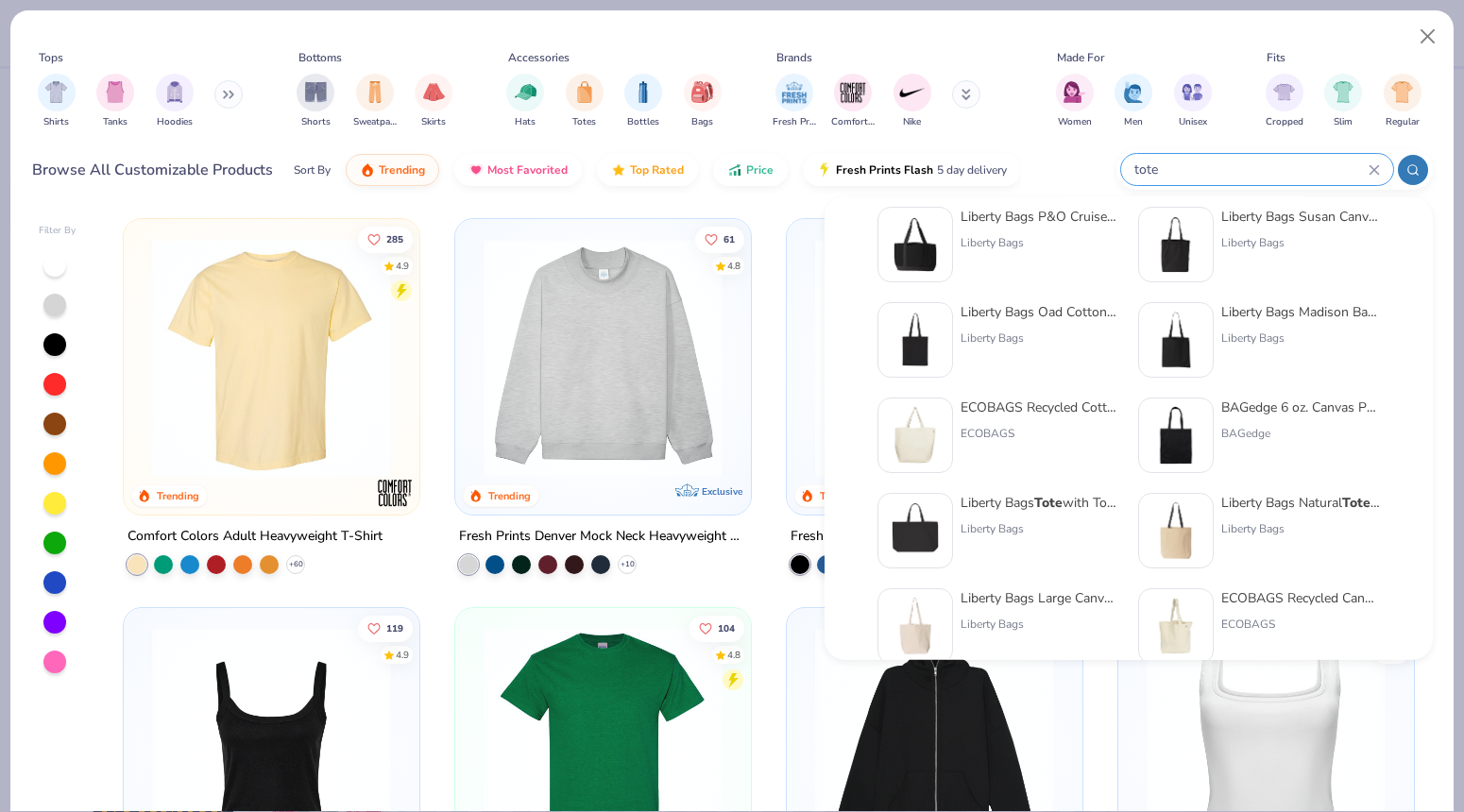 scroll, scrollTop: 359, scrollLeft: 0, axis: vertical 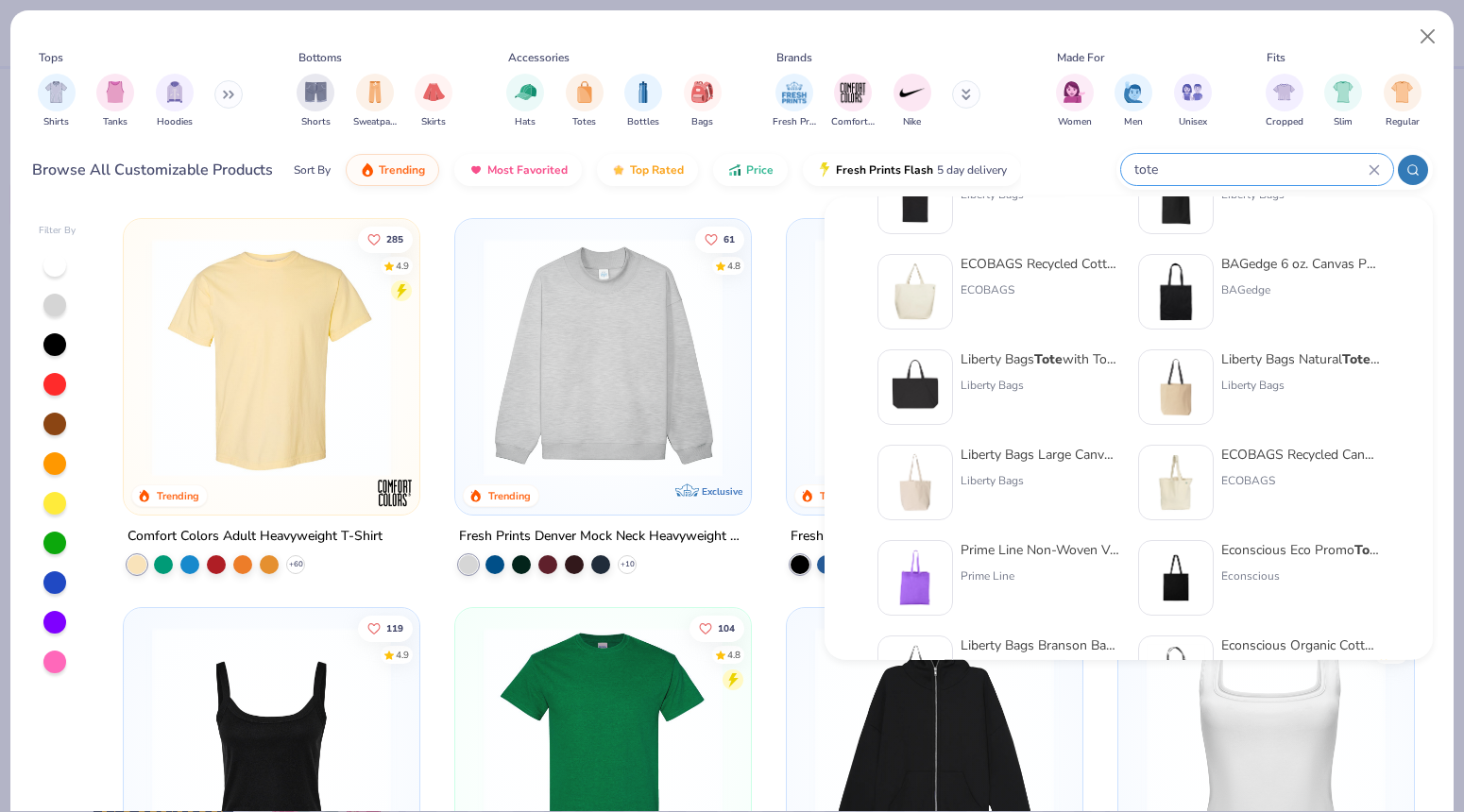 type on "tote" 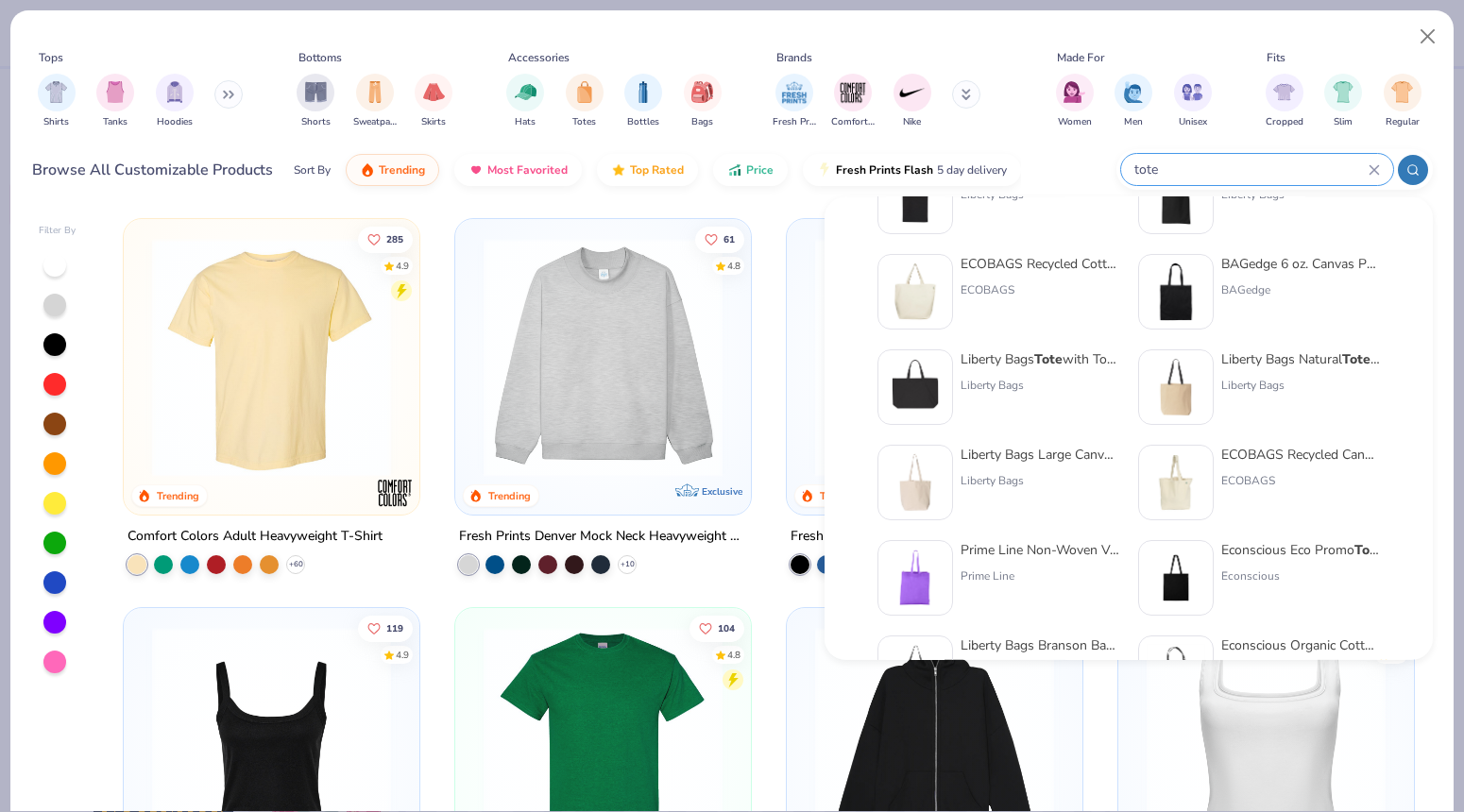 click at bounding box center [915, 482] 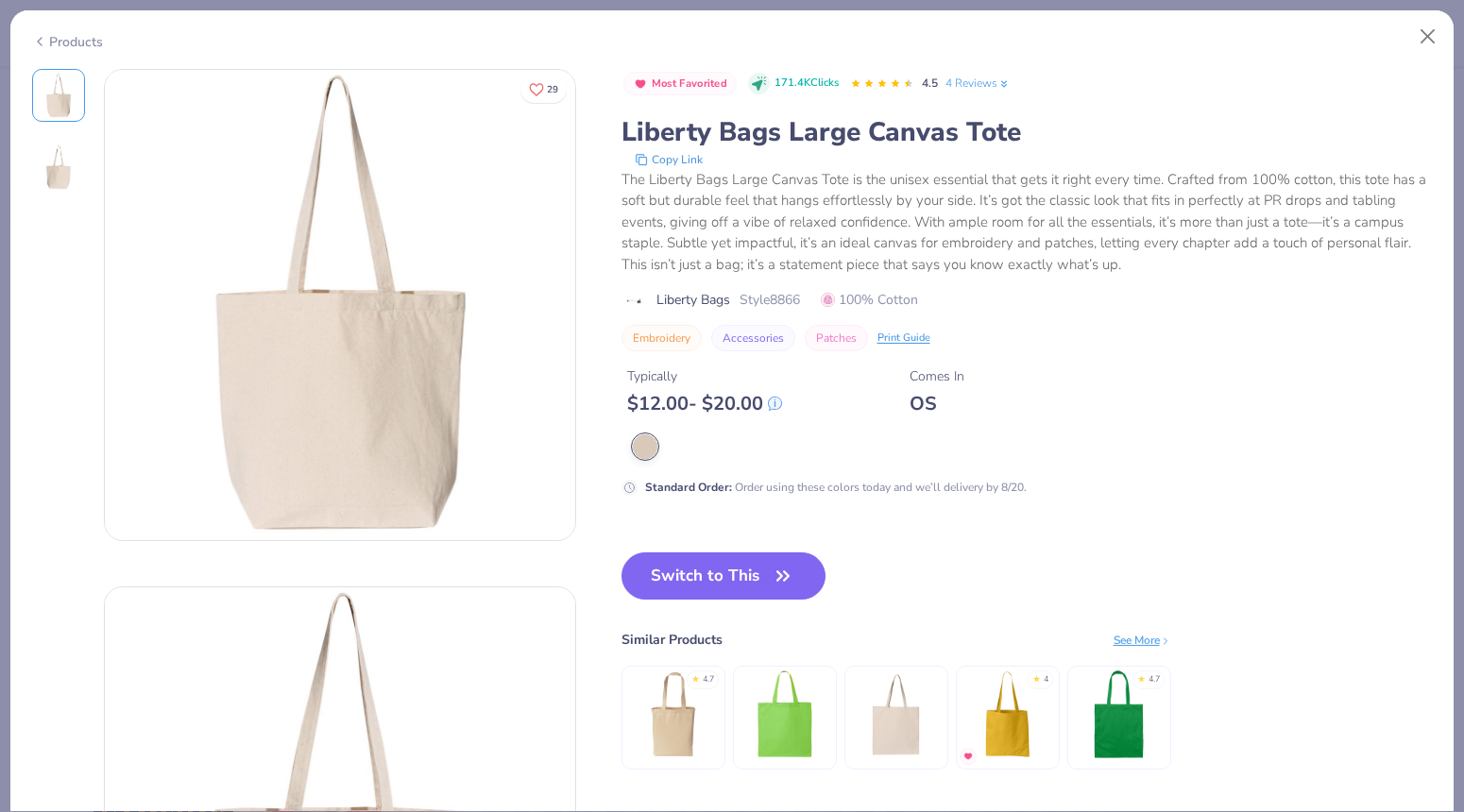 click on "Products" at bounding box center (67, 42) 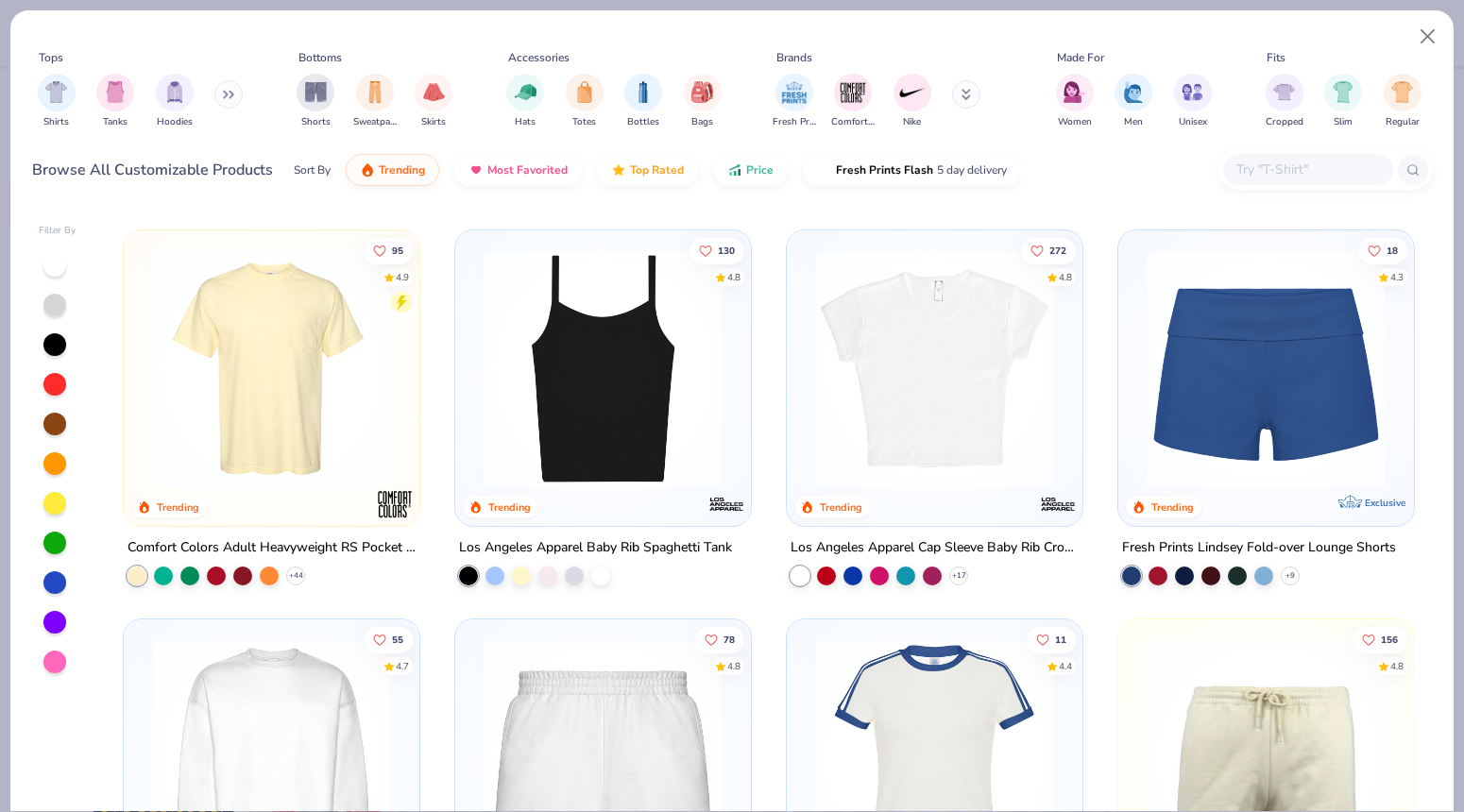 scroll, scrollTop: 1740, scrollLeft: 0, axis: vertical 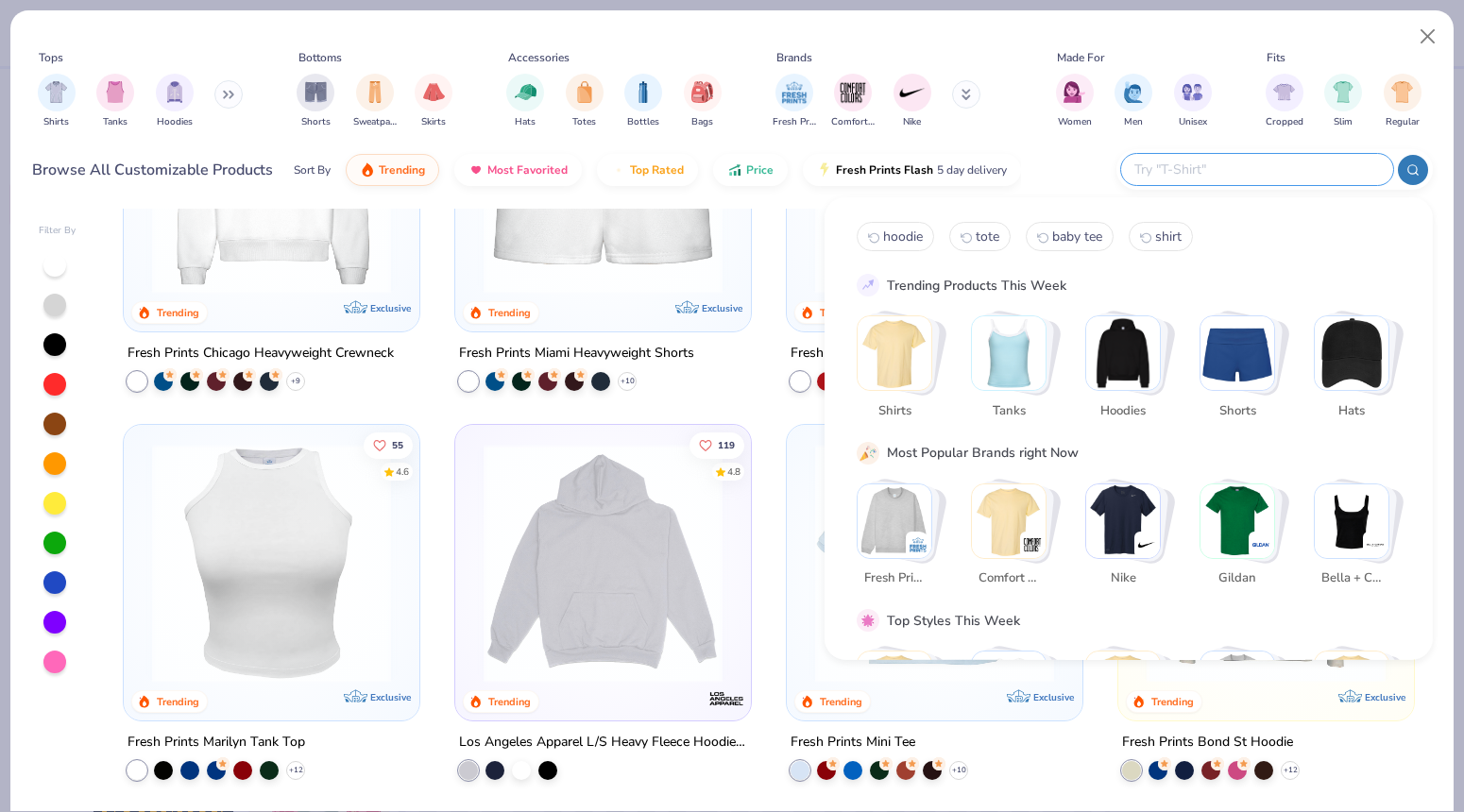 click at bounding box center [1256, 169] 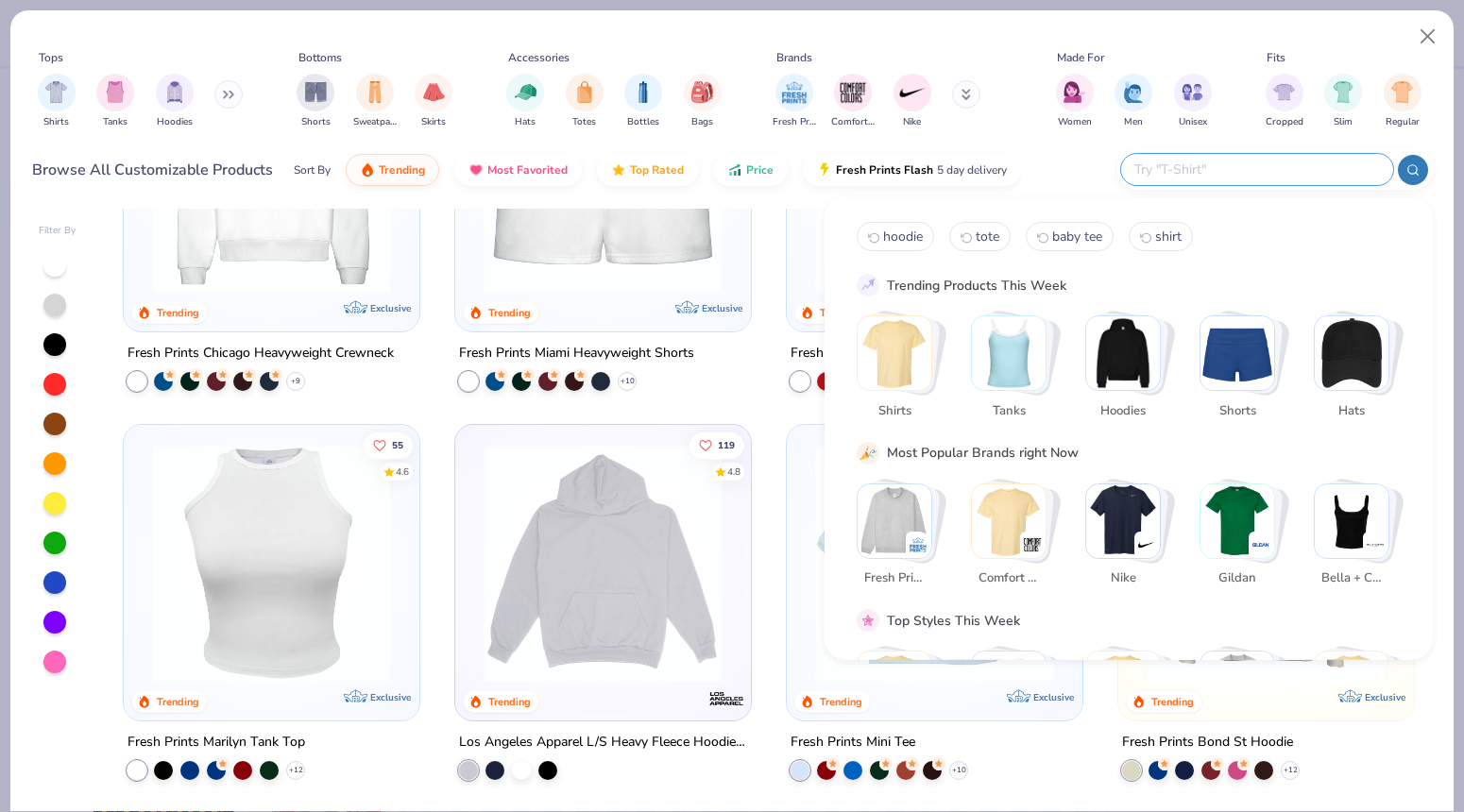 click on "tote" at bounding box center [987, 236] 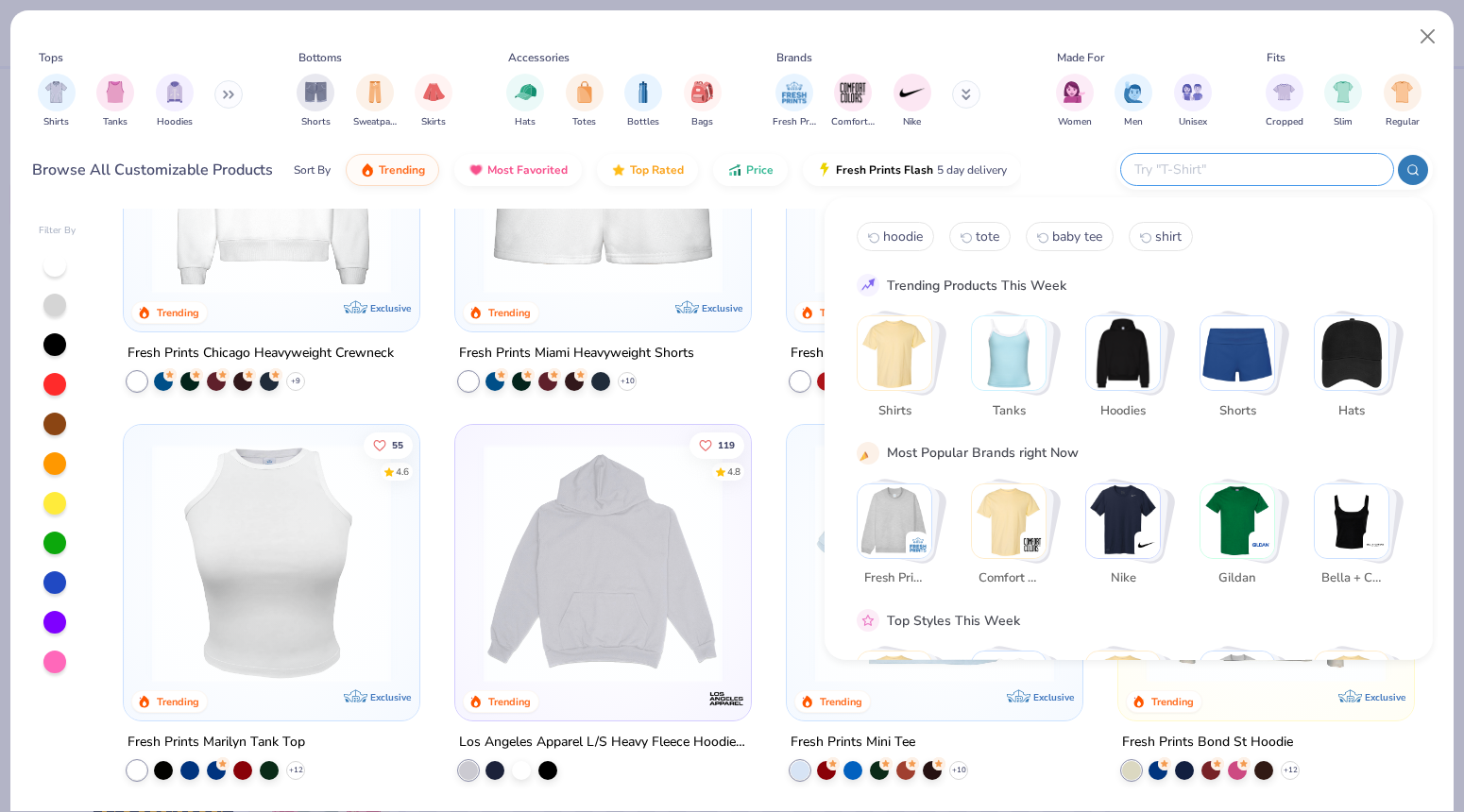 type on "tote" 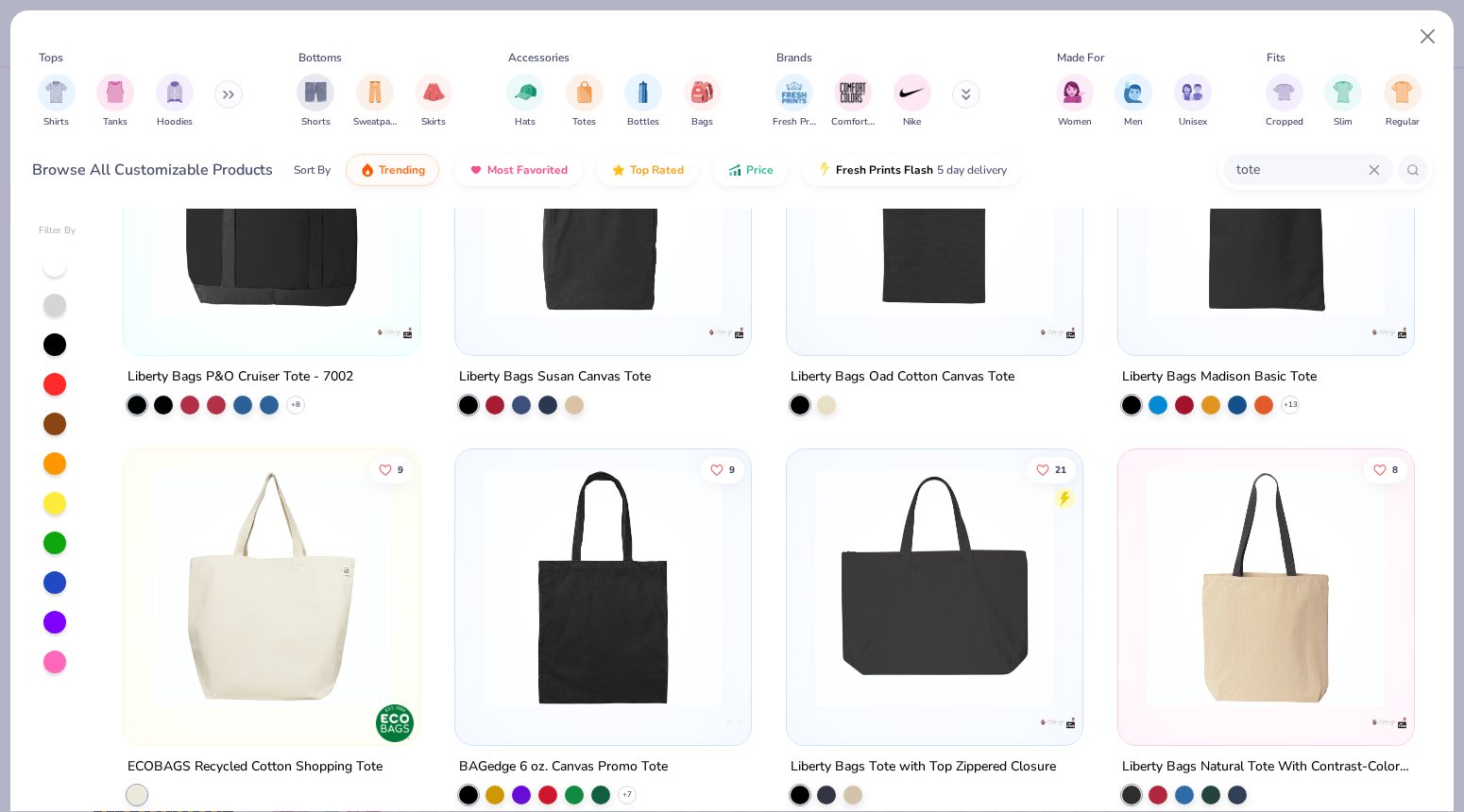 scroll, scrollTop: 548, scrollLeft: 0, axis: vertical 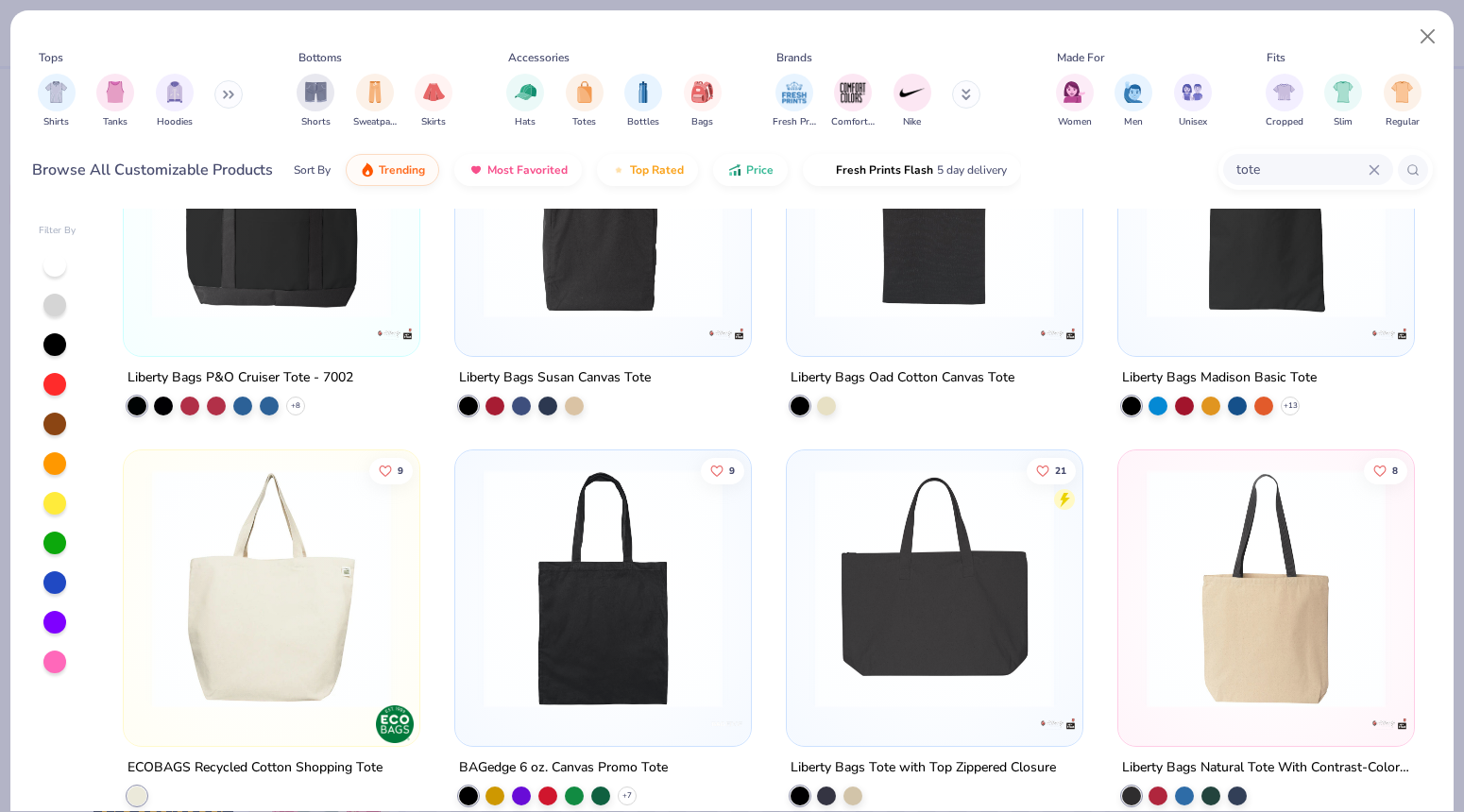 click at bounding box center [934, 198] 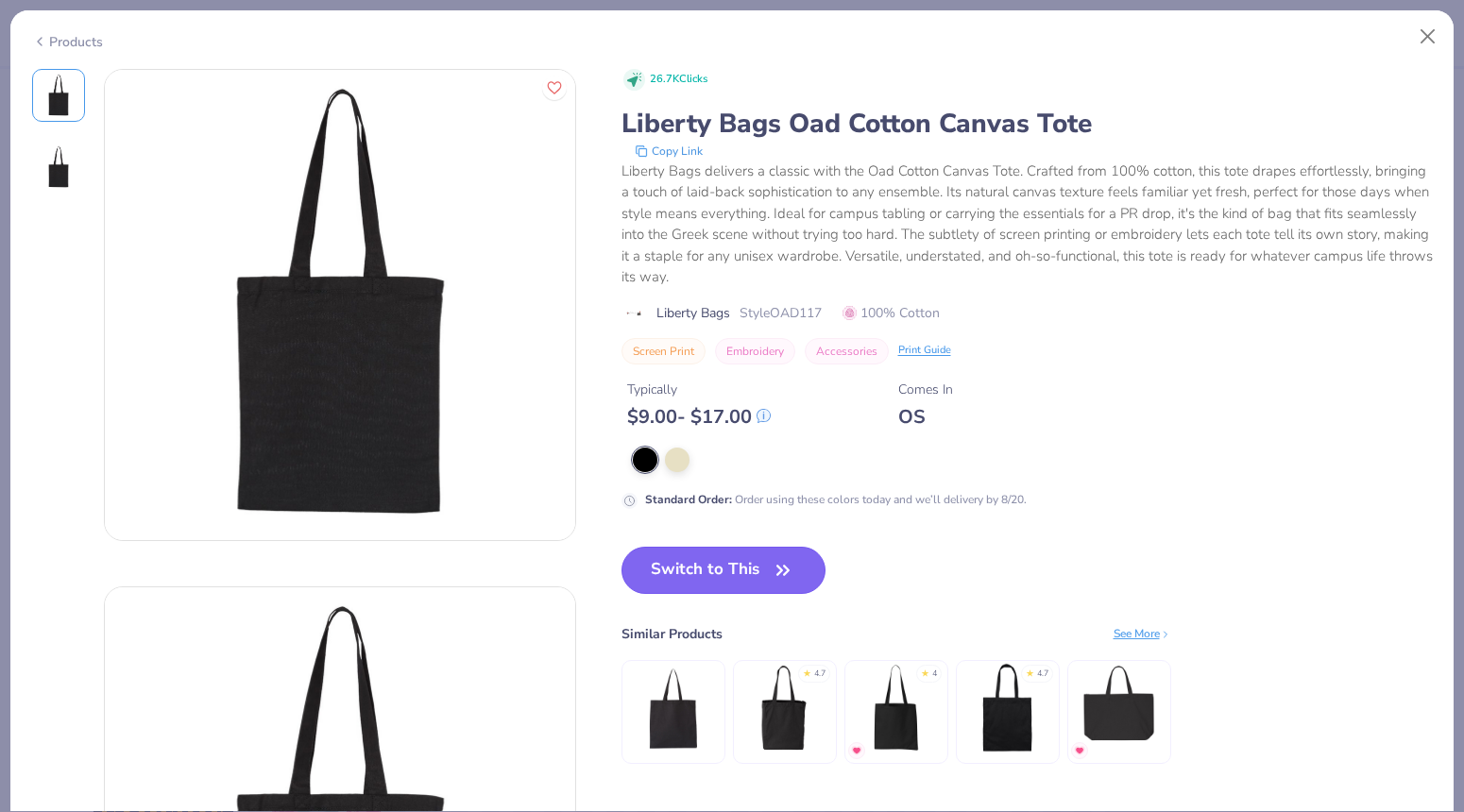 click on "Switch to This" at bounding box center (723, 570) 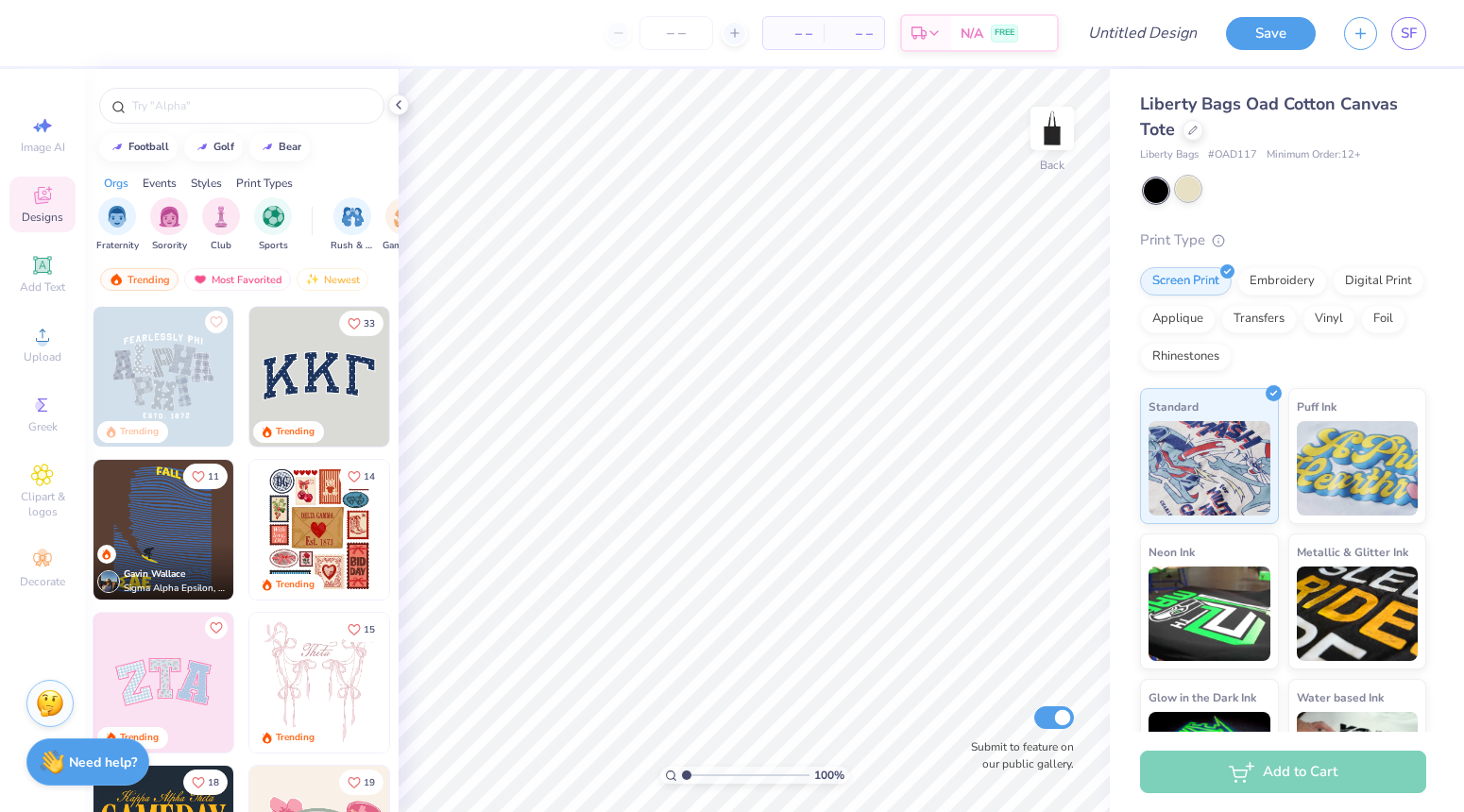 click at bounding box center [1188, 189] 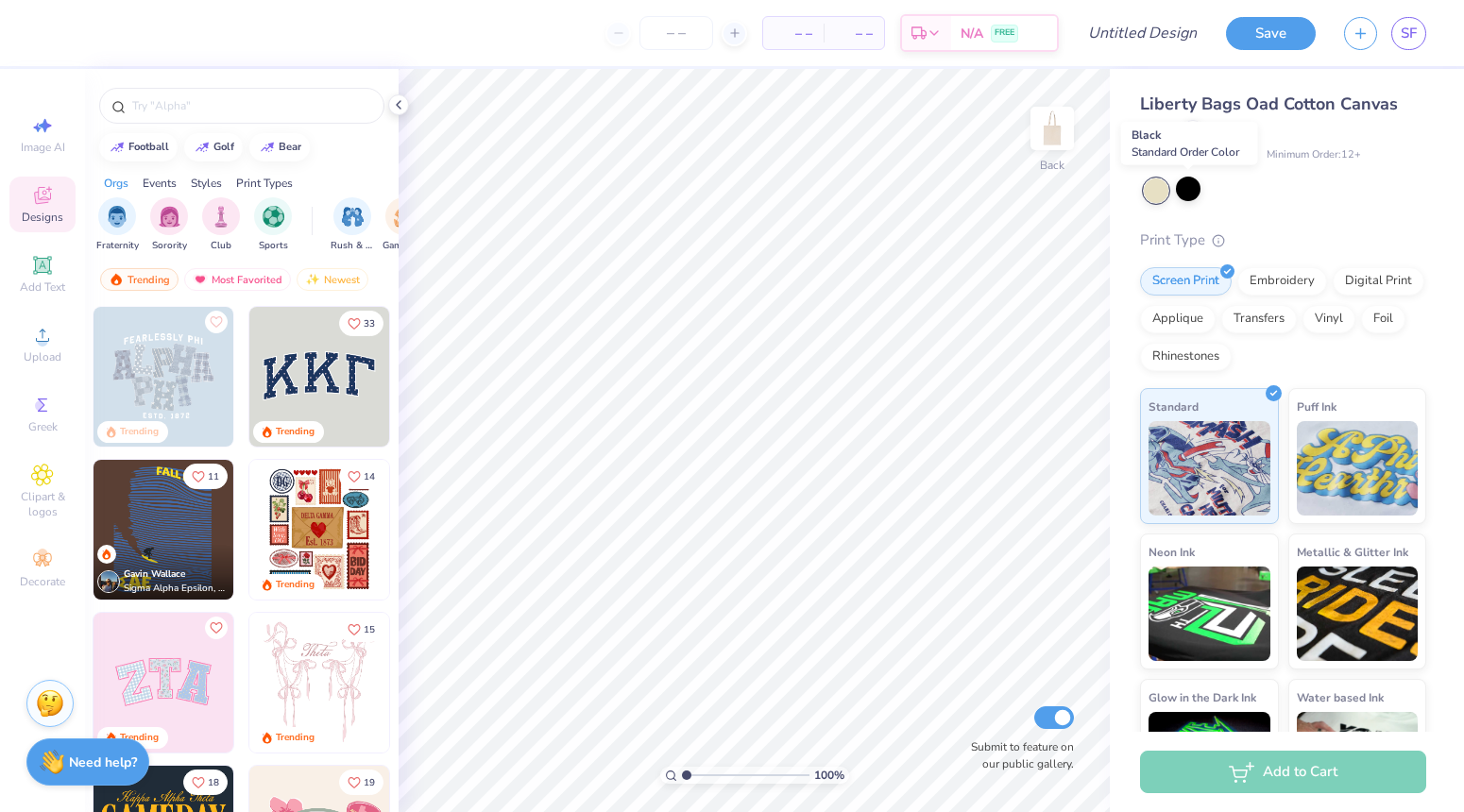 click at bounding box center (1156, 191) 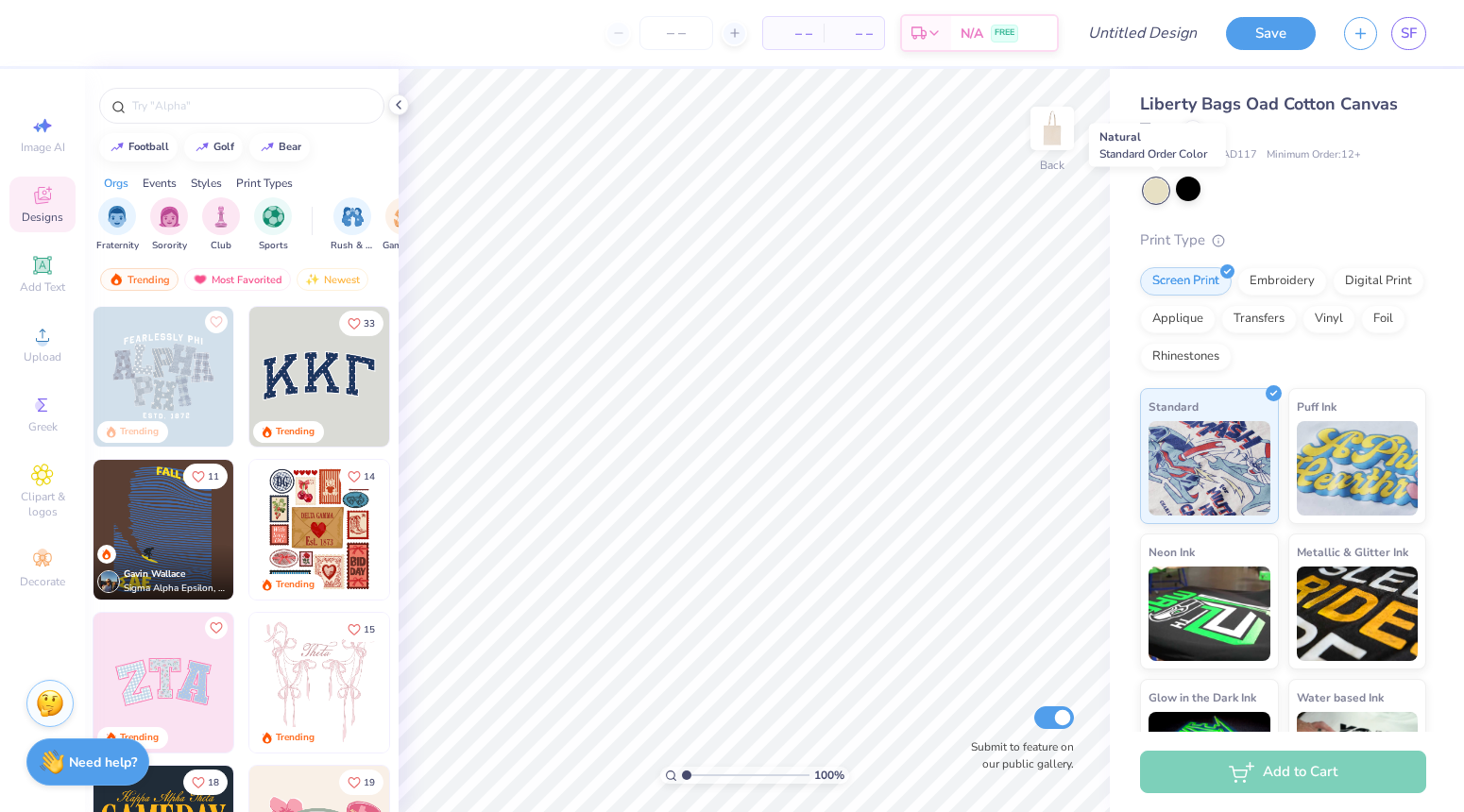 click at bounding box center [1156, 191] 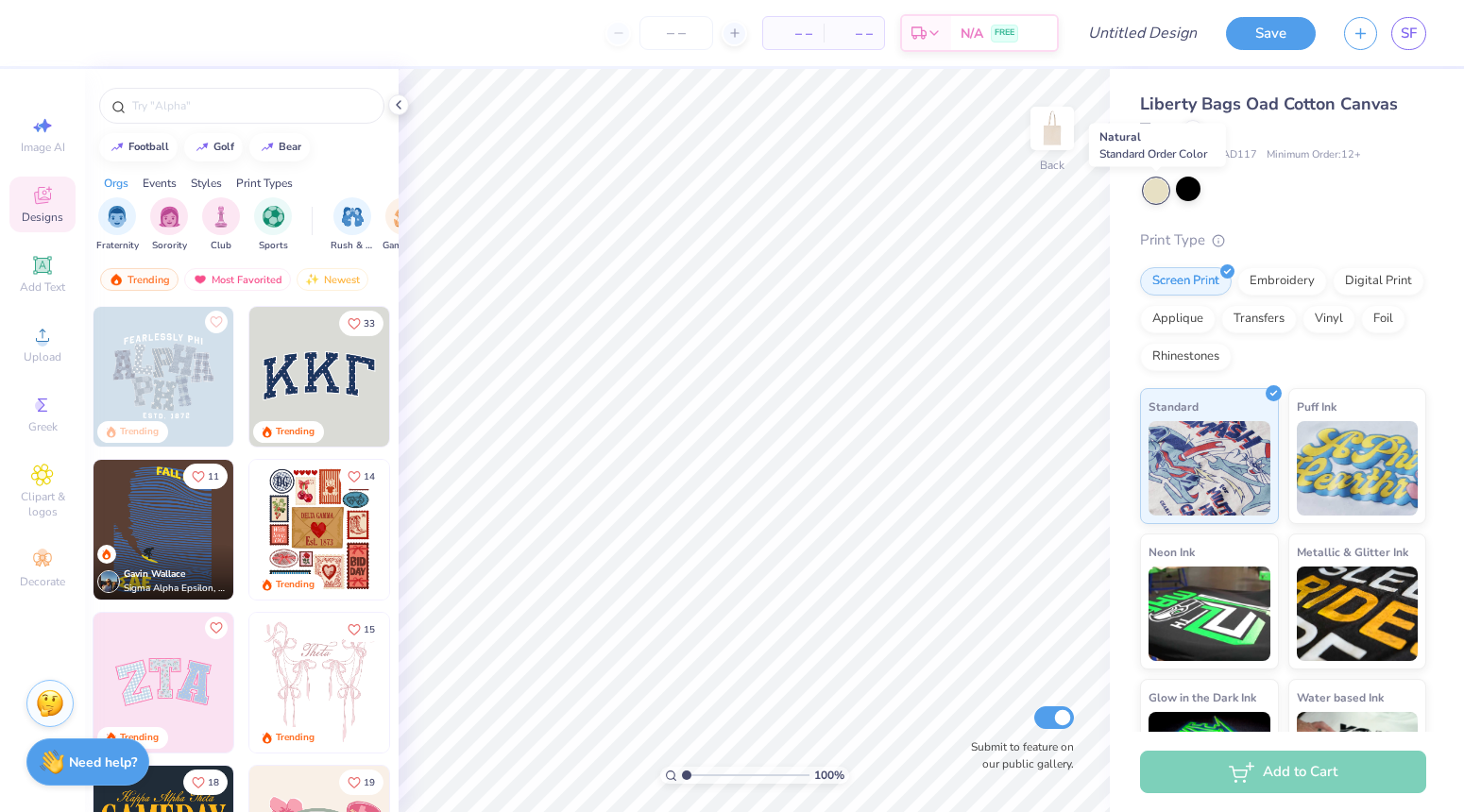 click at bounding box center (1156, 191) 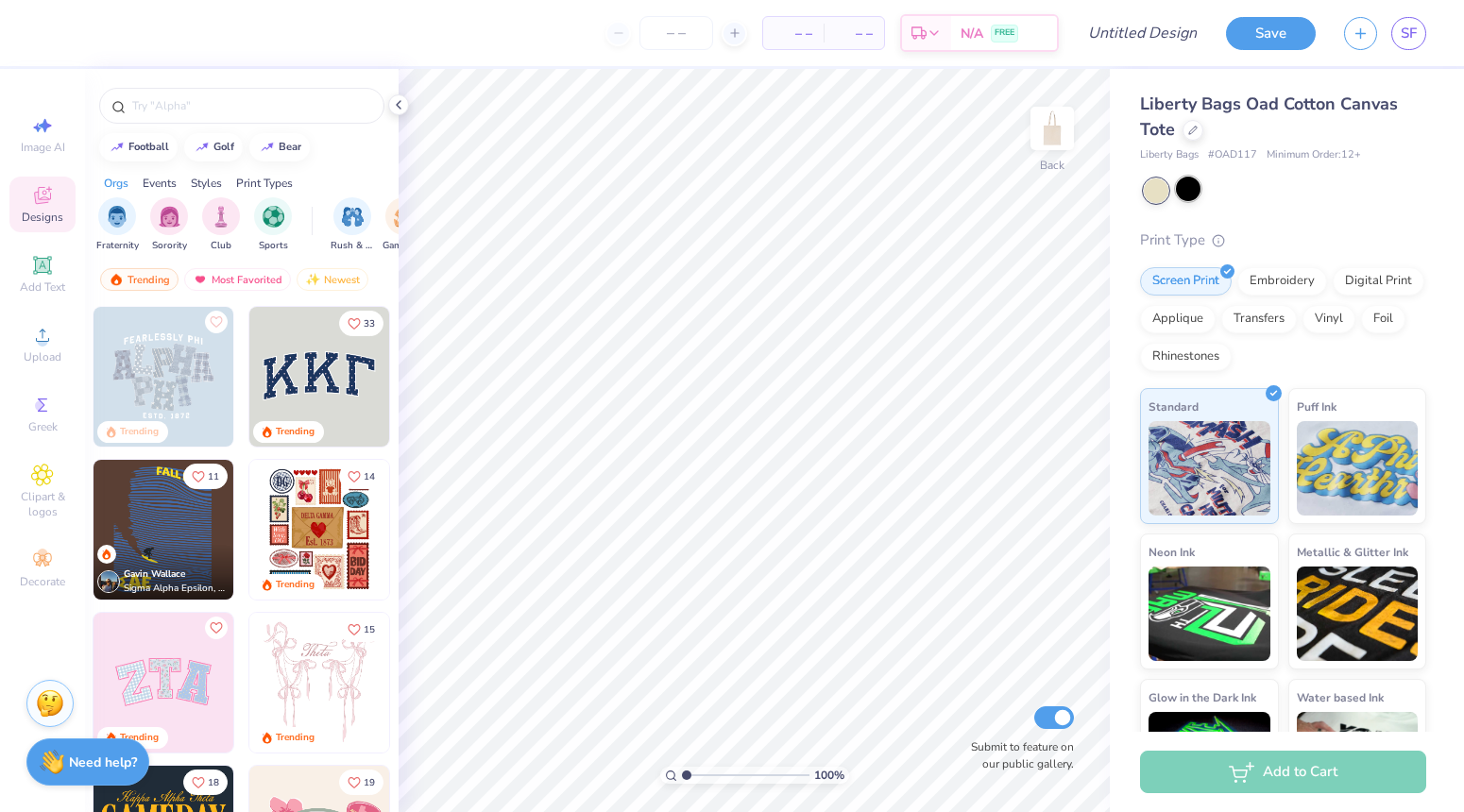 click at bounding box center [1188, 189] 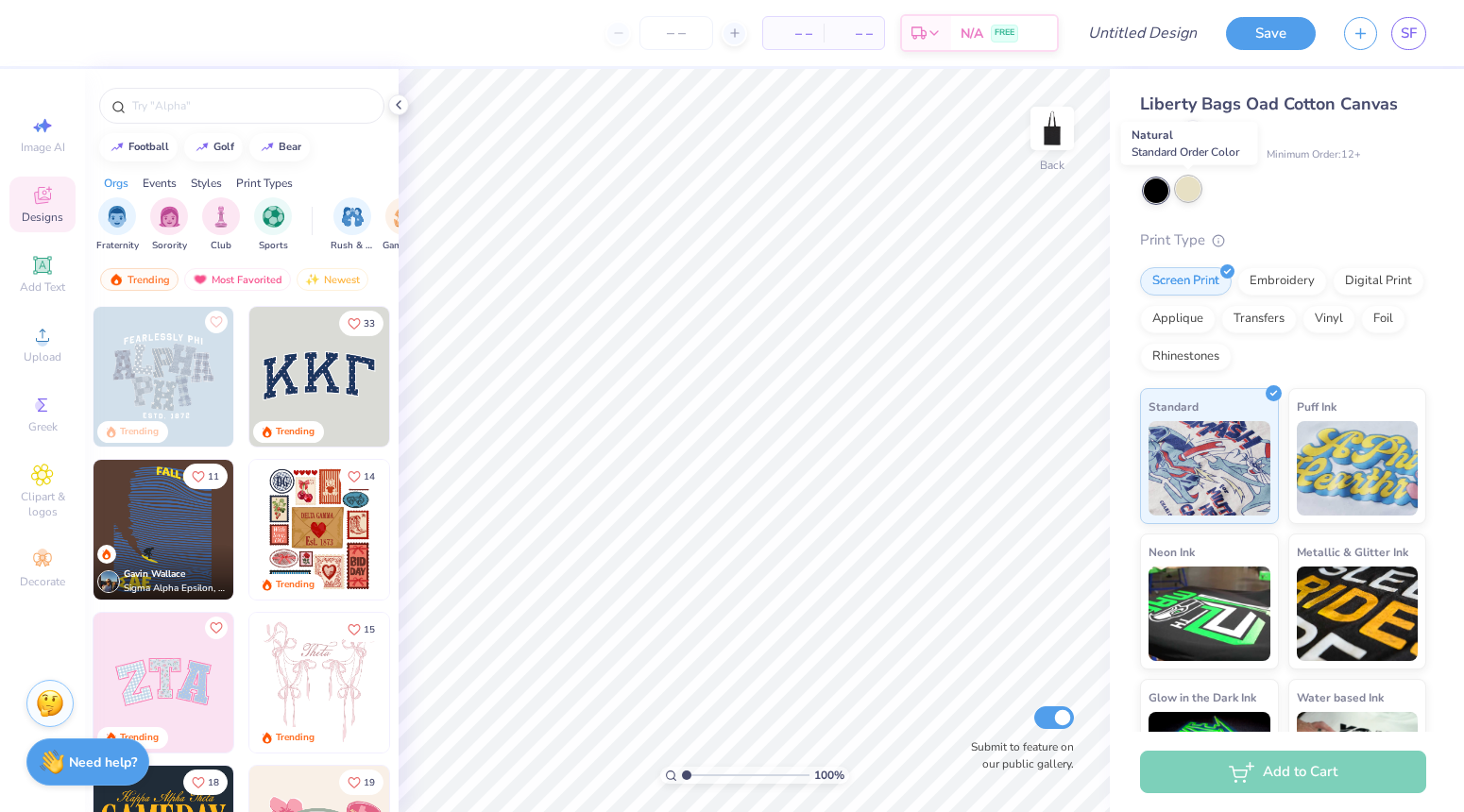 click at bounding box center (1188, 189) 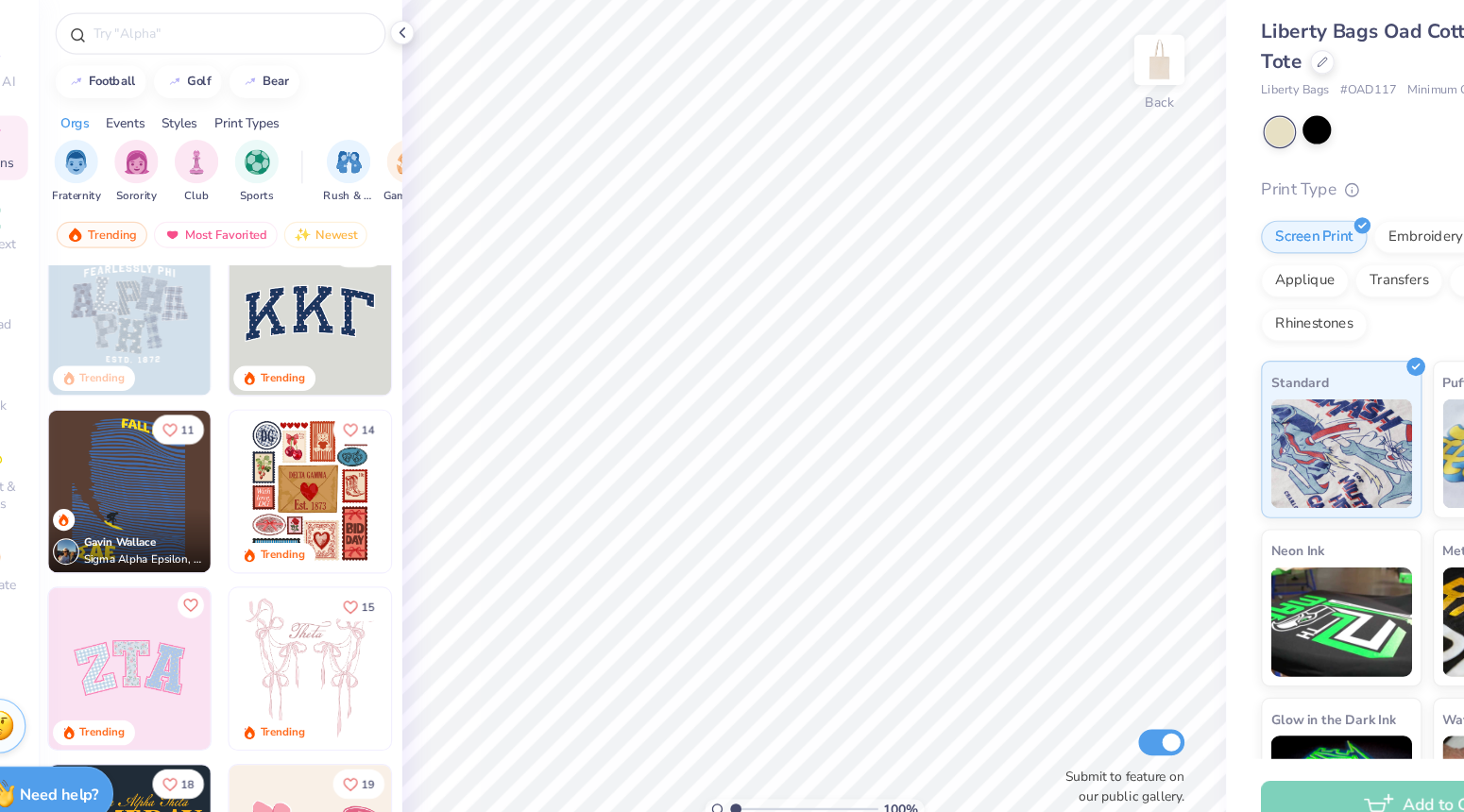 scroll, scrollTop: 30, scrollLeft: 0, axis: vertical 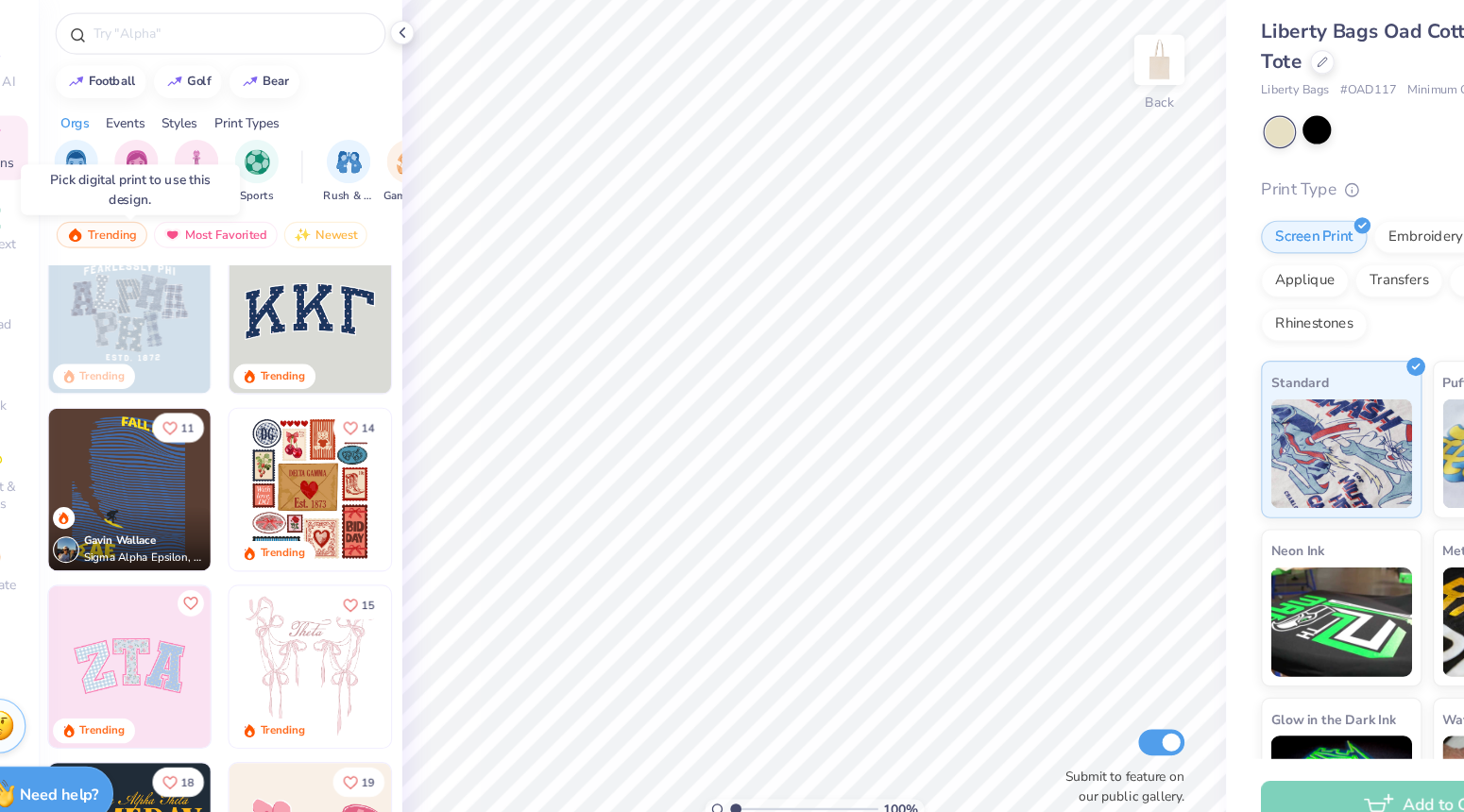 click at bounding box center [163, 347] 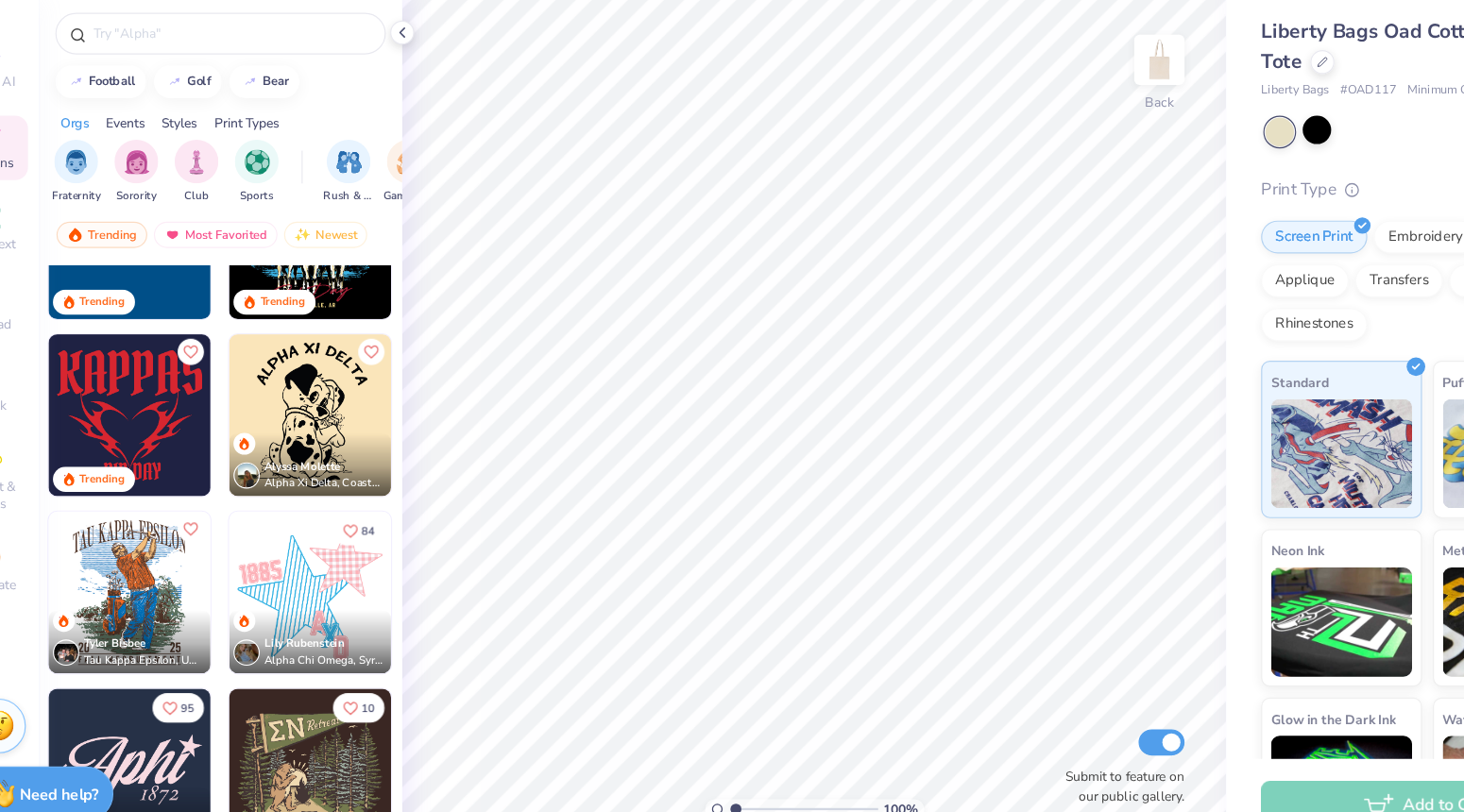 scroll, scrollTop: 2245, scrollLeft: 0, axis: vertical 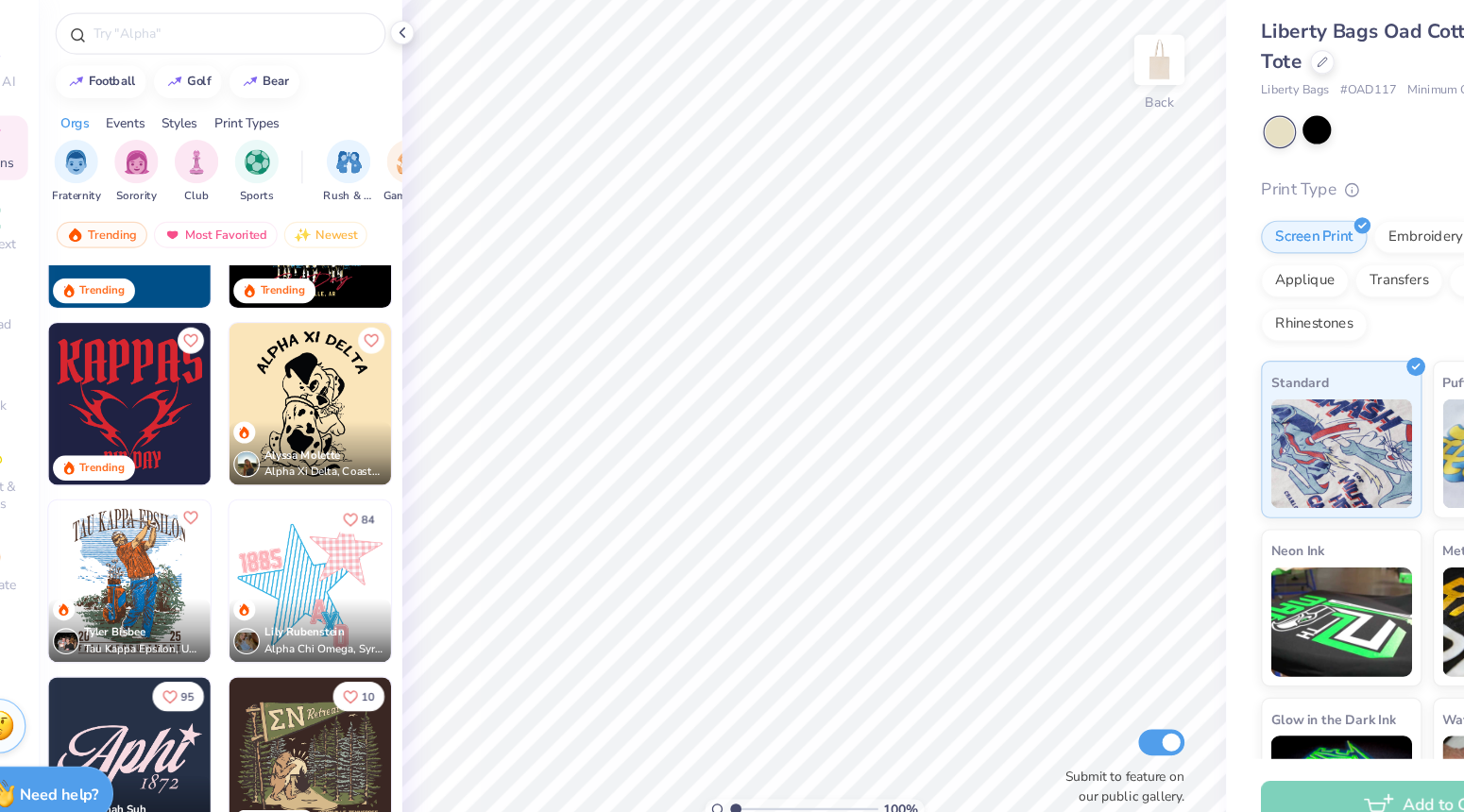 click at bounding box center (319, 426) 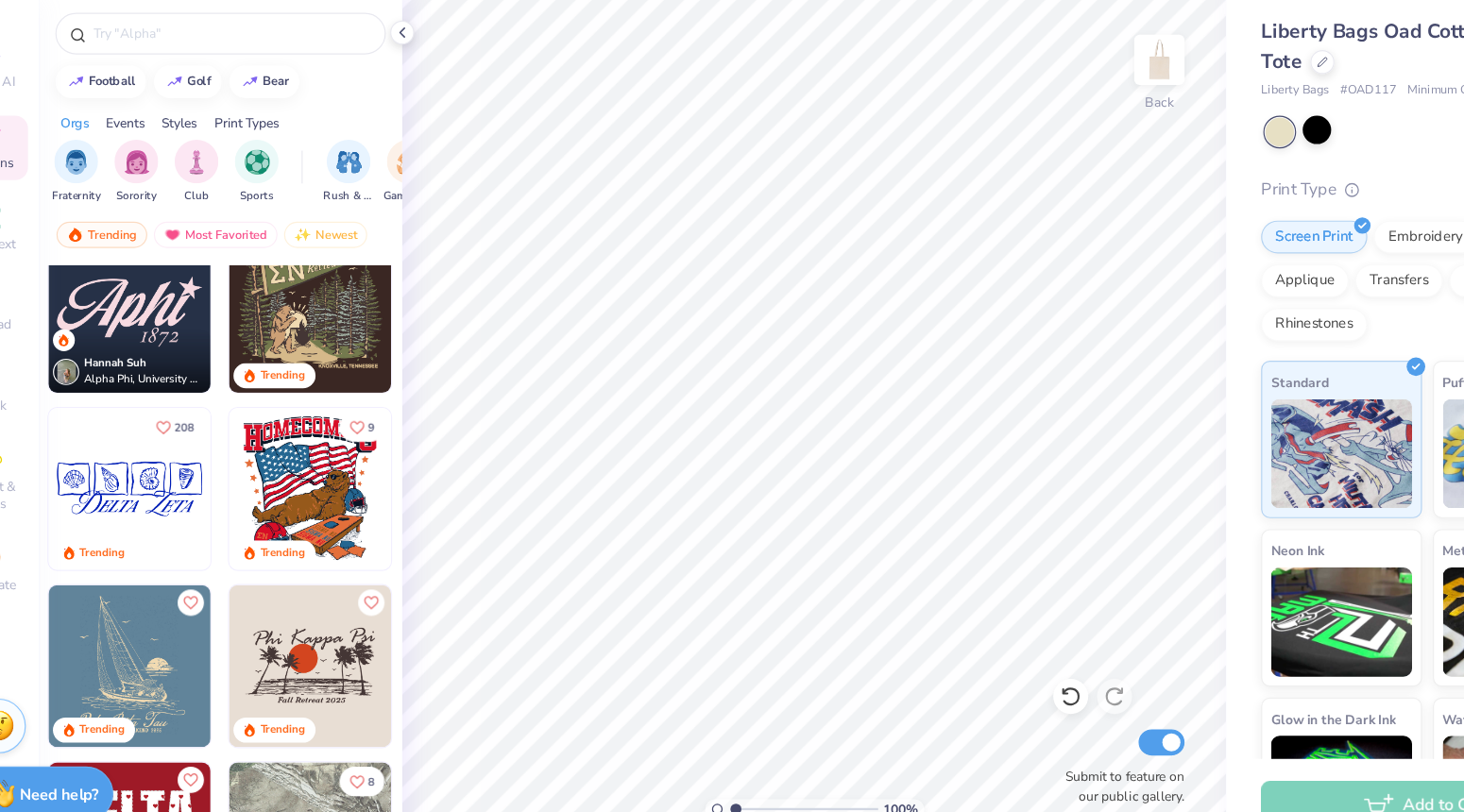 scroll, scrollTop: 2660, scrollLeft: 0, axis: vertical 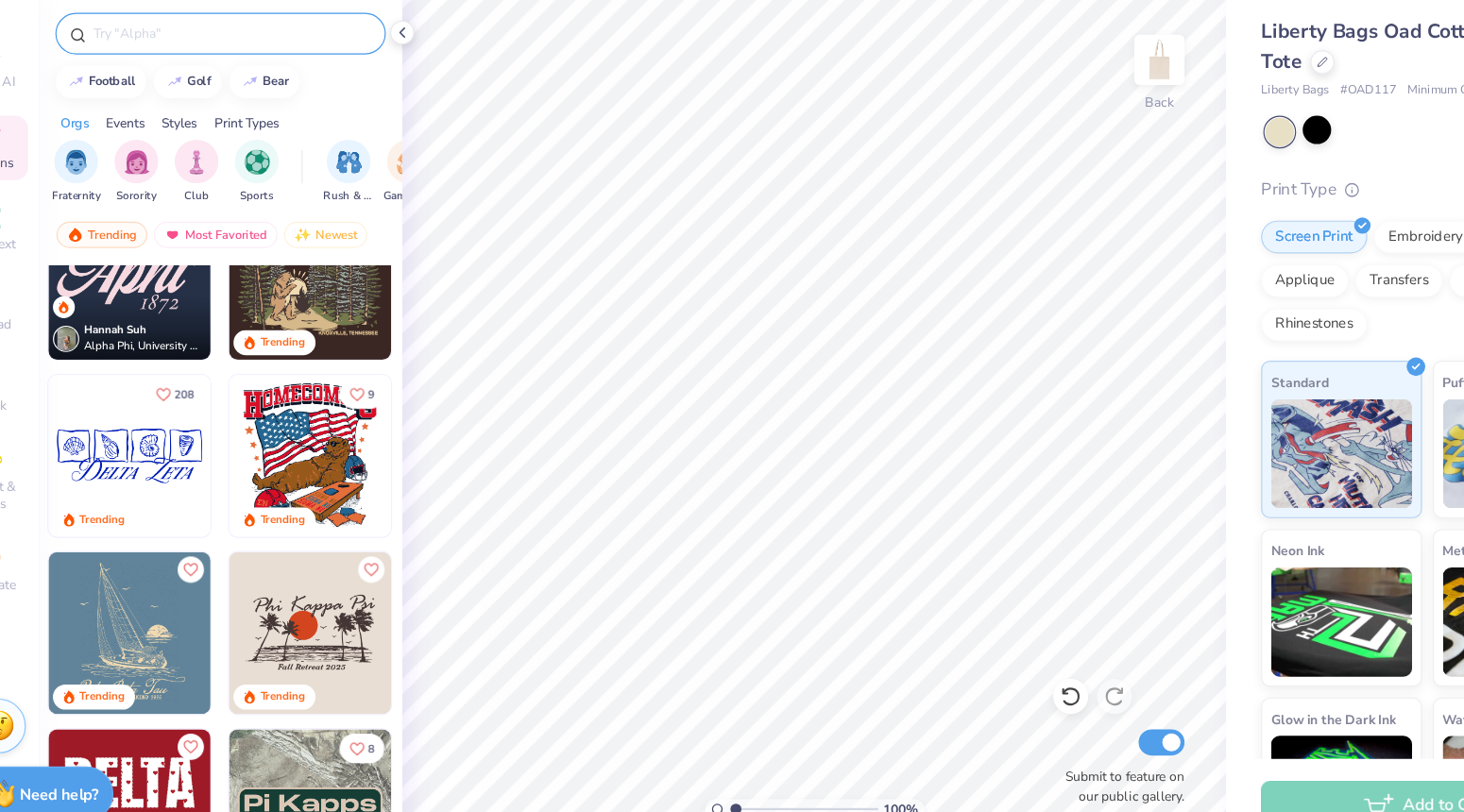 click at bounding box center [251, 106] 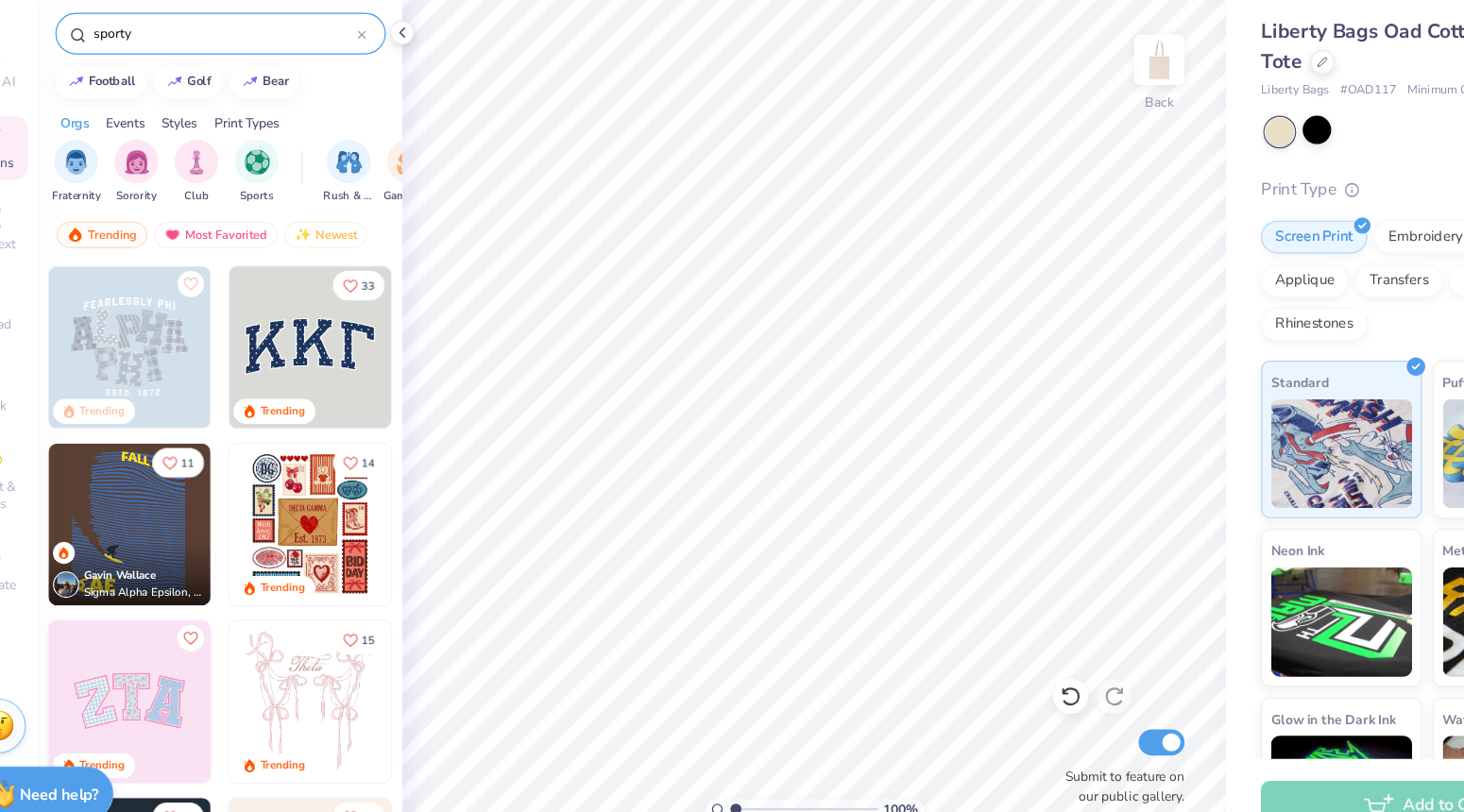 type on "sporty" 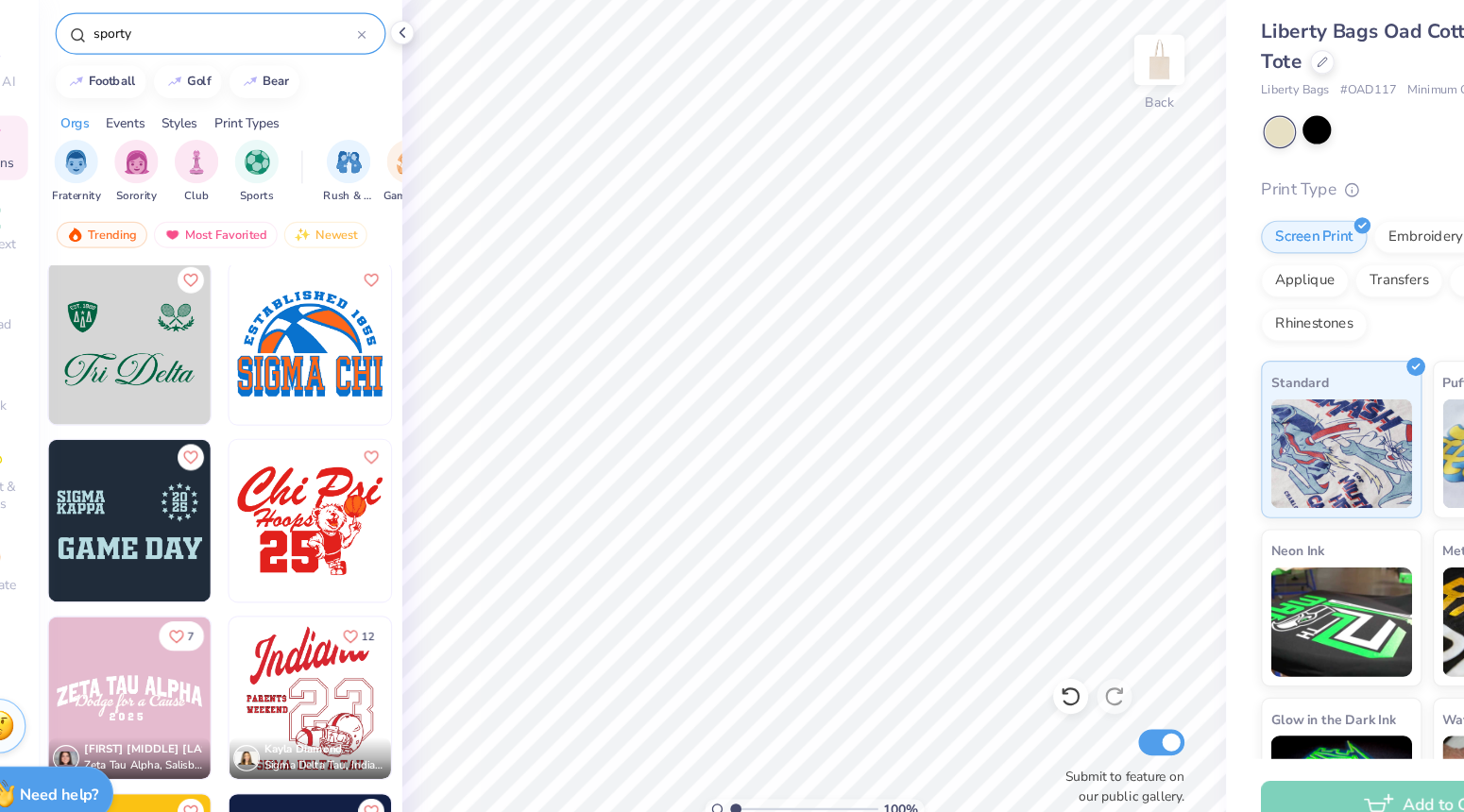 scroll, scrollTop: 926, scrollLeft: 0, axis: vertical 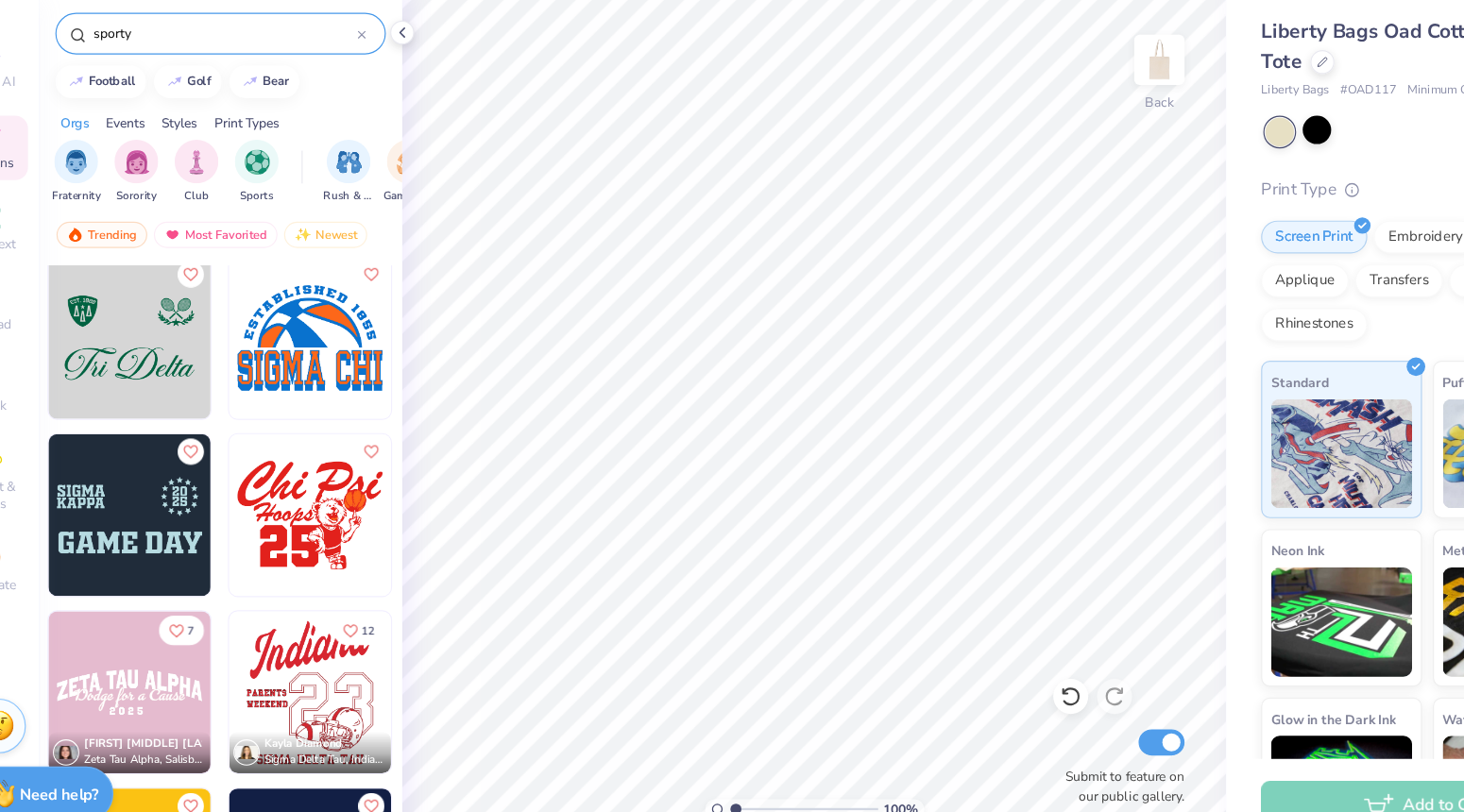 click at bounding box center [163, 521] 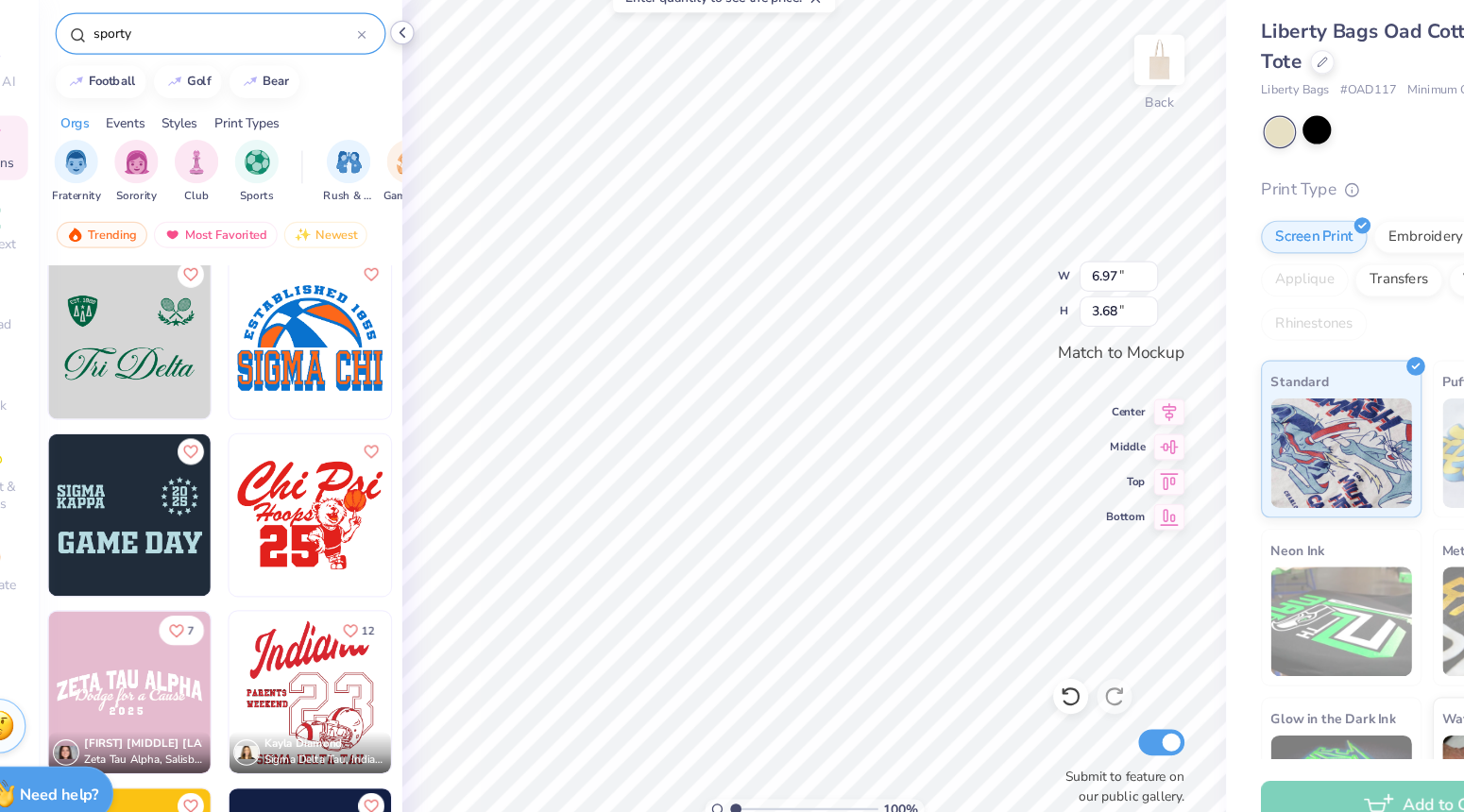click 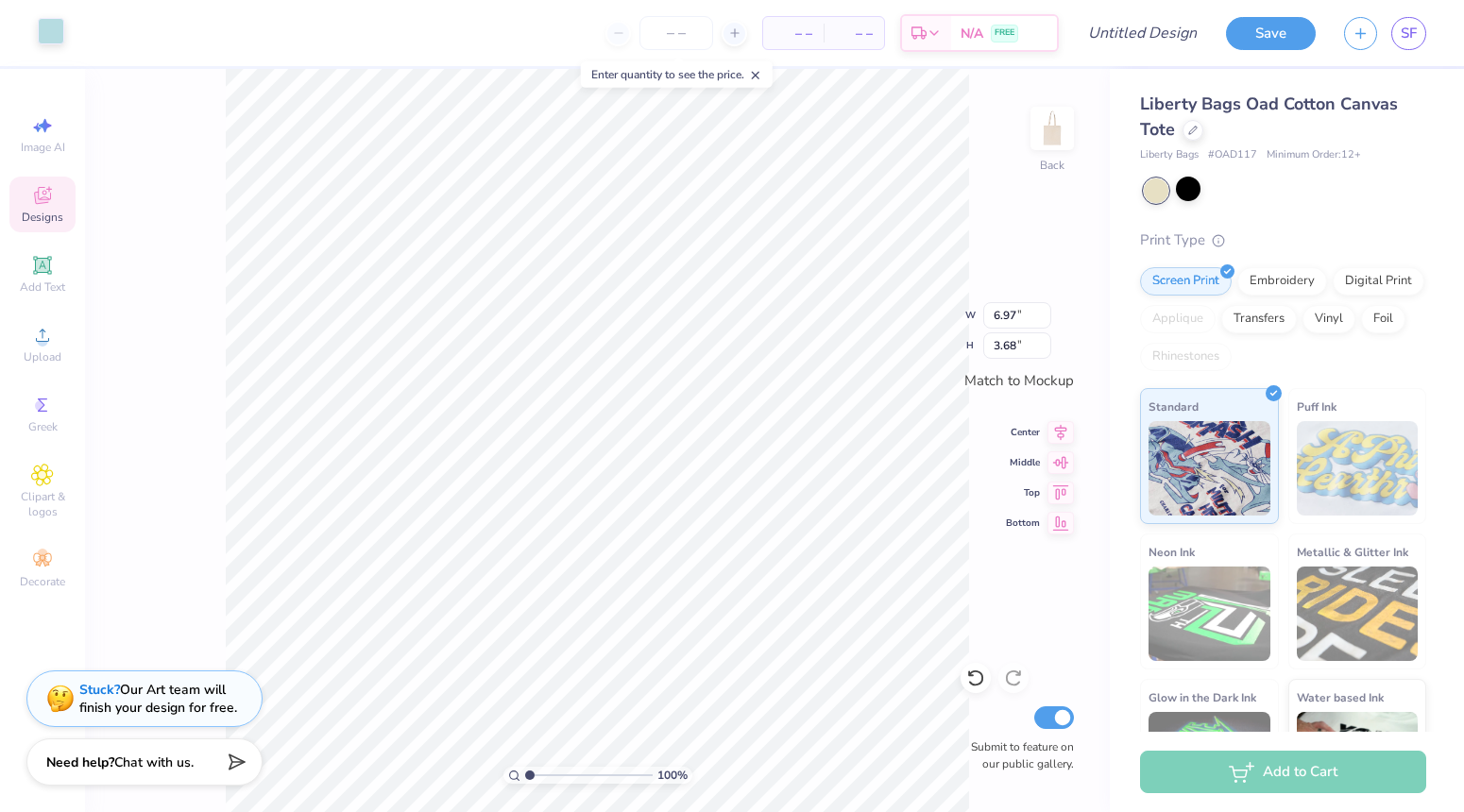 click at bounding box center (51, 31) 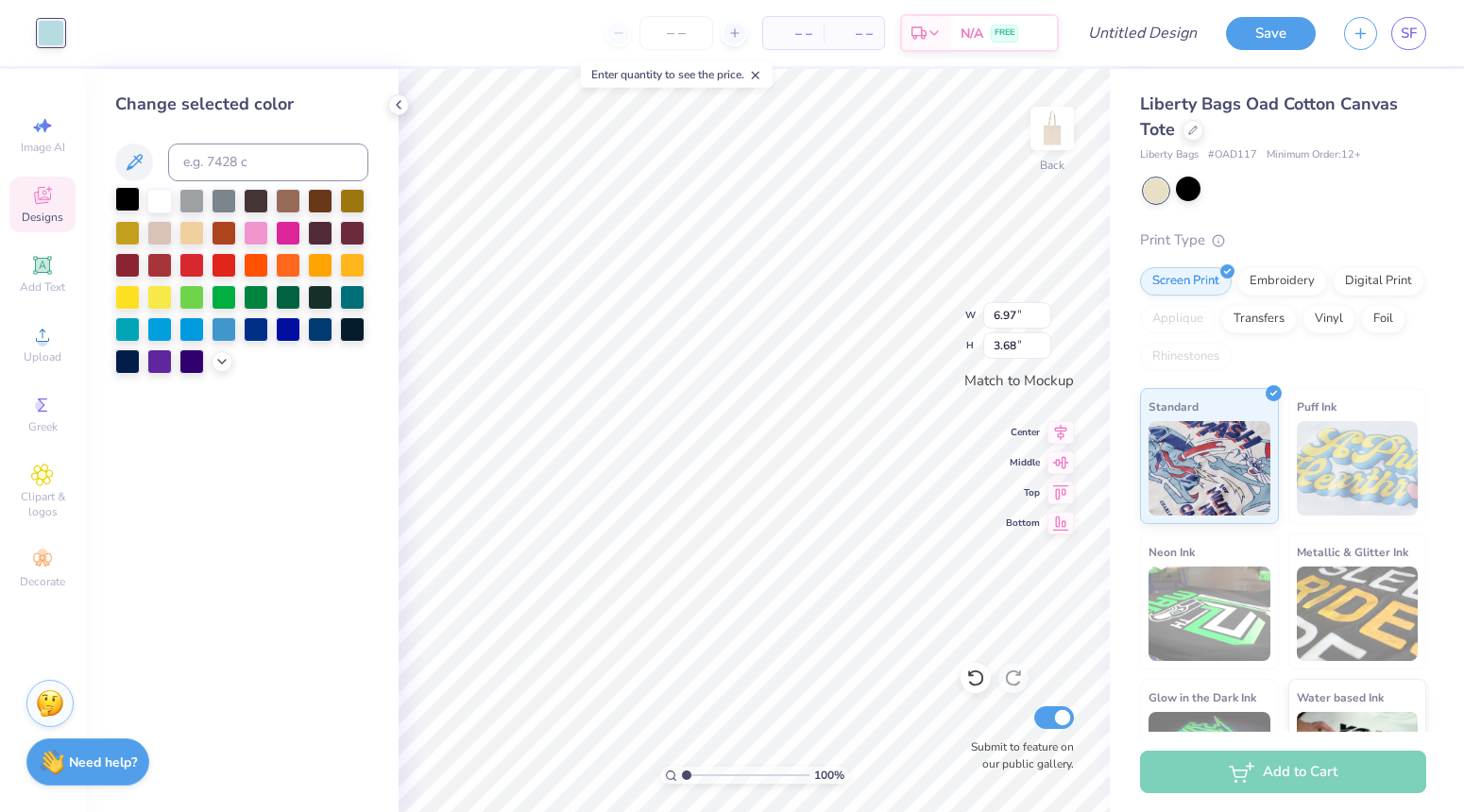 click at bounding box center [128, 199] 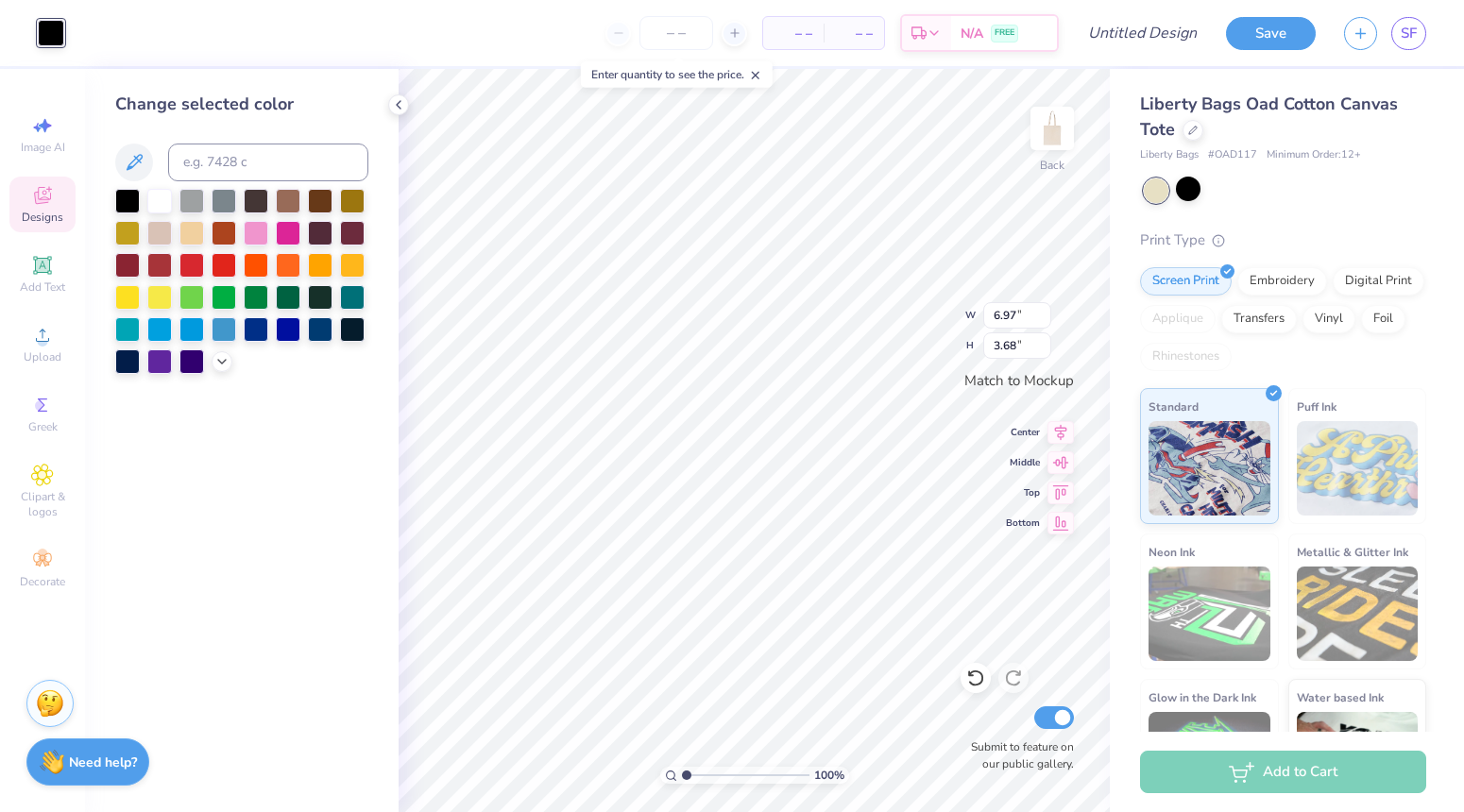 type on "2.29" 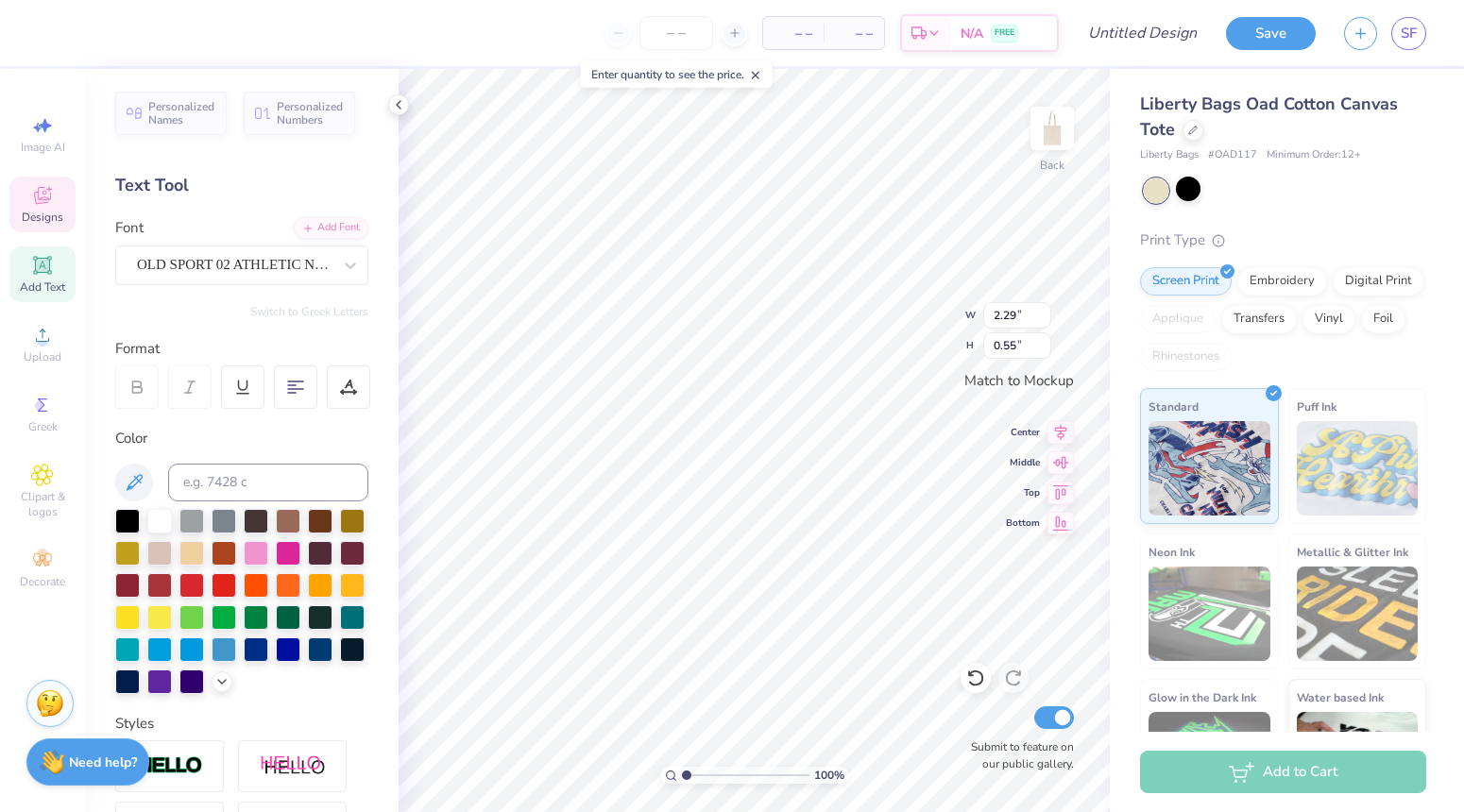 type on "2.28" 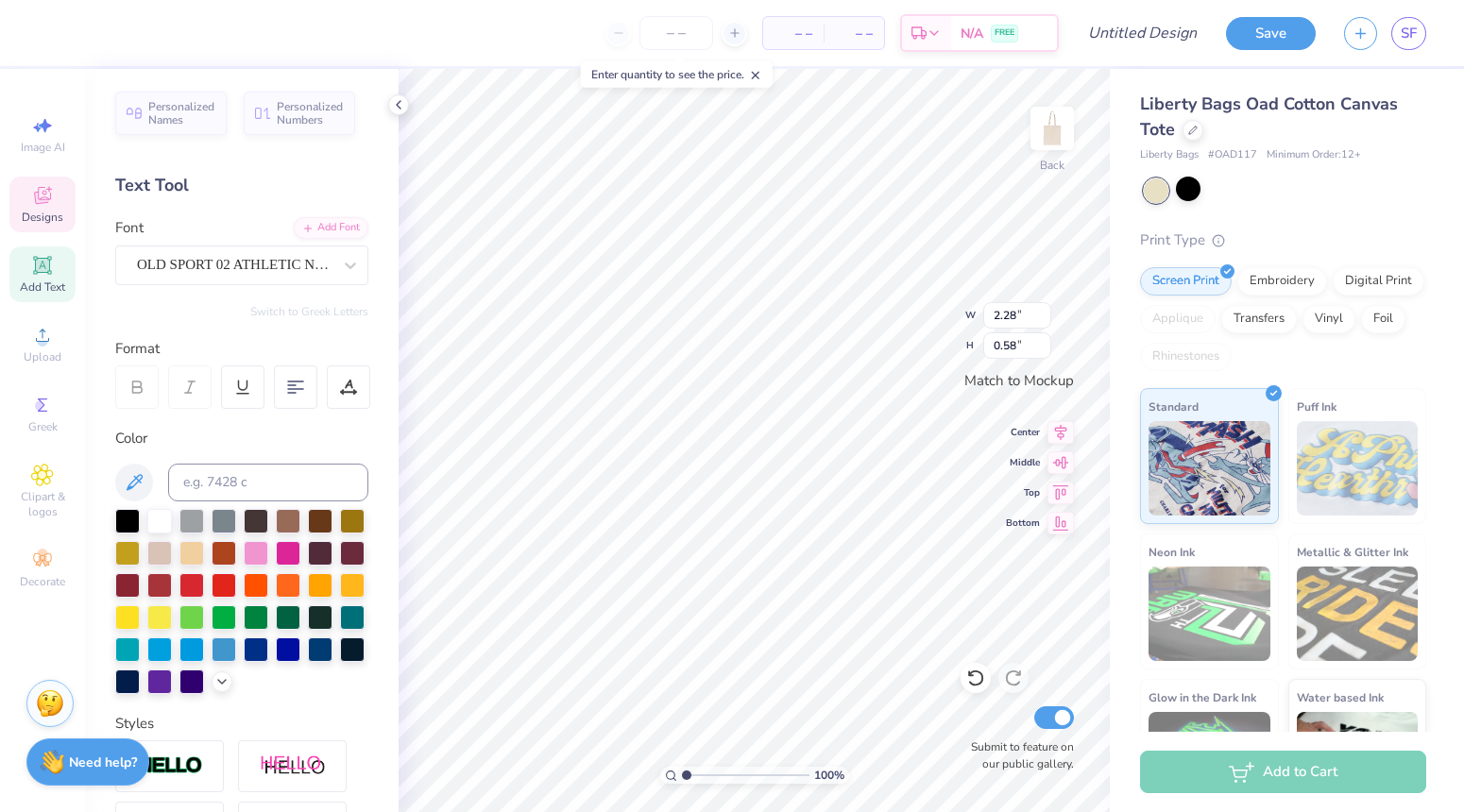 scroll, scrollTop: 0, scrollLeft: 0, axis: both 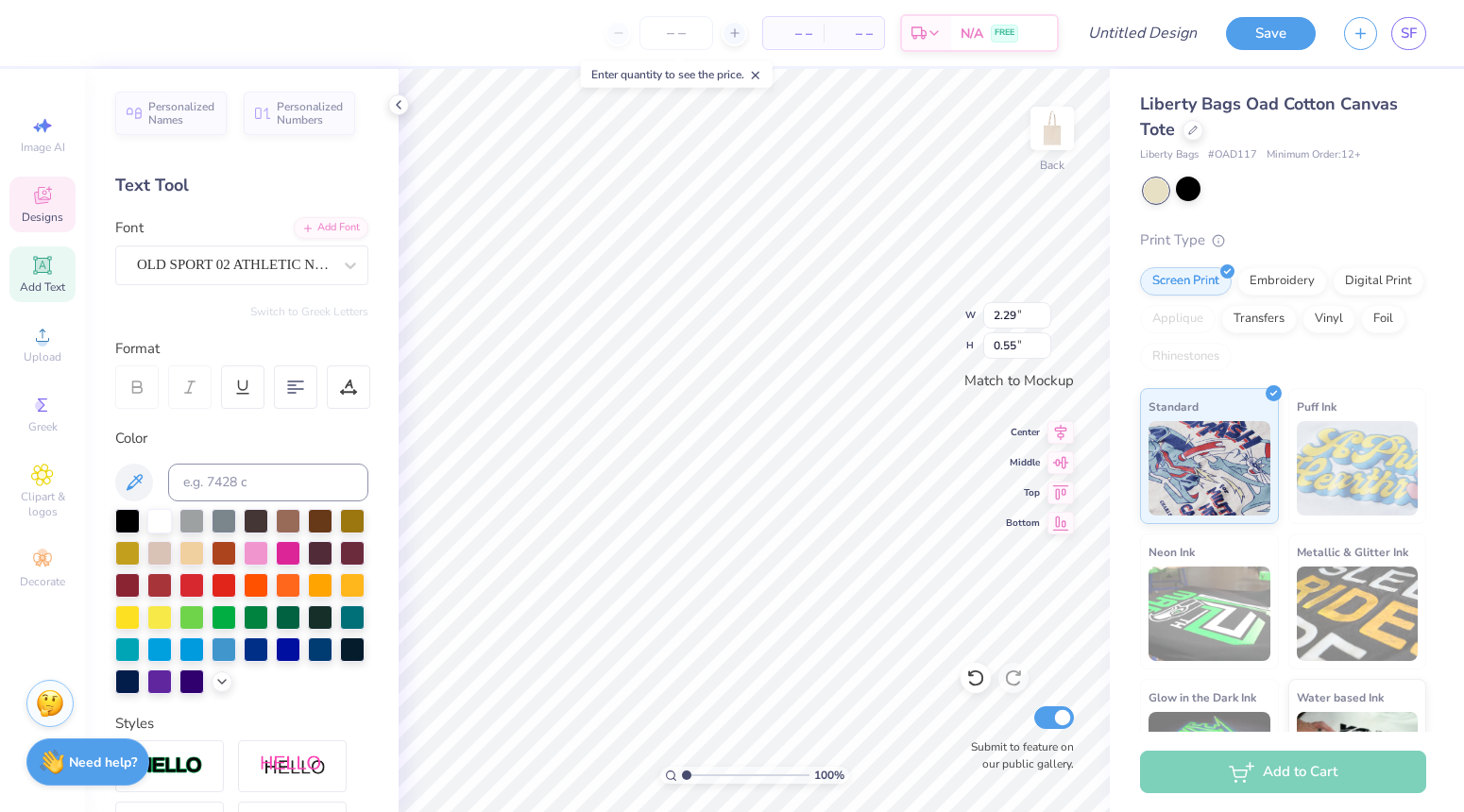 type on "6.90" 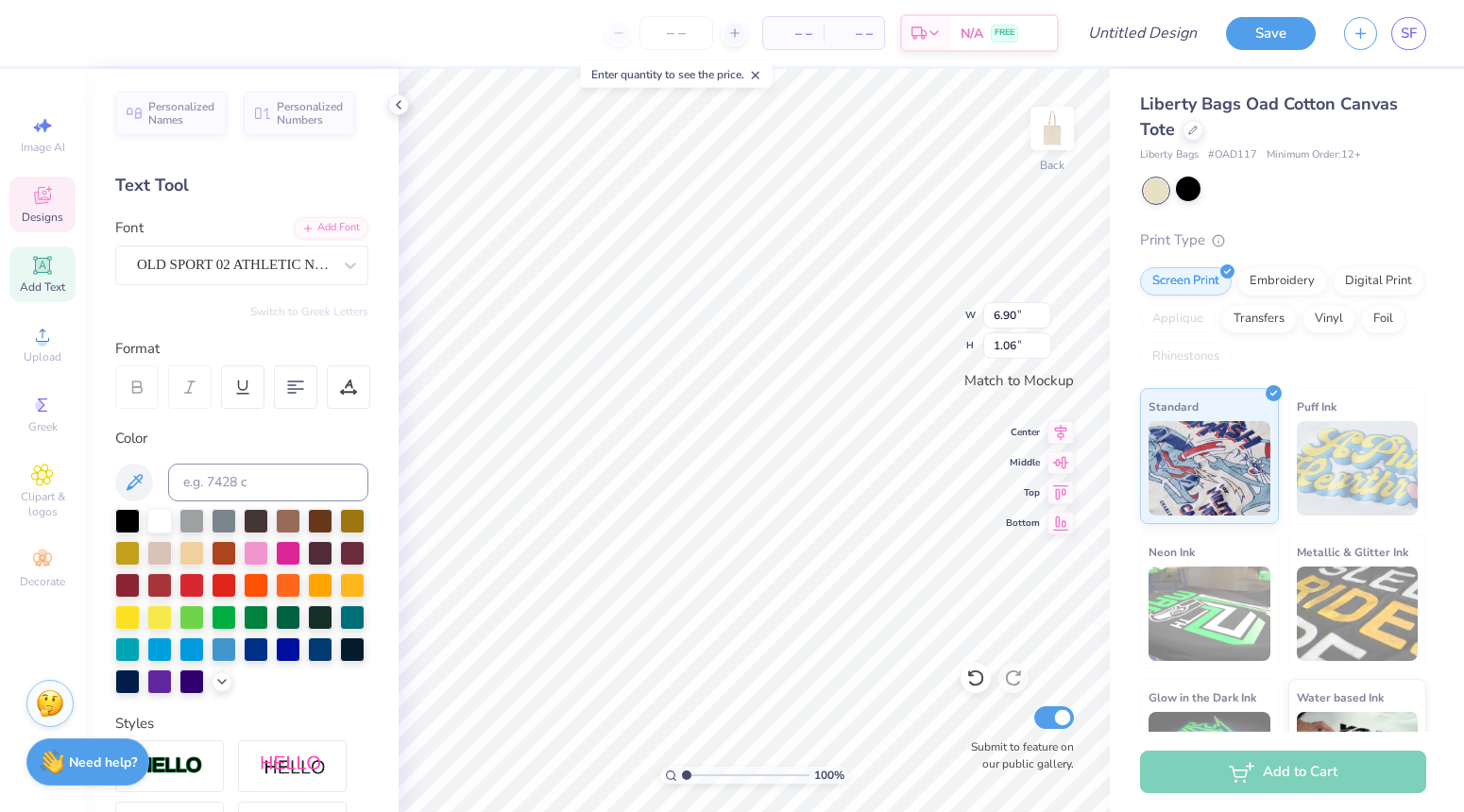 type on "2.29" 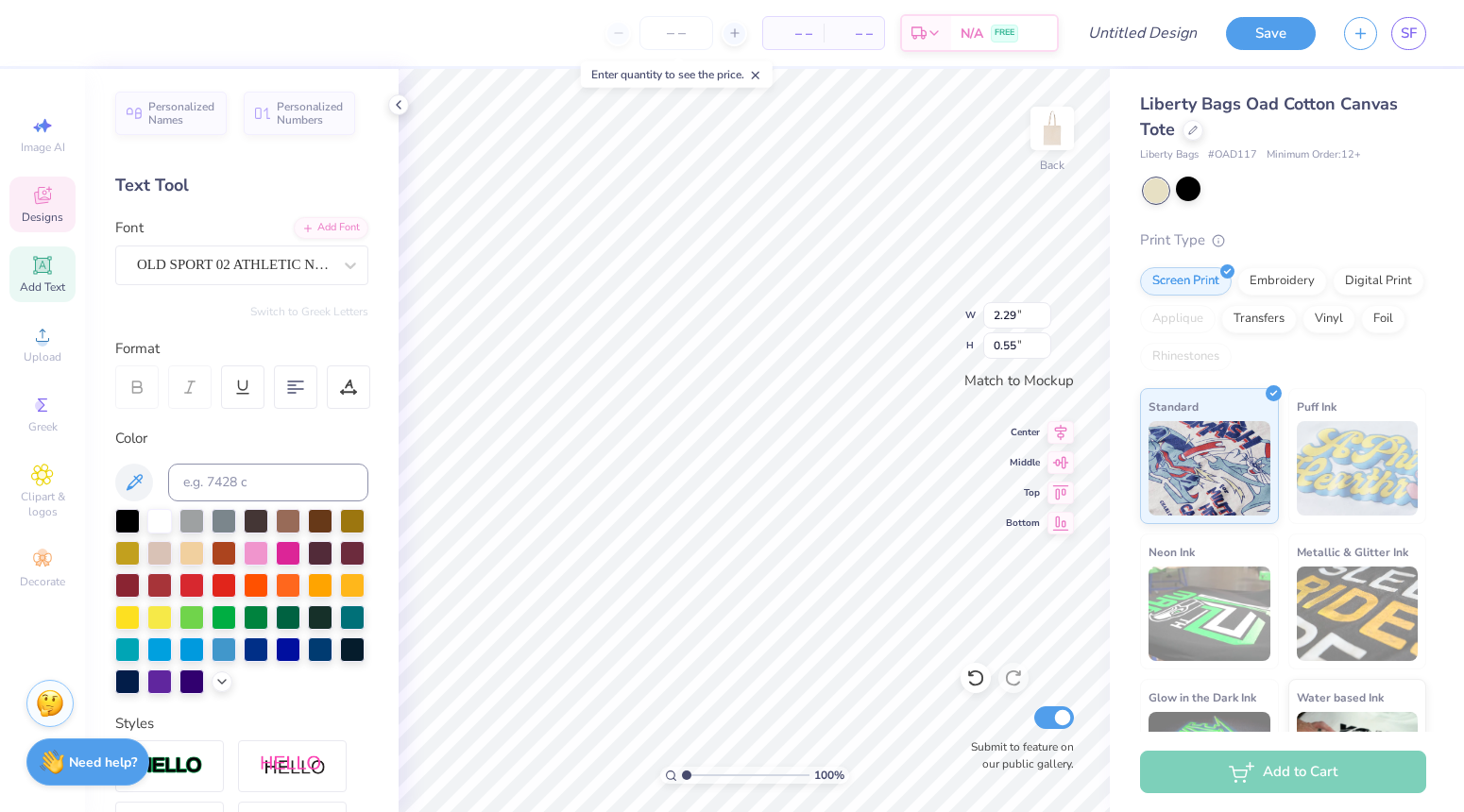 scroll, scrollTop: 0, scrollLeft: 1, axis: horizontal 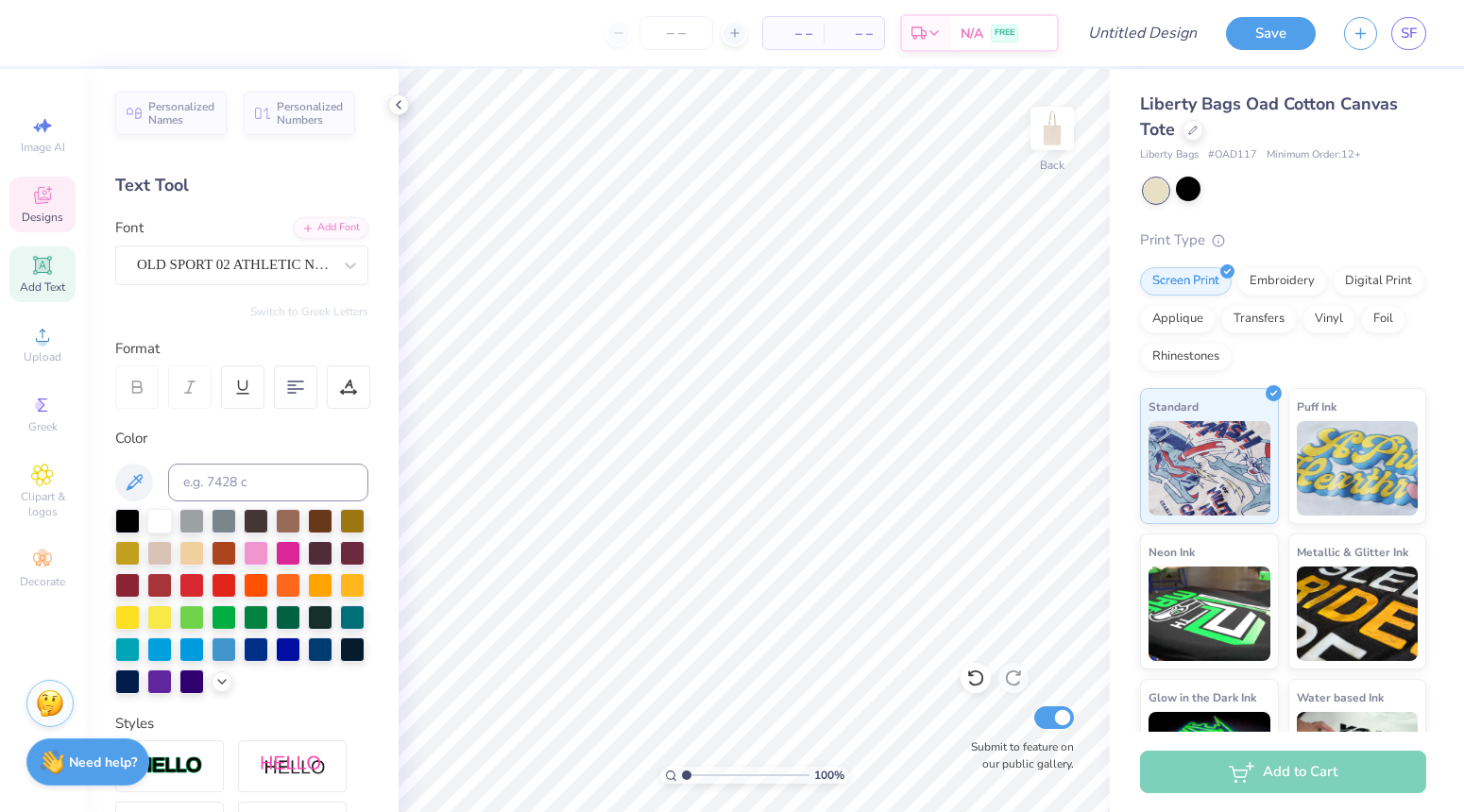click 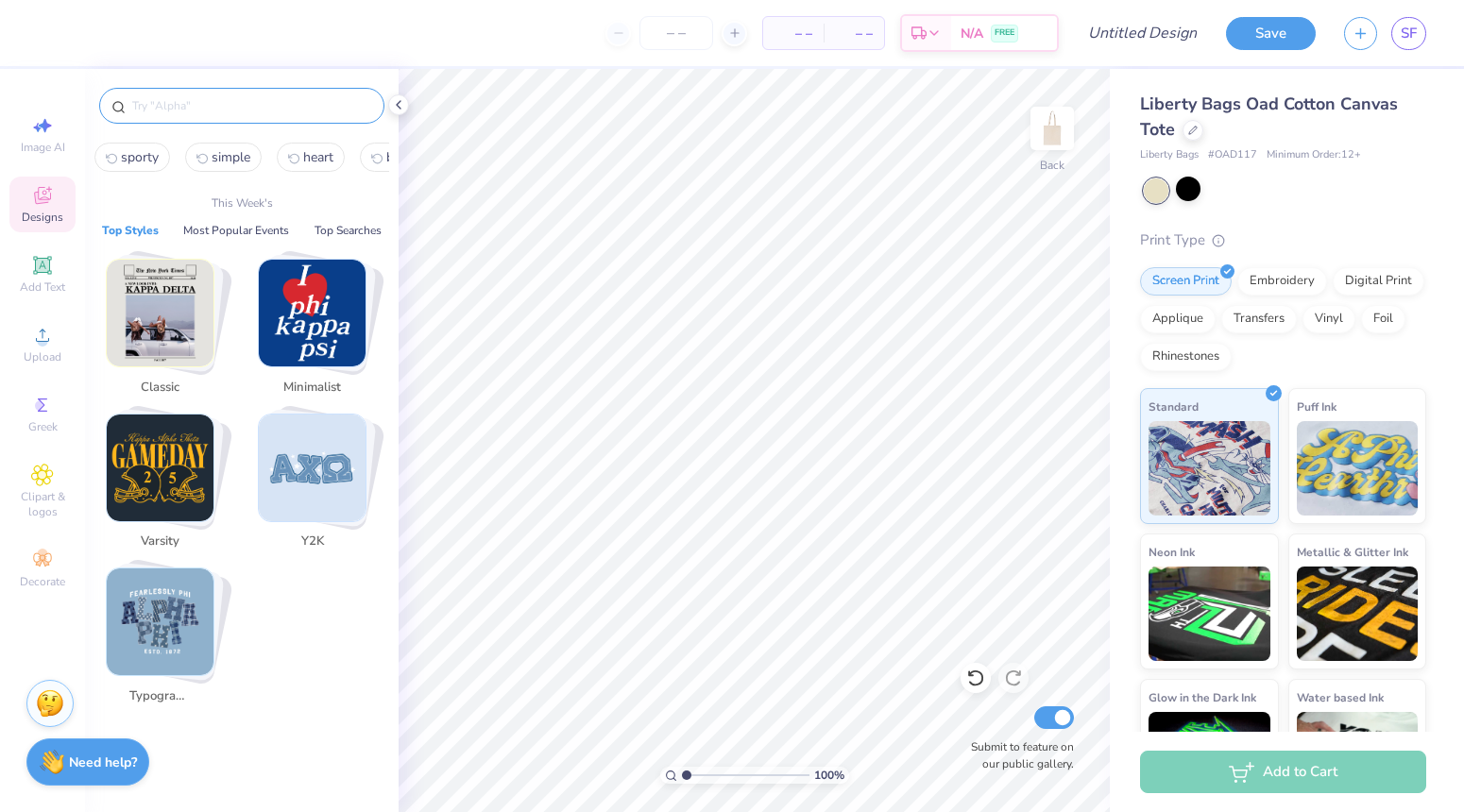 click at bounding box center [251, 106] 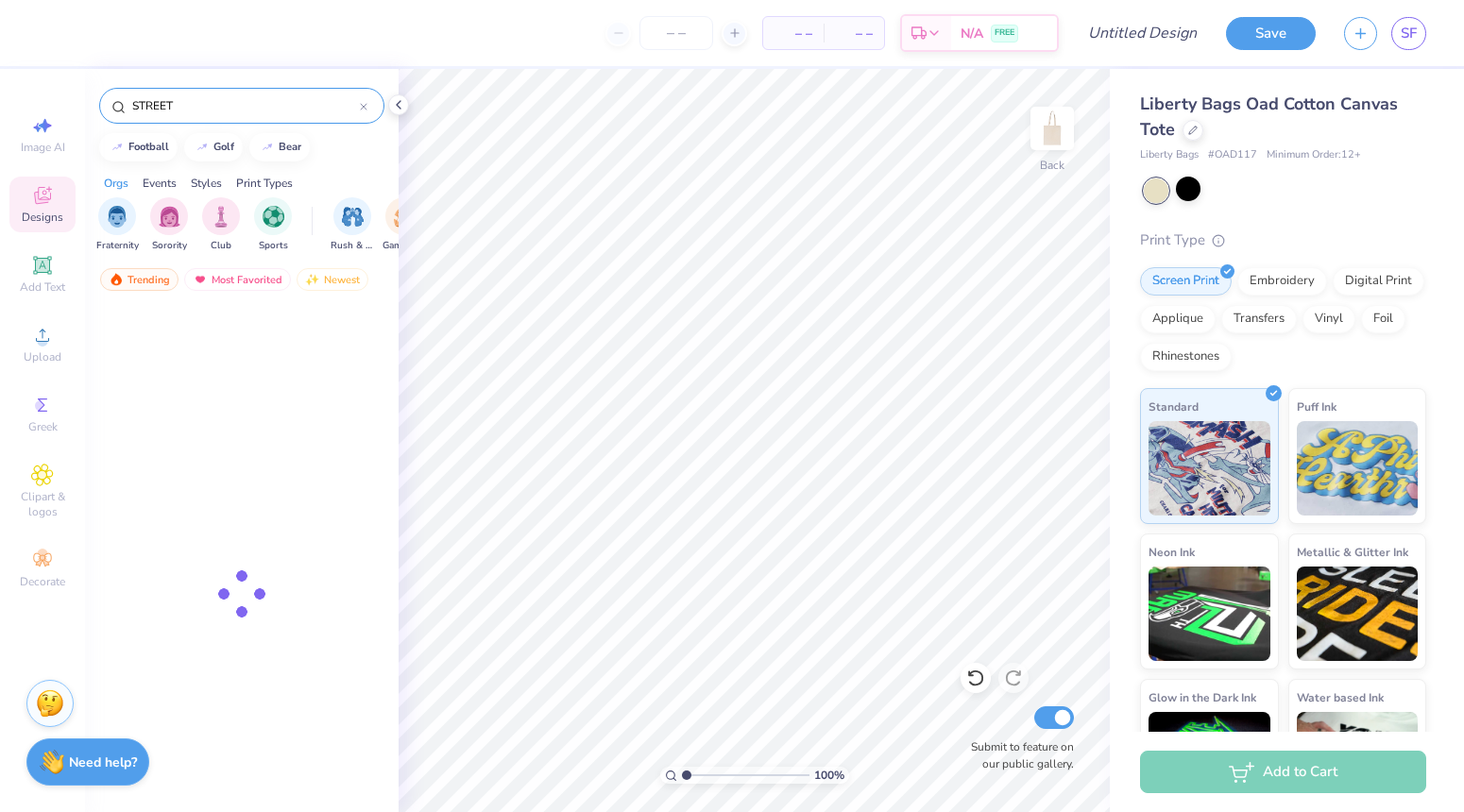 type on "STREET" 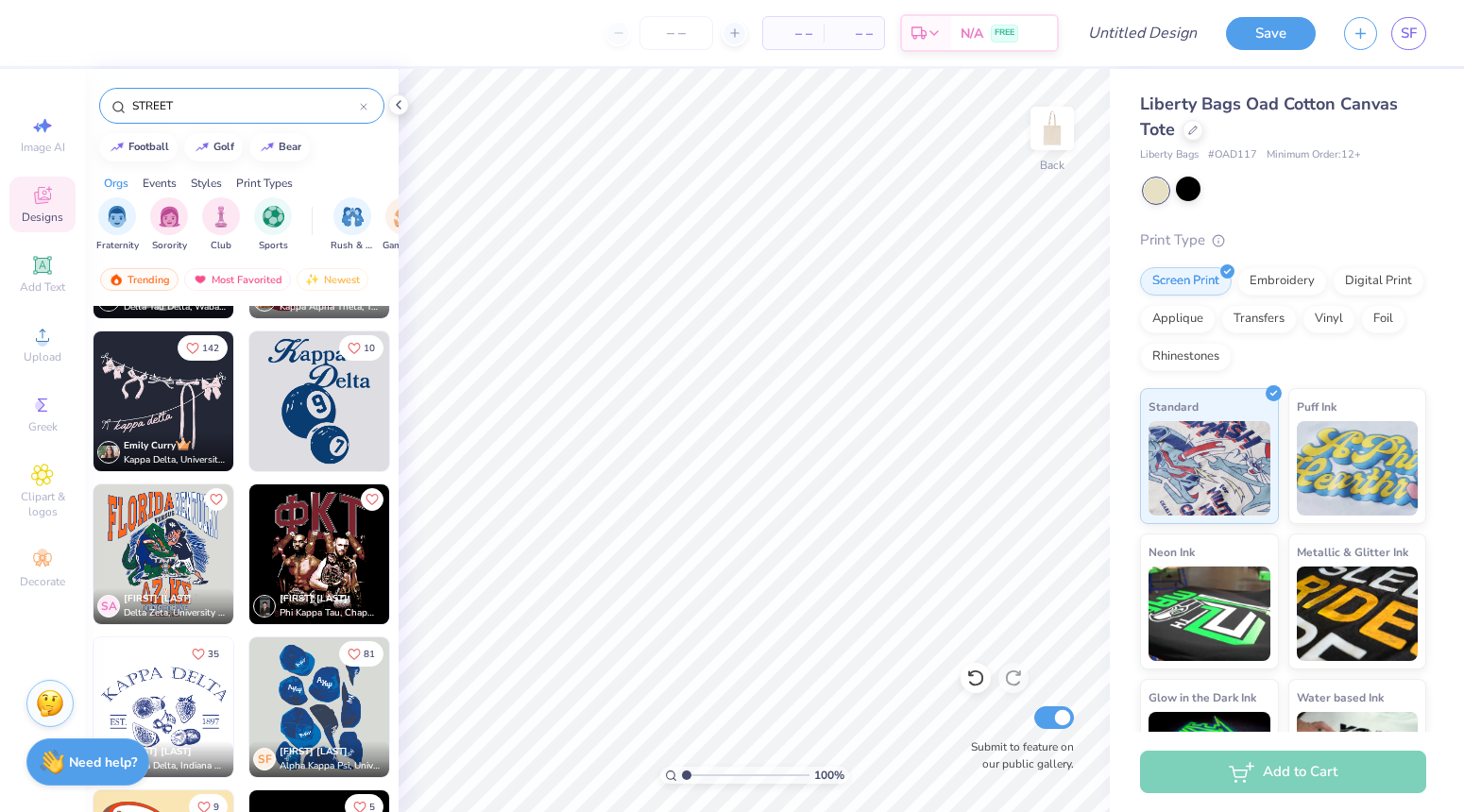 scroll, scrollTop: 296, scrollLeft: 0, axis: vertical 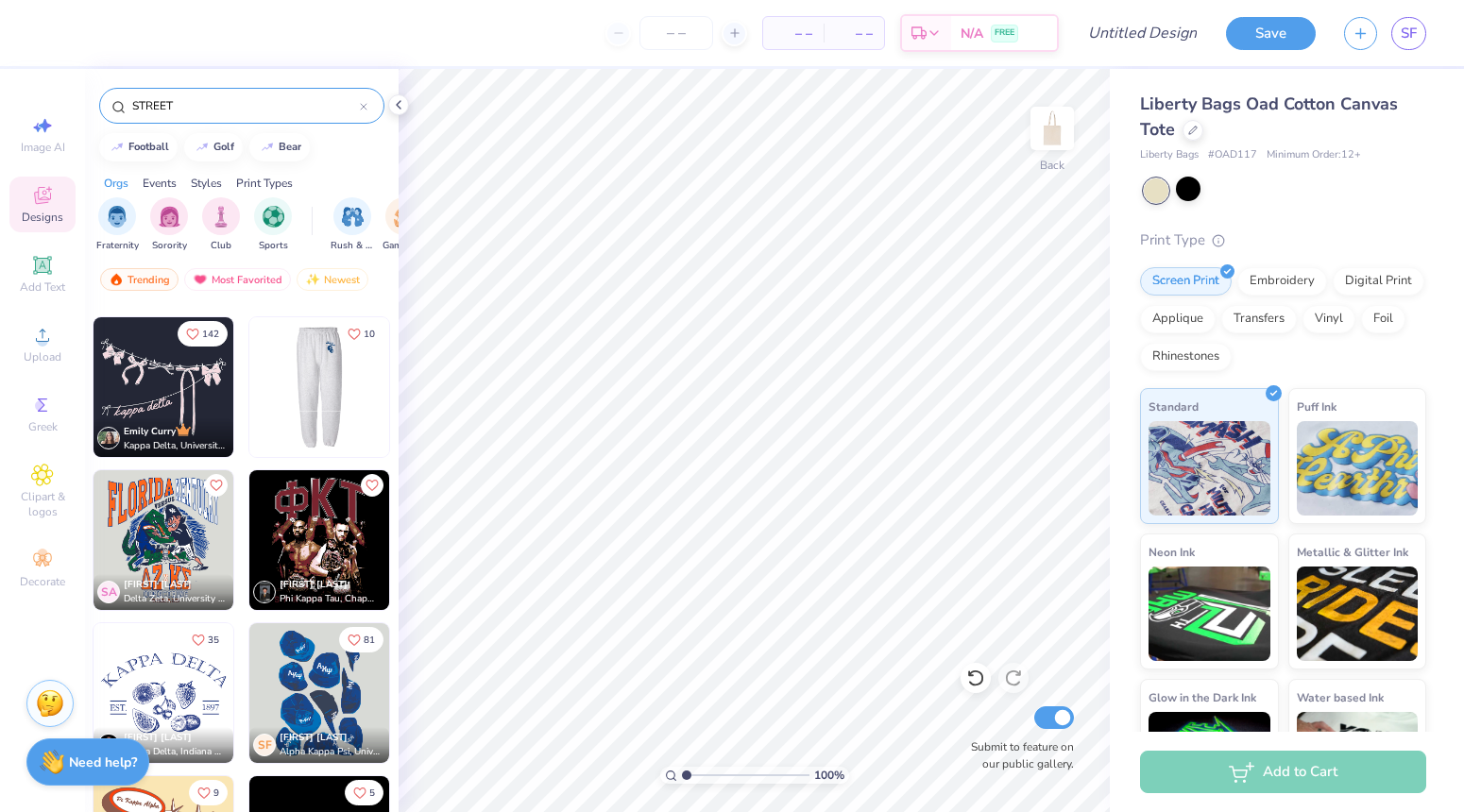 click at bounding box center (319, 387) 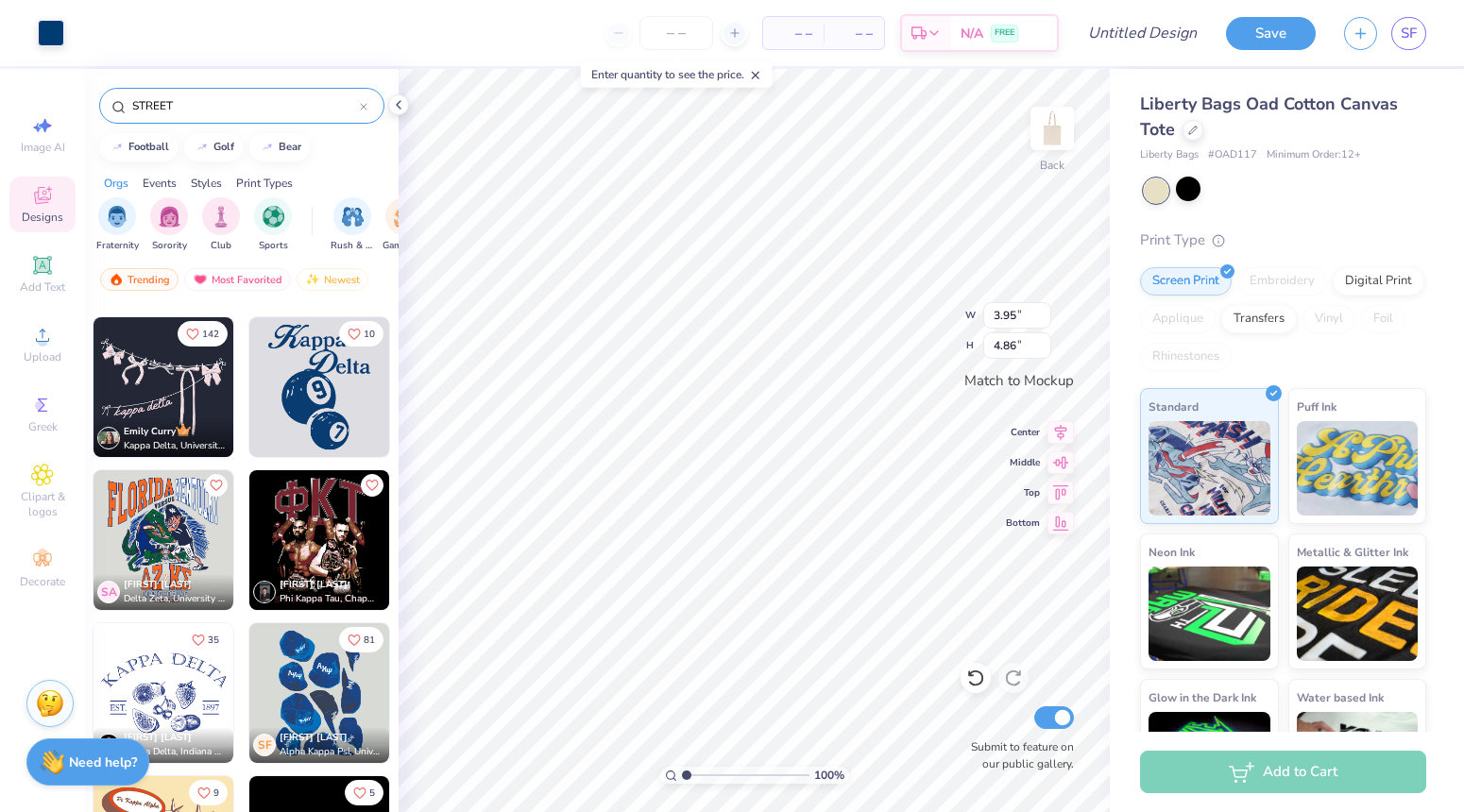 type on "3.95" 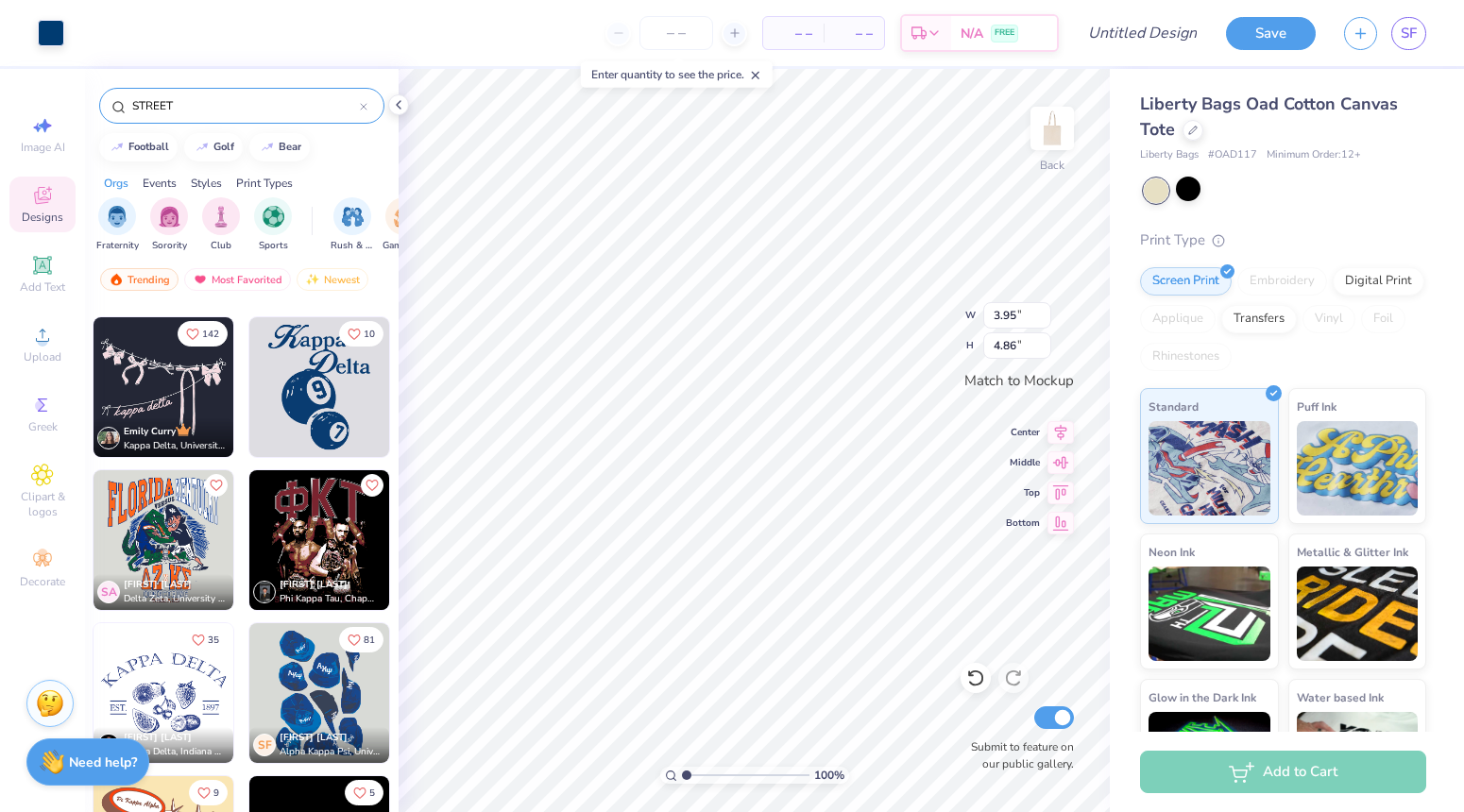 type on "4.86" 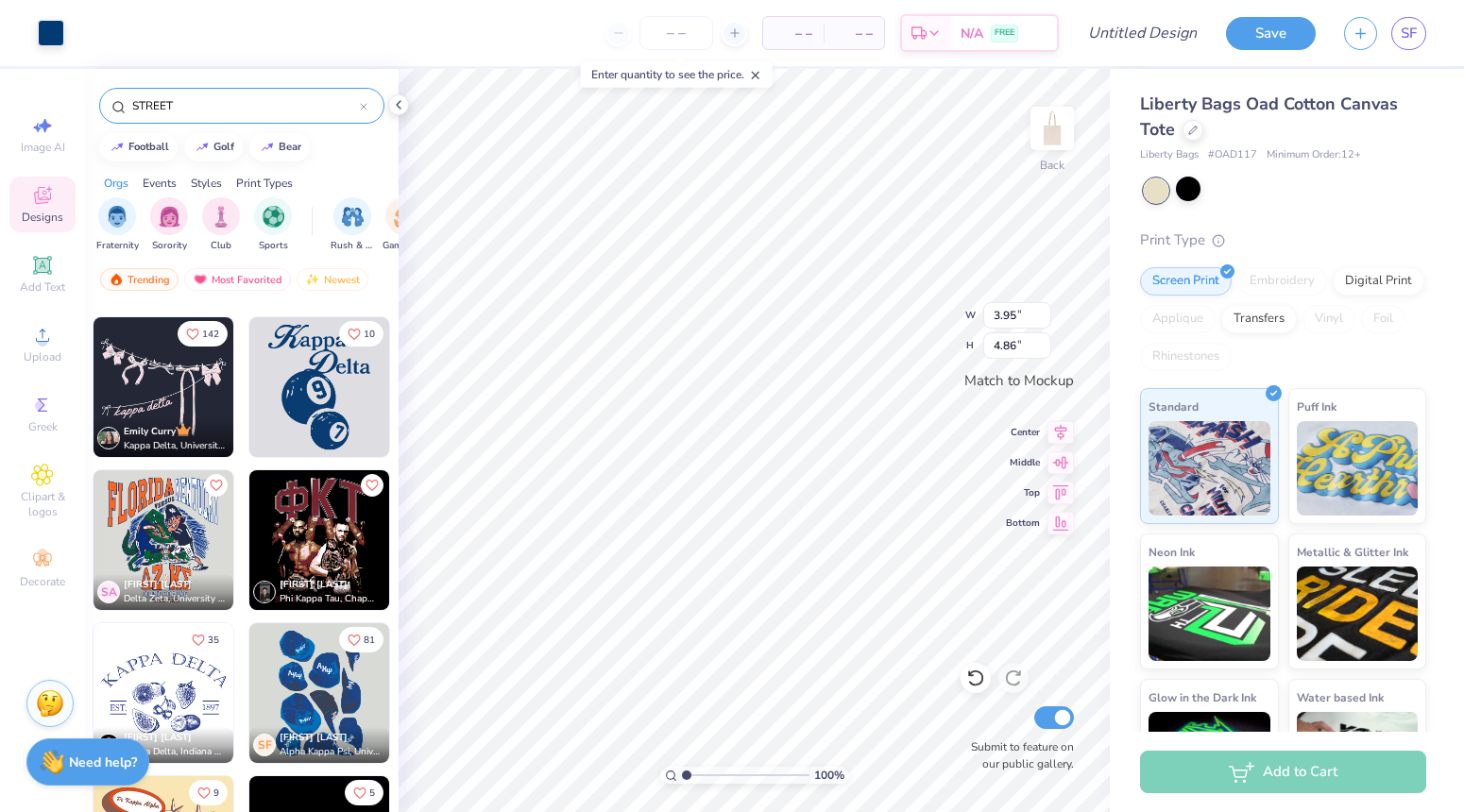type on "6.20" 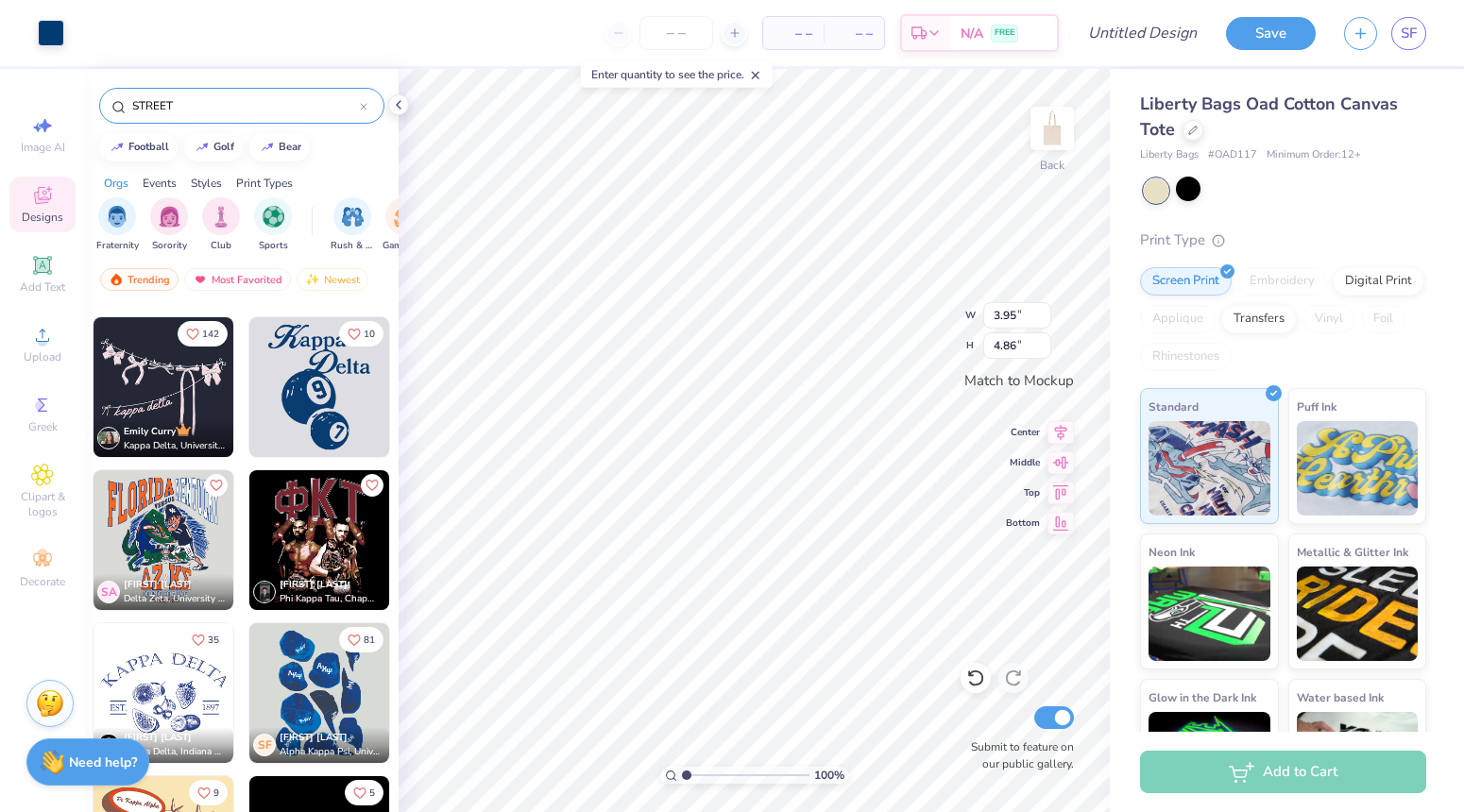 type on "7.63" 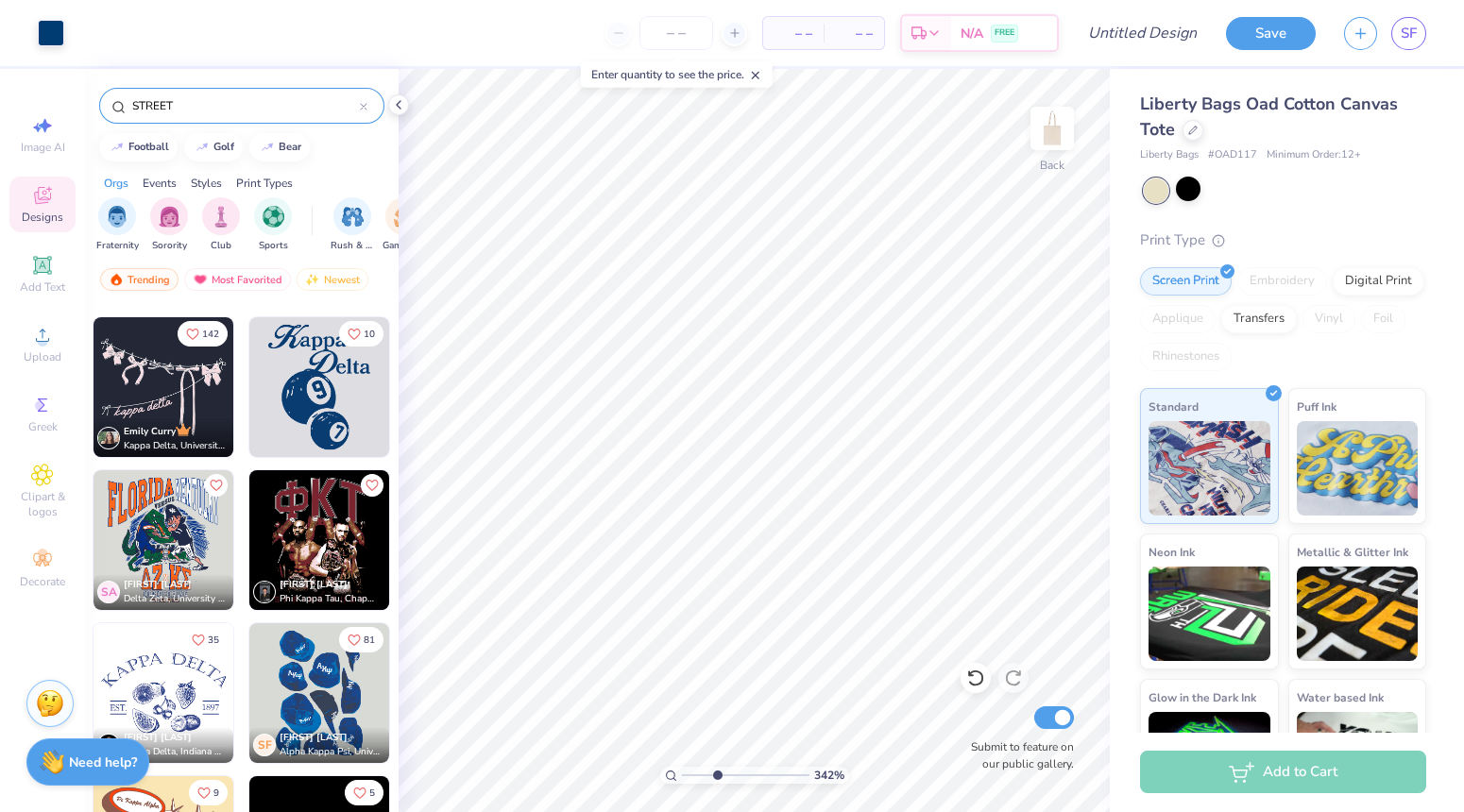 drag, startPoint x: 688, startPoint y: 773, endPoint x: 717, endPoint y: 773, distance: 29 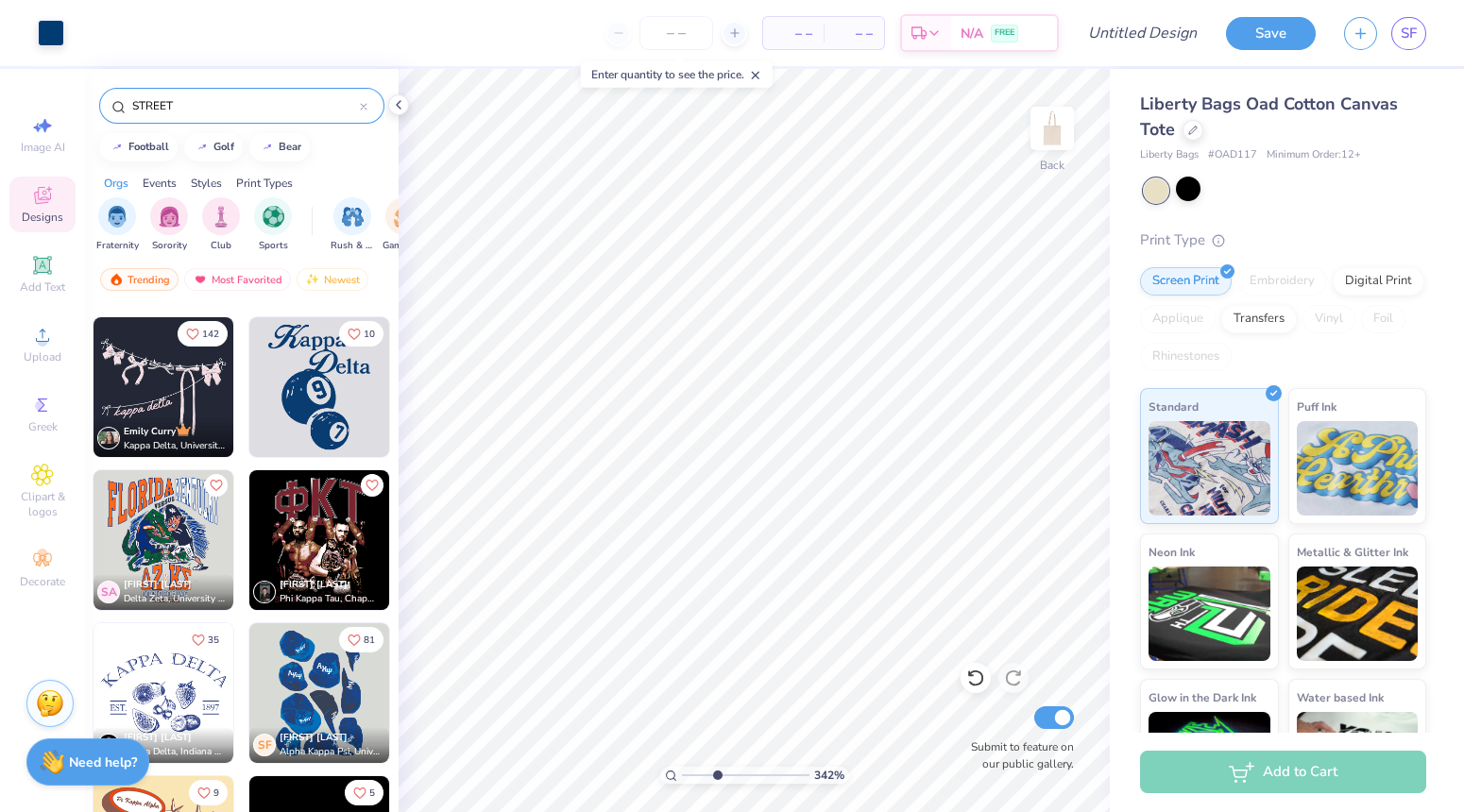 type on "3.42" 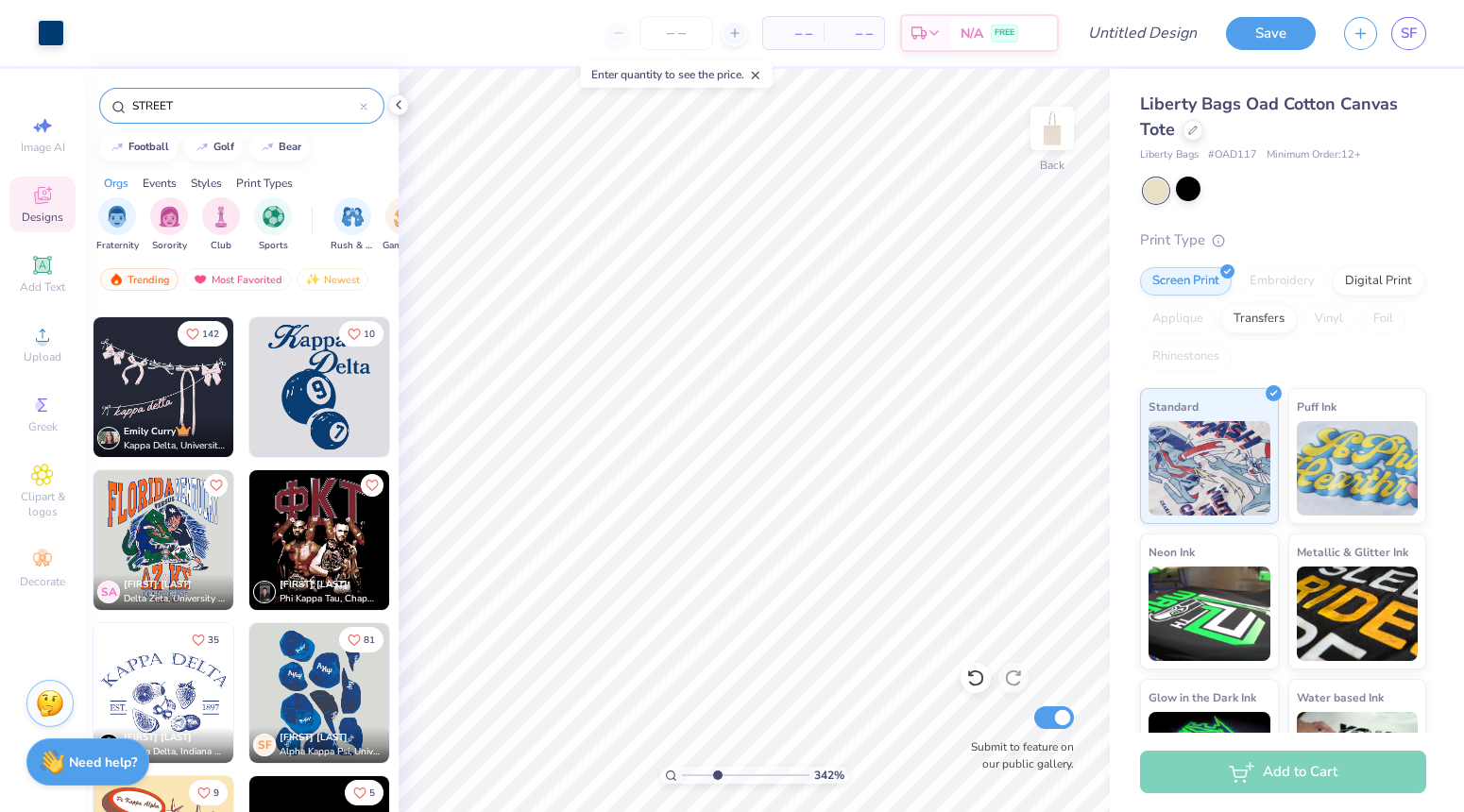click at bounding box center [745, 775] 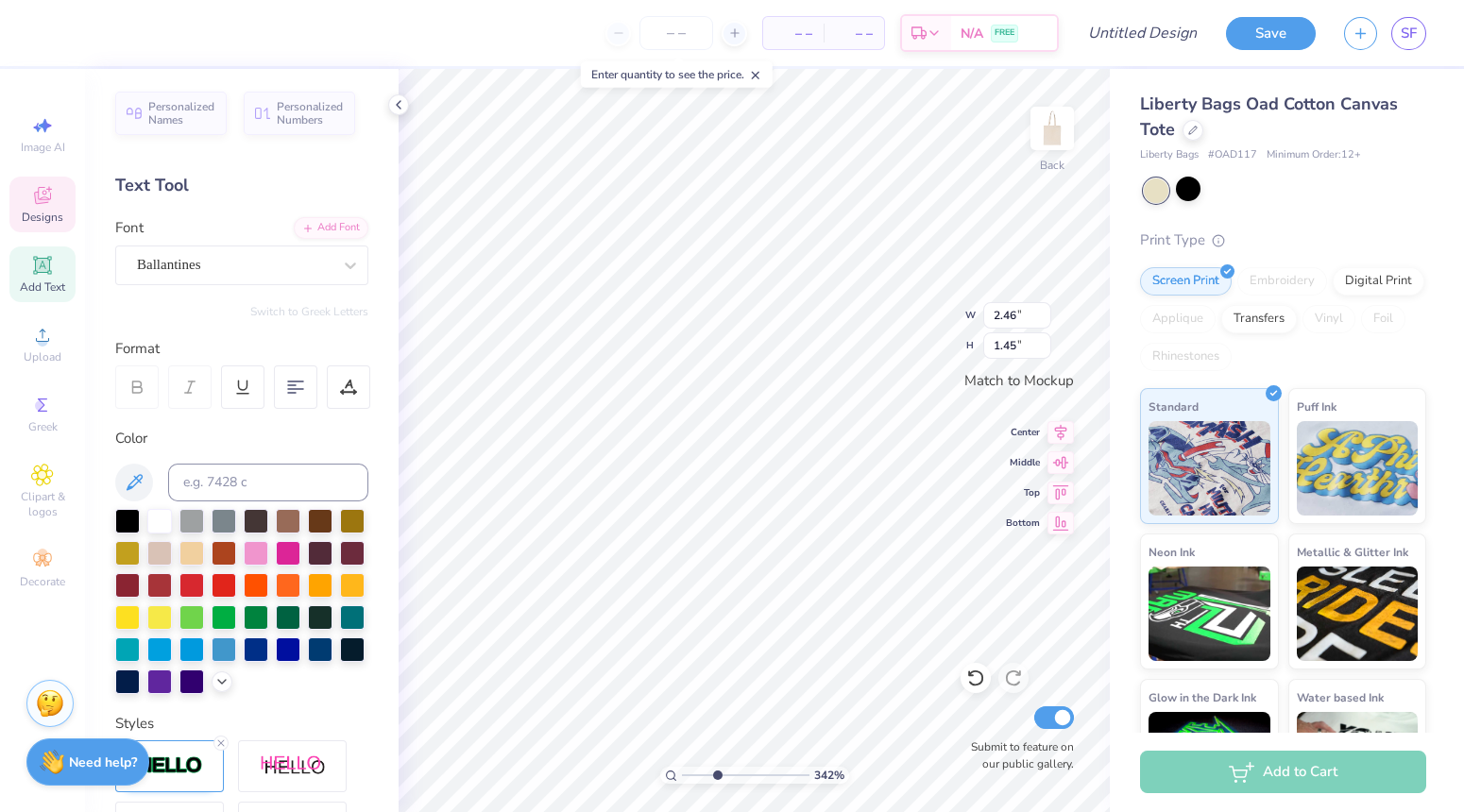 type on "A" 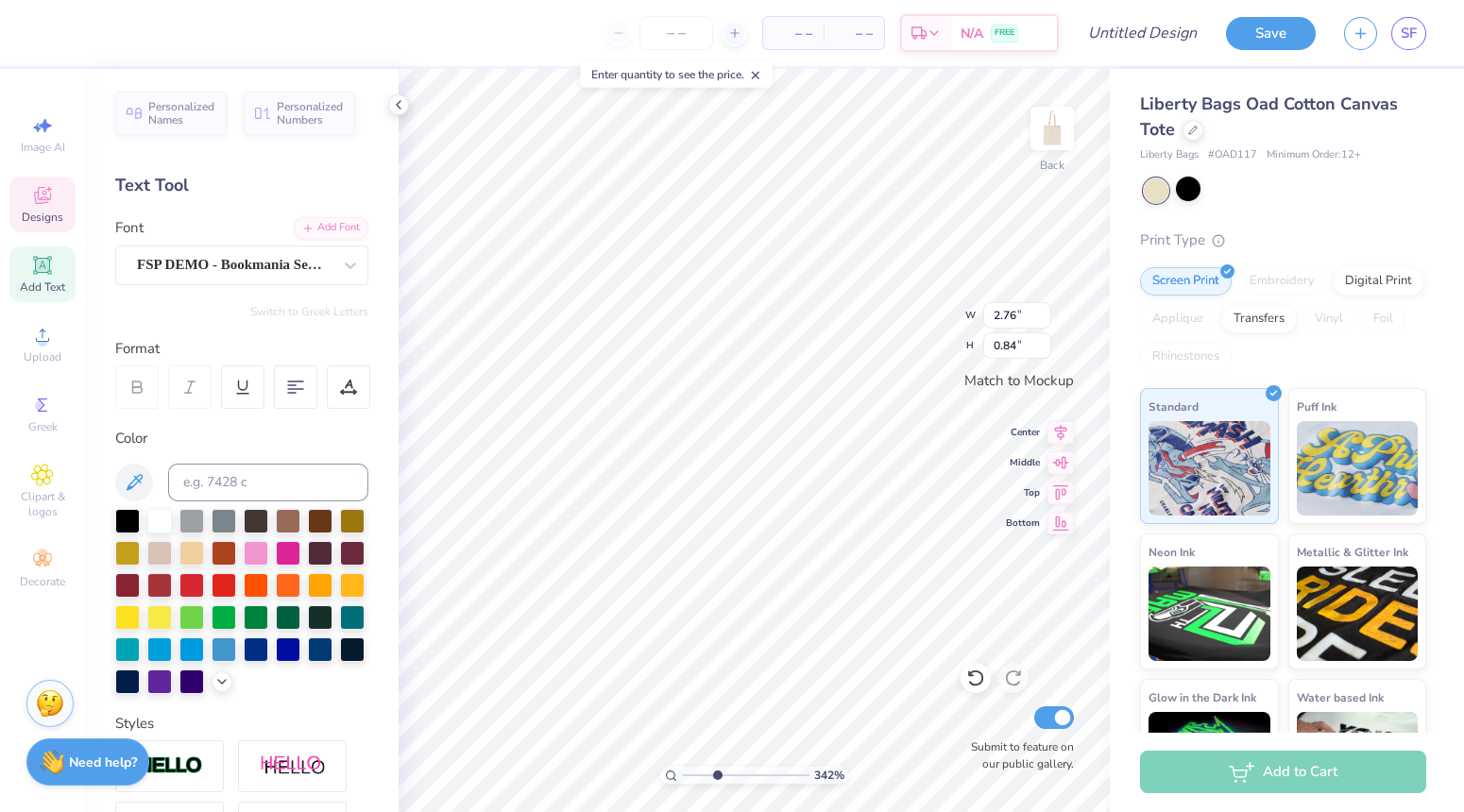 type on "lpha" 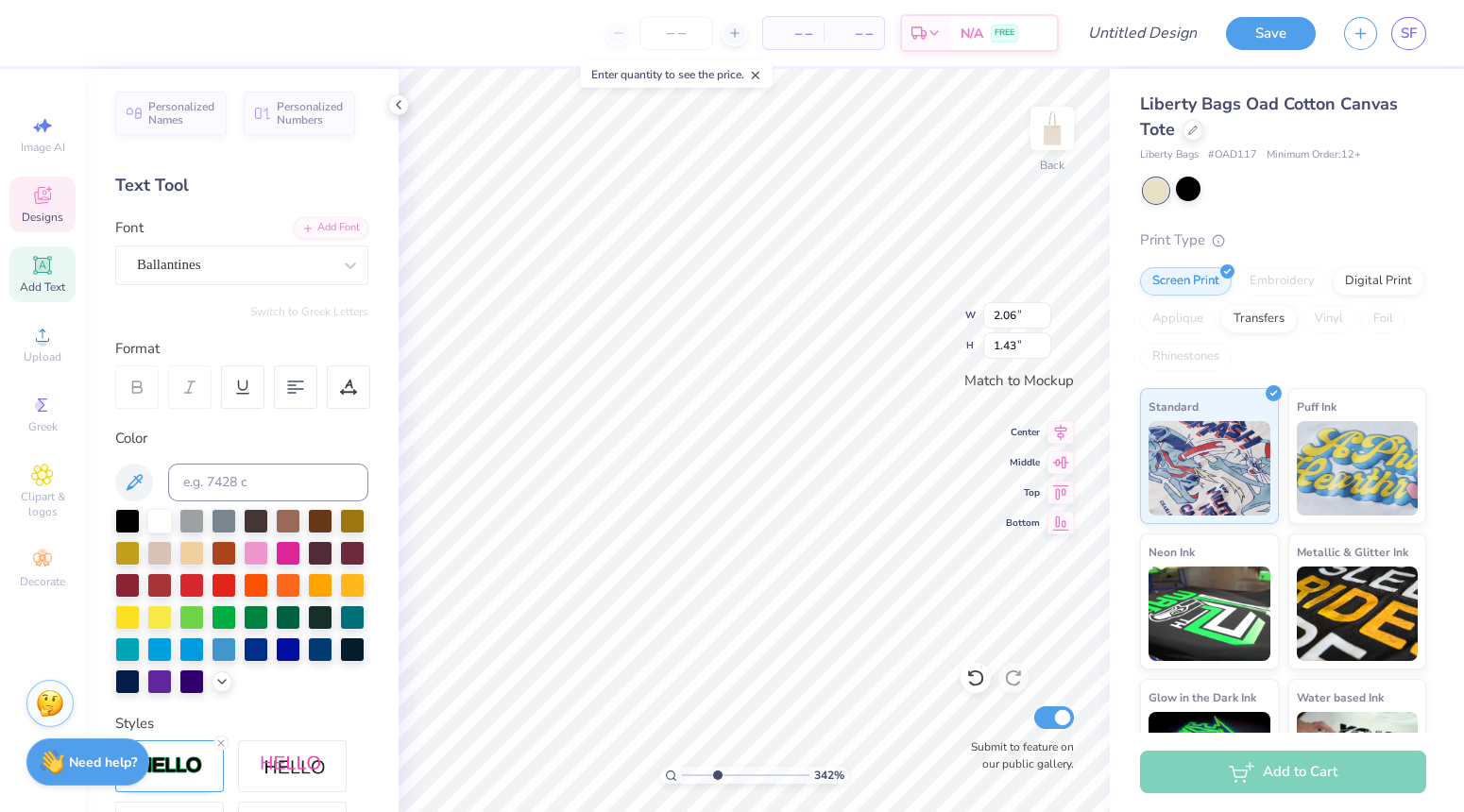 type on "P" 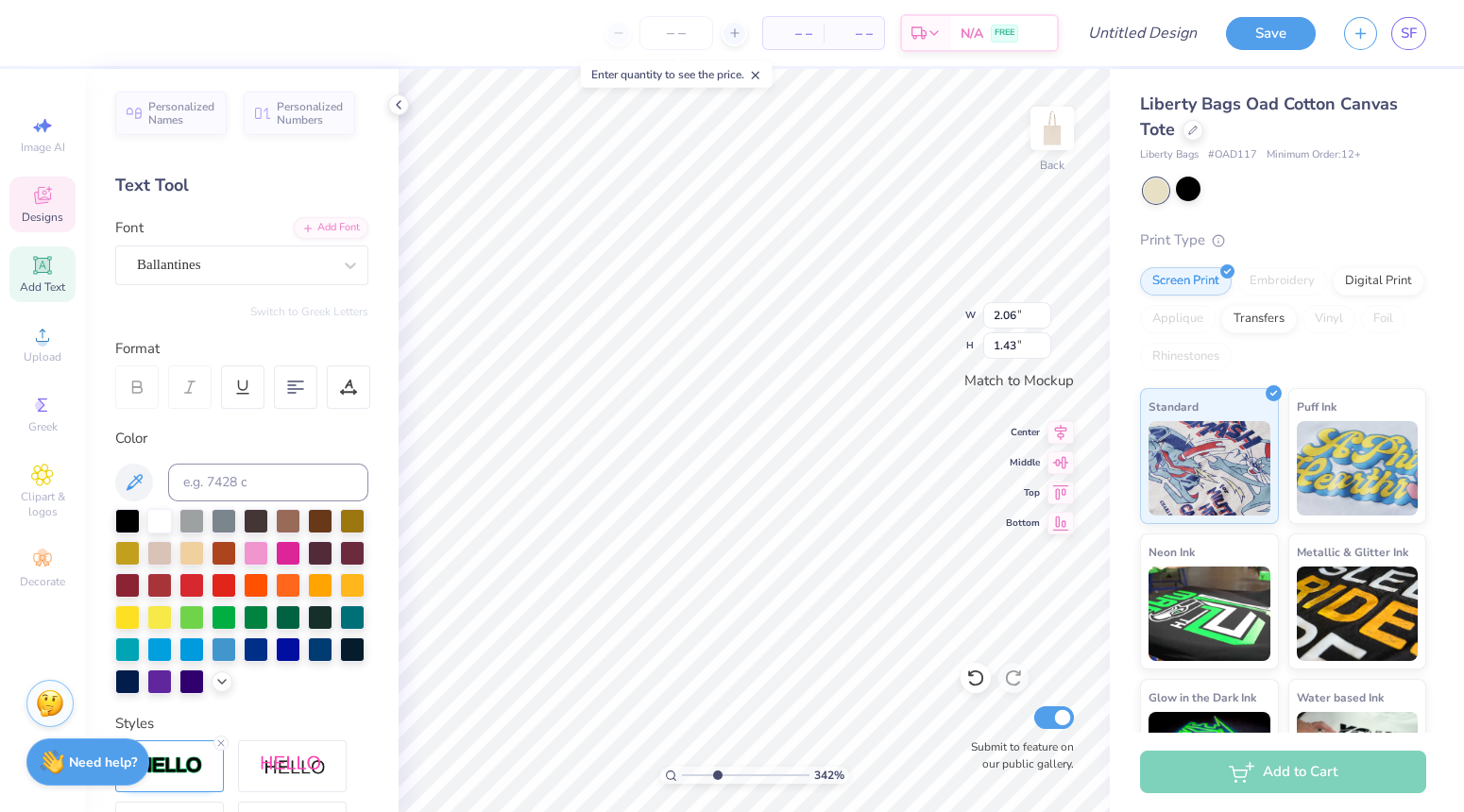 type on "2.07" 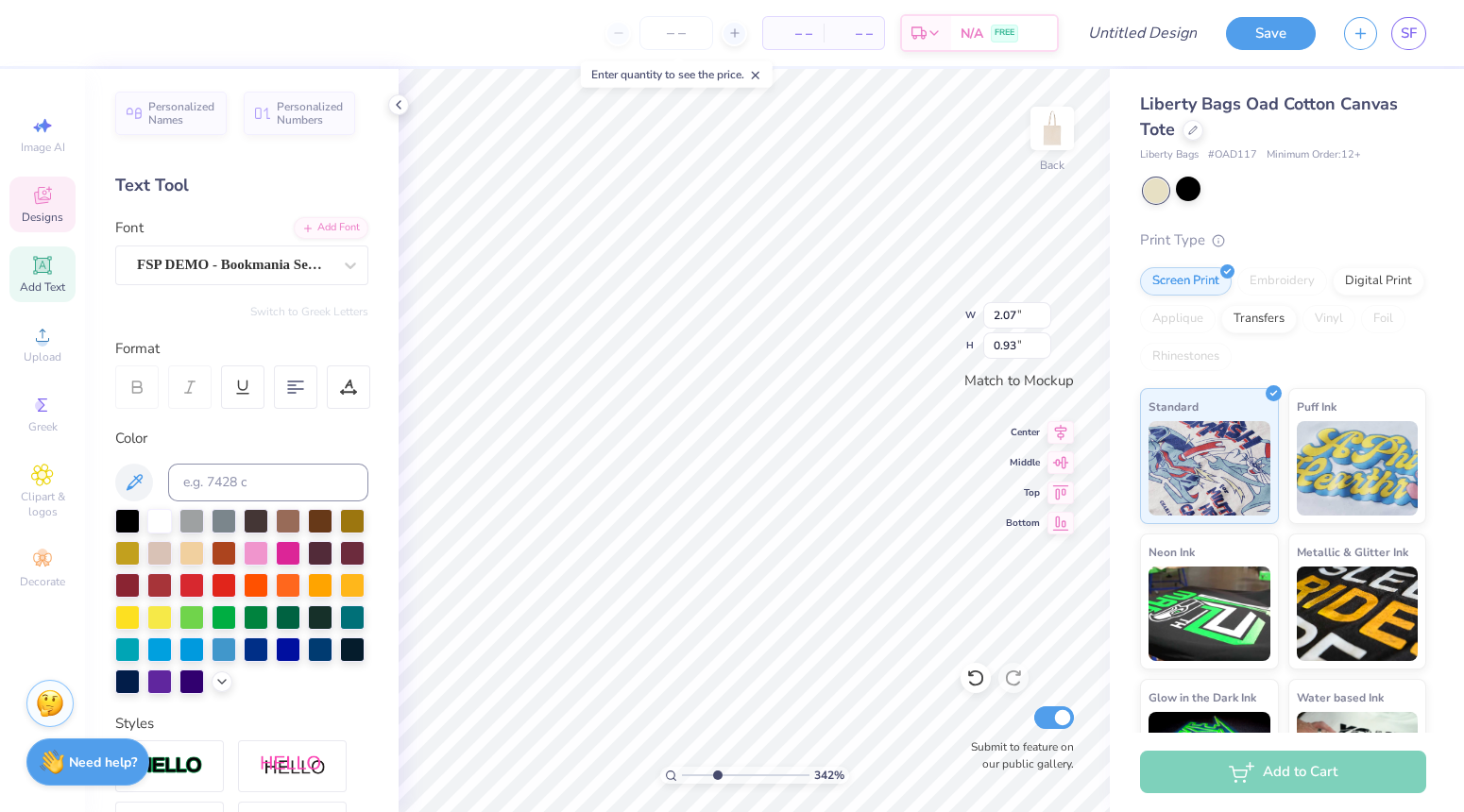 type on "hi" 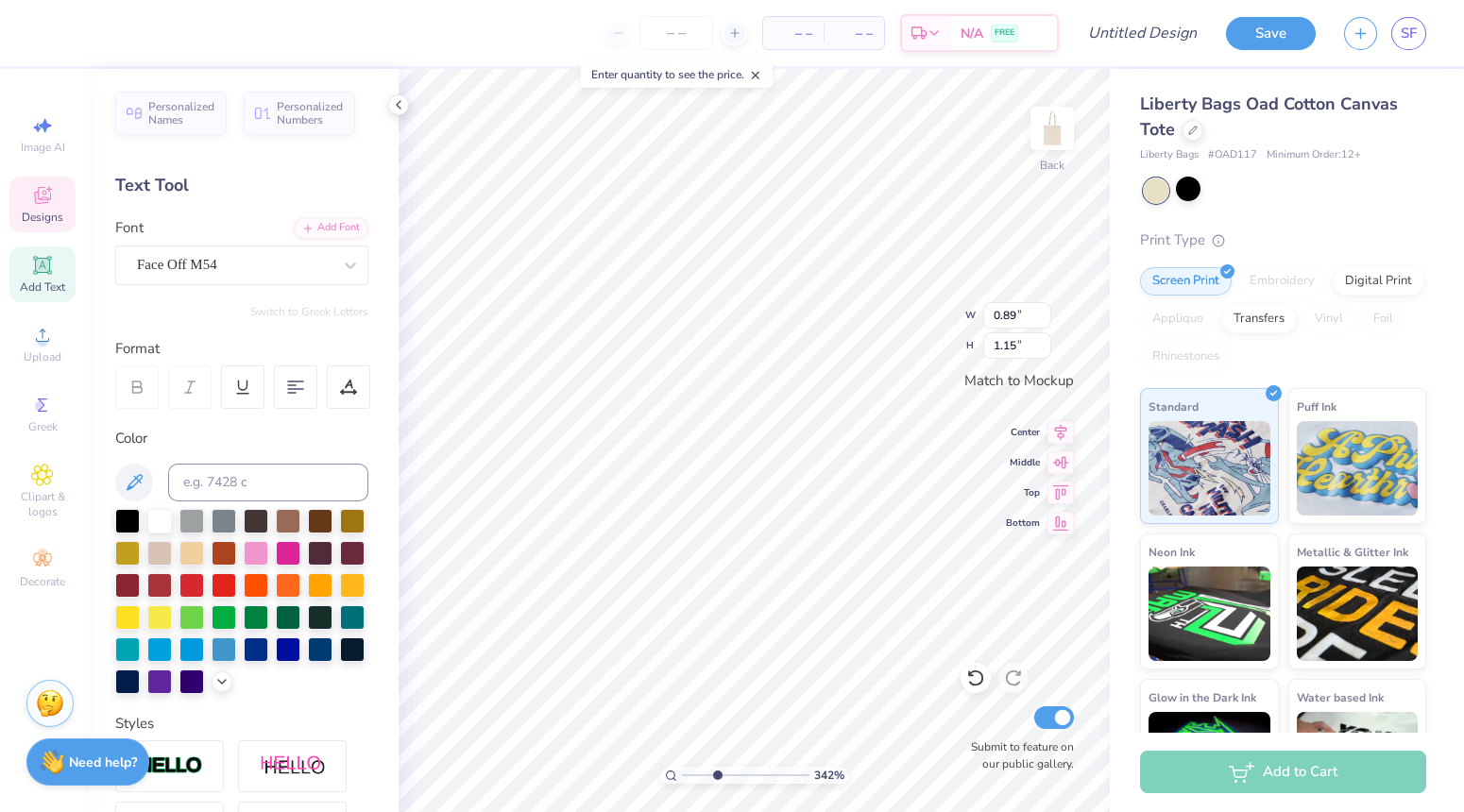 type on "7" 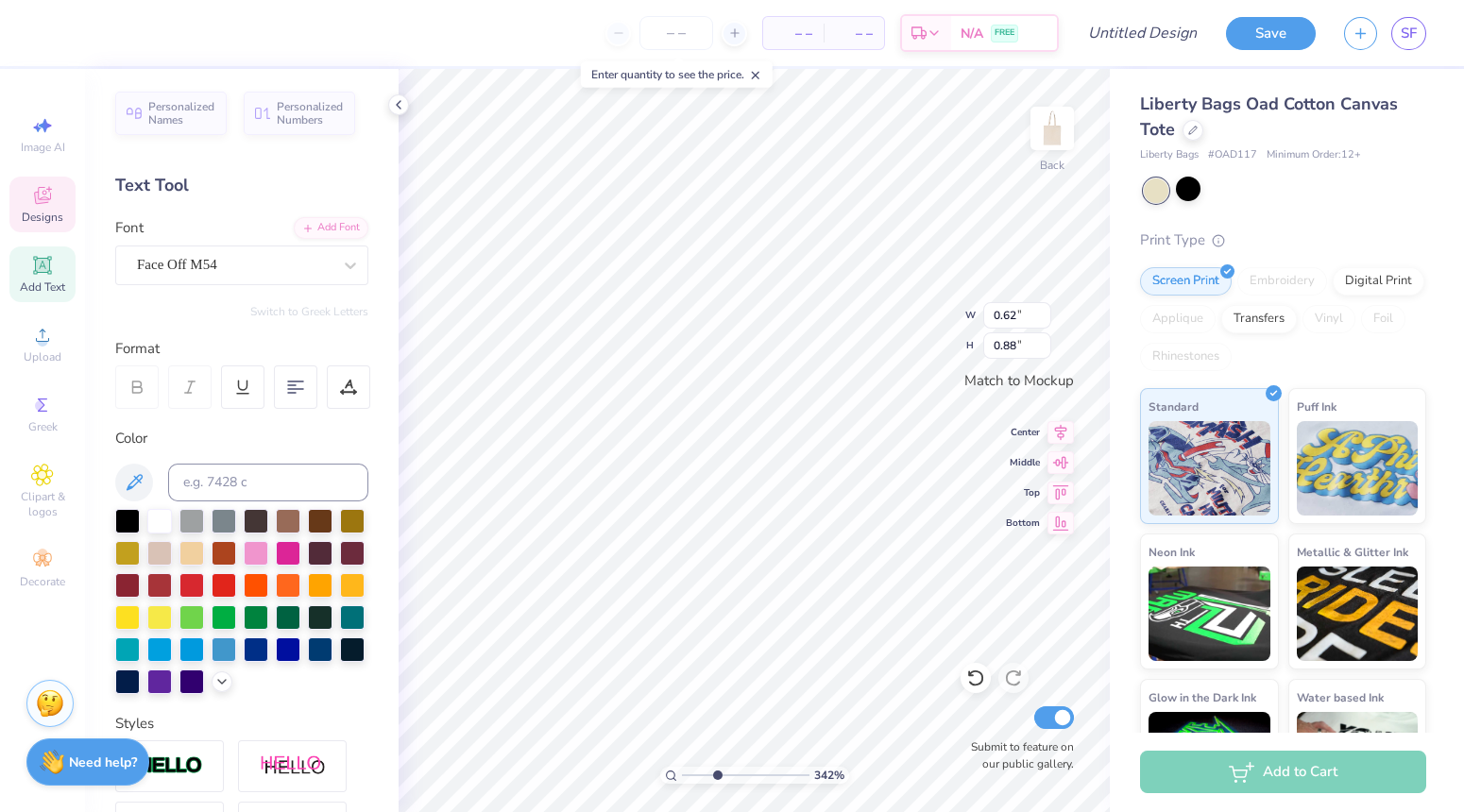 type on "0.62" 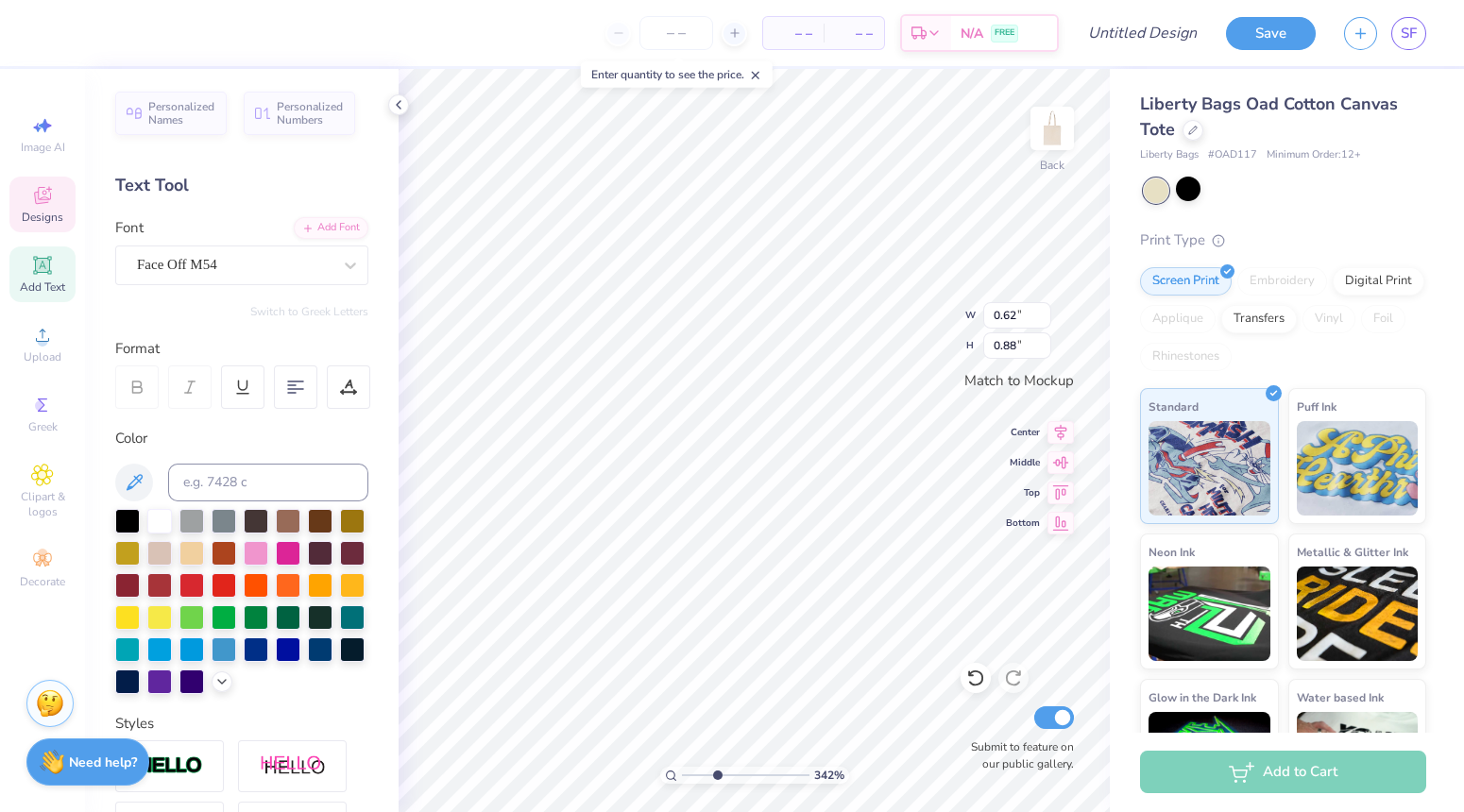 type on "2" 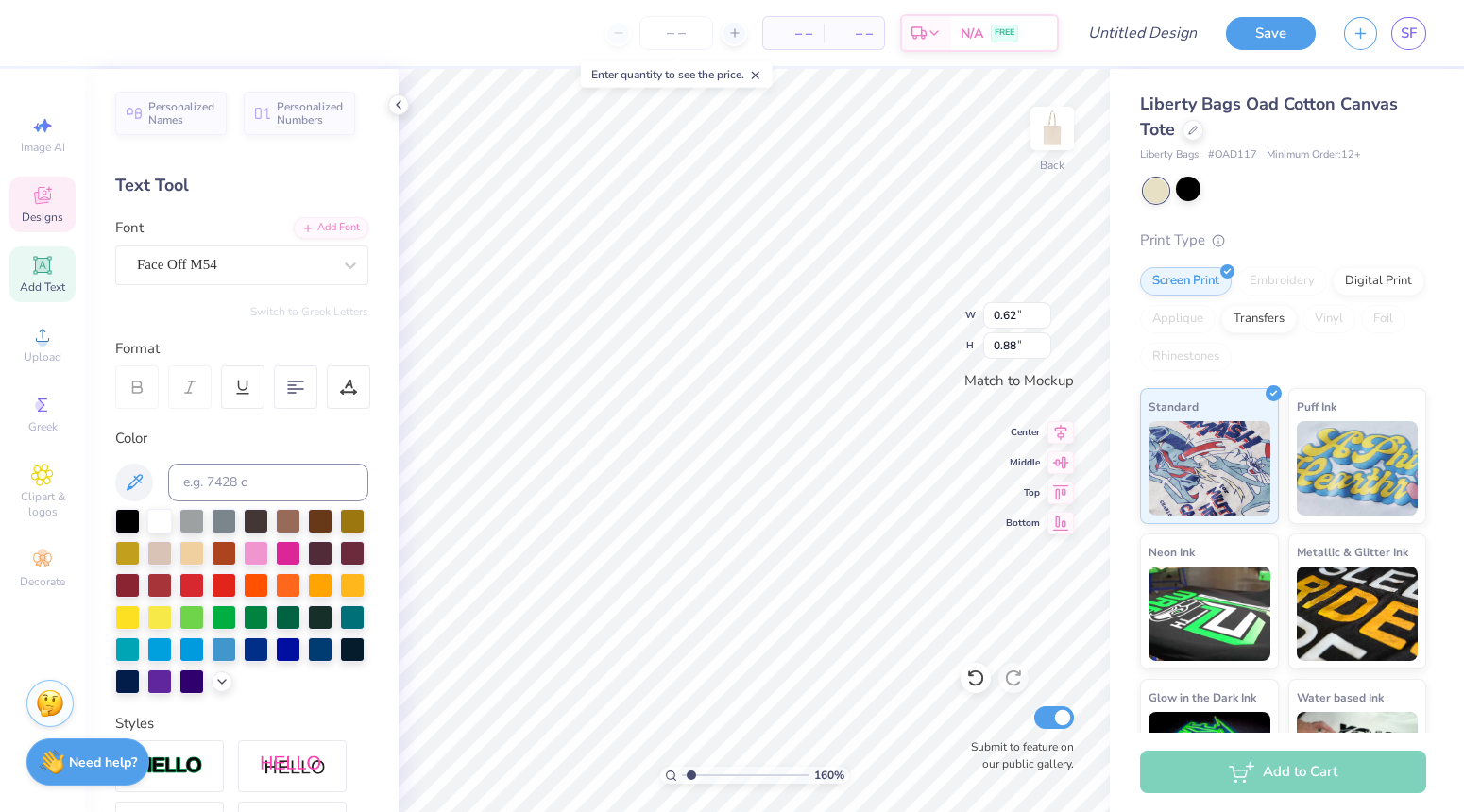 drag, startPoint x: 720, startPoint y: 773, endPoint x: 690, endPoint y: 771, distance: 30.06659 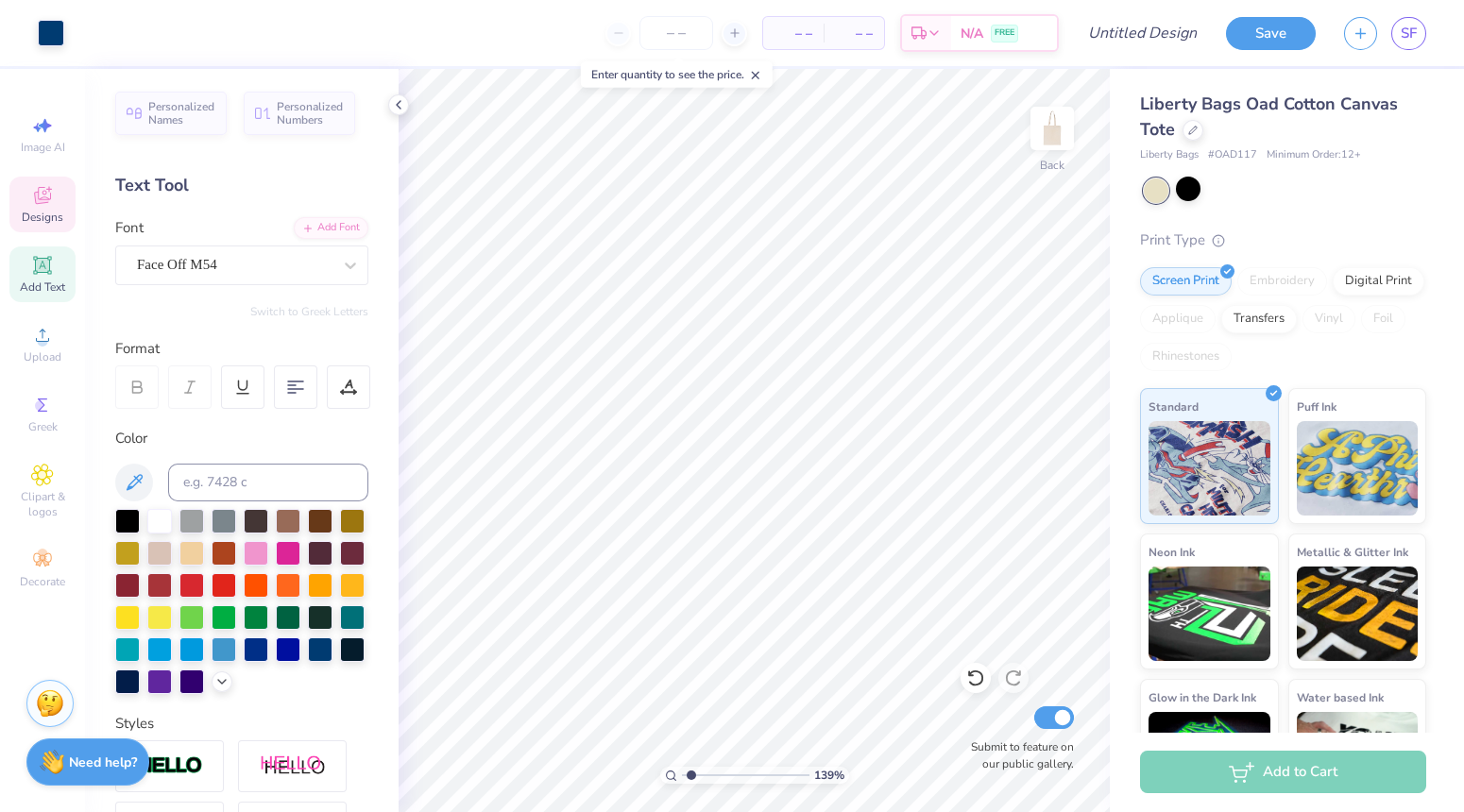 click 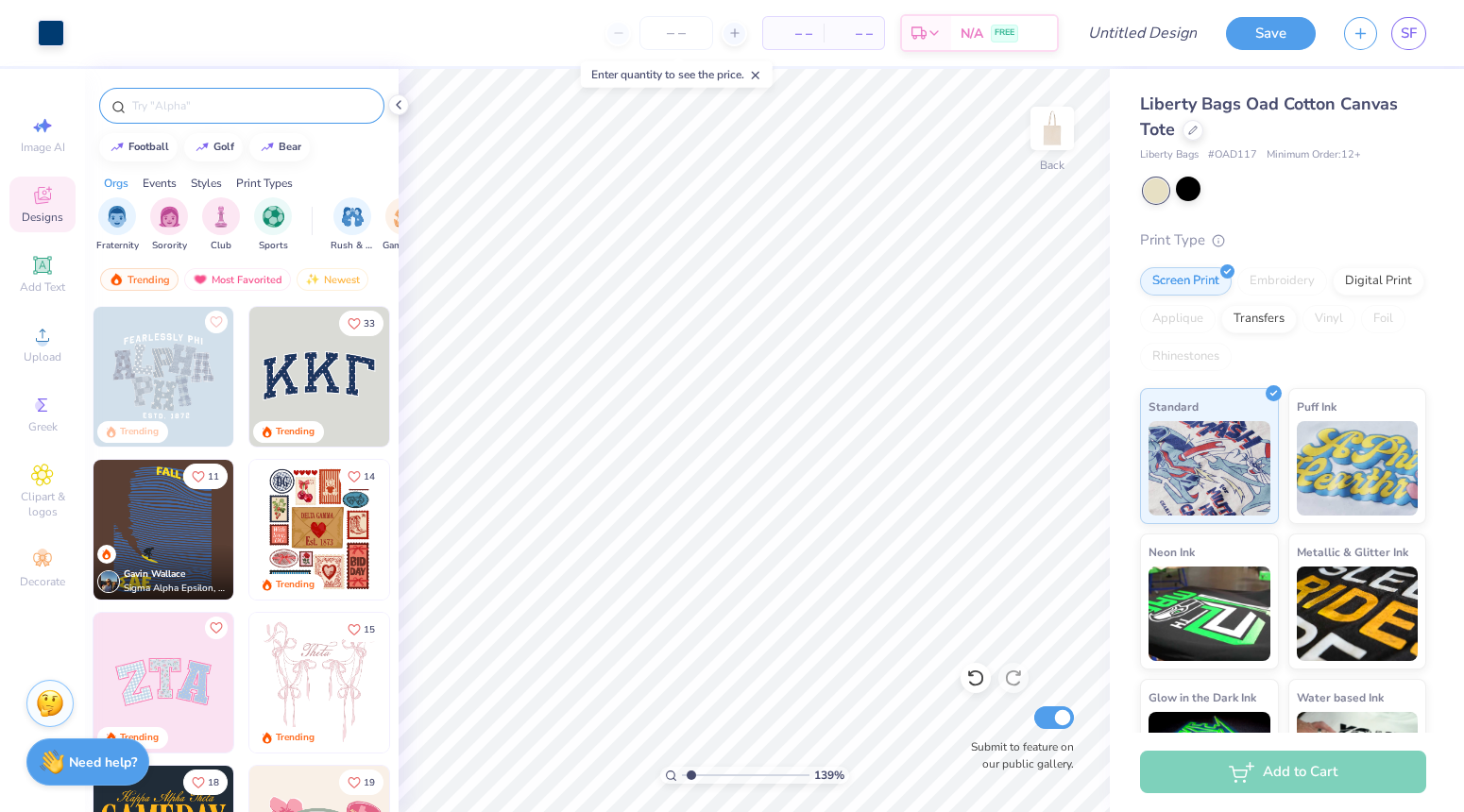click at bounding box center [251, 106] 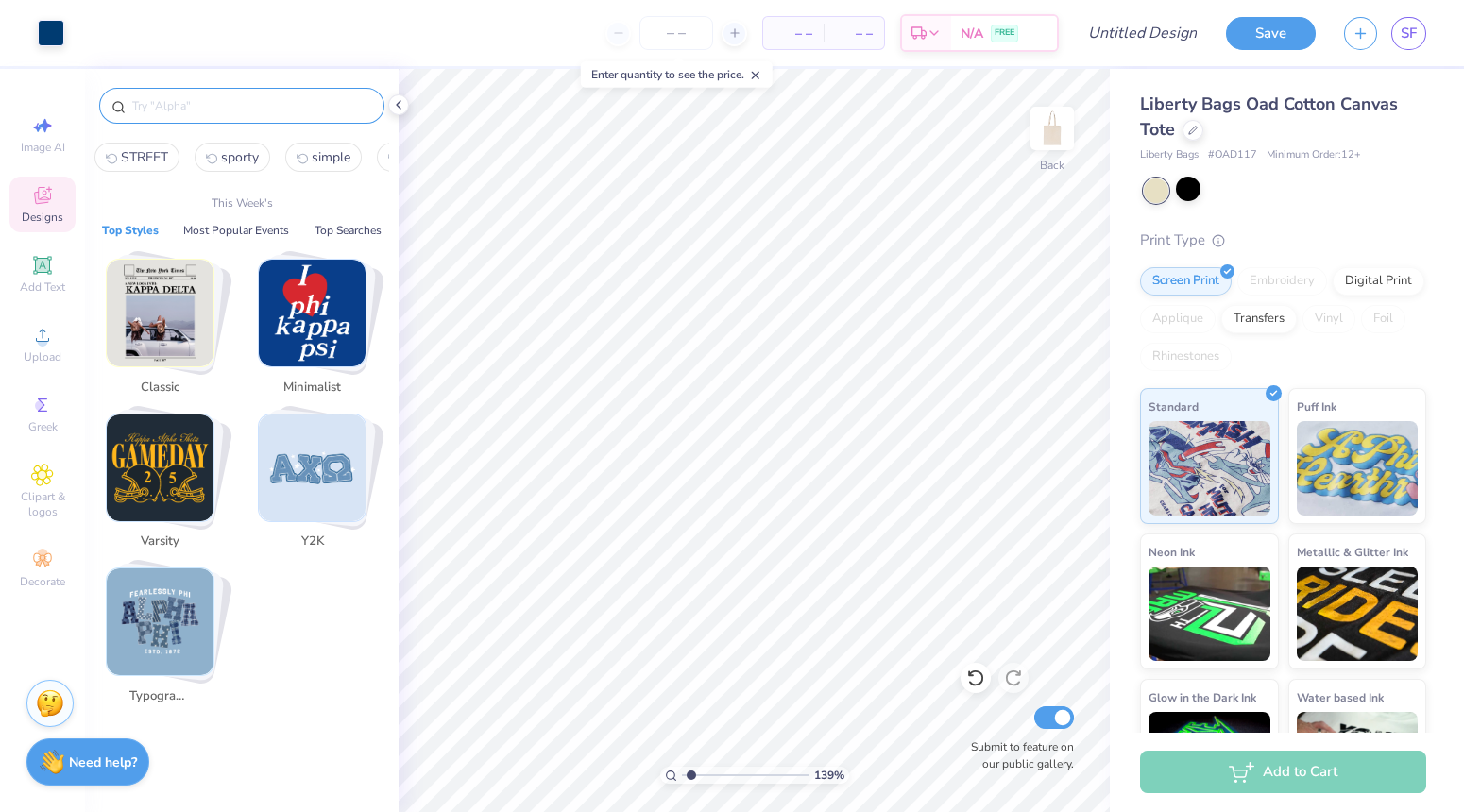 click on "STREET" at bounding box center [145, 157] 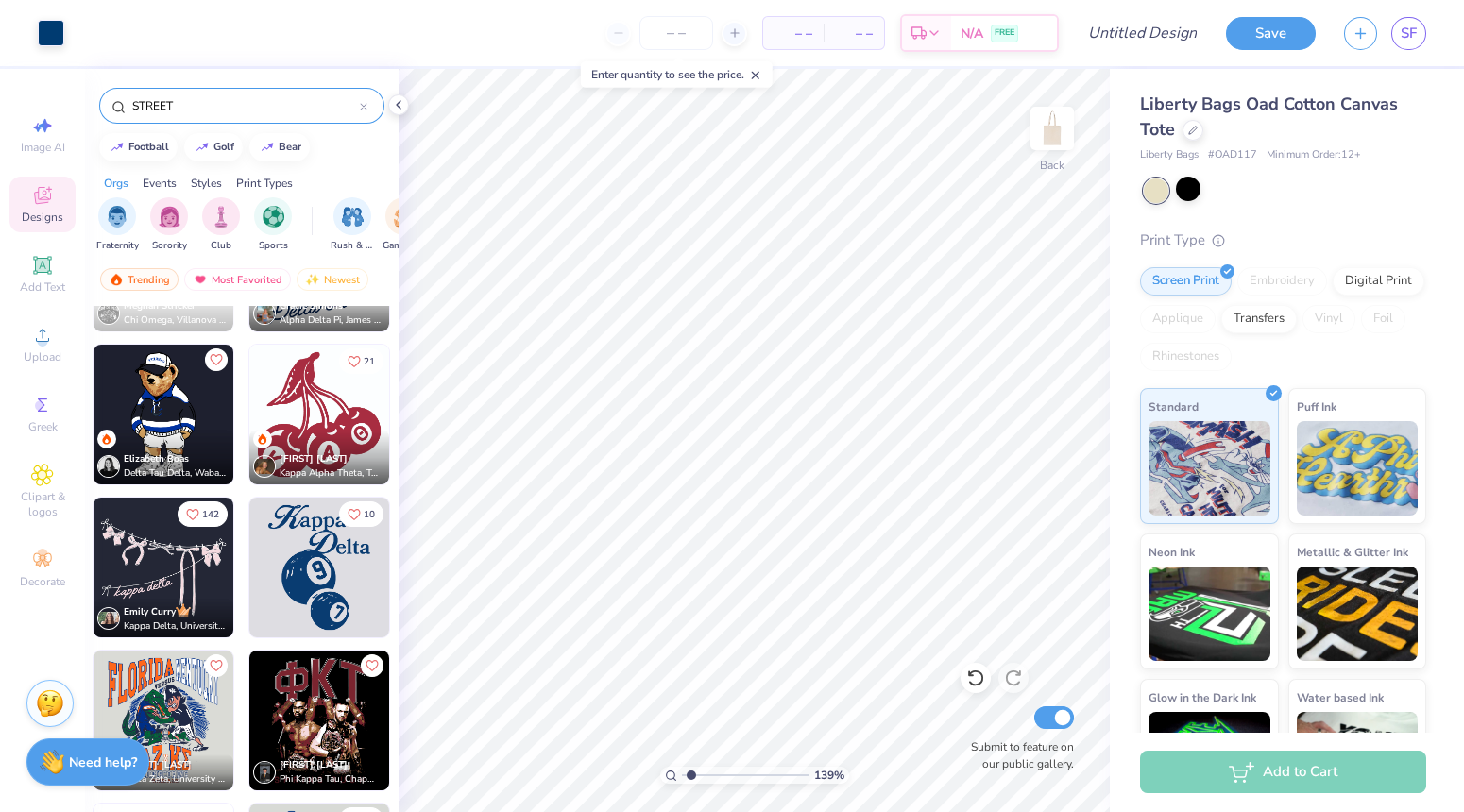 scroll, scrollTop: 110, scrollLeft: 0, axis: vertical 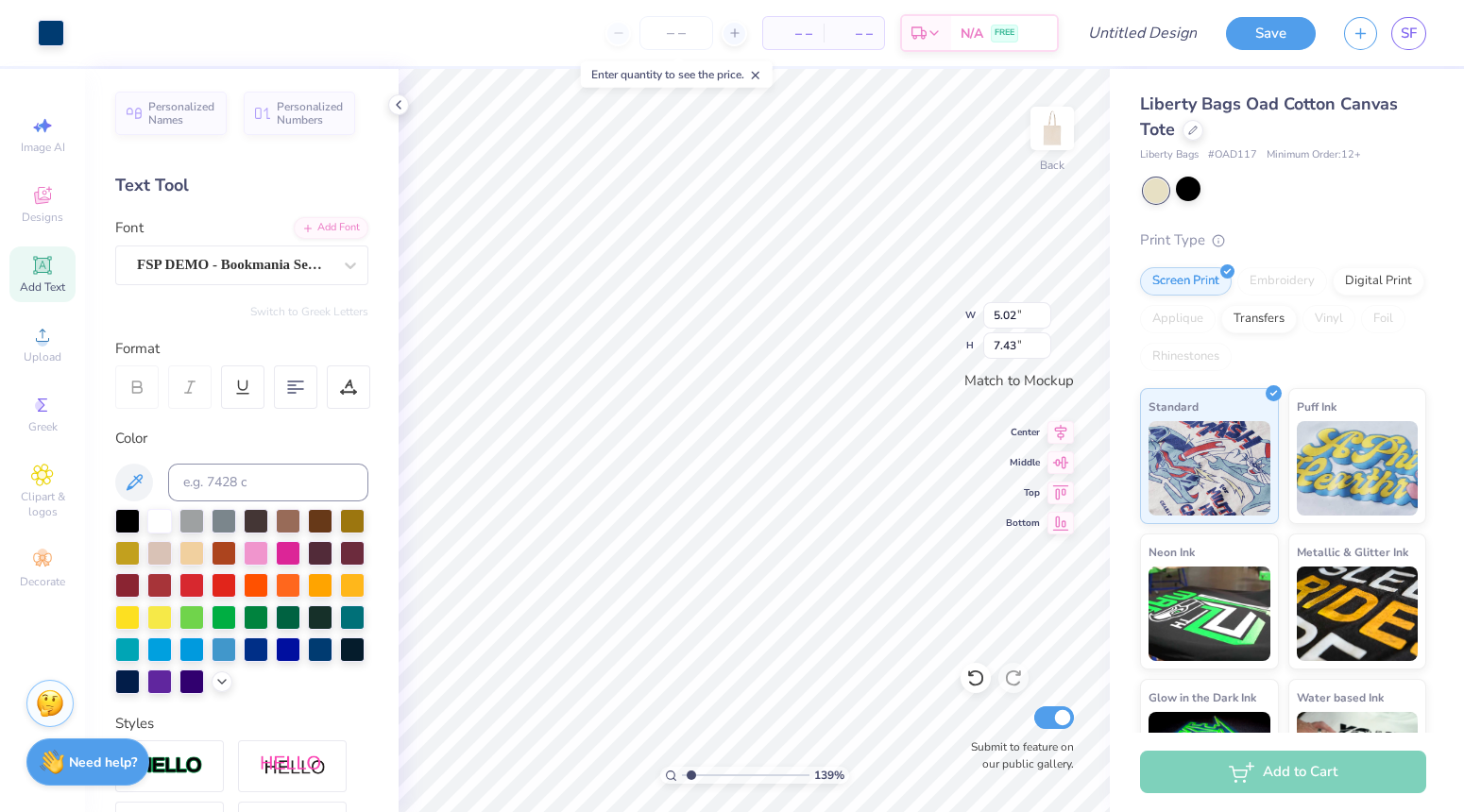 type on "4.13" 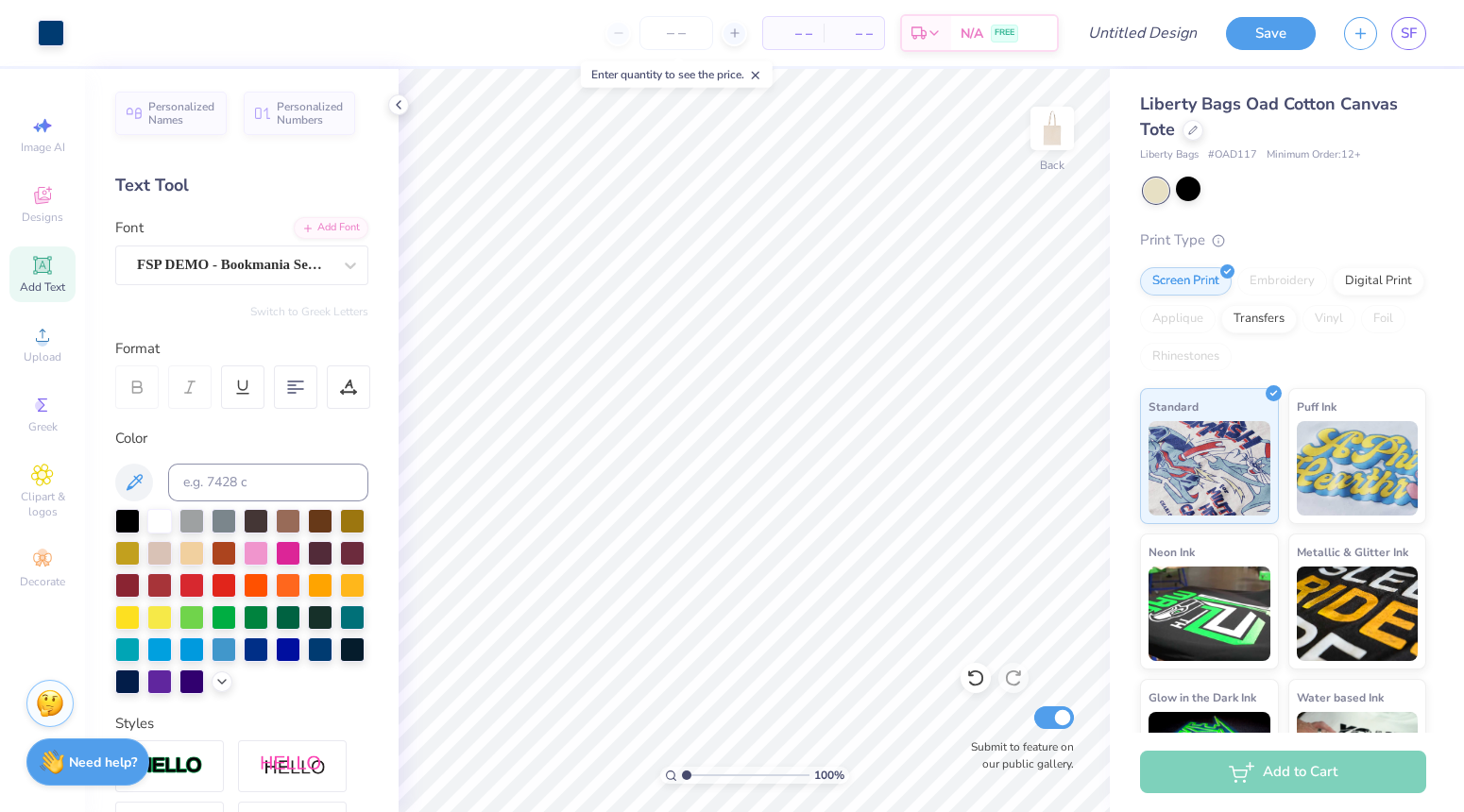 drag, startPoint x: 686, startPoint y: 773, endPoint x: 670, endPoint y: 773, distance: 16 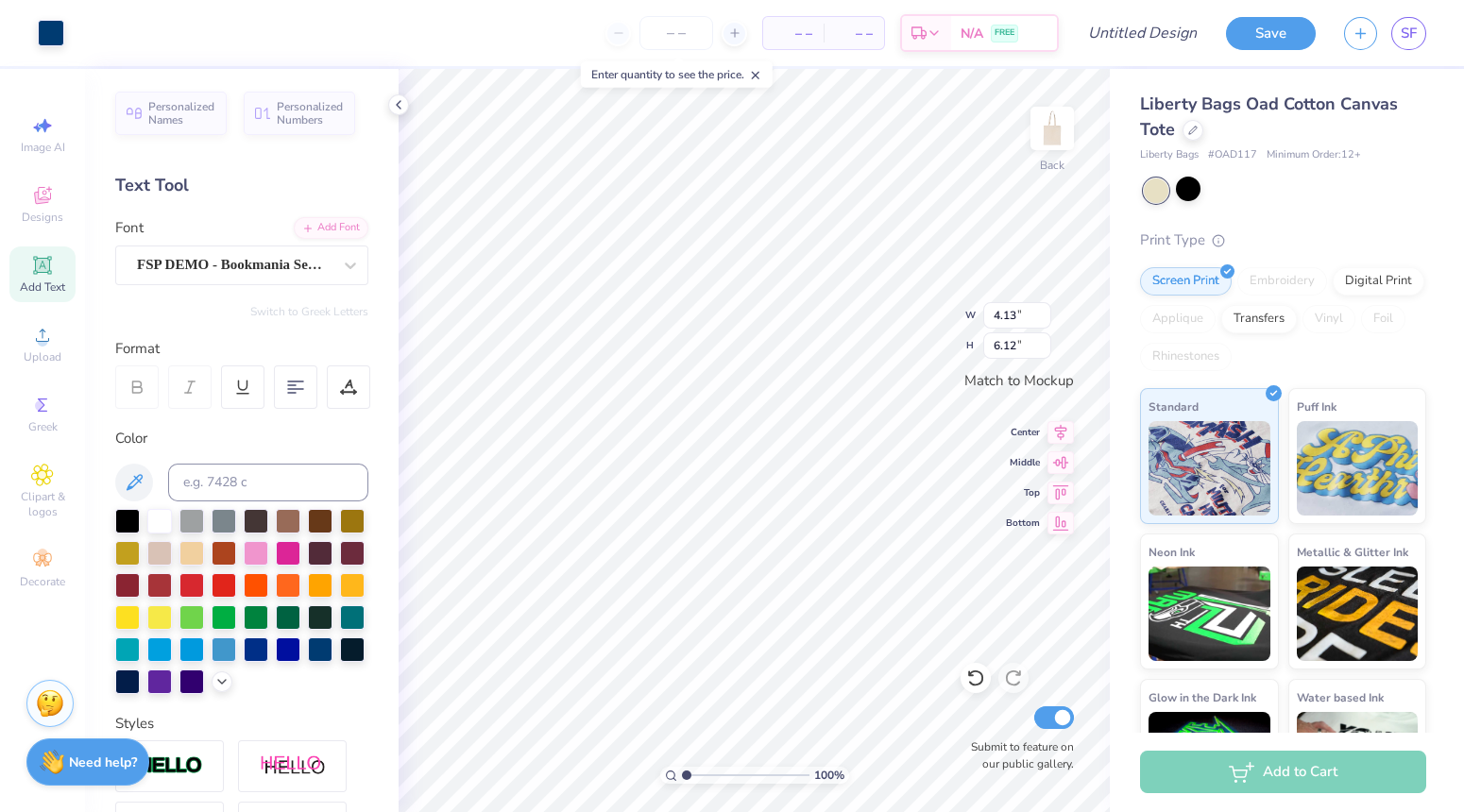 type on "2.86" 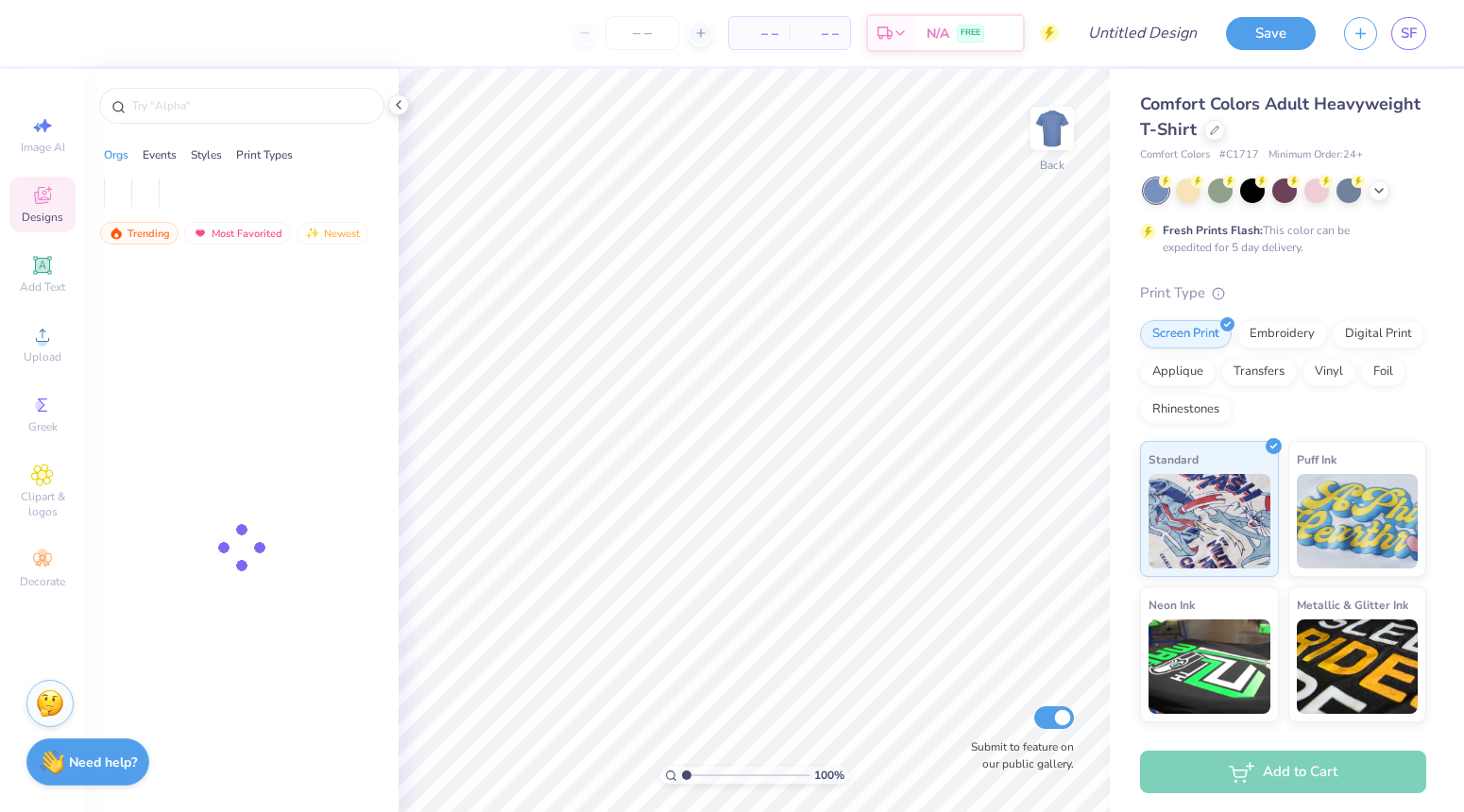 scroll, scrollTop: 0, scrollLeft: 0, axis: both 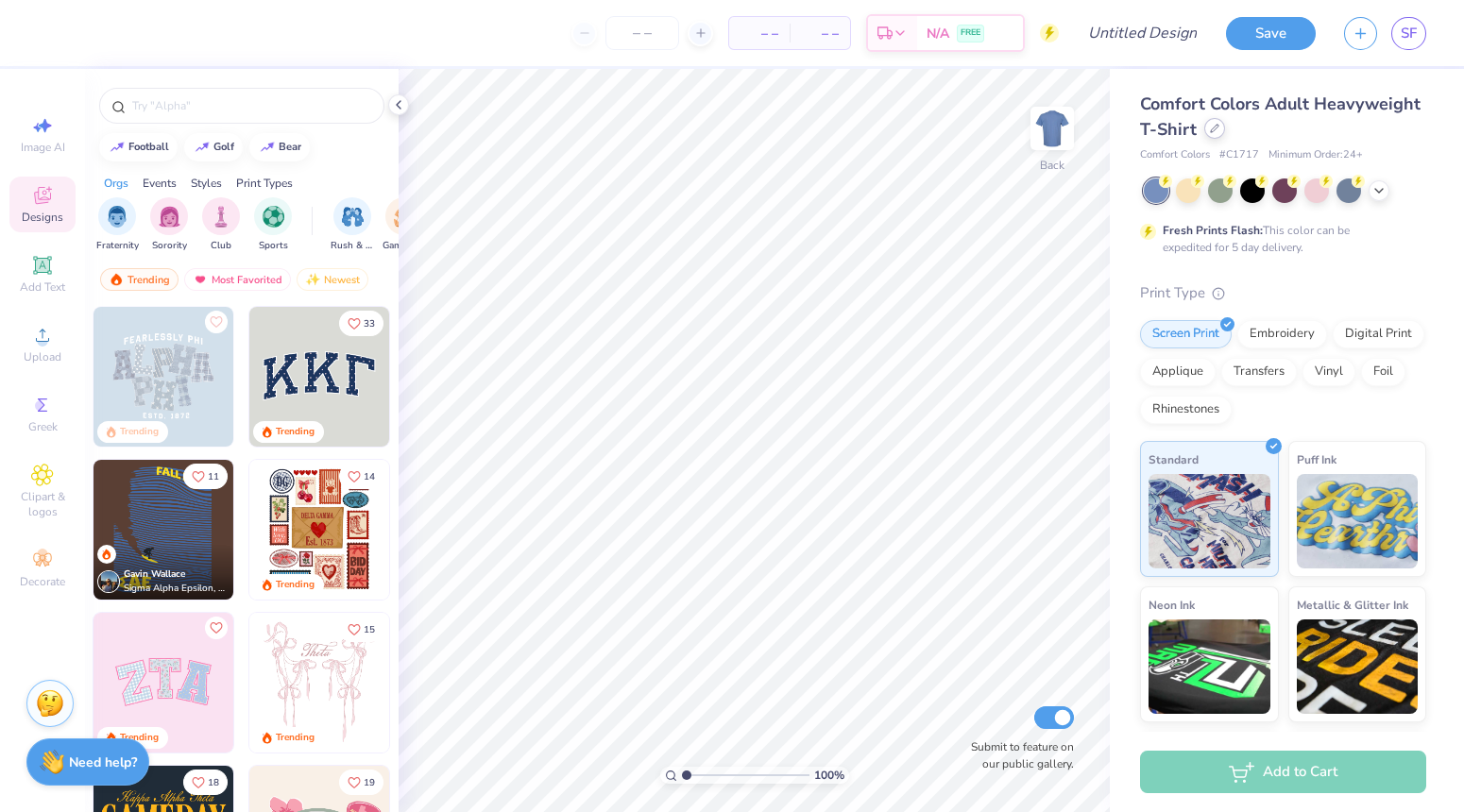 click at bounding box center (1215, 128) 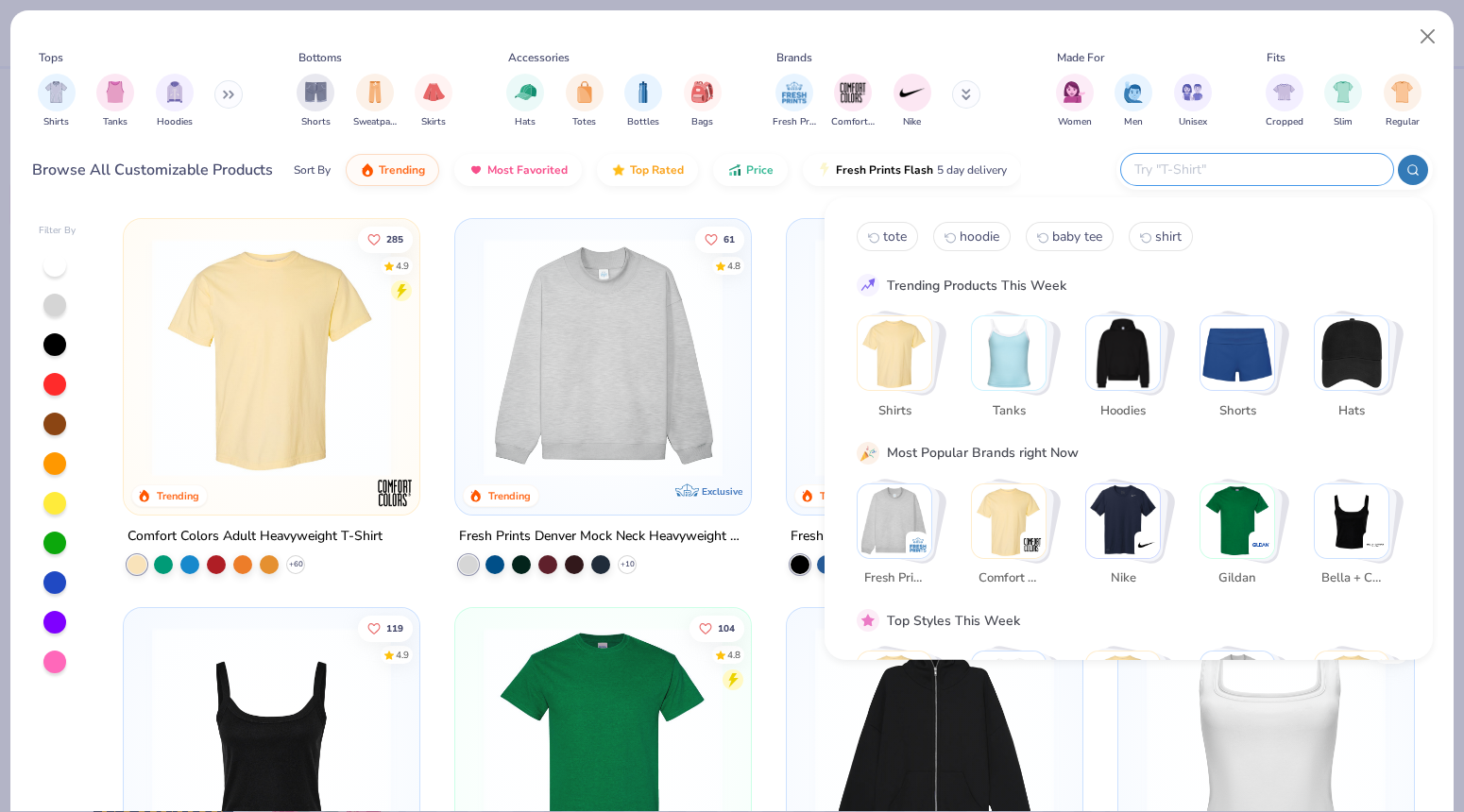 click at bounding box center [1256, 169] 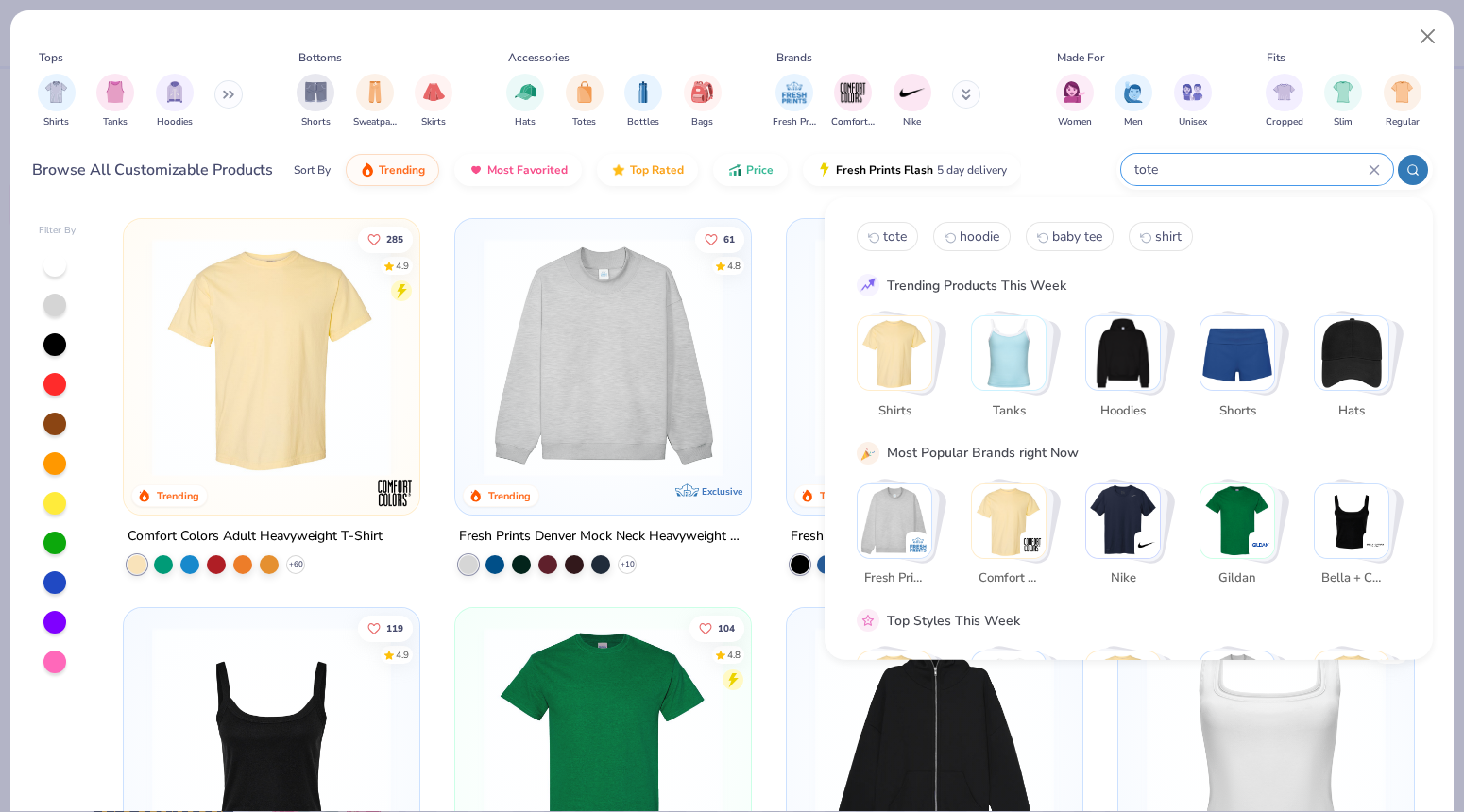 type on "tote" 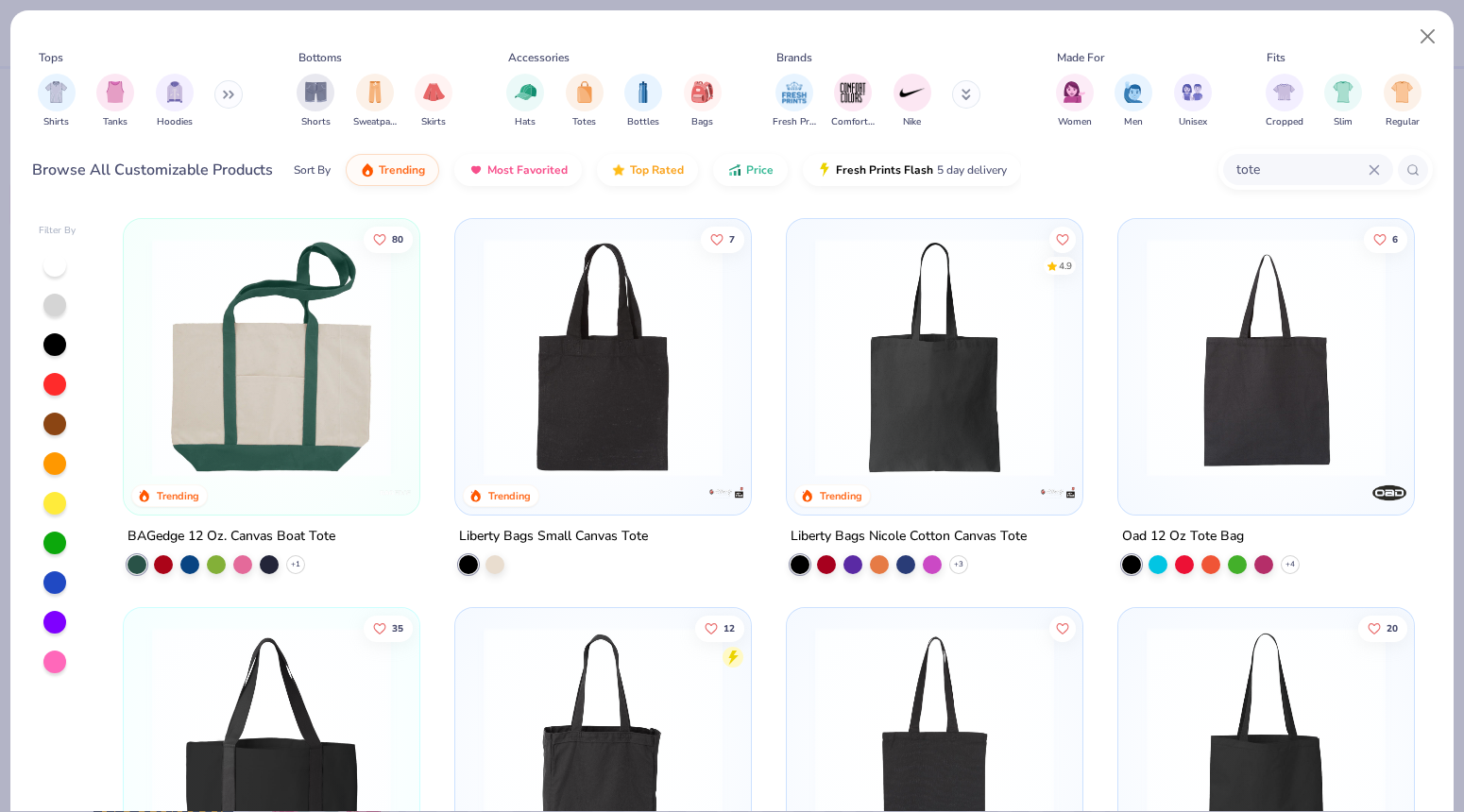 click at bounding box center (603, 357) 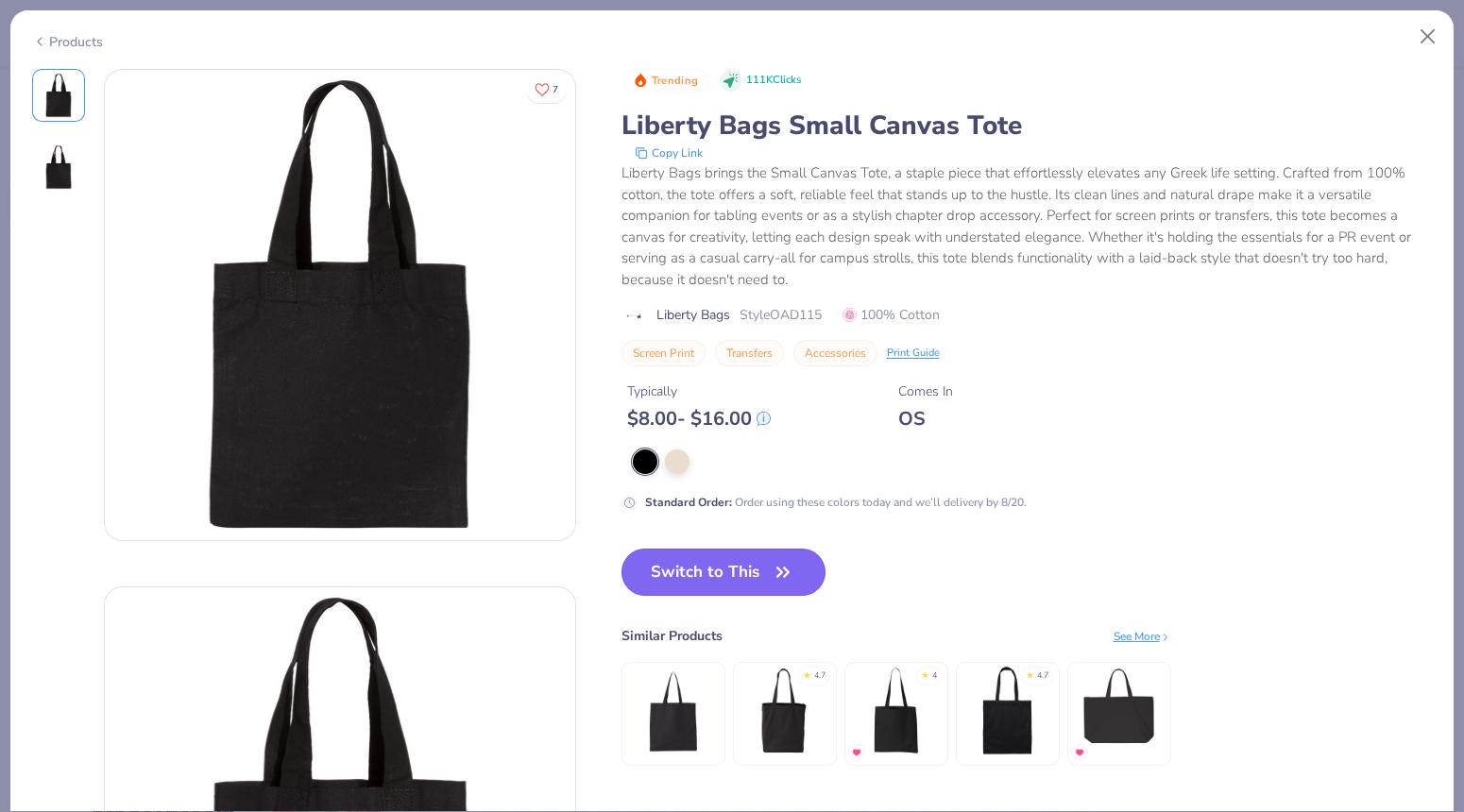 click on "Switch to This" at bounding box center [723, 572] 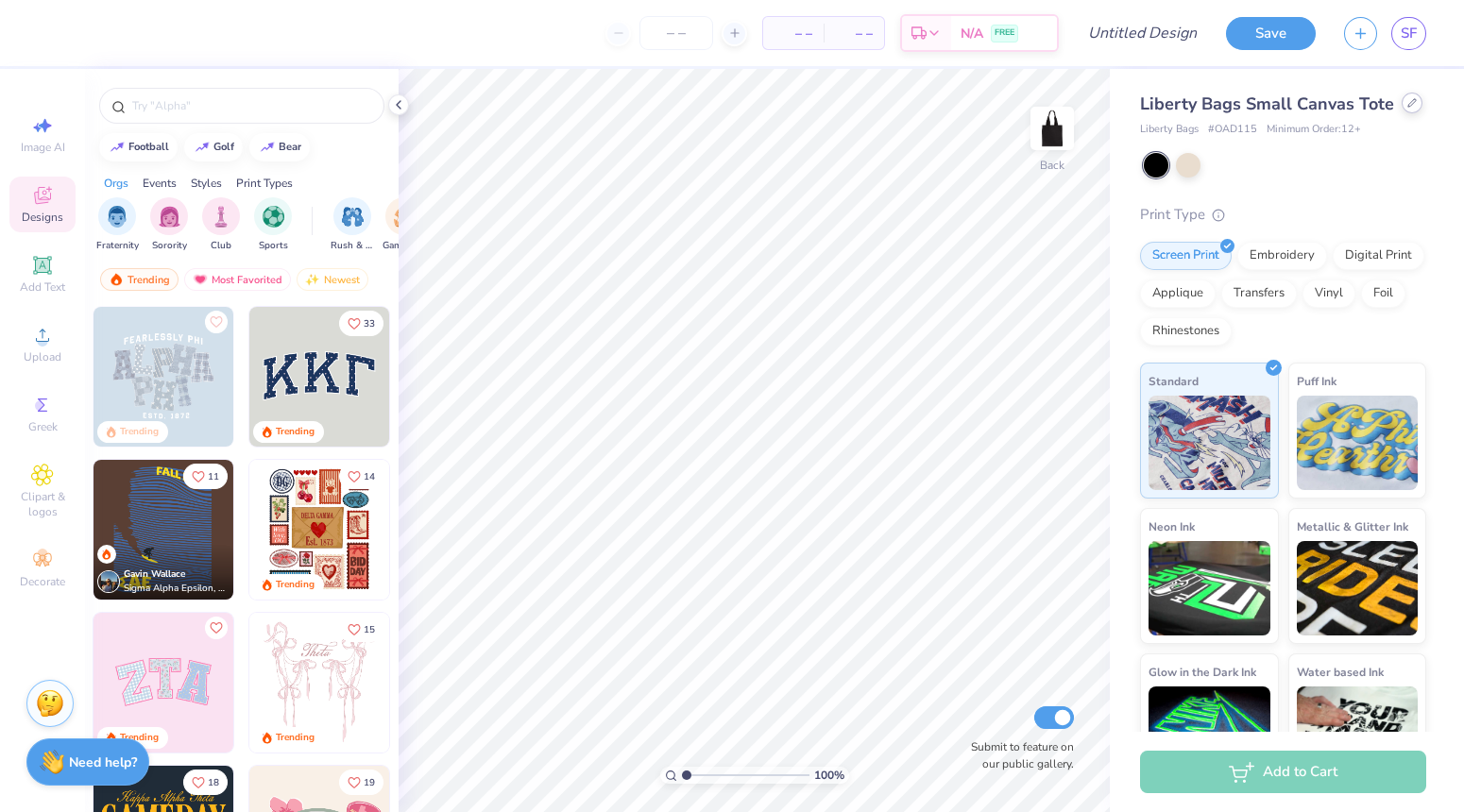 click on "Liberty Bags Small Canvas Tote" at bounding box center (1283, 104) 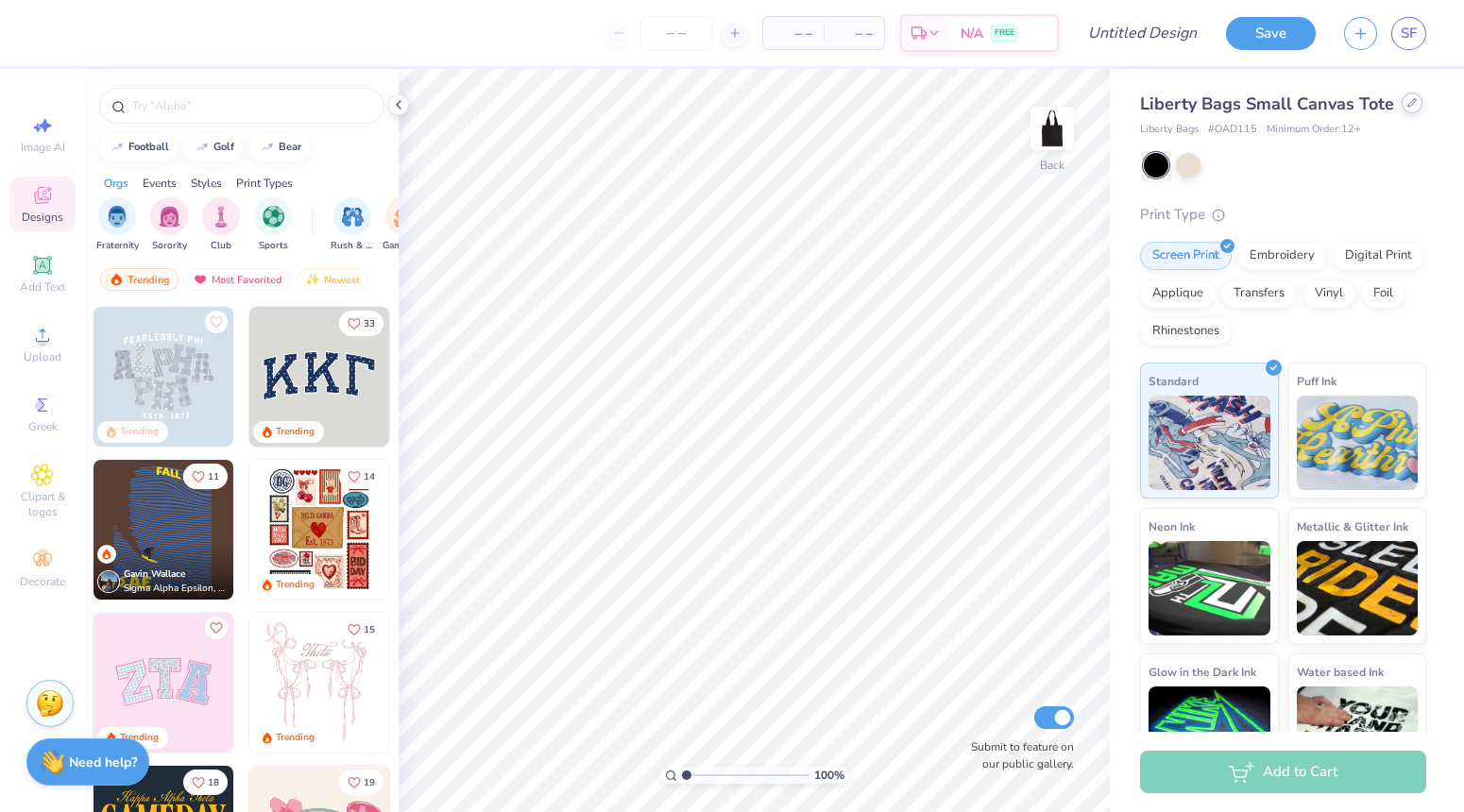 click at bounding box center (1412, 103) 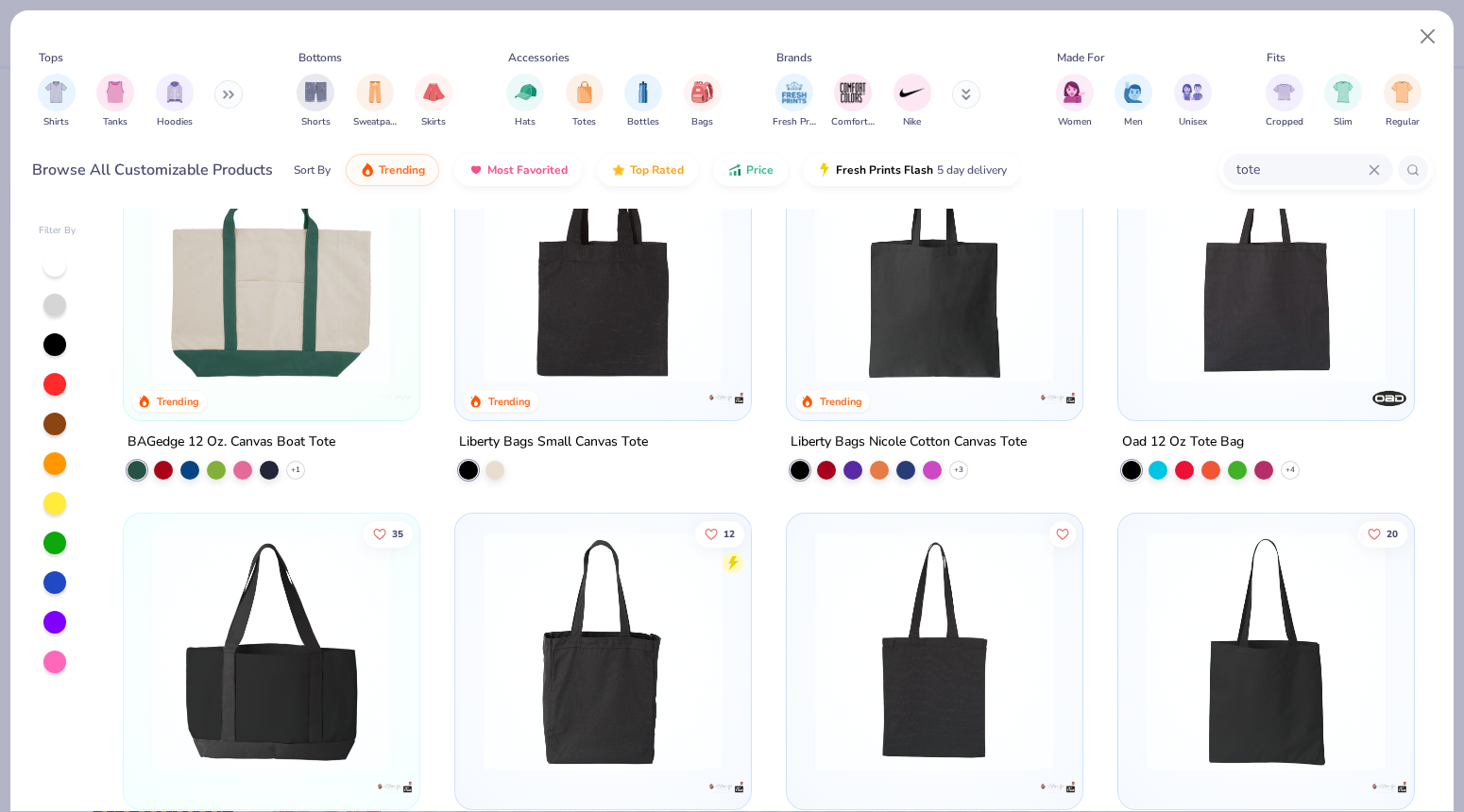 scroll, scrollTop: 204, scrollLeft: 0, axis: vertical 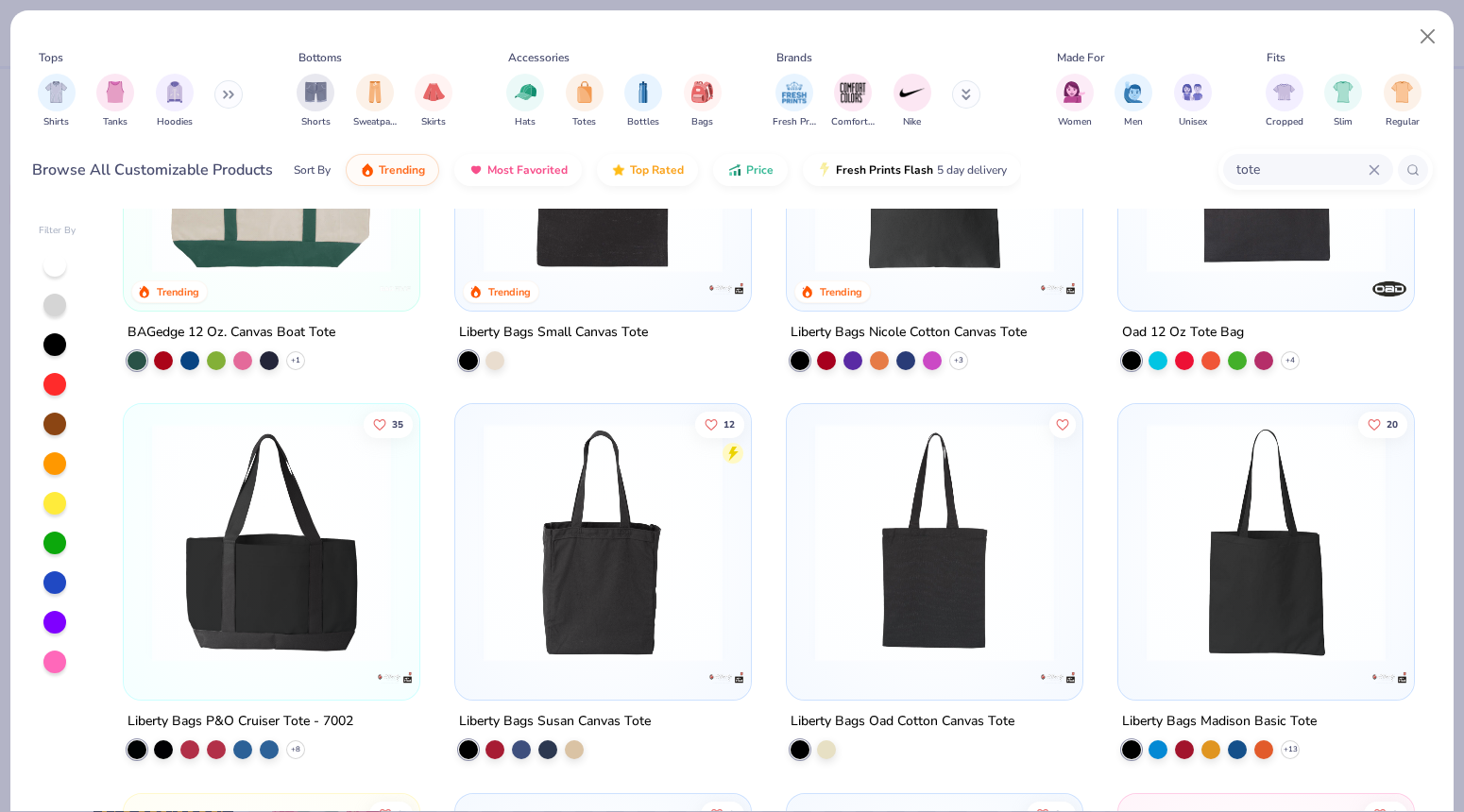 click at bounding box center (934, 542) 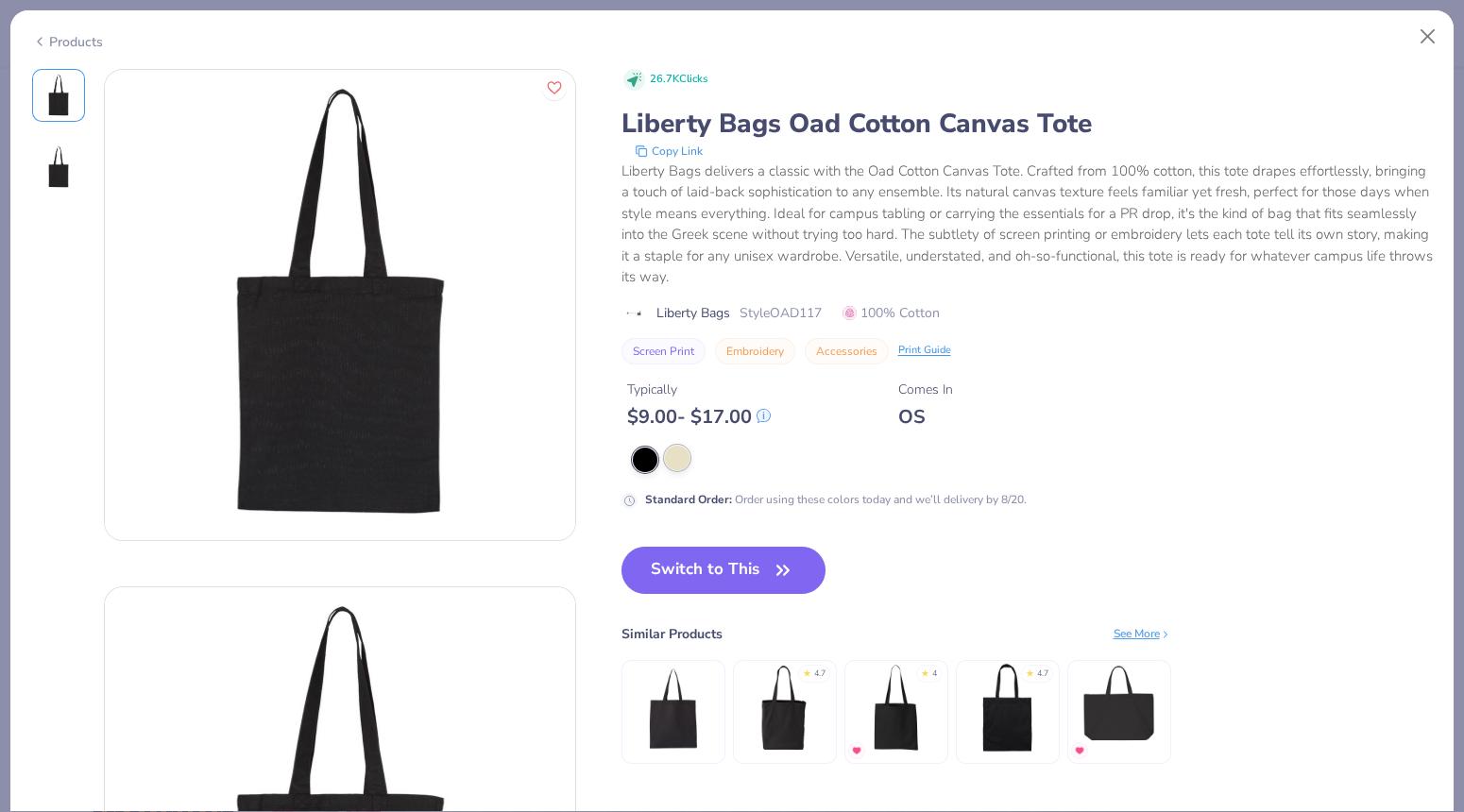 click at bounding box center [677, 458] 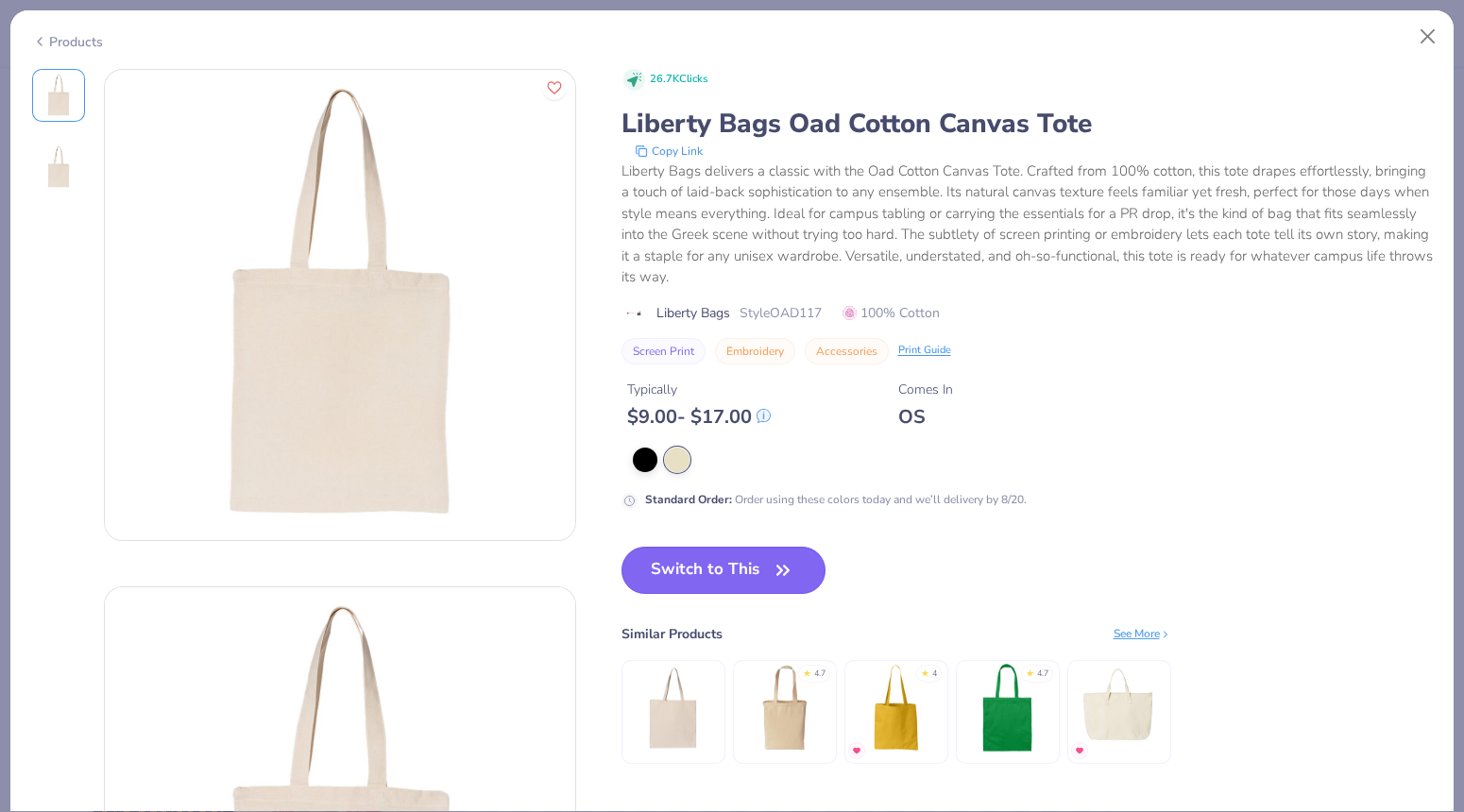 click on "Switch to This" at bounding box center (723, 570) 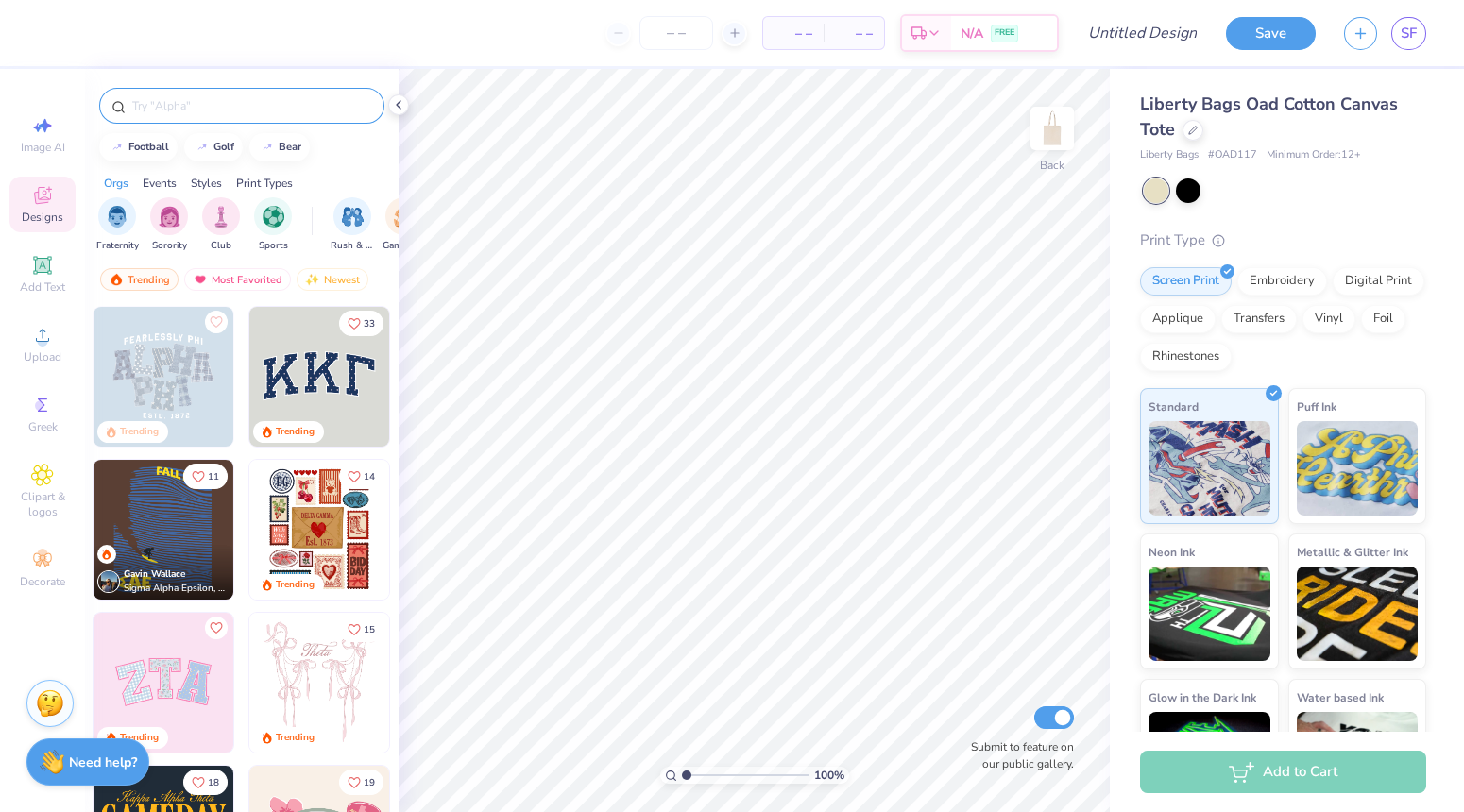 click at bounding box center [251, 106] 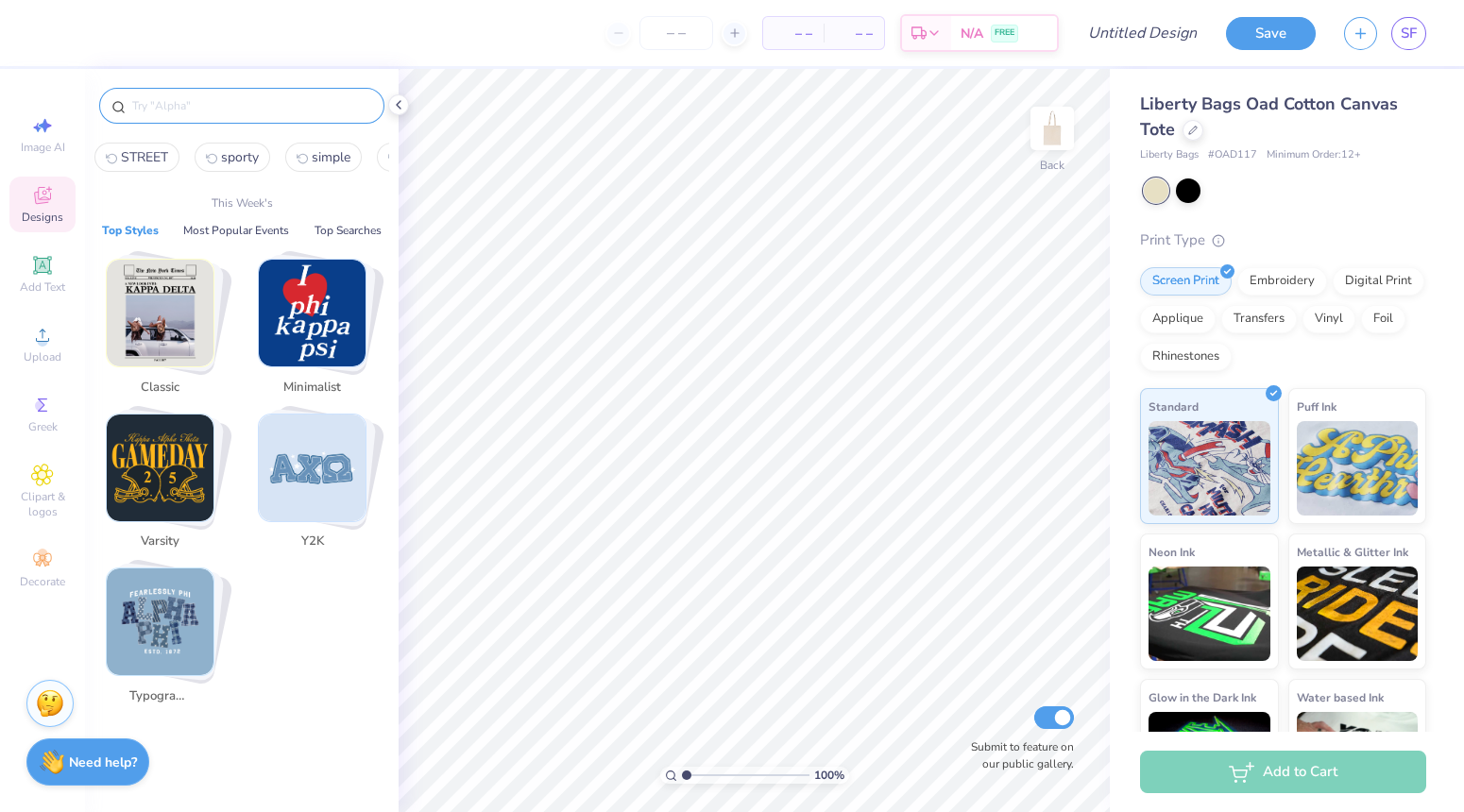 click on "STREET" at bounding box center (137, 157) 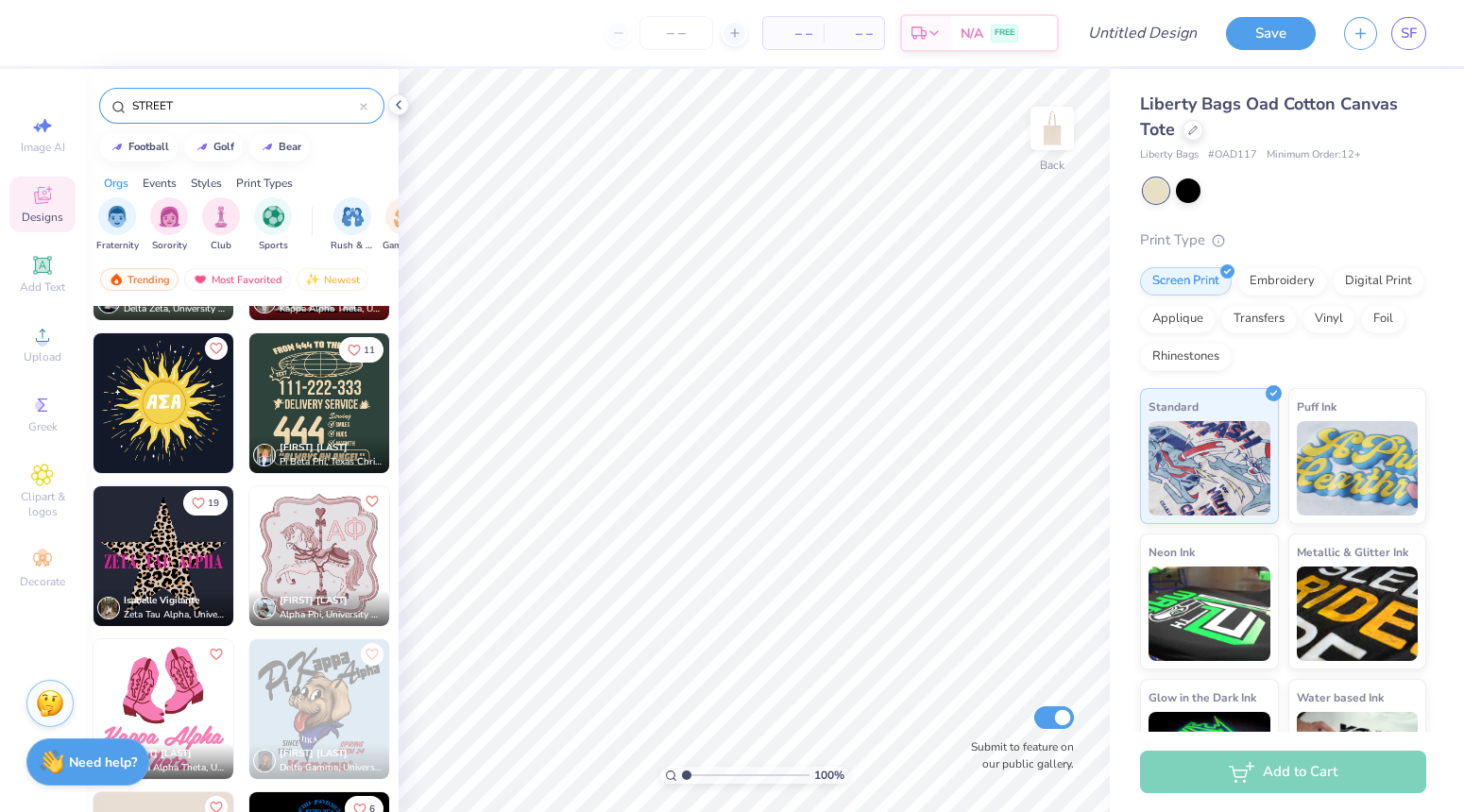 scroll, scrollTop: 2167, scrollLeft: 0, axis: vertical 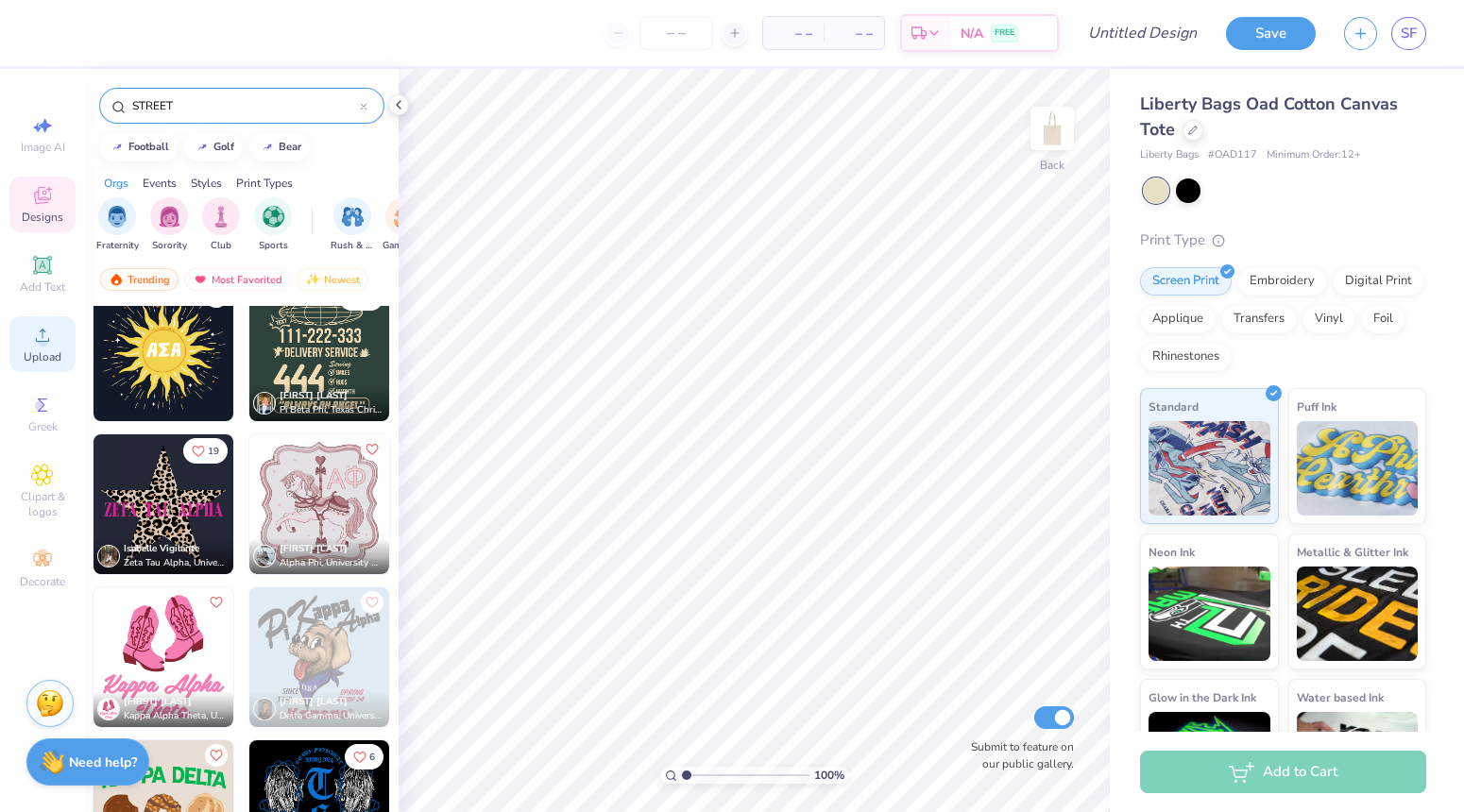 click 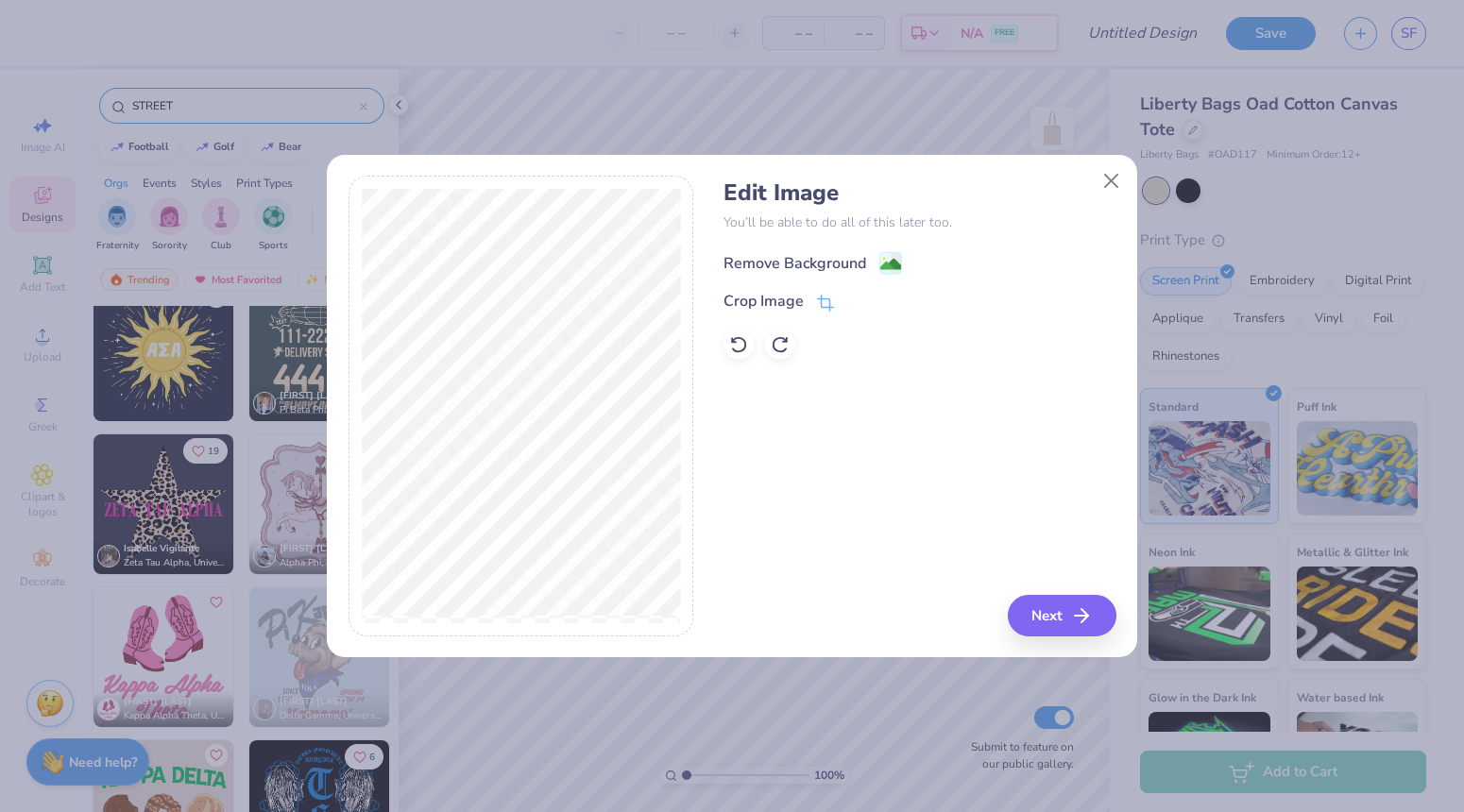 click on "Remove Background" at bounding box center (794, 263) 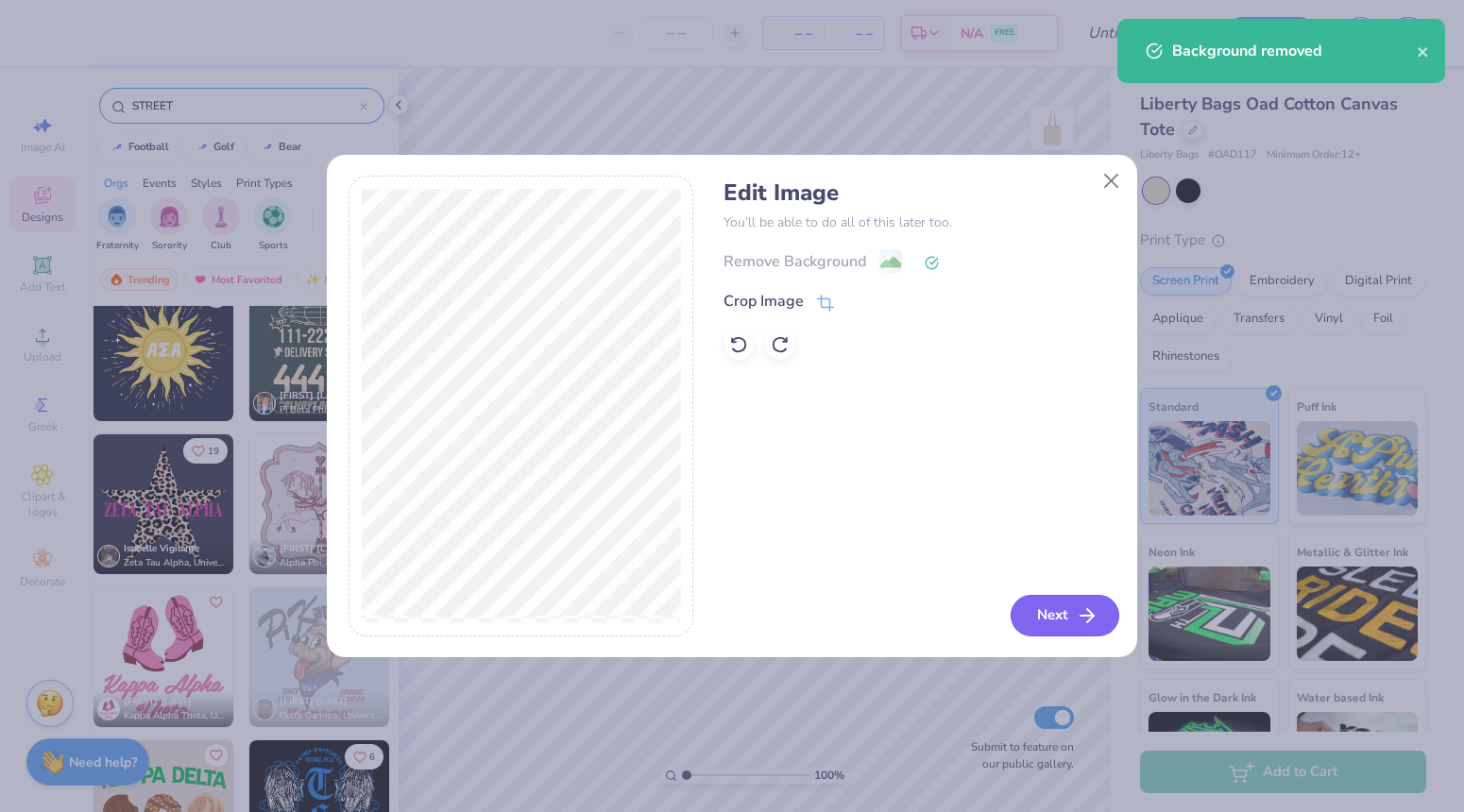 click on "Next" at bounding box center (1064, 616) 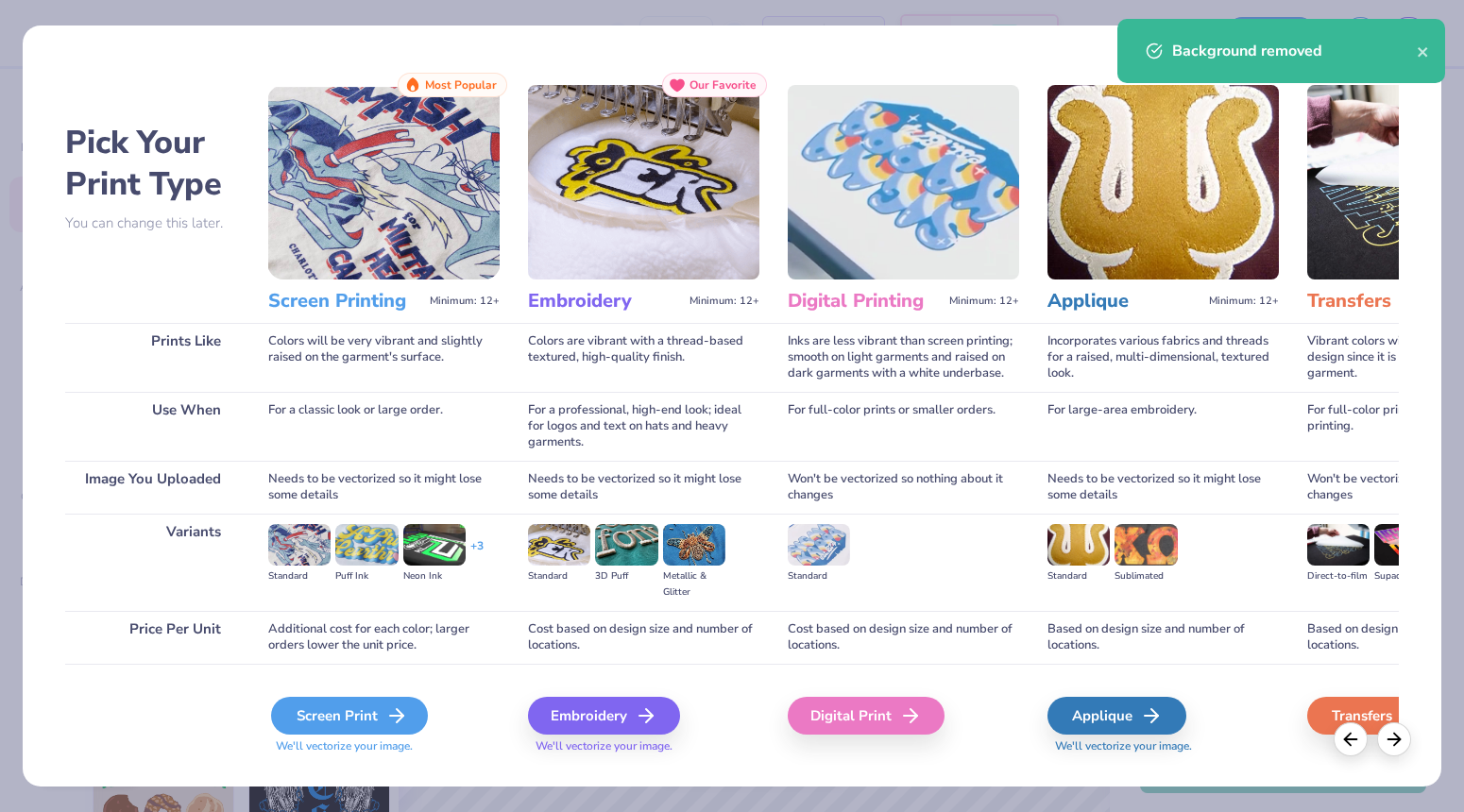 click 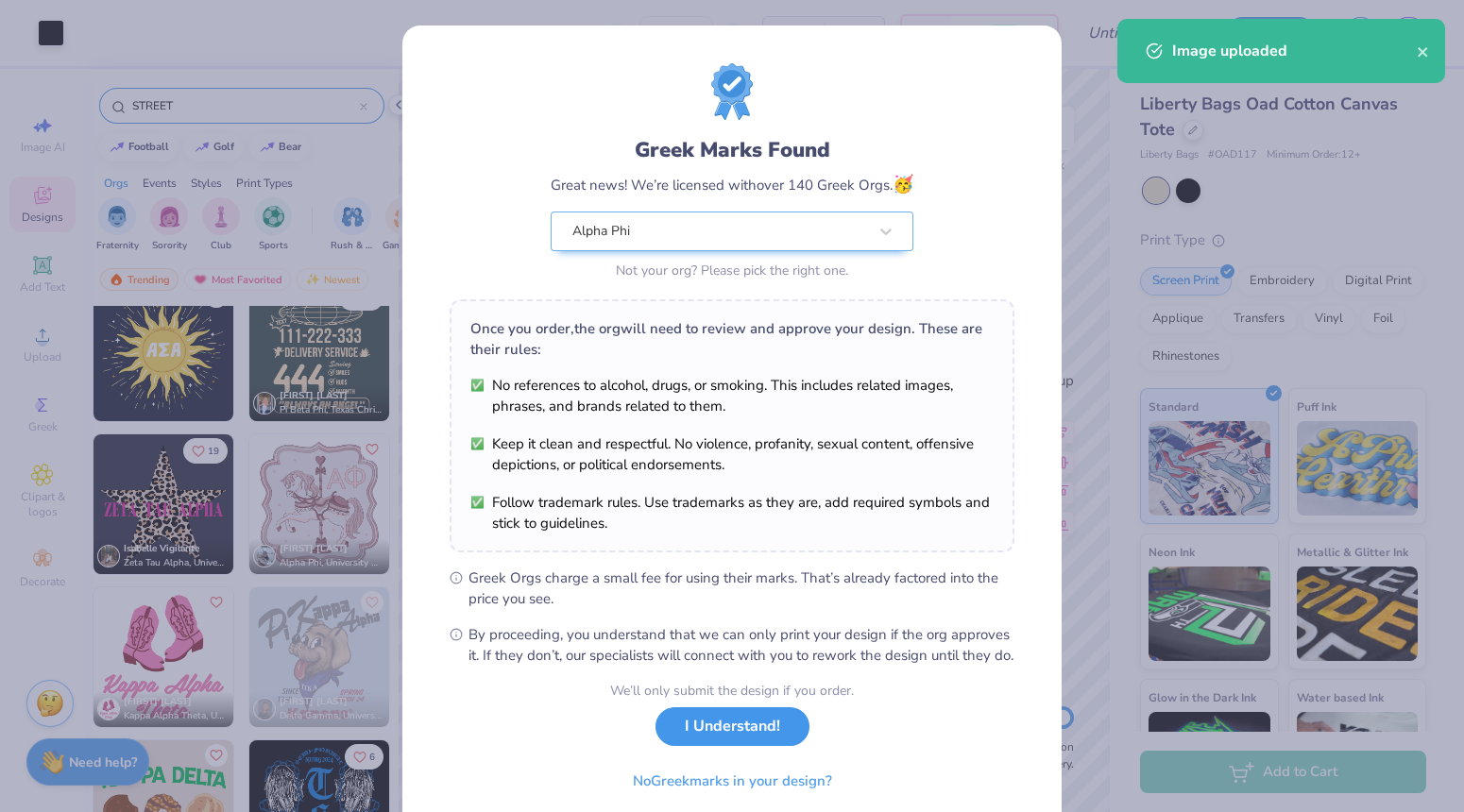 click on "I Understand!" at bounding box center [732, 726] 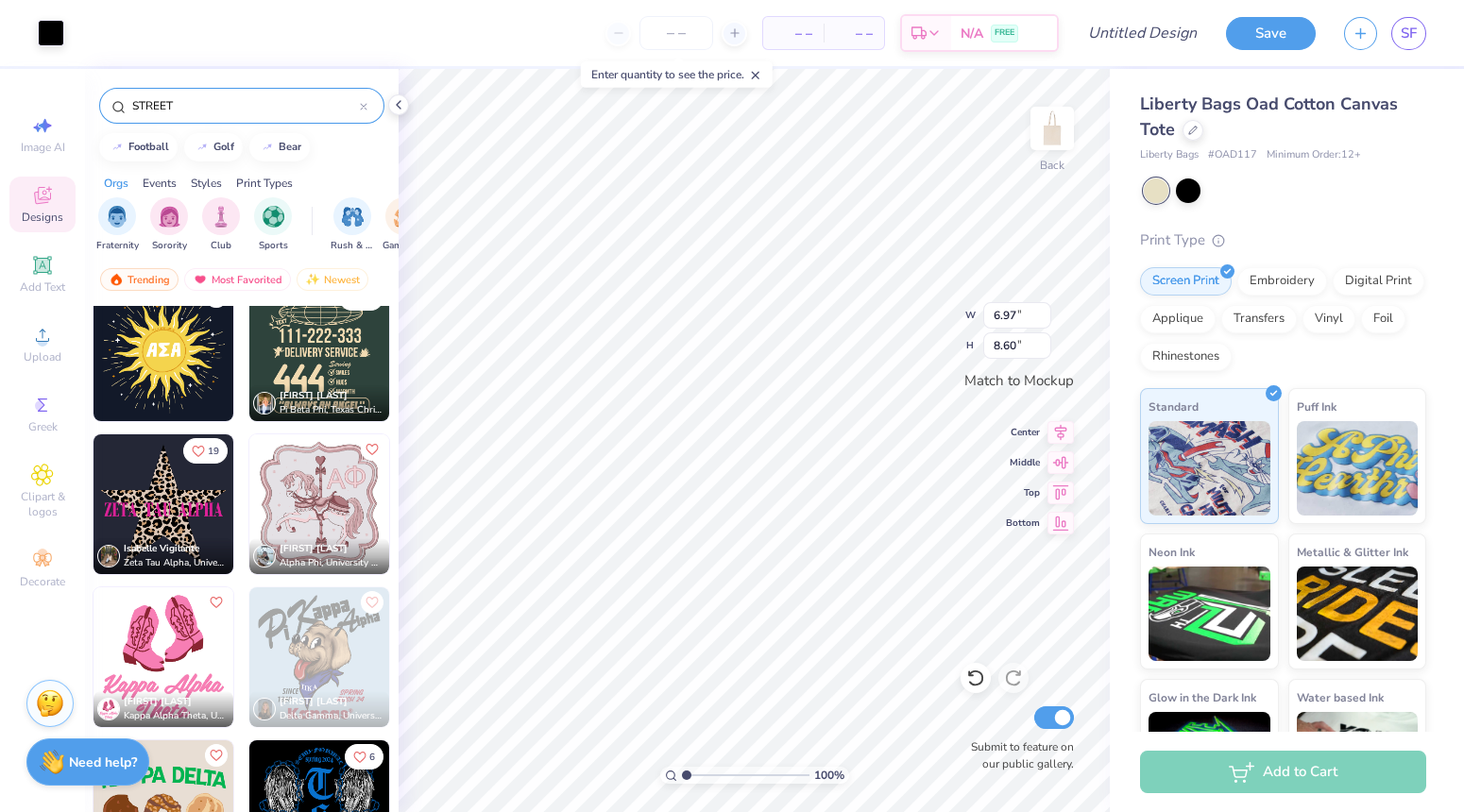 type on "4.41" 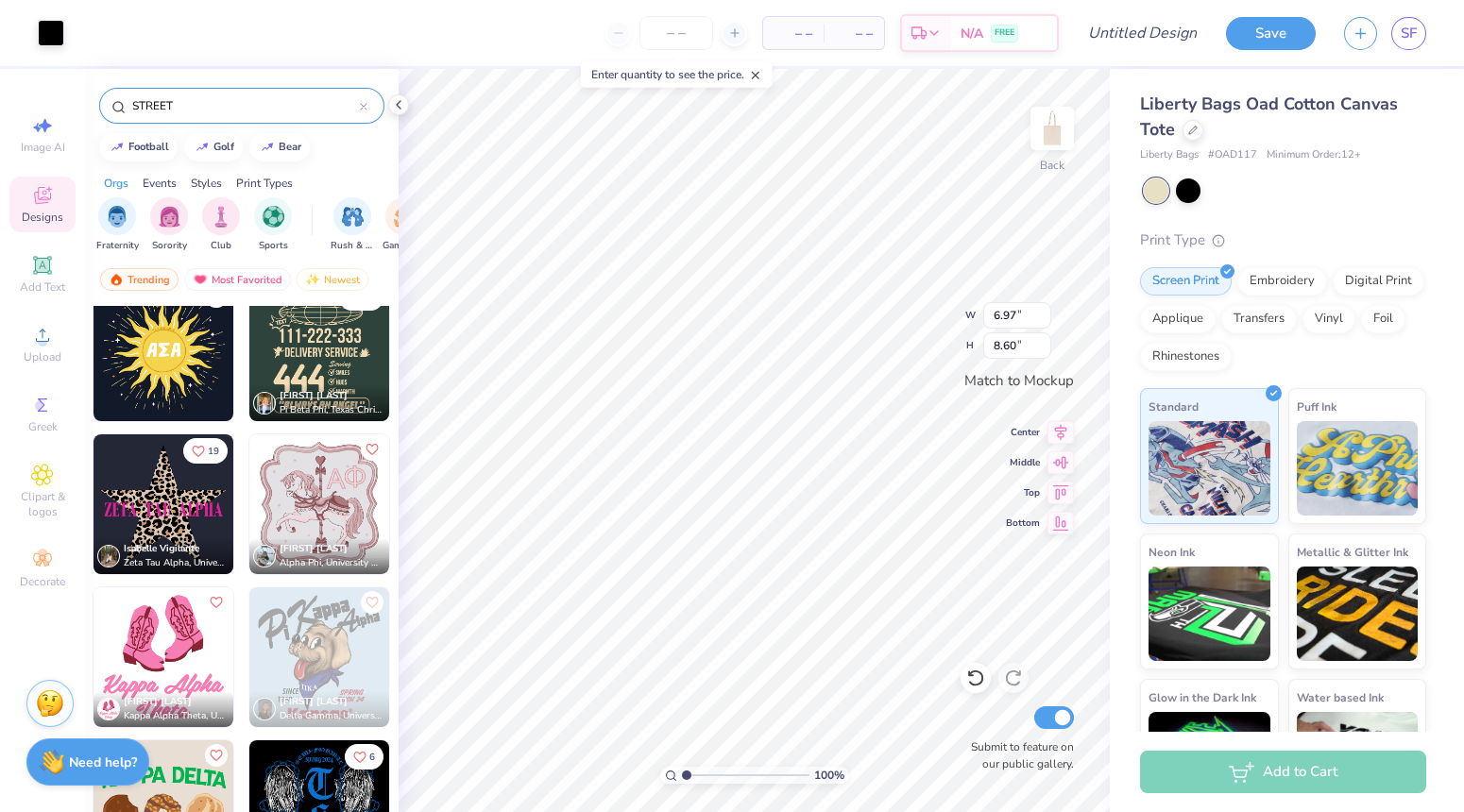 type on "5.45" 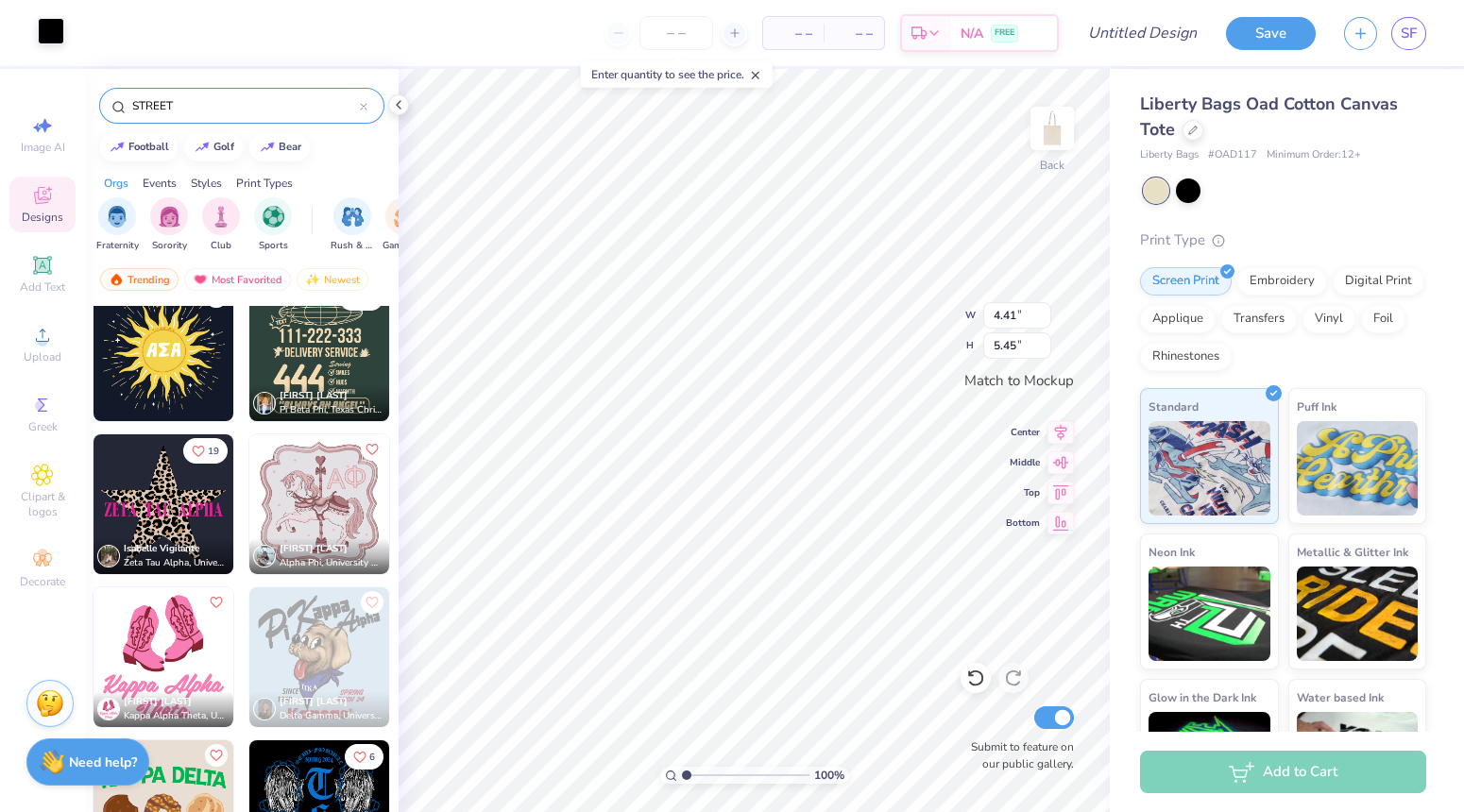 click at bounding box center (51, 31) 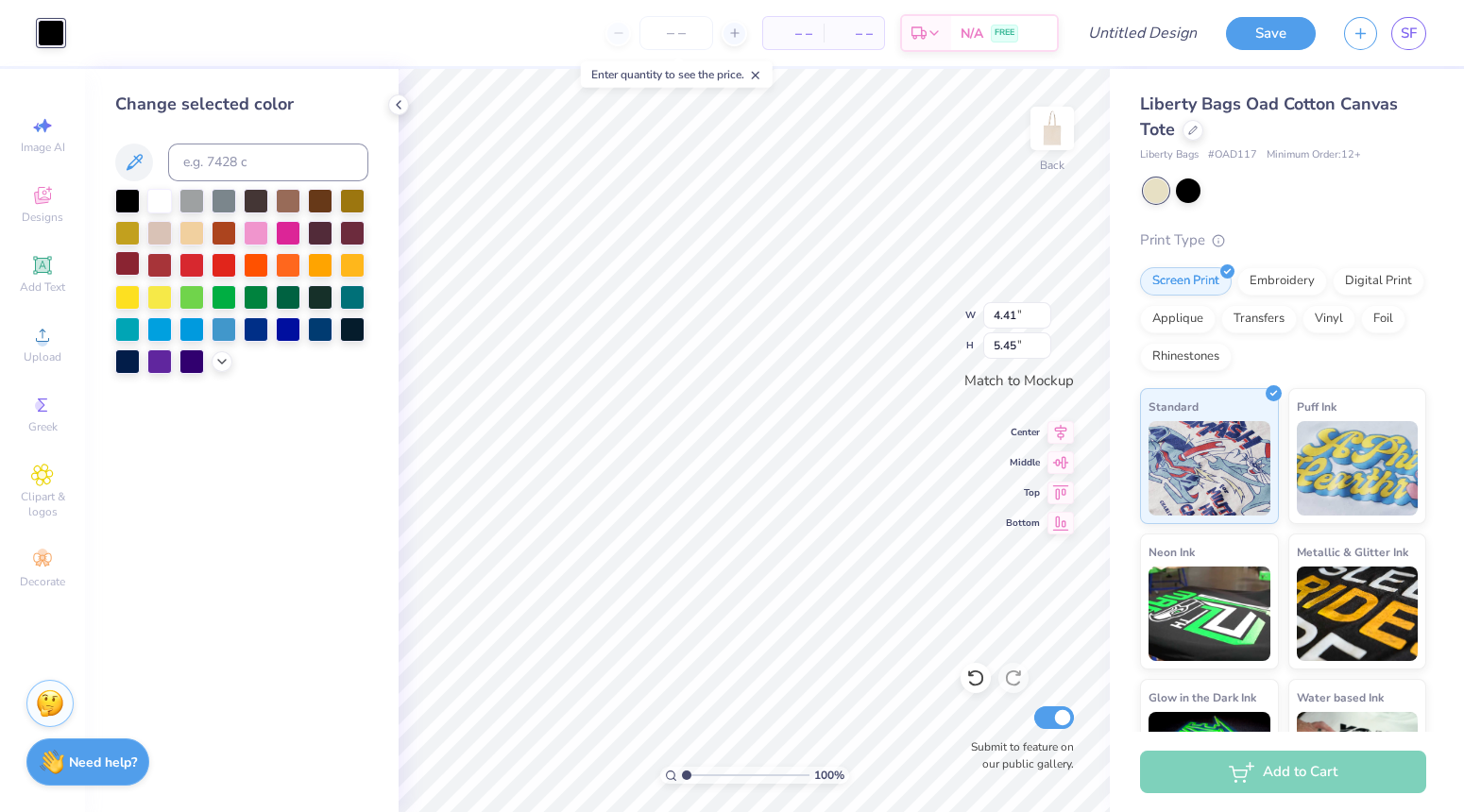 click at bounding box center [128, 263] 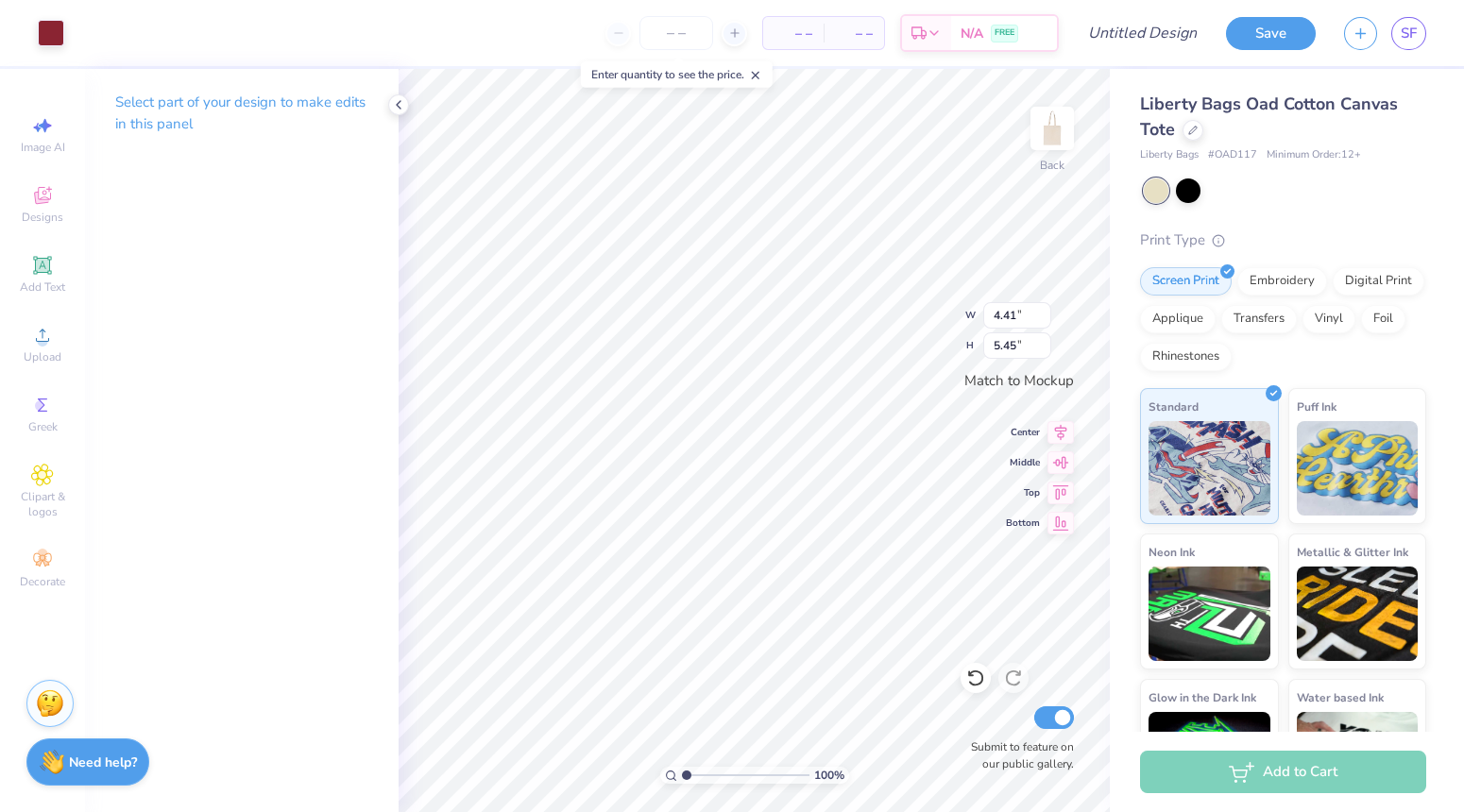 type on "4.72" 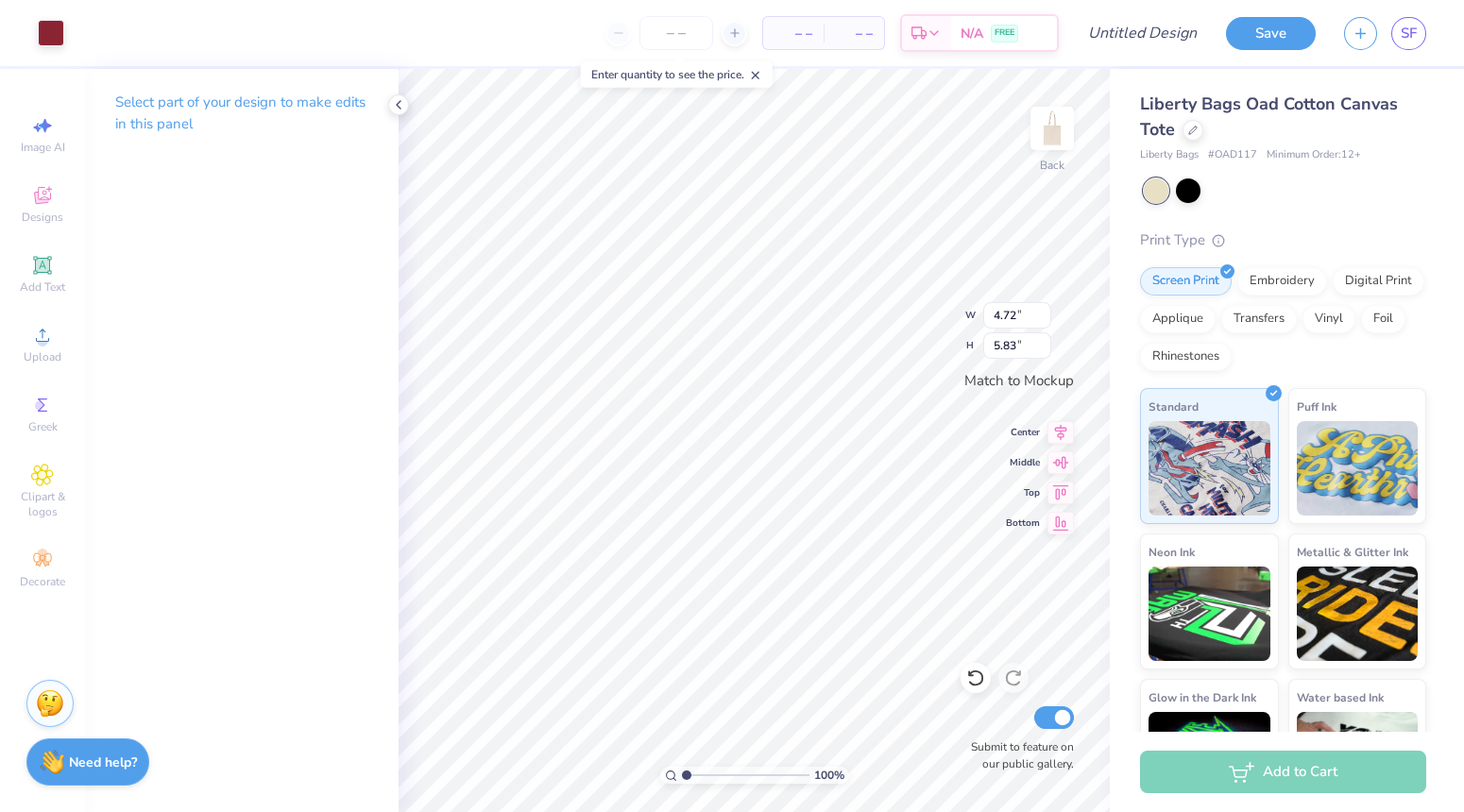 type on "5.12" 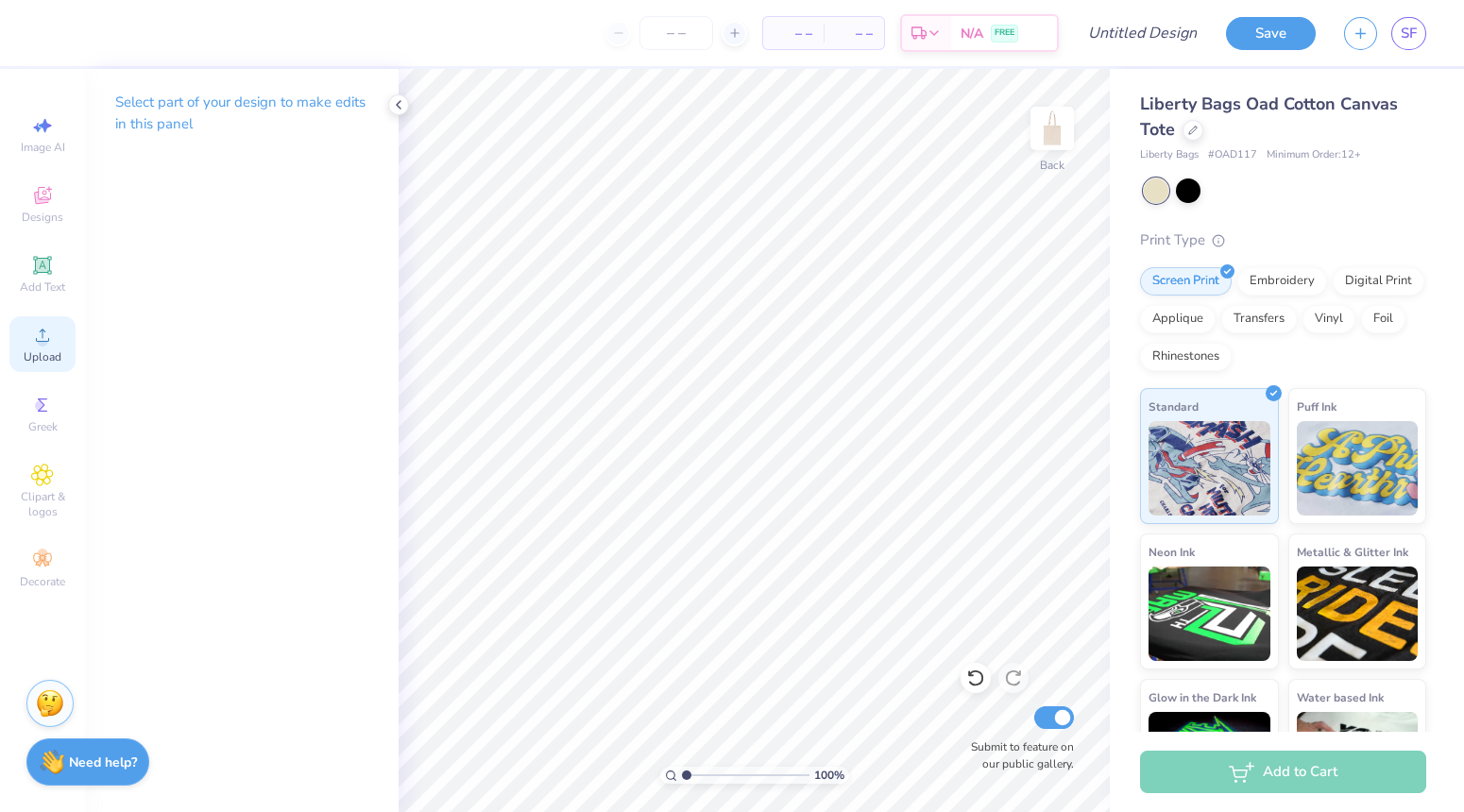 click on "Upload" at bounding box center [43, 344] 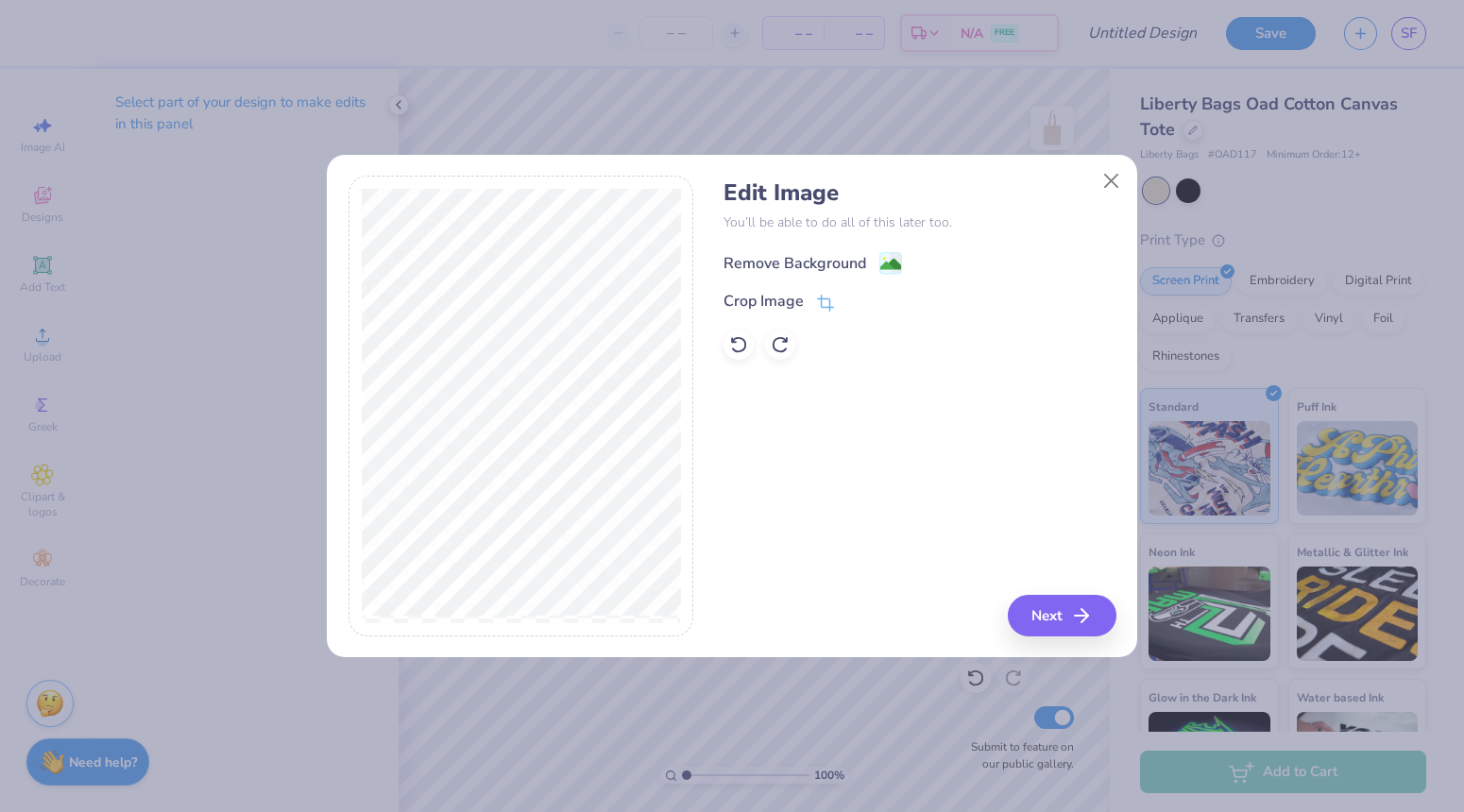 click on "Remove Background" at bounding box center (794, 263) 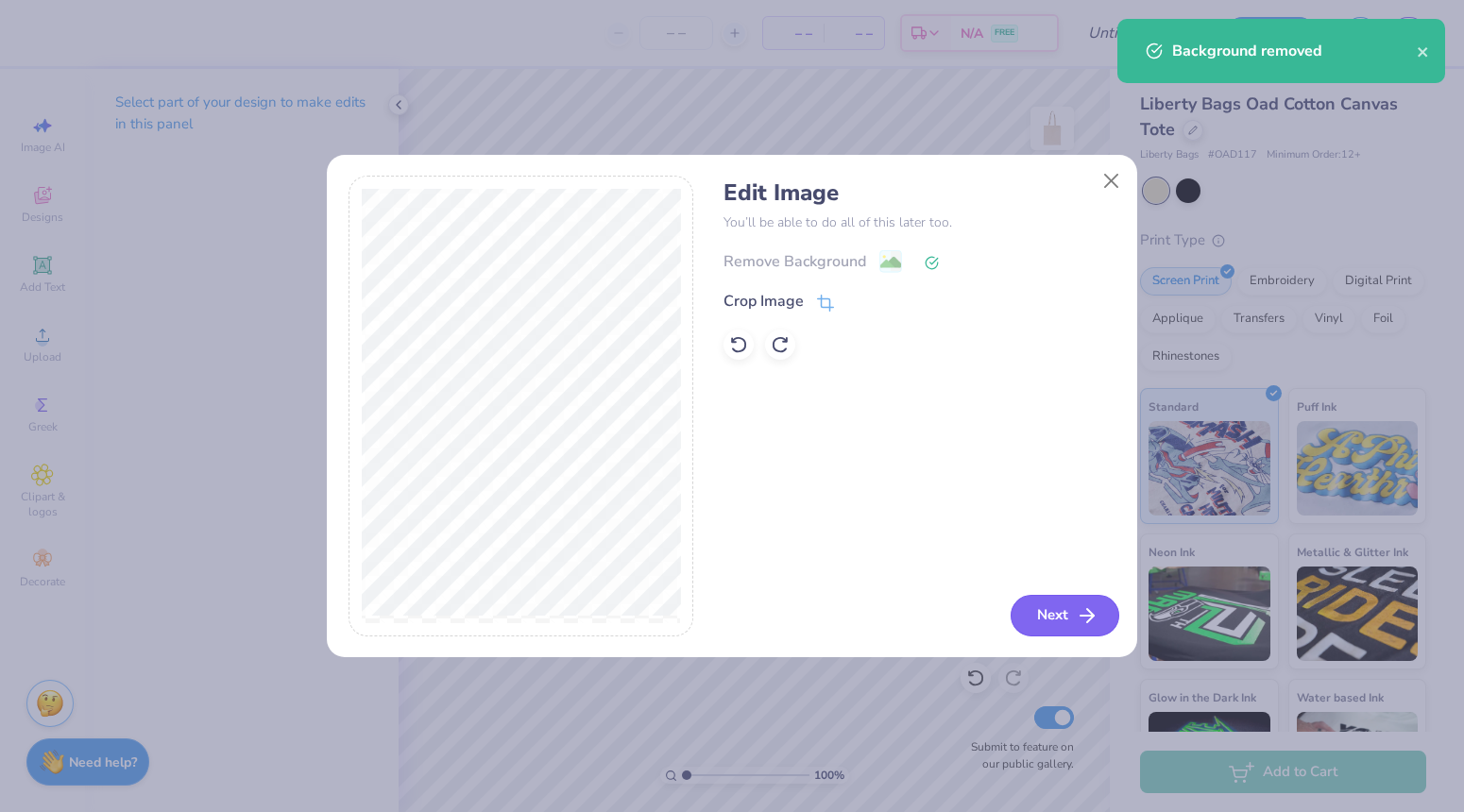 click on "Next" at bounding box center [1064, 616] 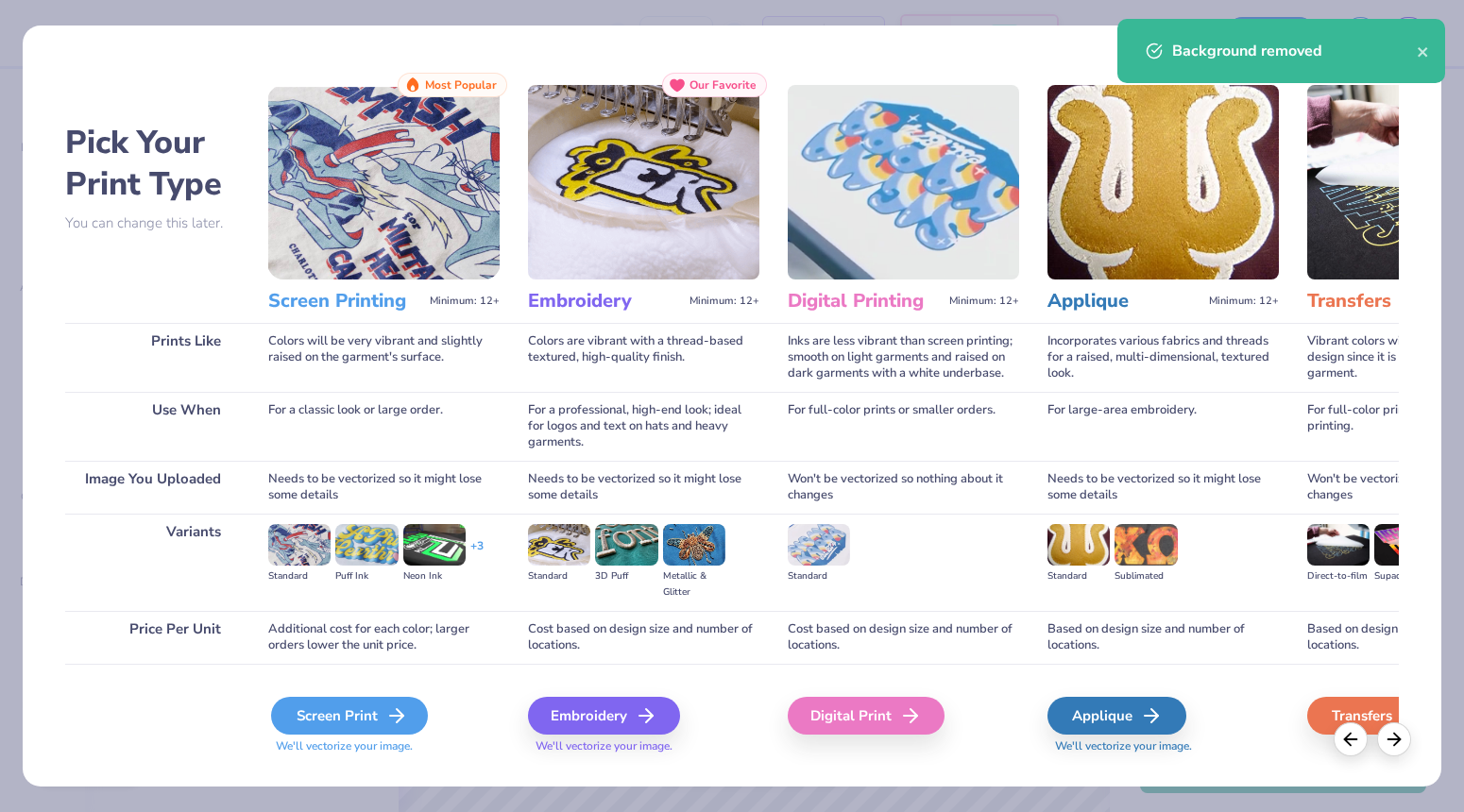 click 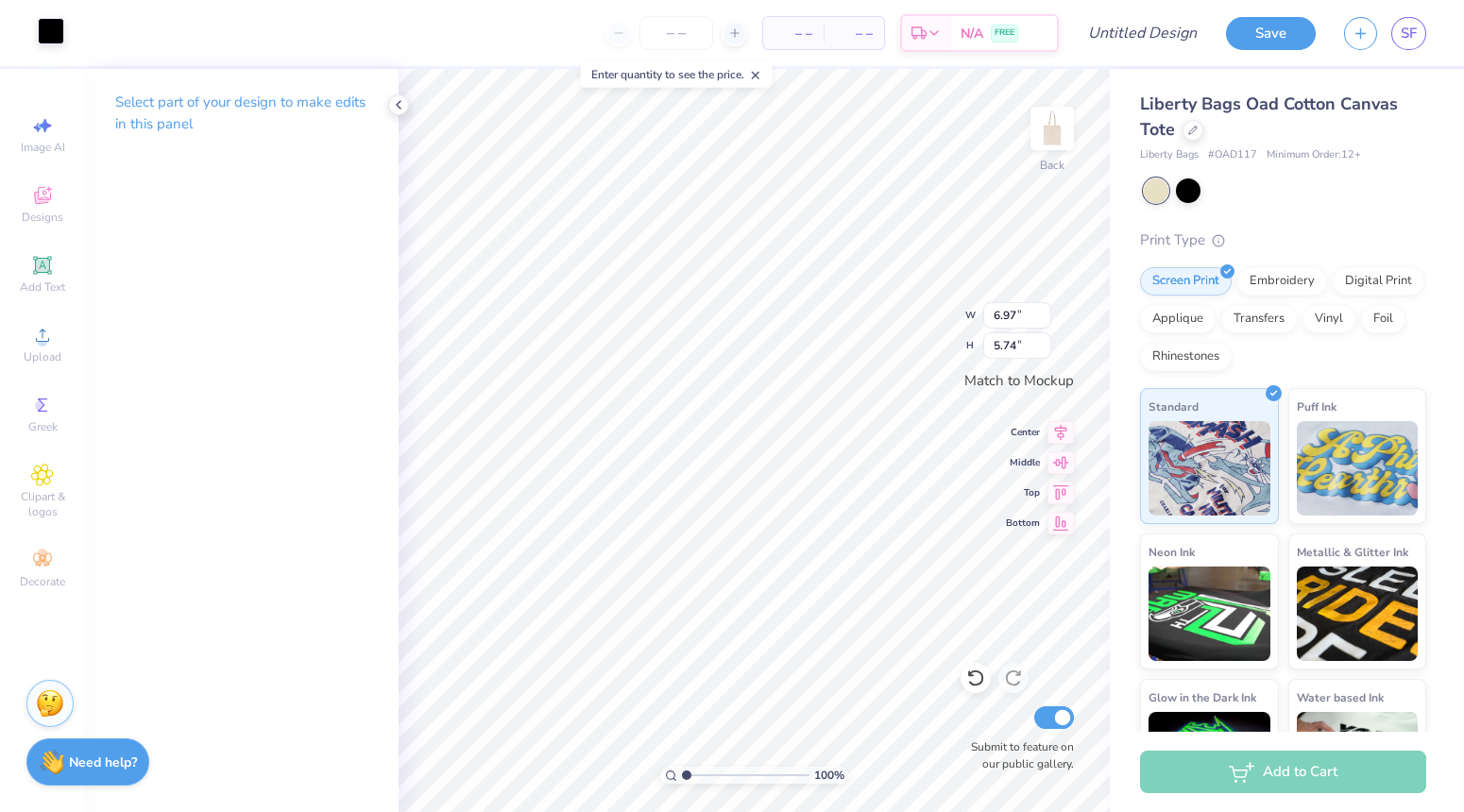 click at bounding box center [51, 31] 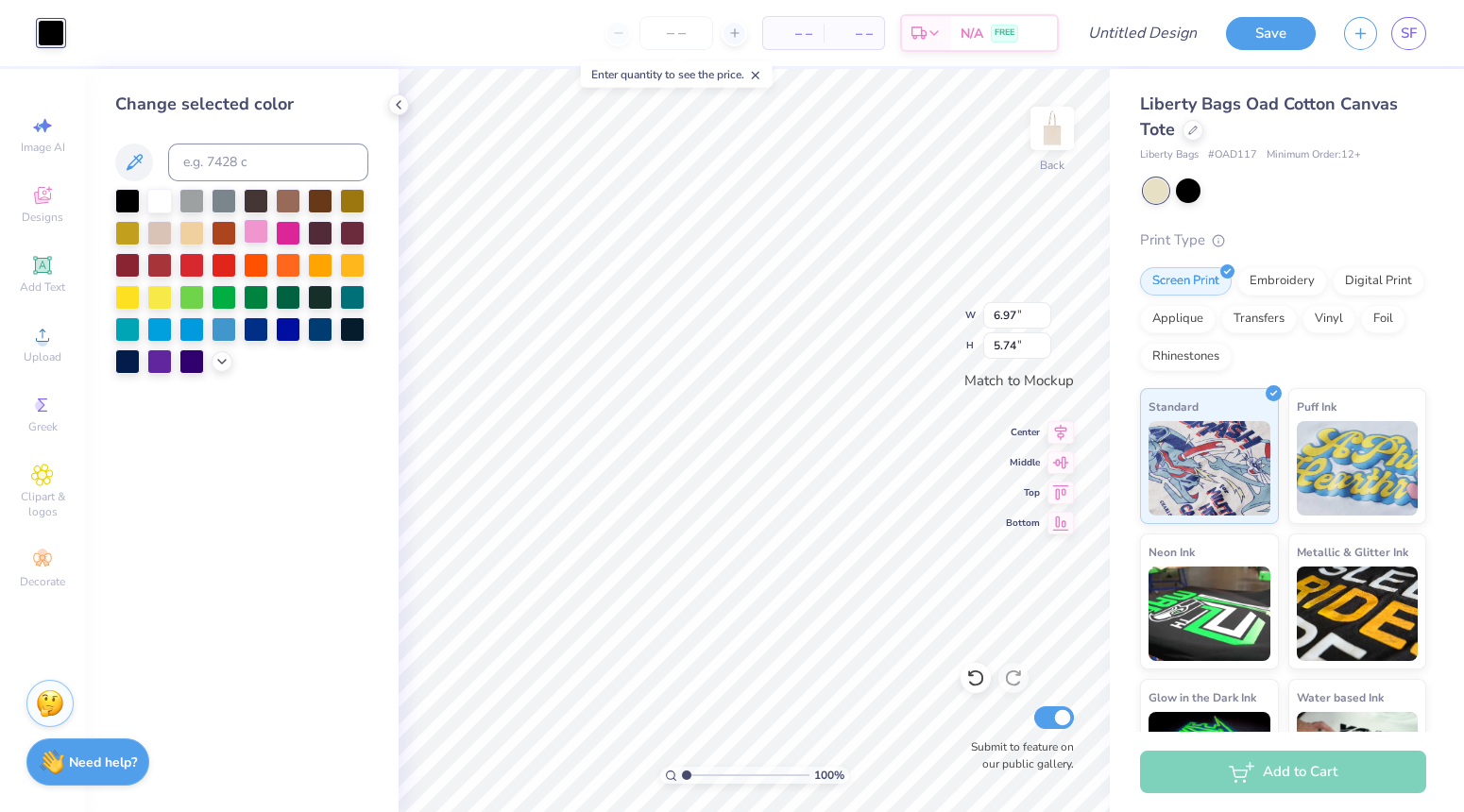 click at bounding box center [256, 231] 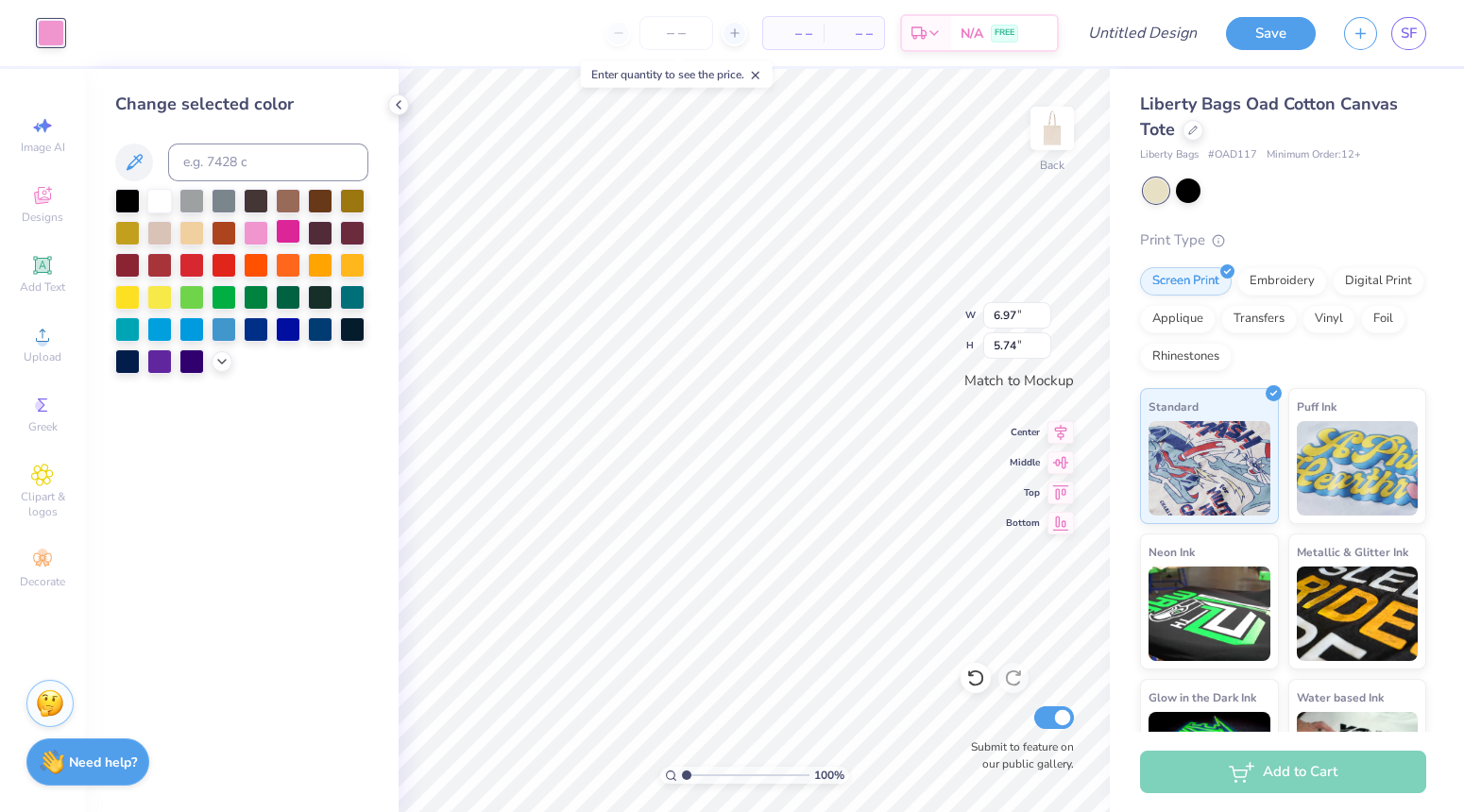 click at bounding box center (288, 231) 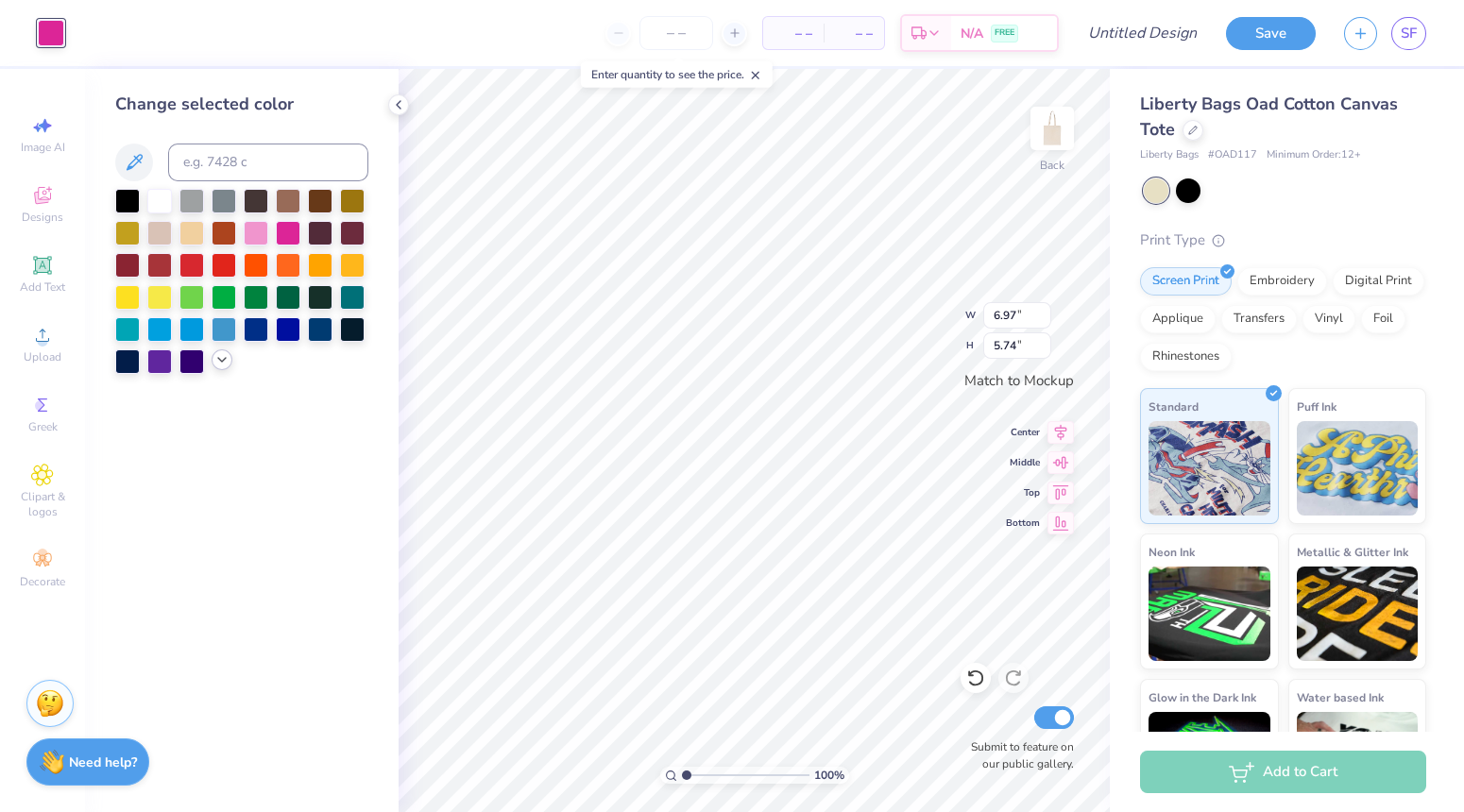 click 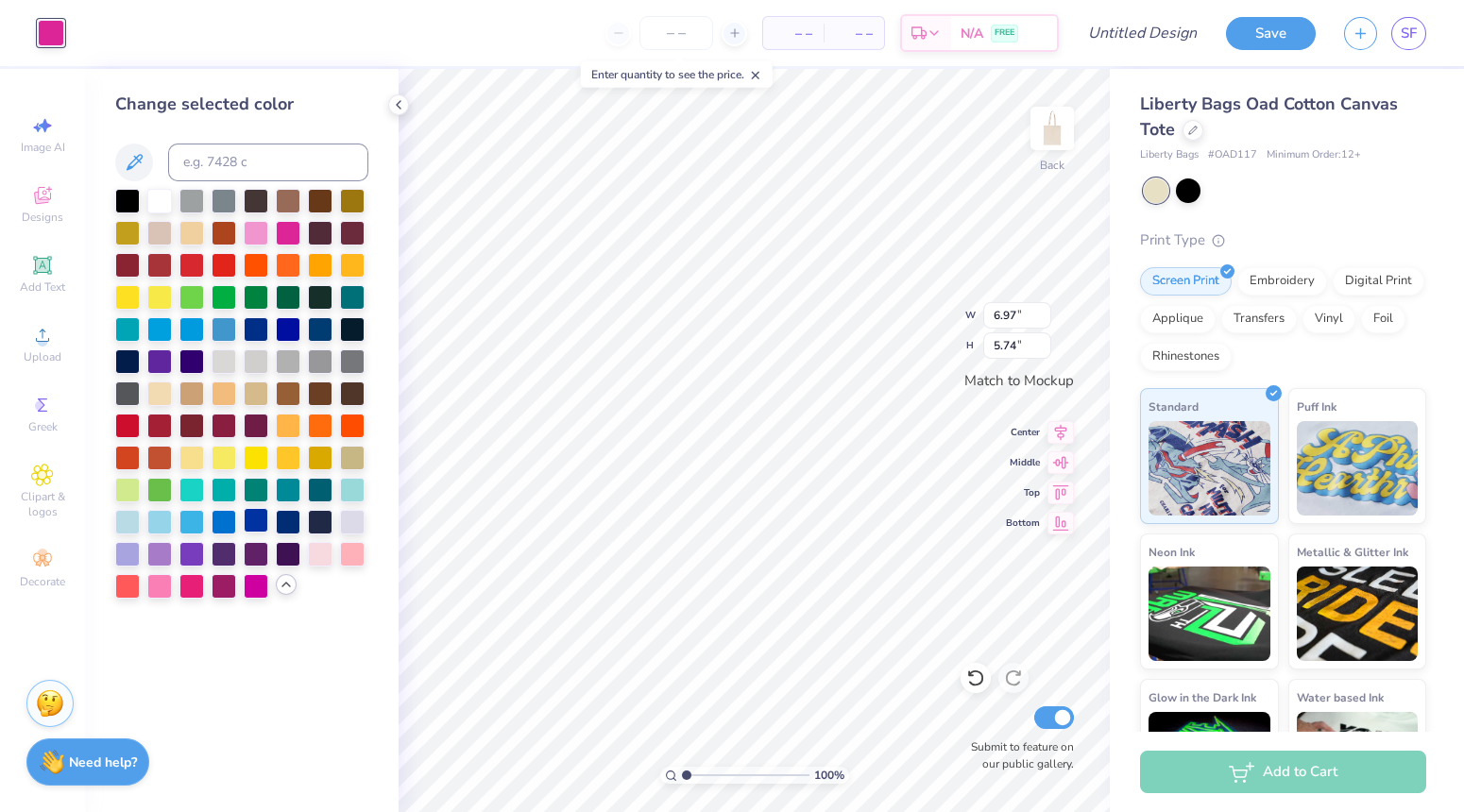 click at bounding box center [256, 520] 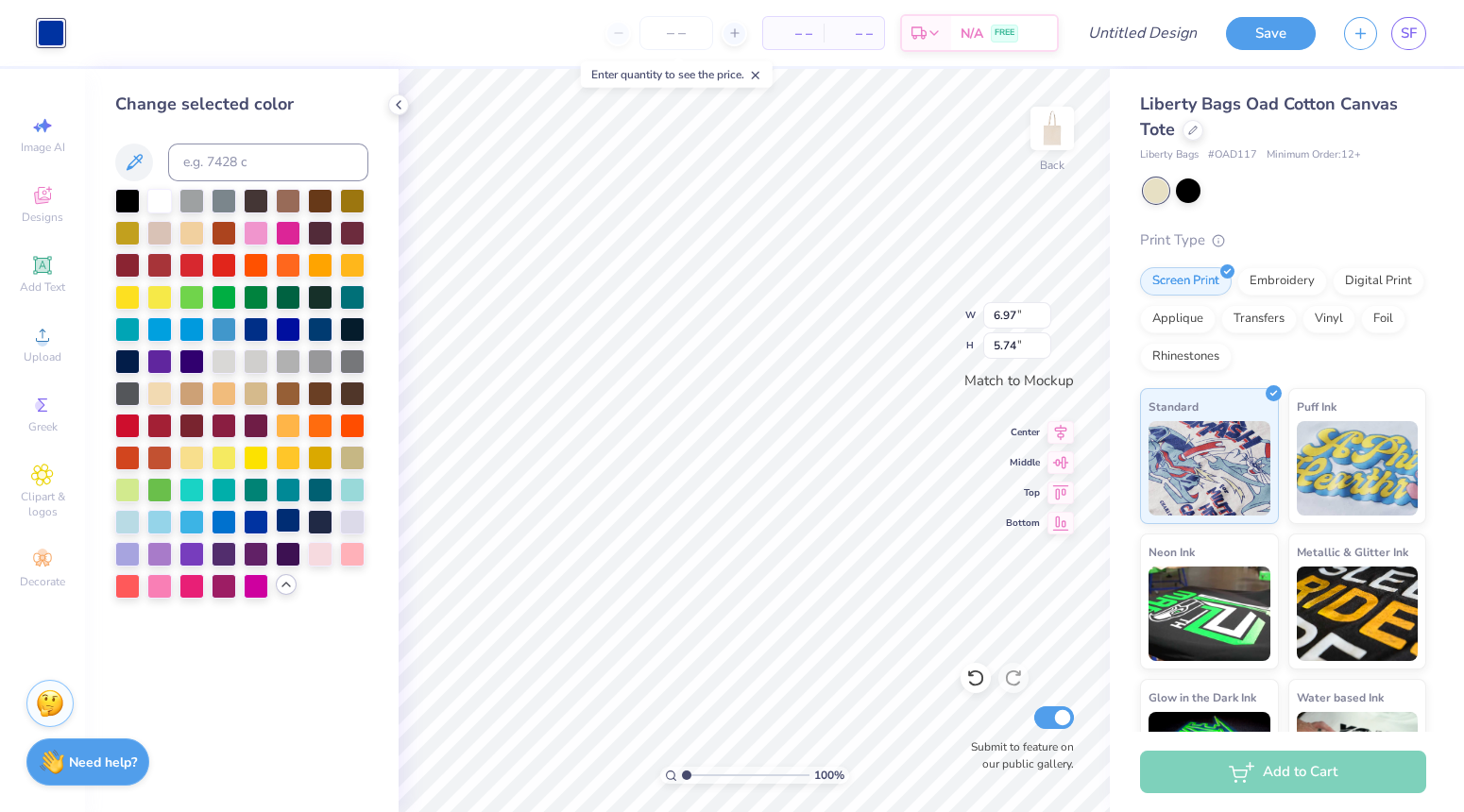 click at bounding box center [288, 520] 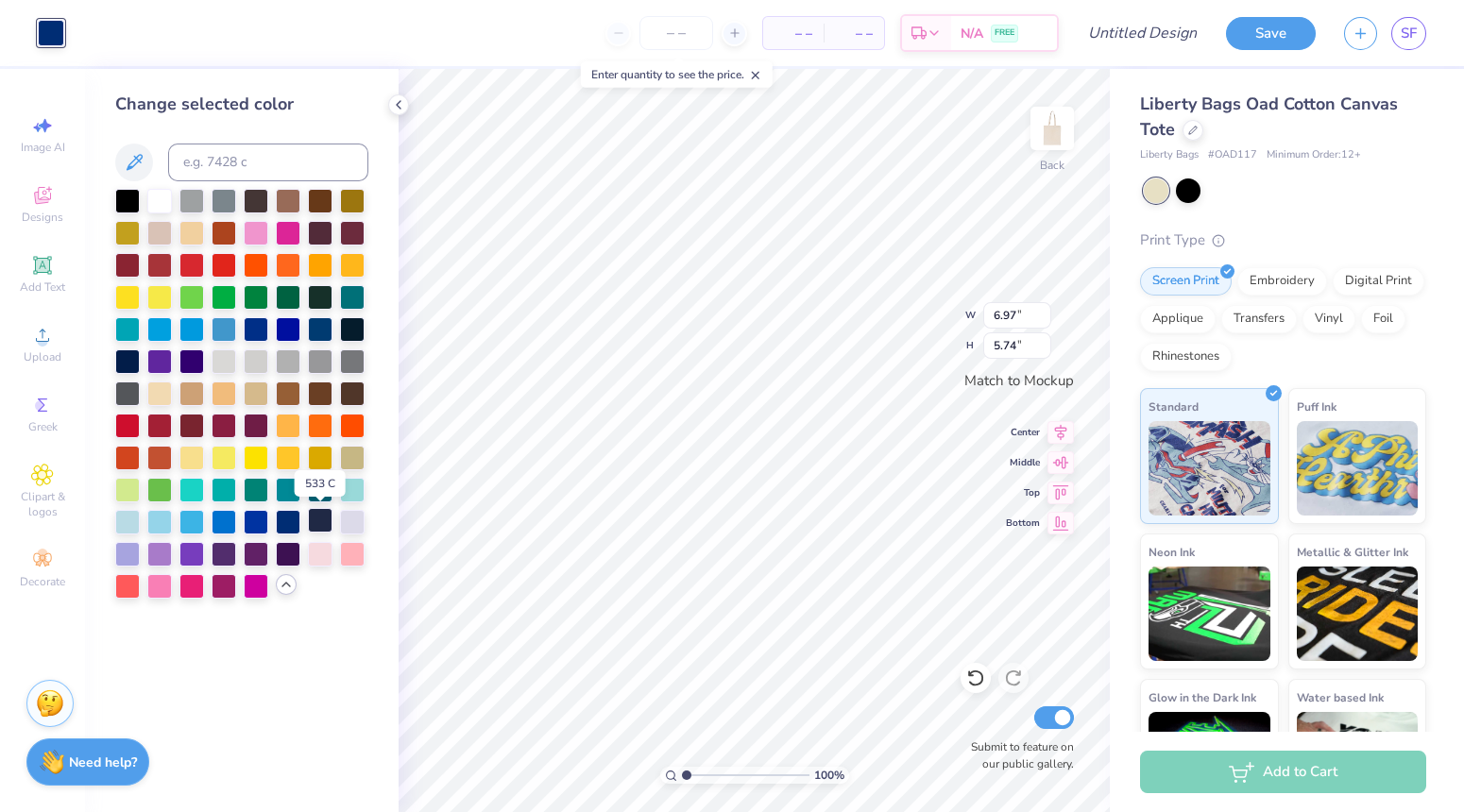 click at bounding box center [320, 520] 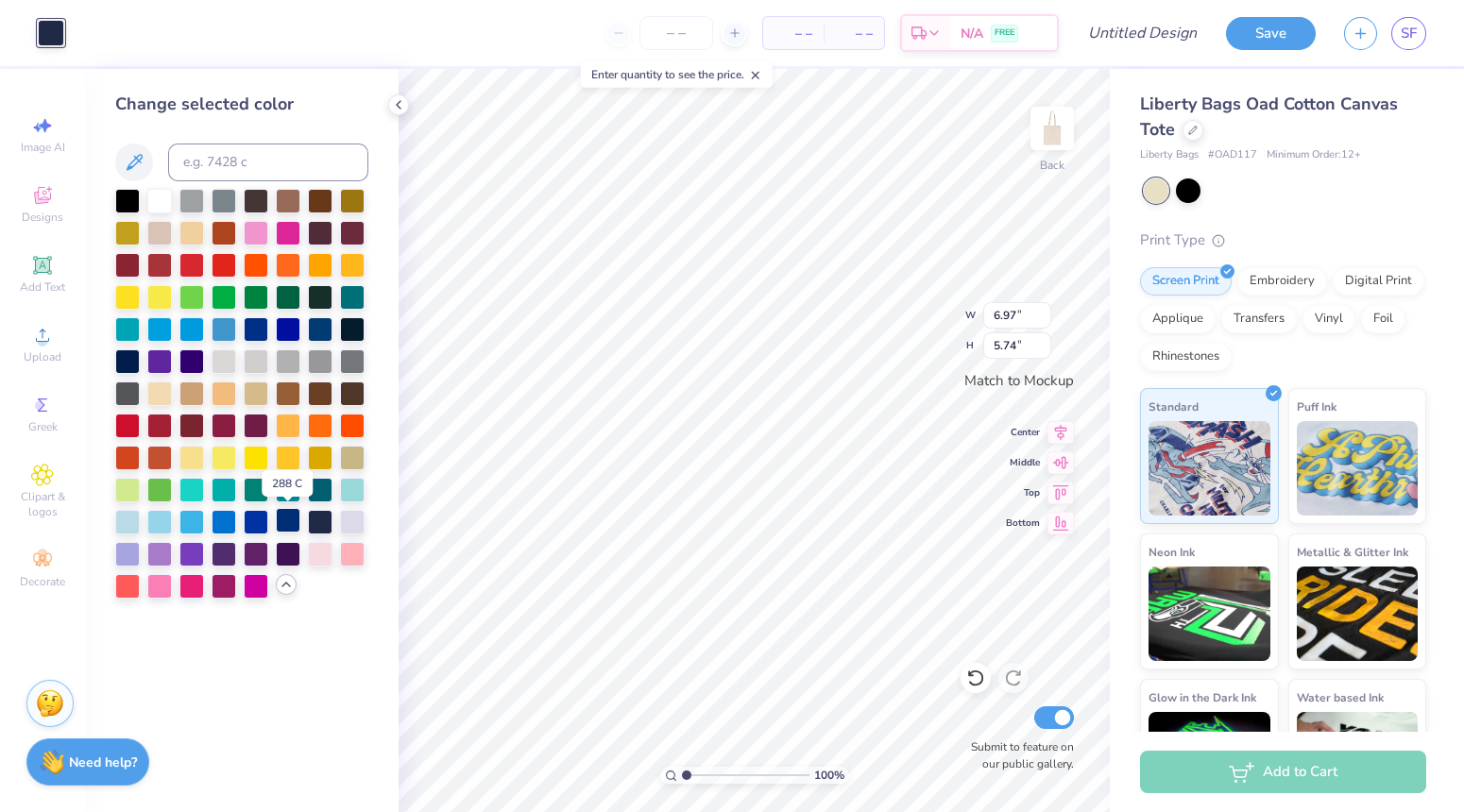 click at bounding box center [288, 520] 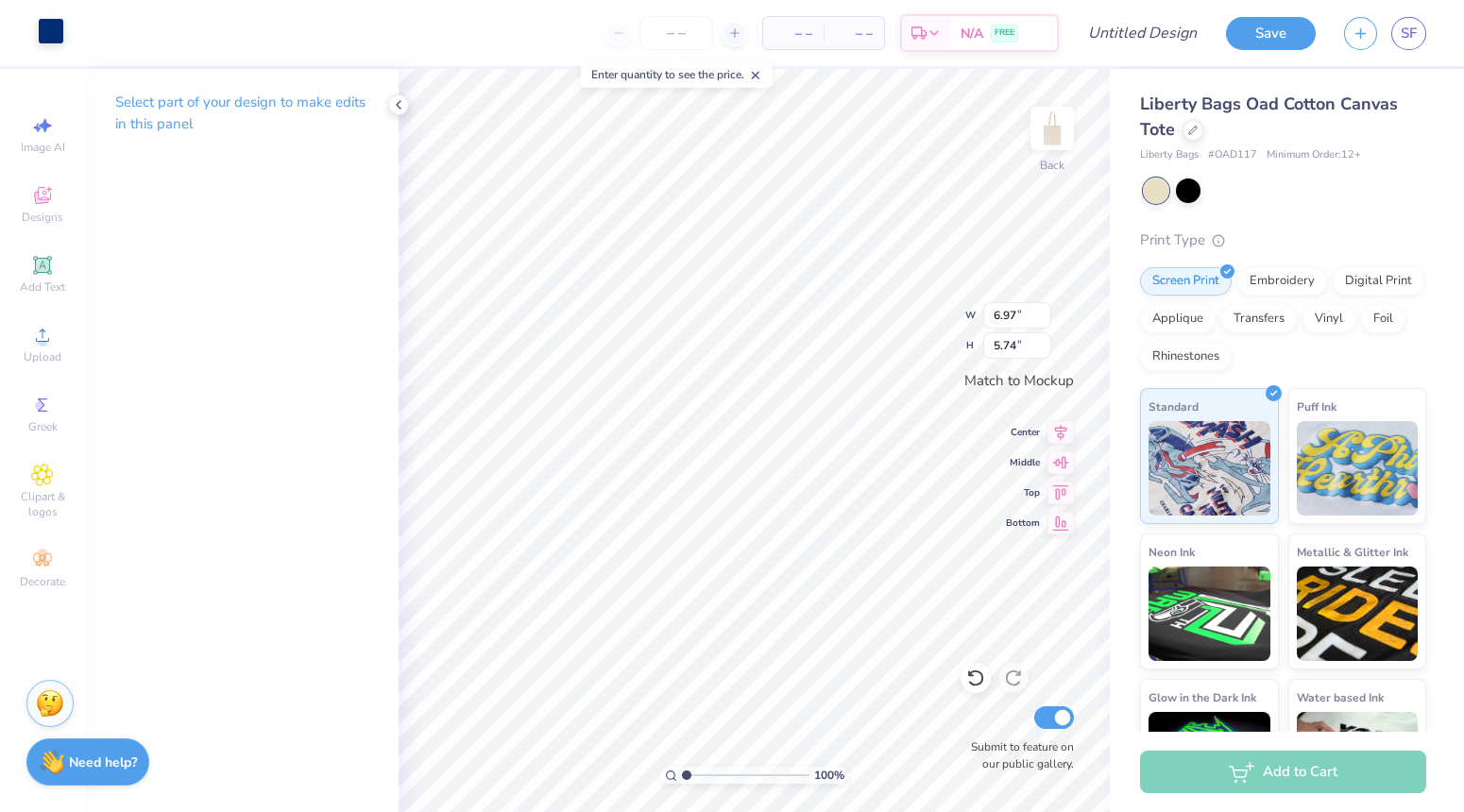 click at bounding box center [51, 31] 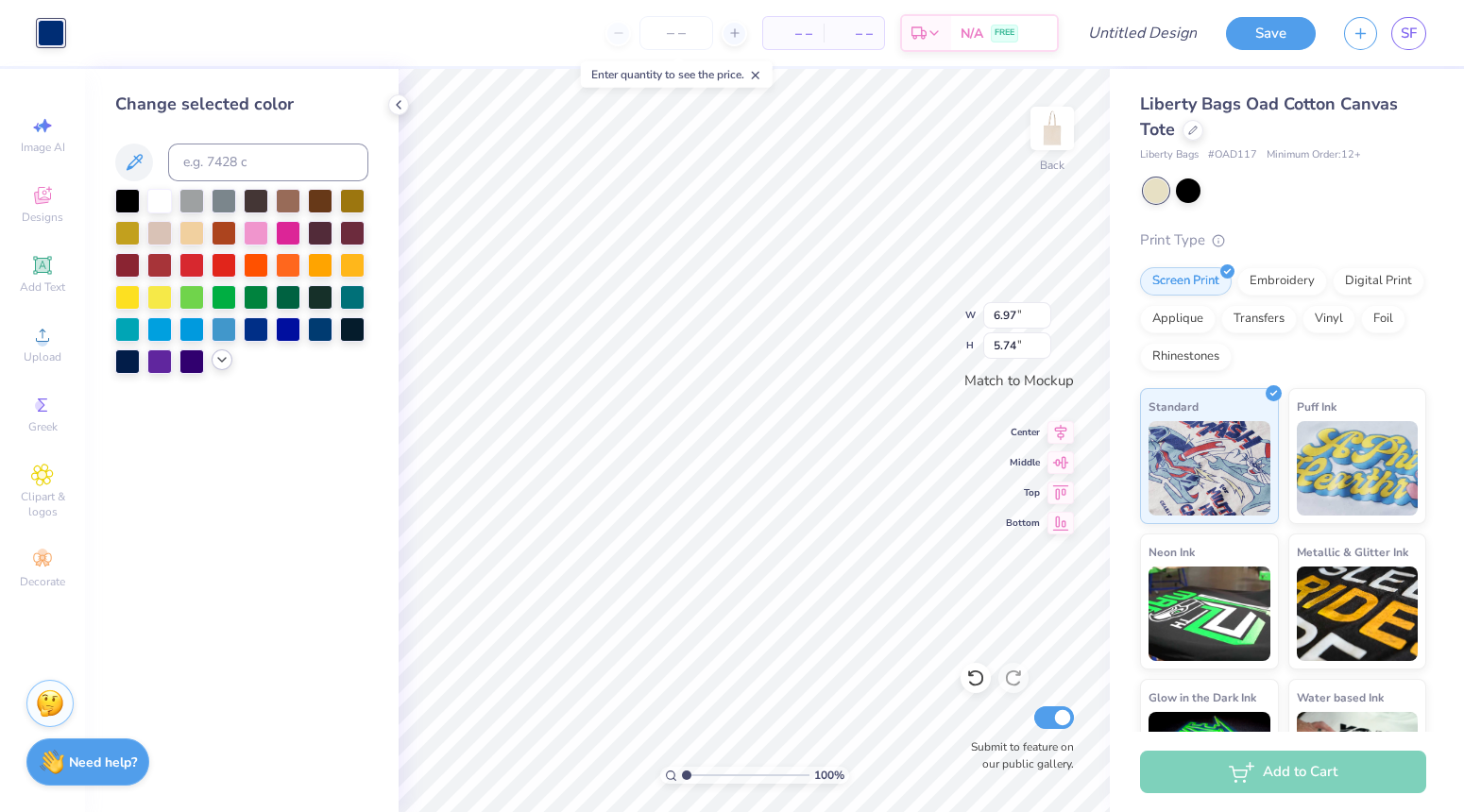 click 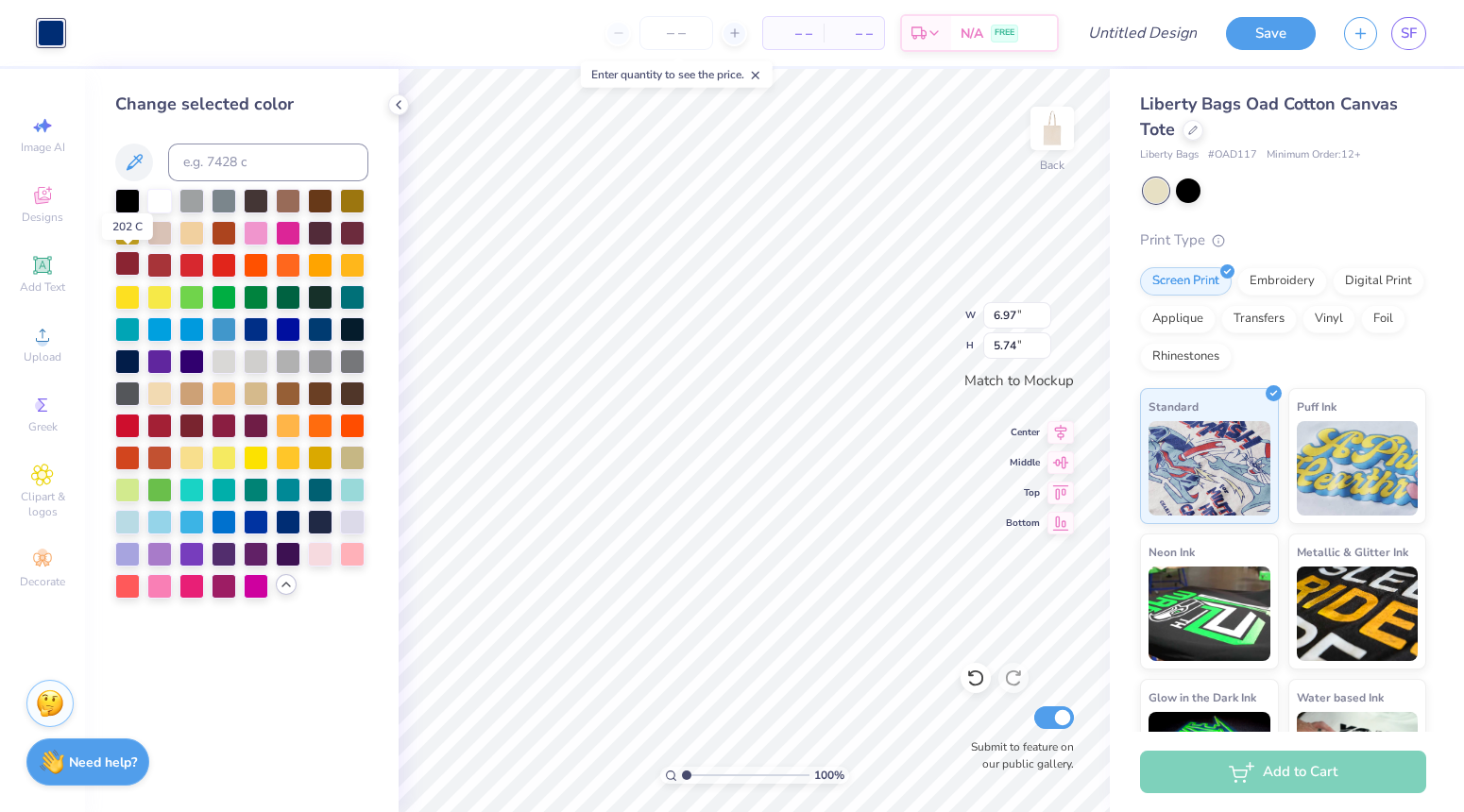 click at bounding box center (128, 263) 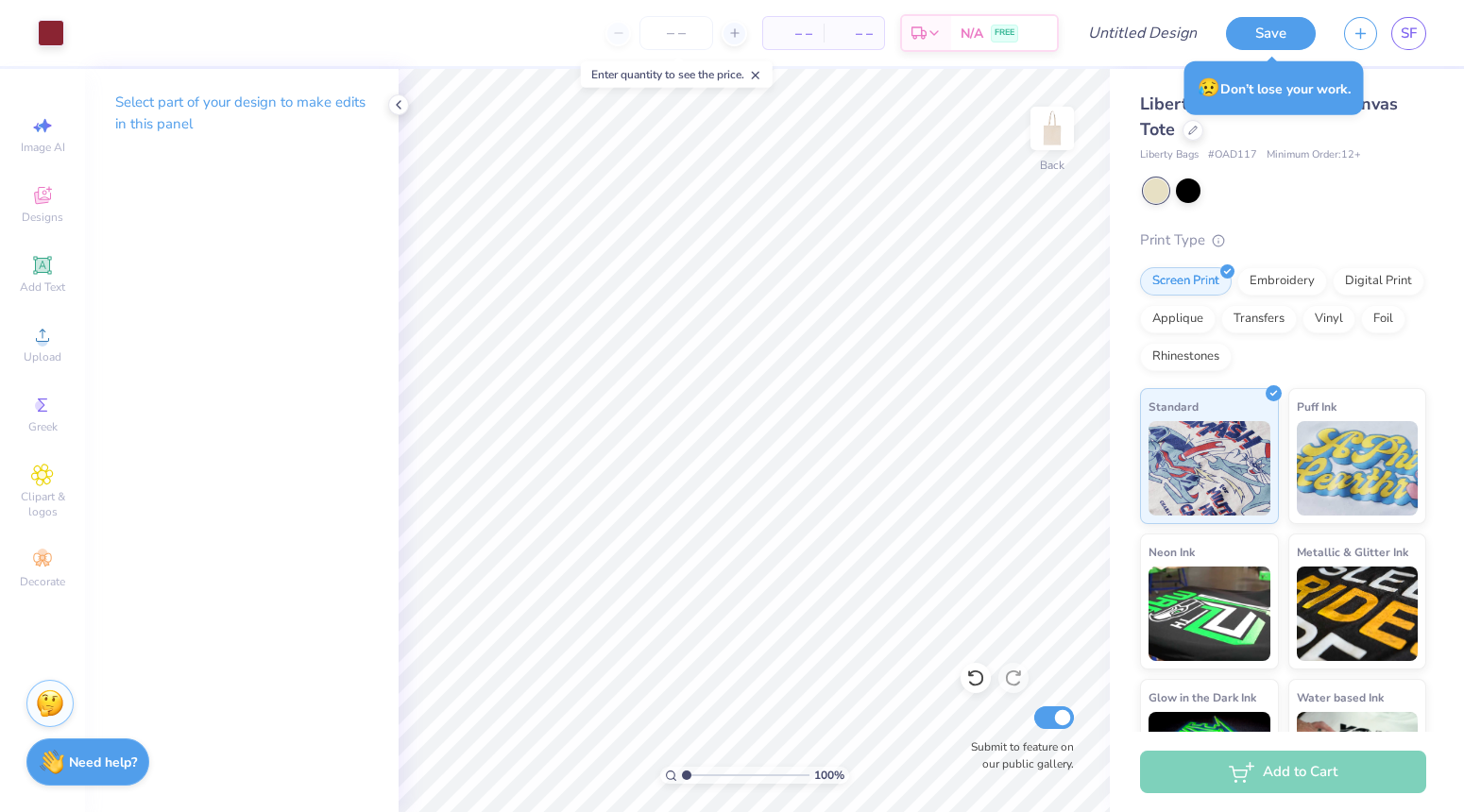 click on "Art colors – – Total Est. Delivery N/A FREE Design Title Save SF Image AI Designs Add Text Upload Greek Clipart & logos Decorate Select part of your design to make edits in this panel 100 % Back Submit to feature on our public gallery. Liberty Bags Oad Cotton Canvas Tote Liberty Bags # OAD117 Minimum Order: 12 + Print Type Screen Print Embroidery Digital Print Applique Transfers Vinyl Foil Rhinestones Standard Puff Ink Neon Ink Metallic & Glitter Ink Glow in the Dark Ink Water based Ink Add to Cart Stuck? Our Art team will finish your design for free. Need help? Chat with us." at bounding box center (732, 406) 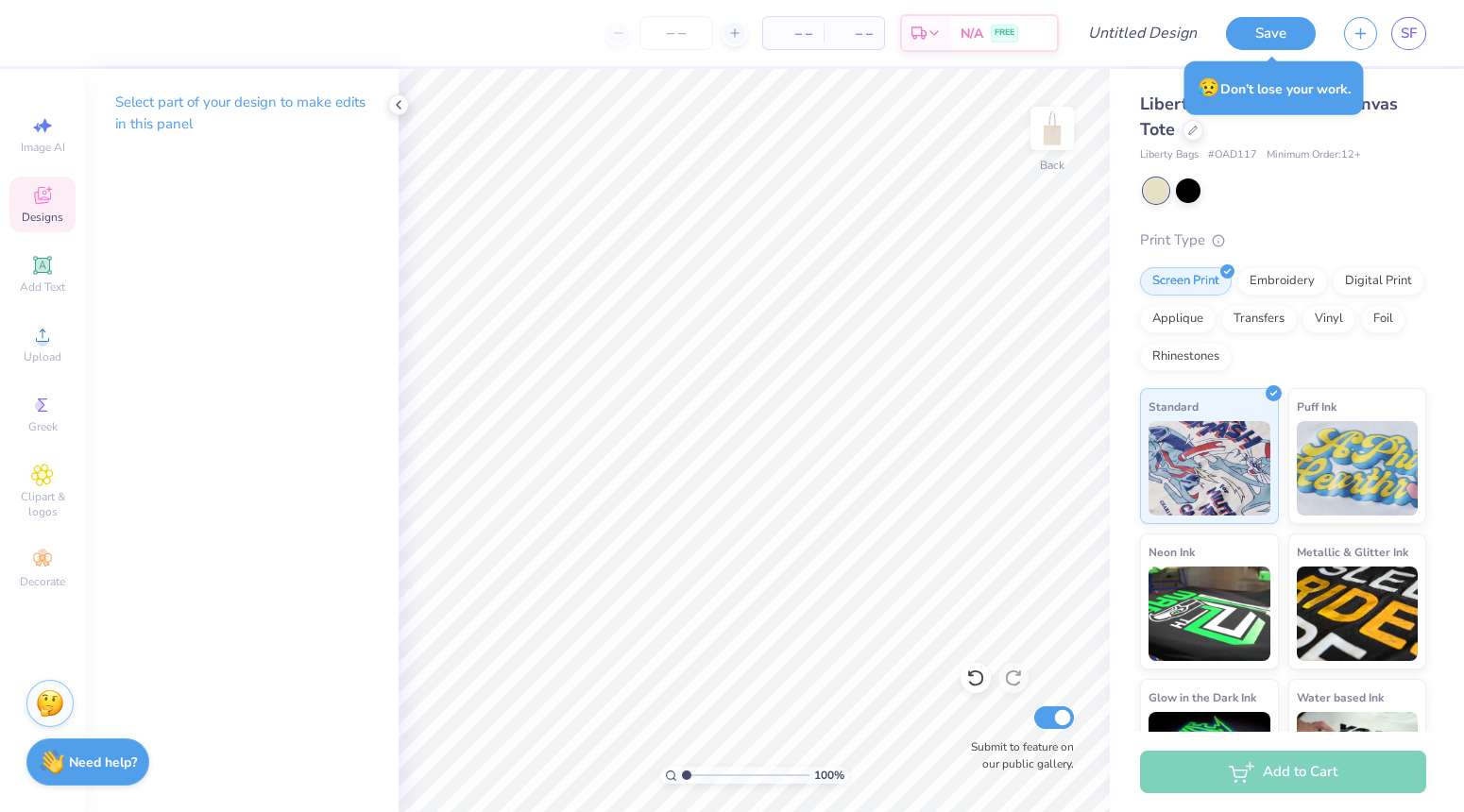 click 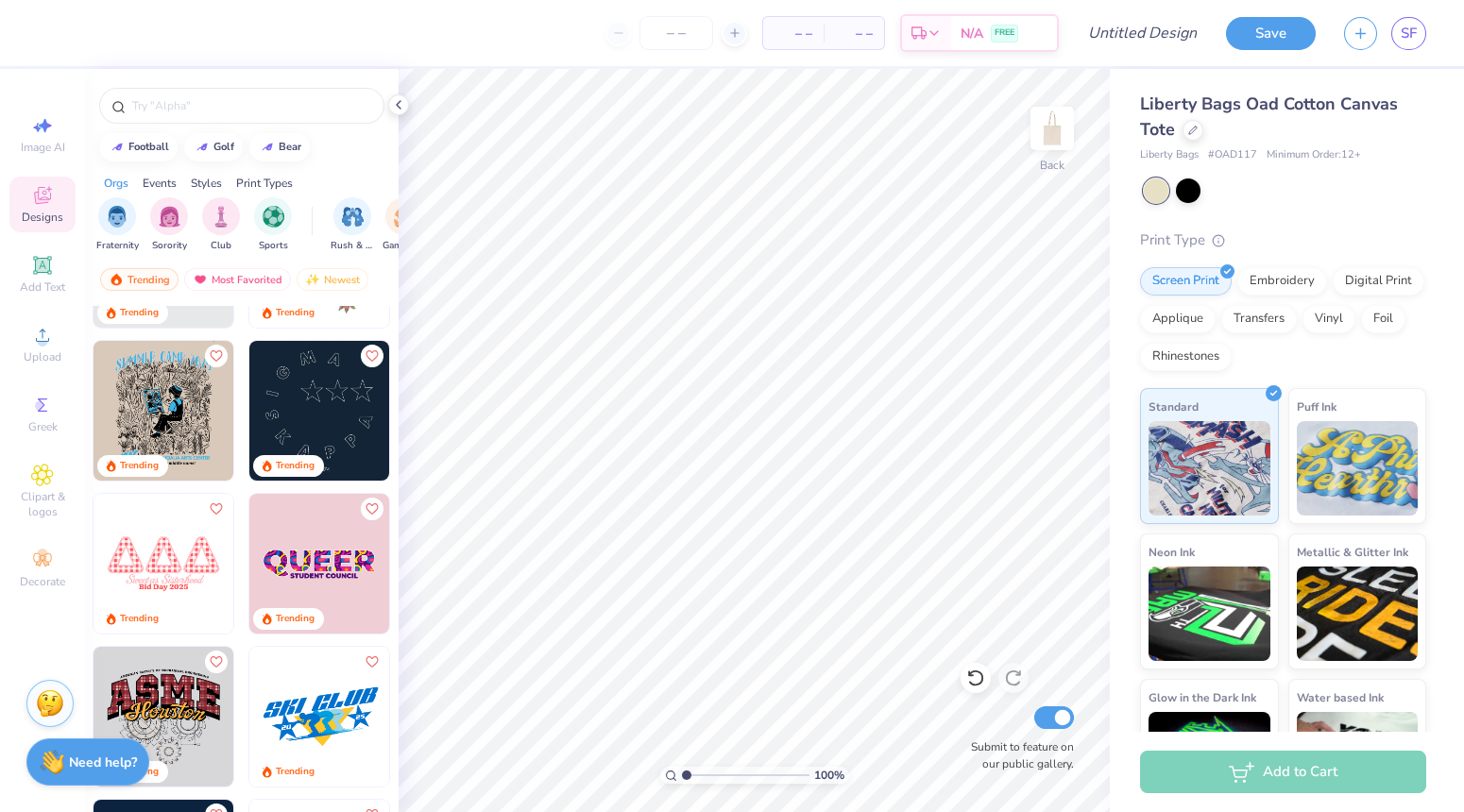 scroll, scrollTop: 5620, scrollLeft: 0, axis: vertical 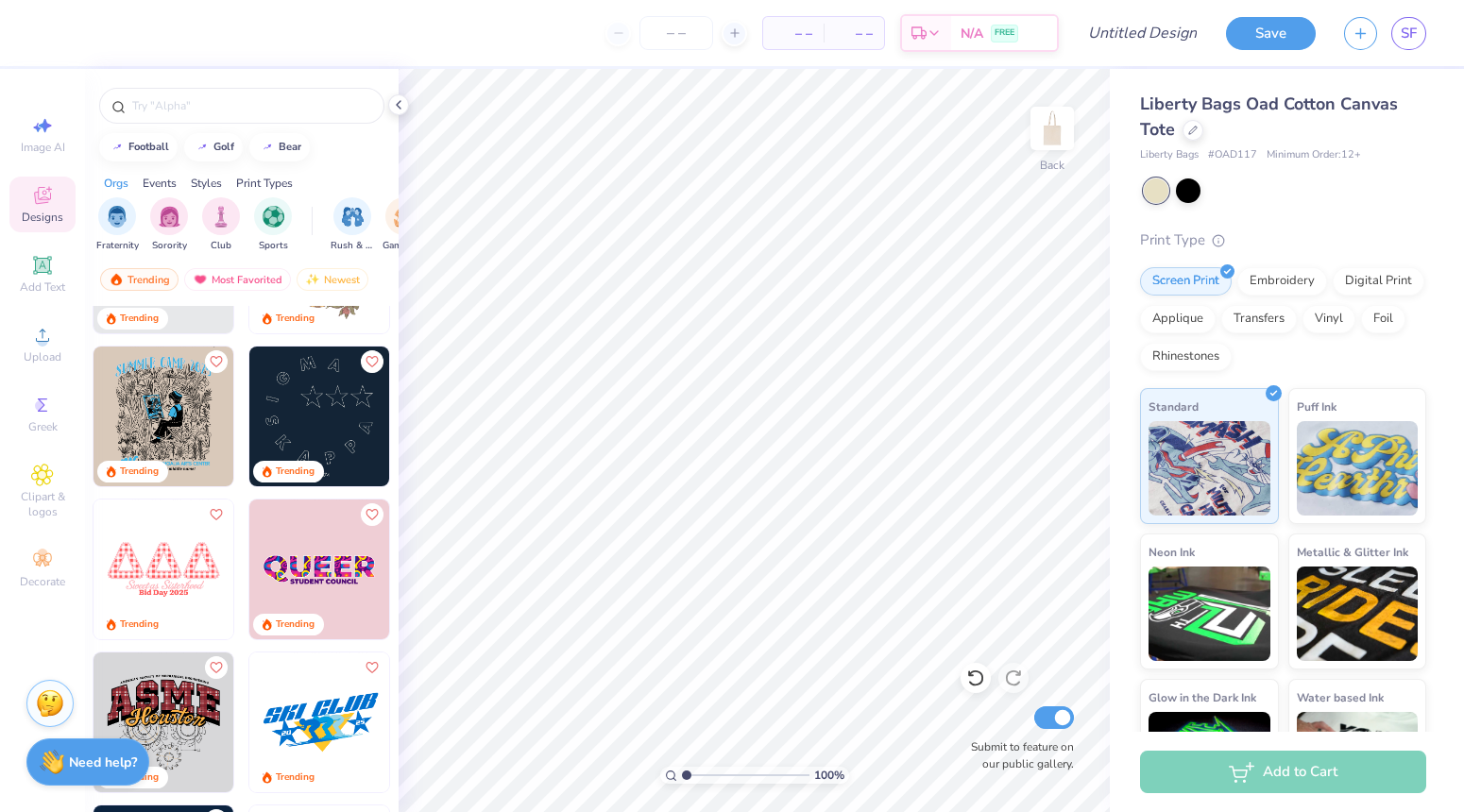 click at bounding box center [319, 416] 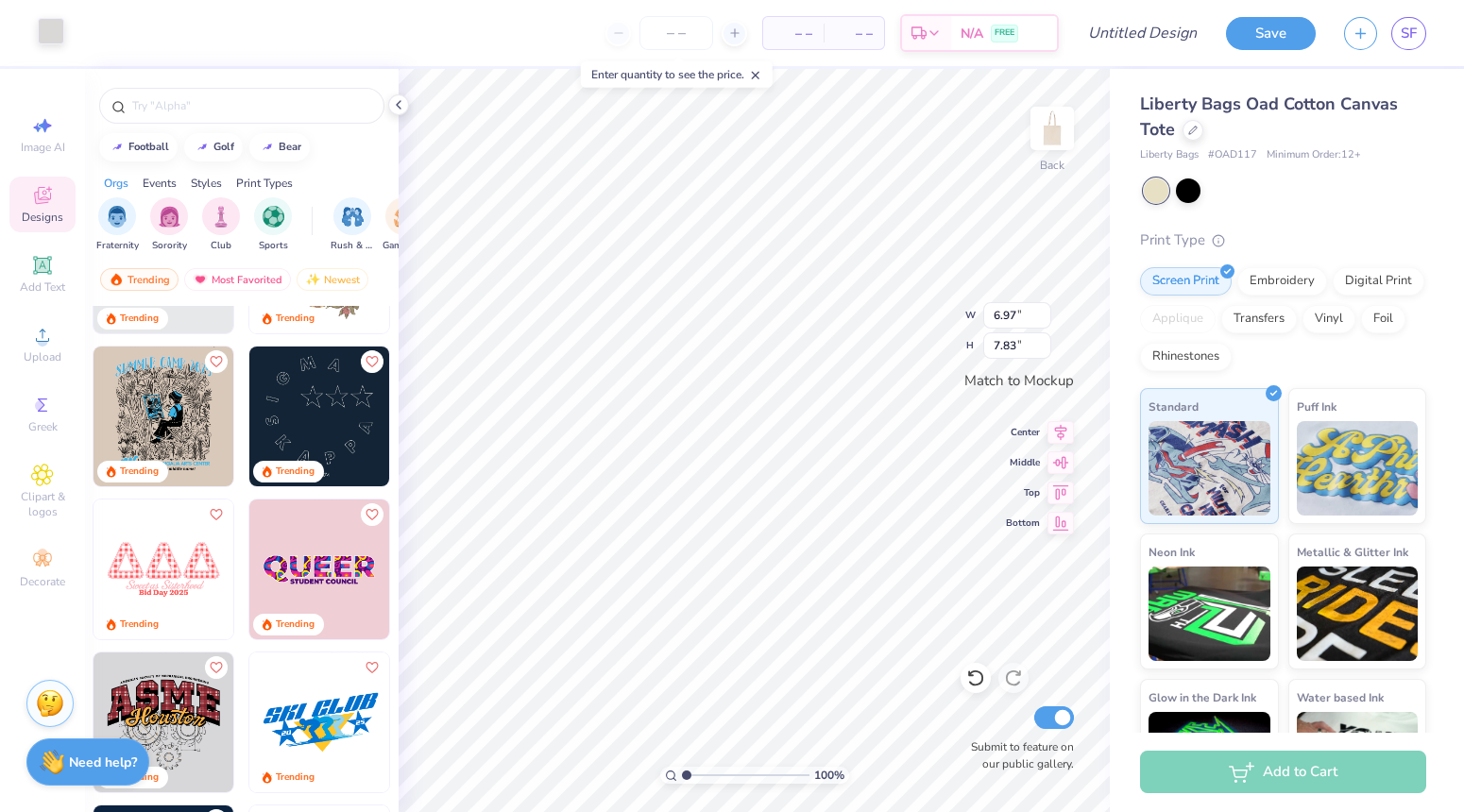 click at bounding box center [51, 31] 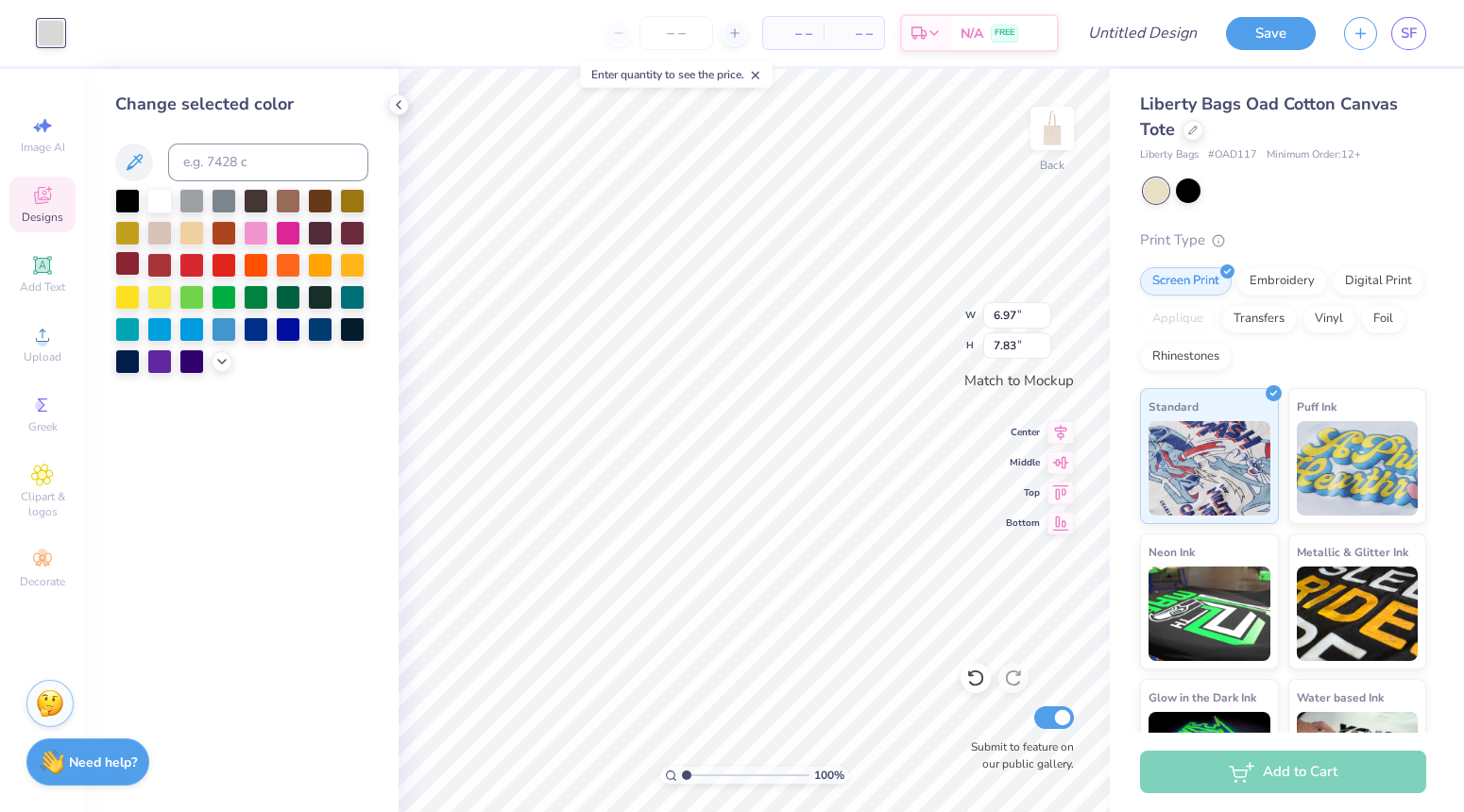 click at bounding box center (128, 263) 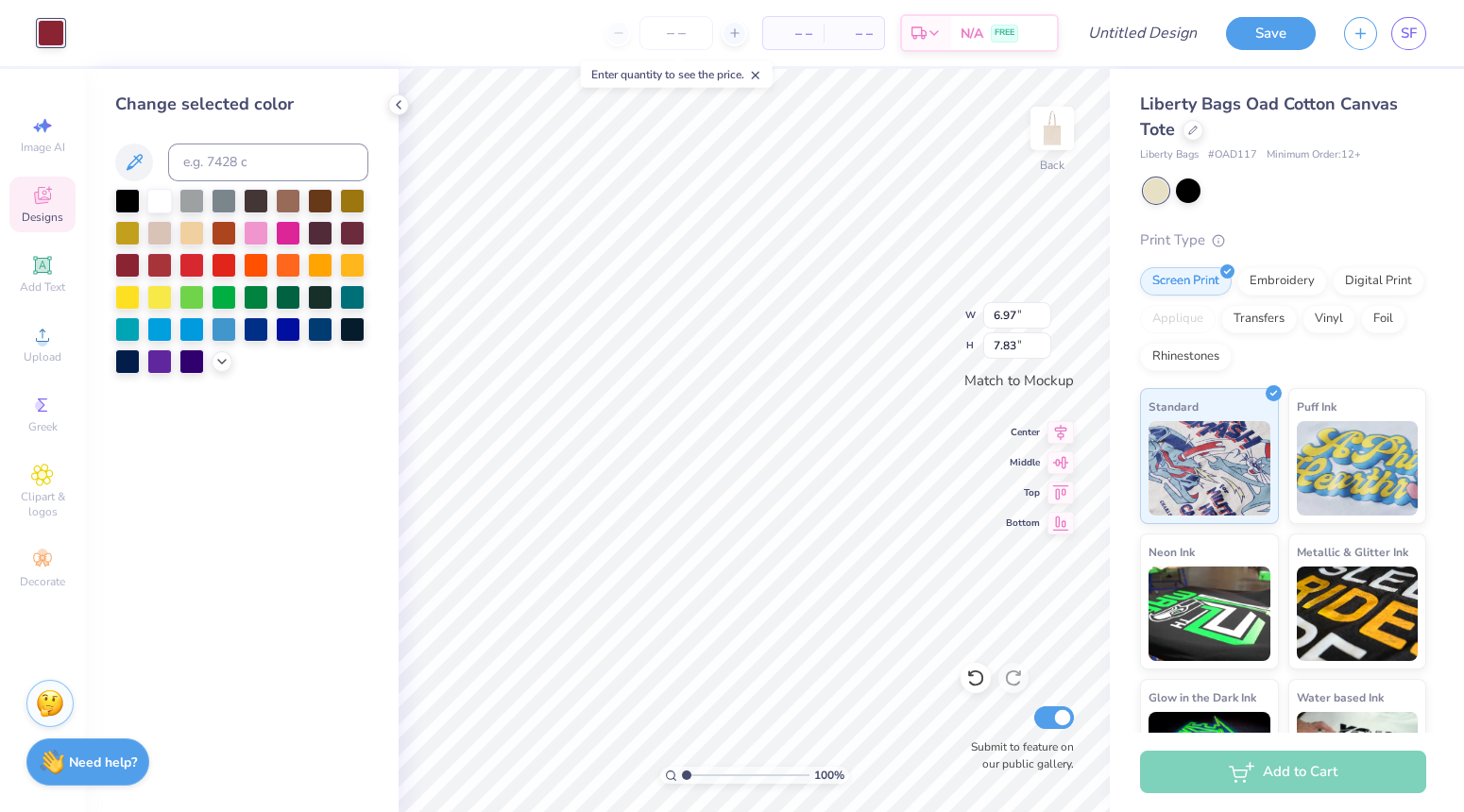 type on "4.67" 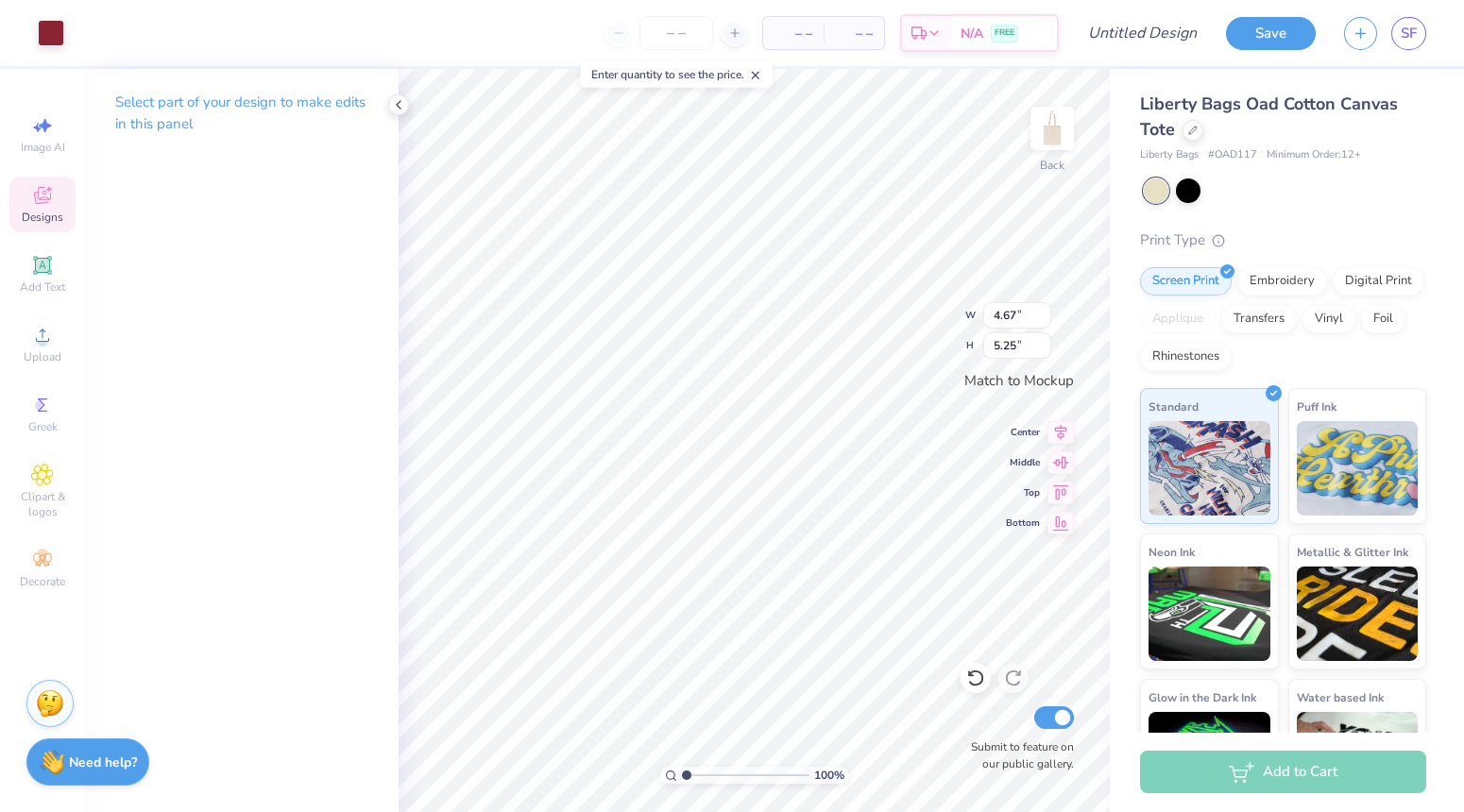 type on "5.70" 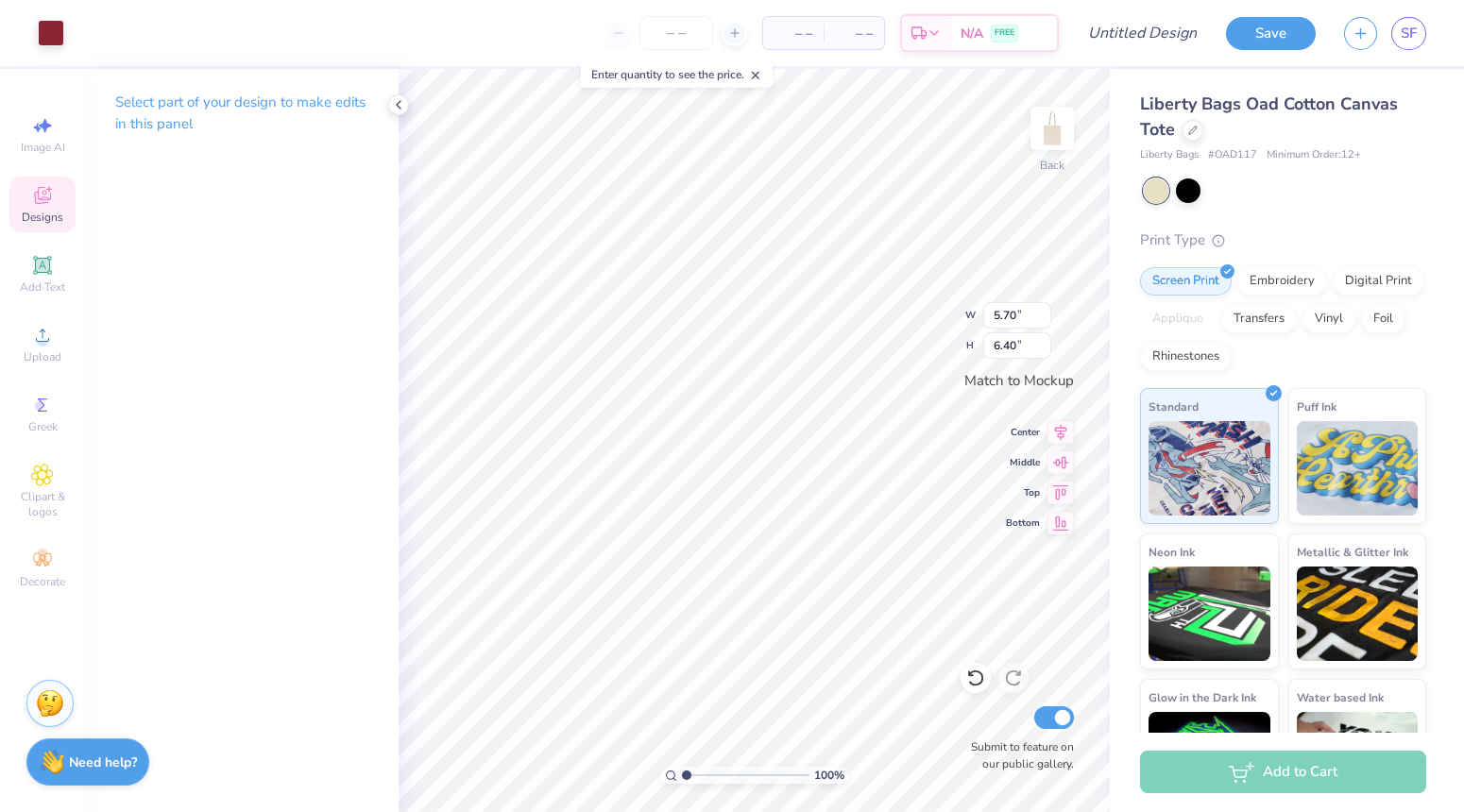 type on "7.01" 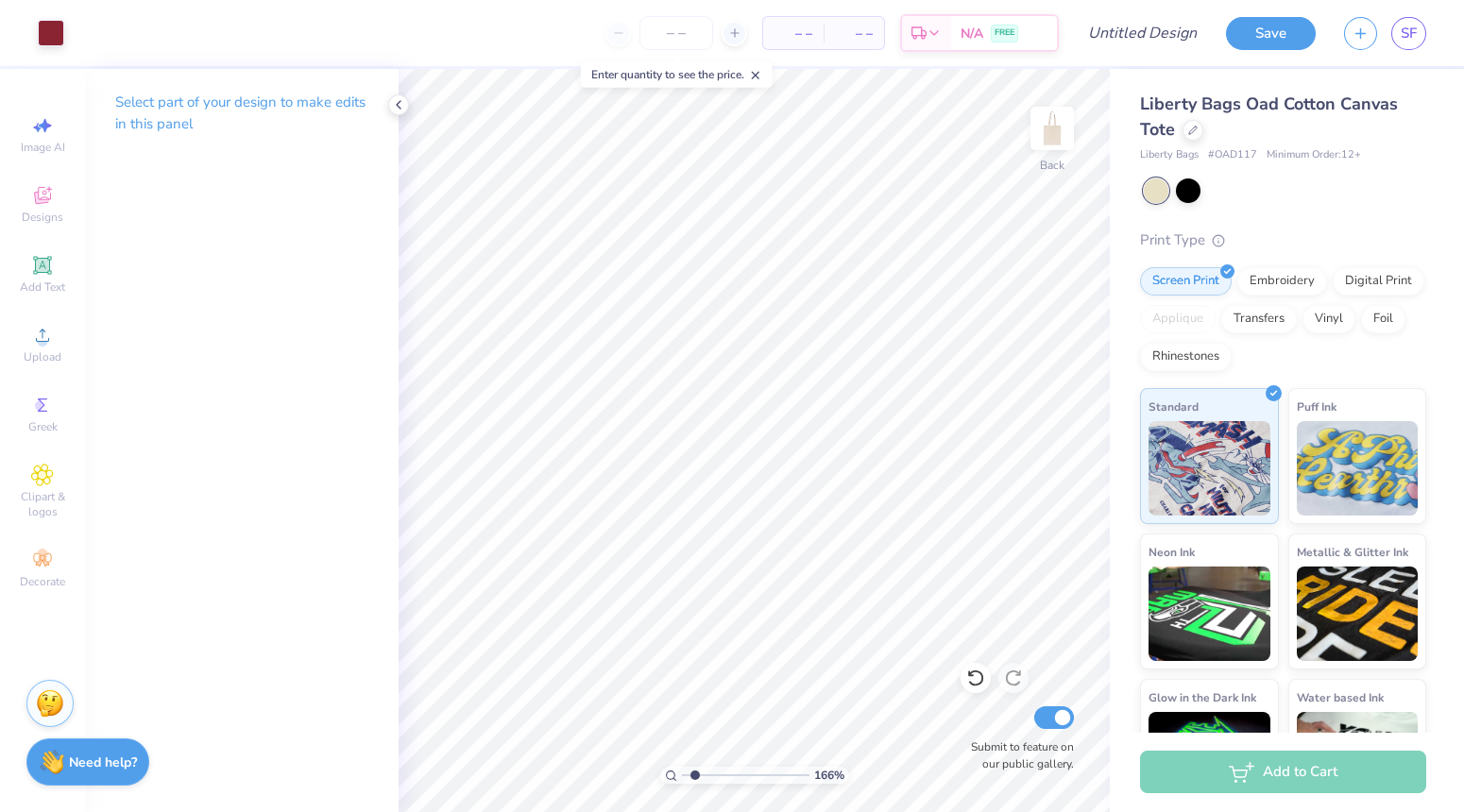 type on "1.66" 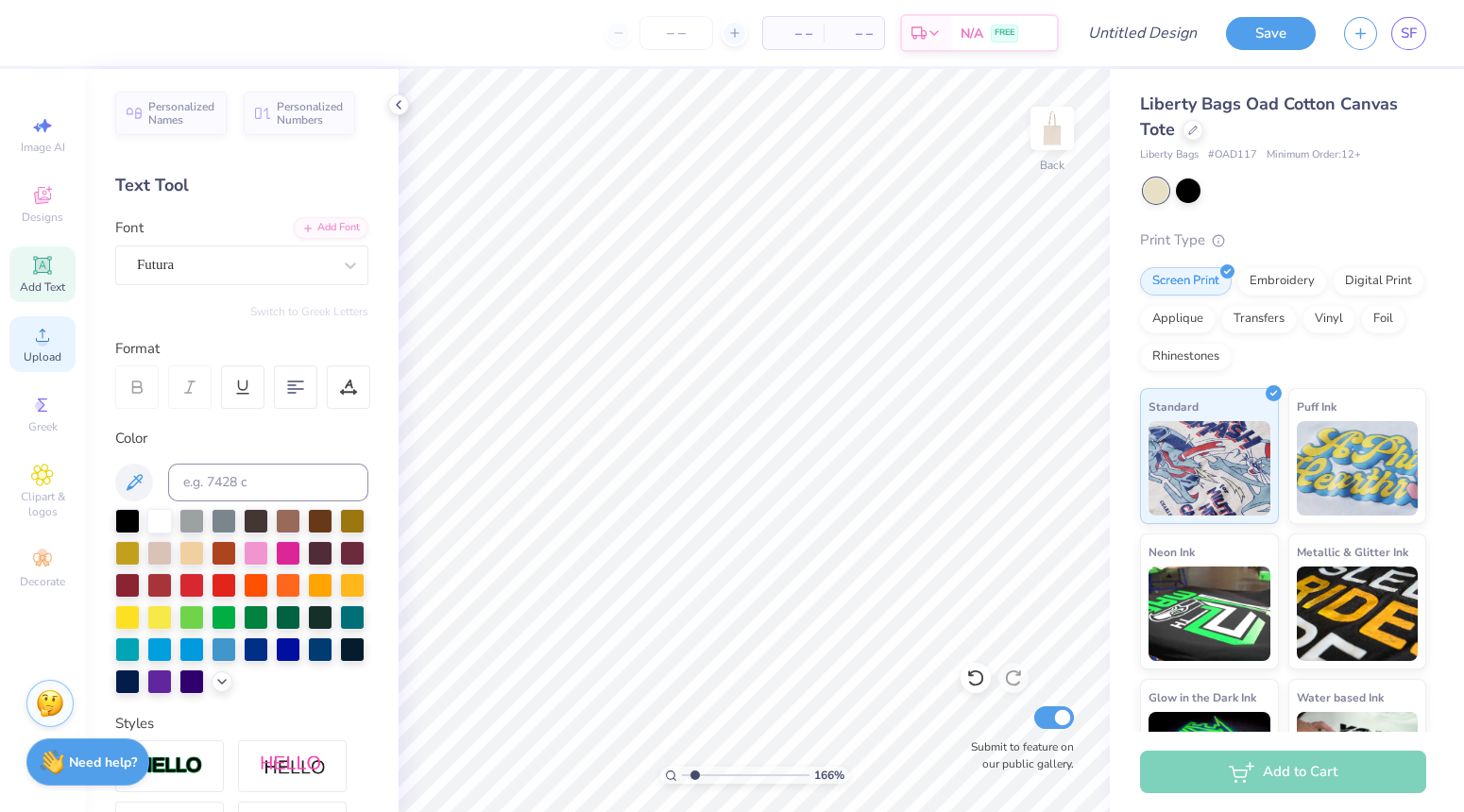 click on "Upload" at bounding box center [43, 357] 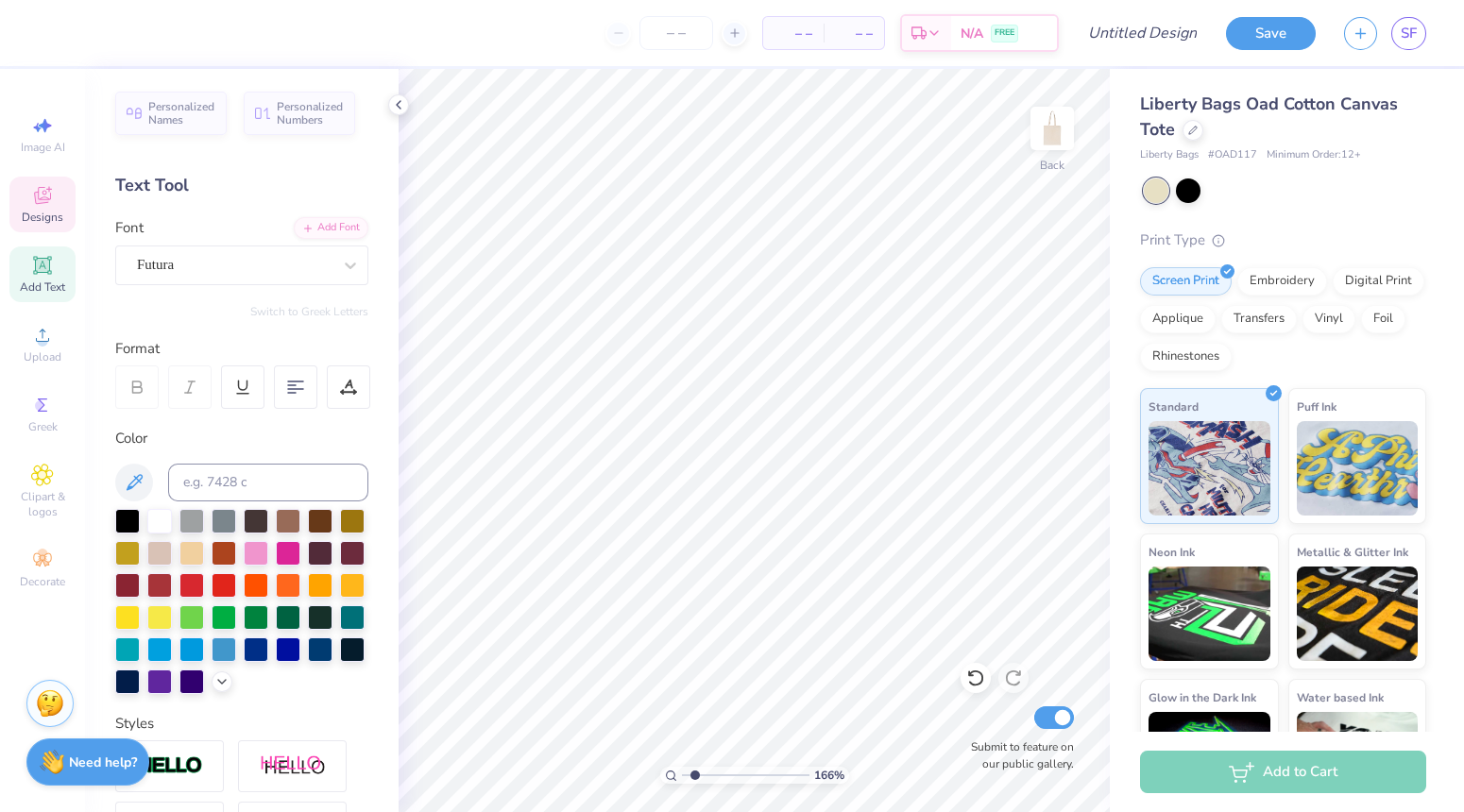 click 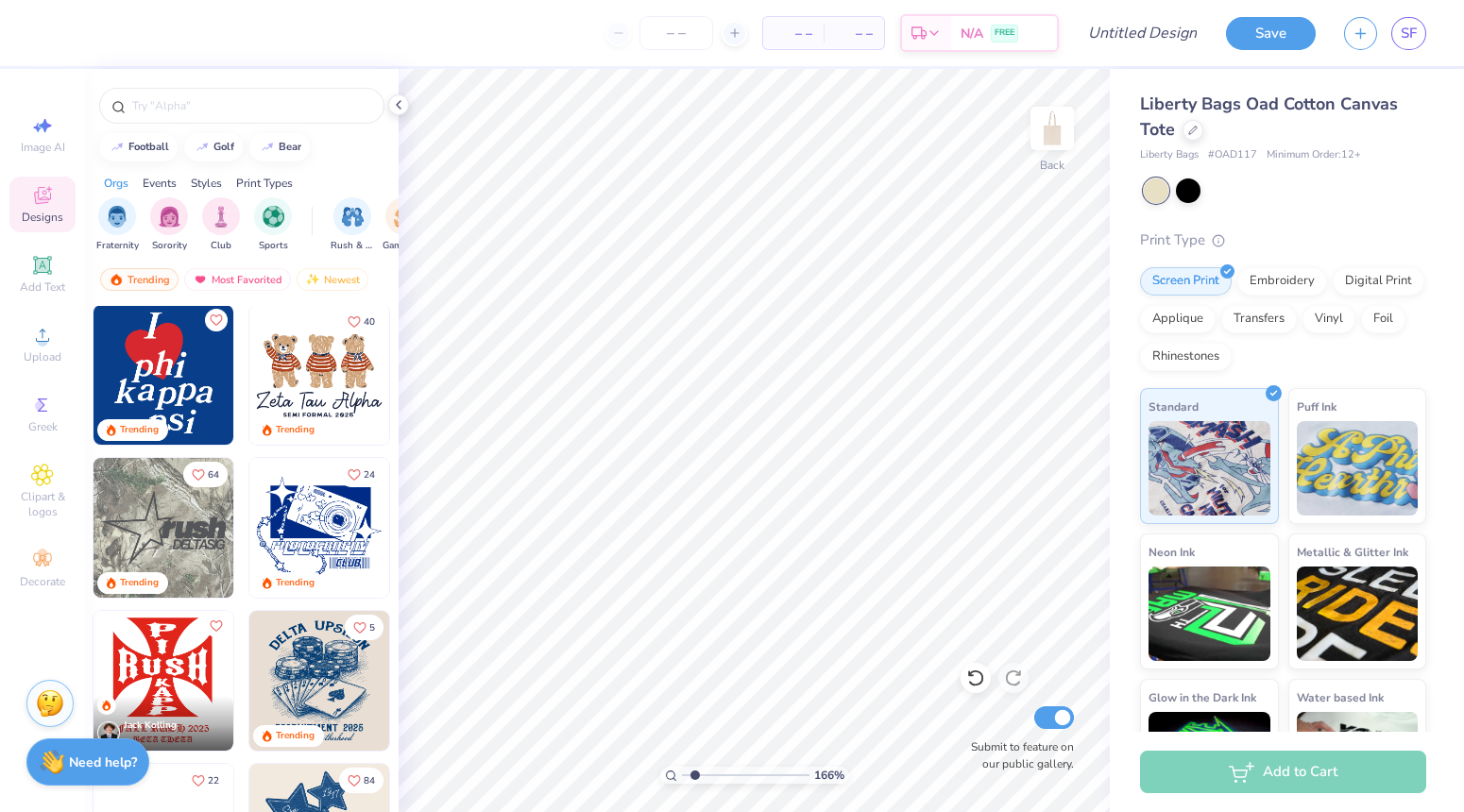 scroll, scrollTop: 1364, scrollLeft: 0, axis: vertical 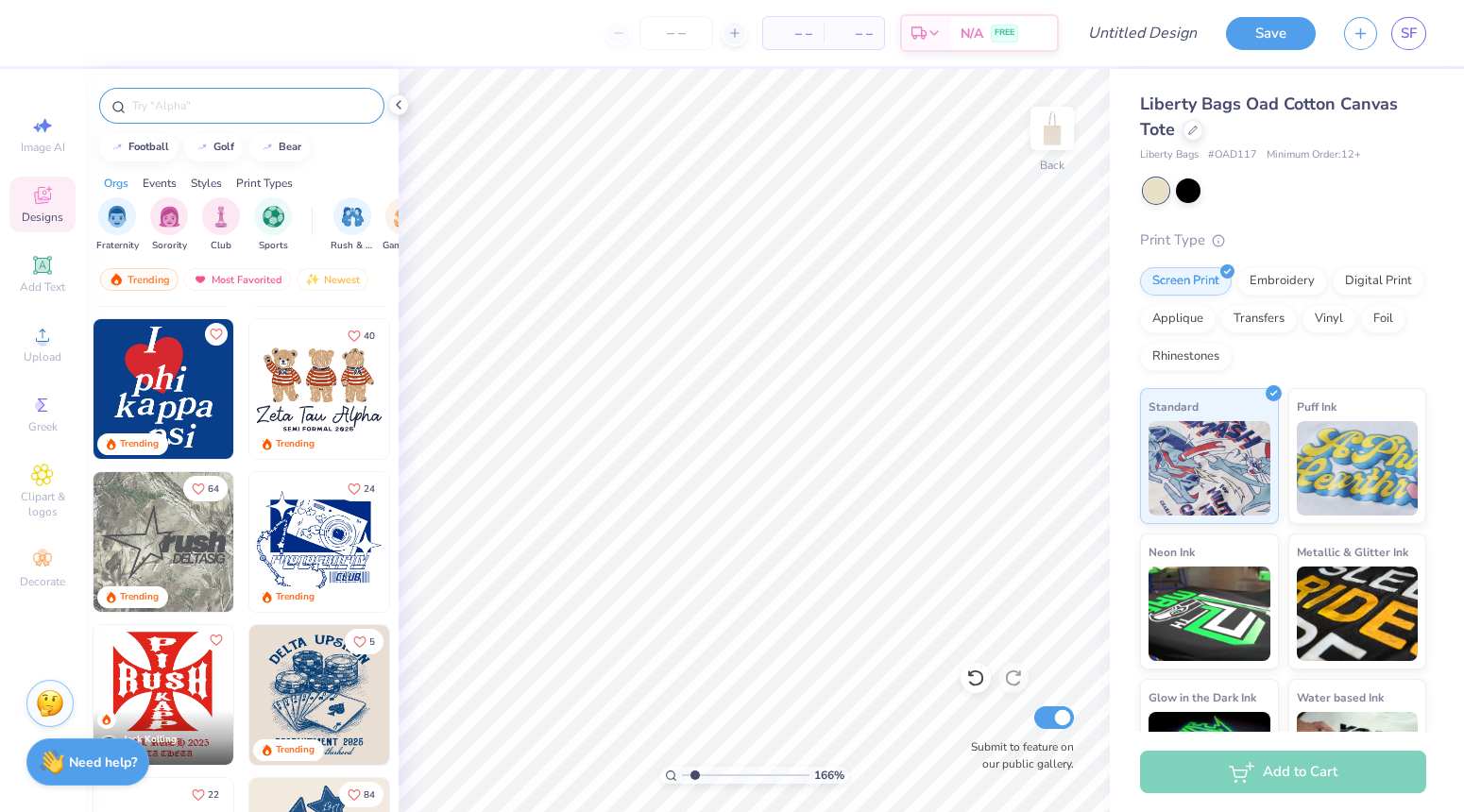 click at bounding box center [251, 106] 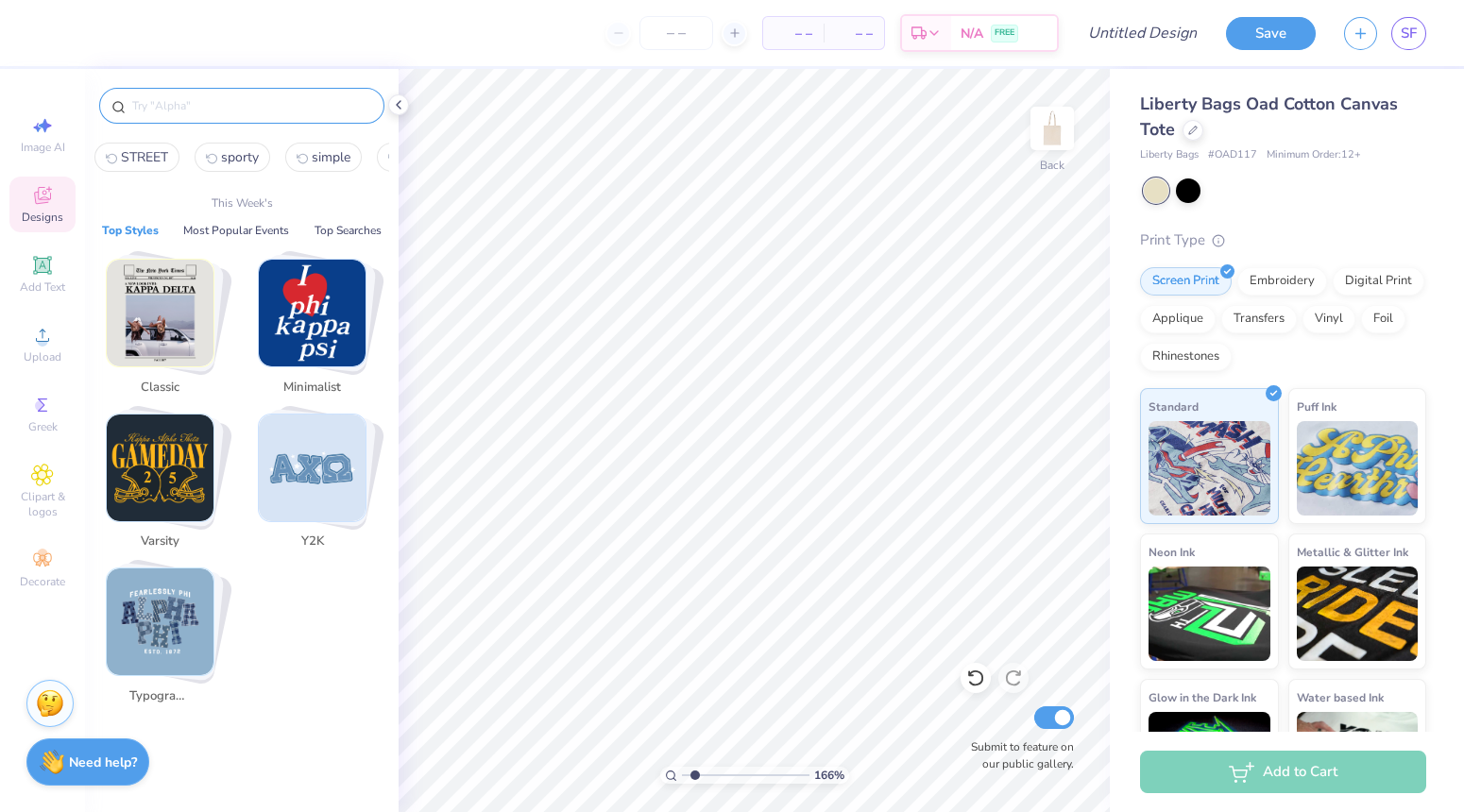 click on "STREET" at bounding box center [145, 157] 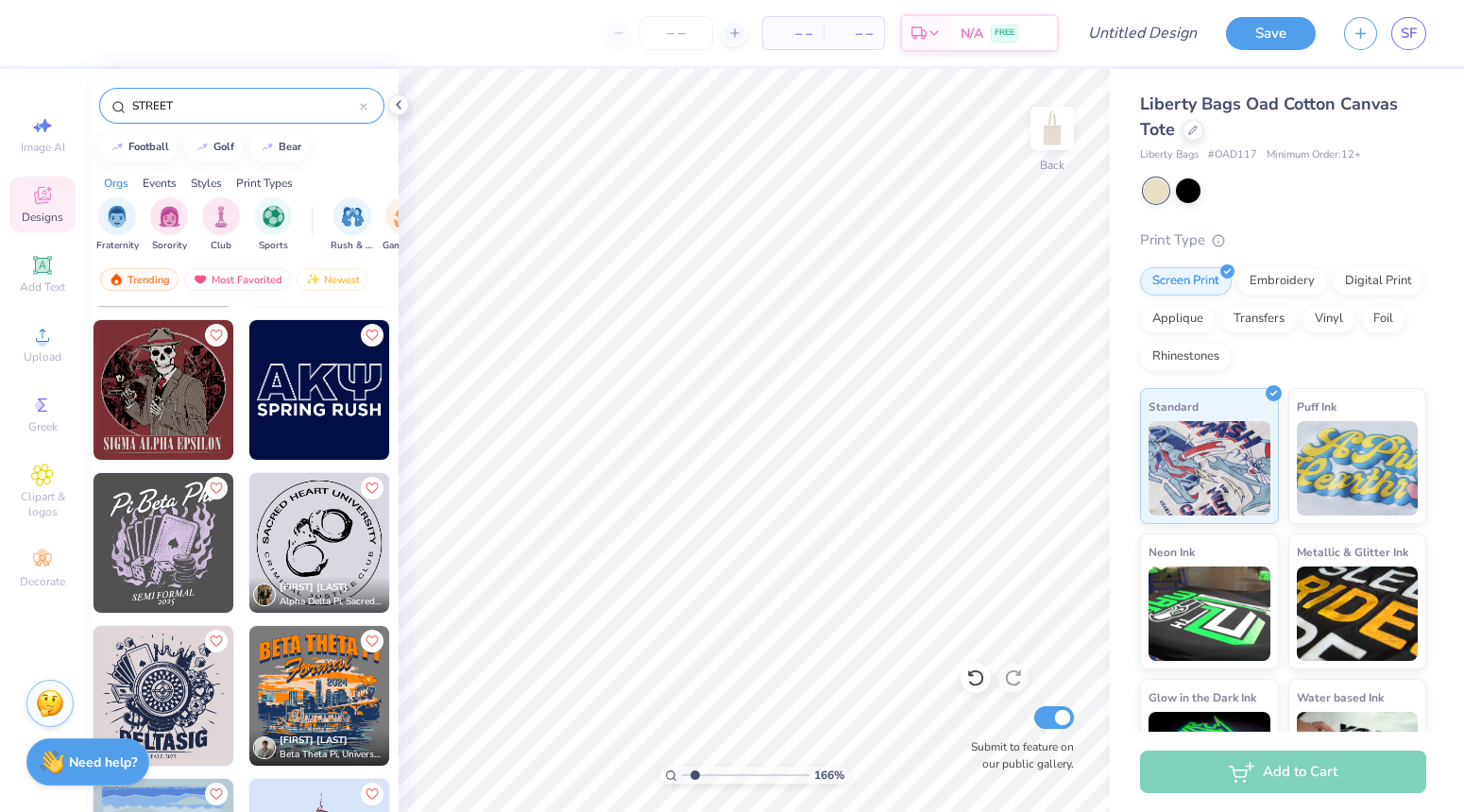 scroll, scrollTop: 8088, scrollLeft: 0, axis: vertical 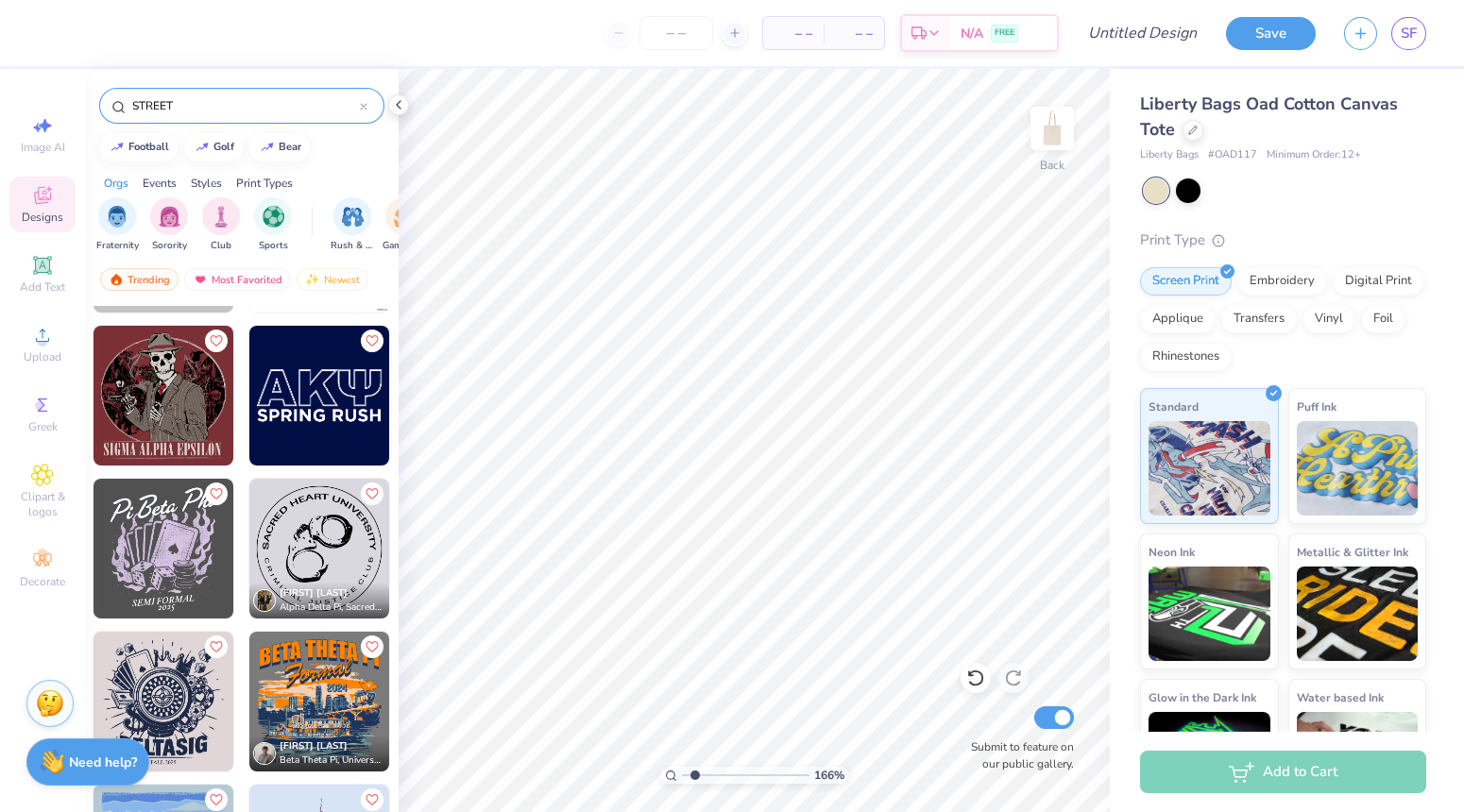 click on "[GREEK_ORG], [UNIVERSITY] [GREEK_ORG], [UNIVERSITY] [GREEK_ORG], [UNIVERSITY] [GREEK_ORG], [UNIVERSITY] [GREEK_ORG], [UNIVERSITY] [GREEK_ORG], [UNIVERSITY]" at bounding box center [241, -2005] 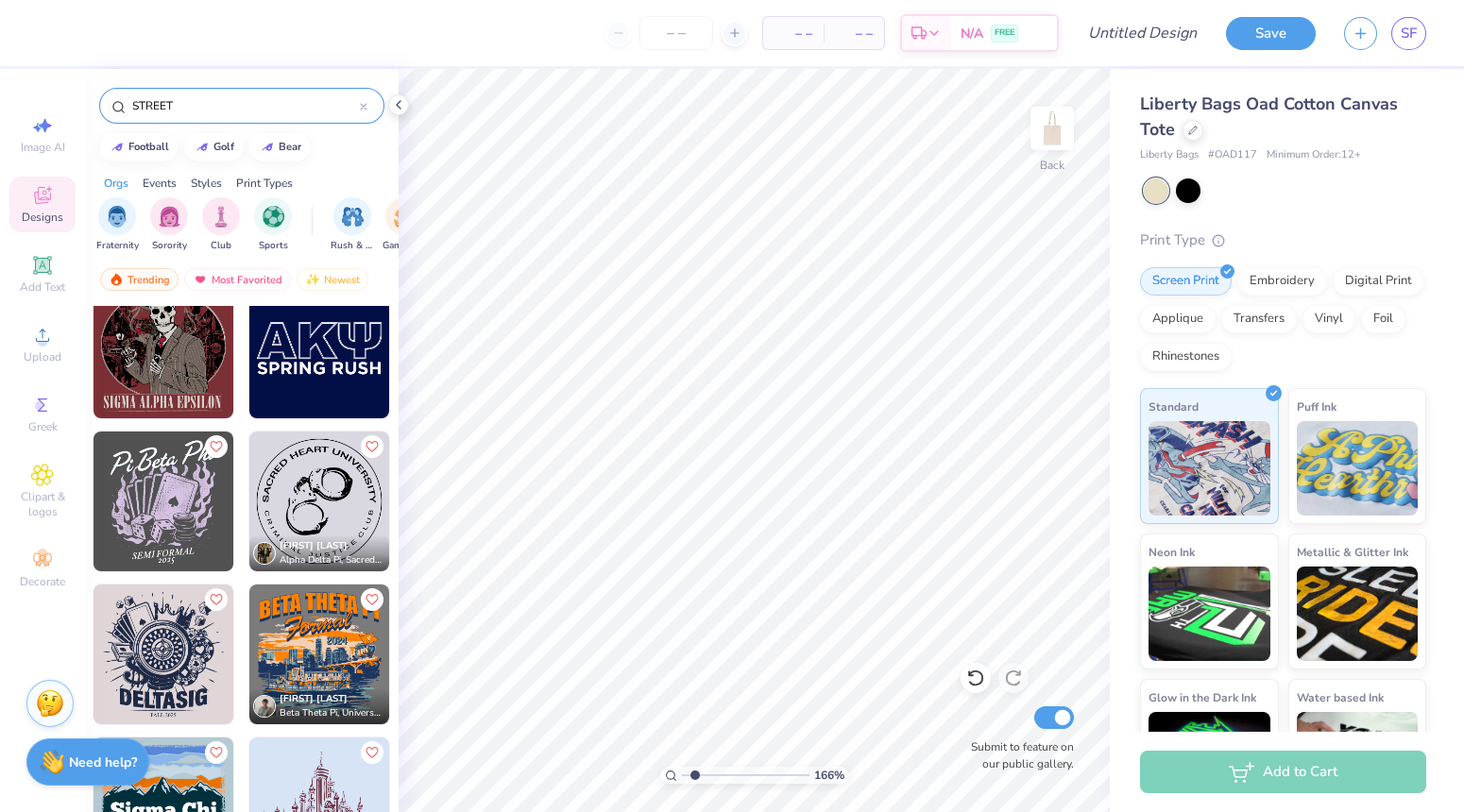 scroll, scrollTop: 7997, scrollLeft: 0, axis: vertical 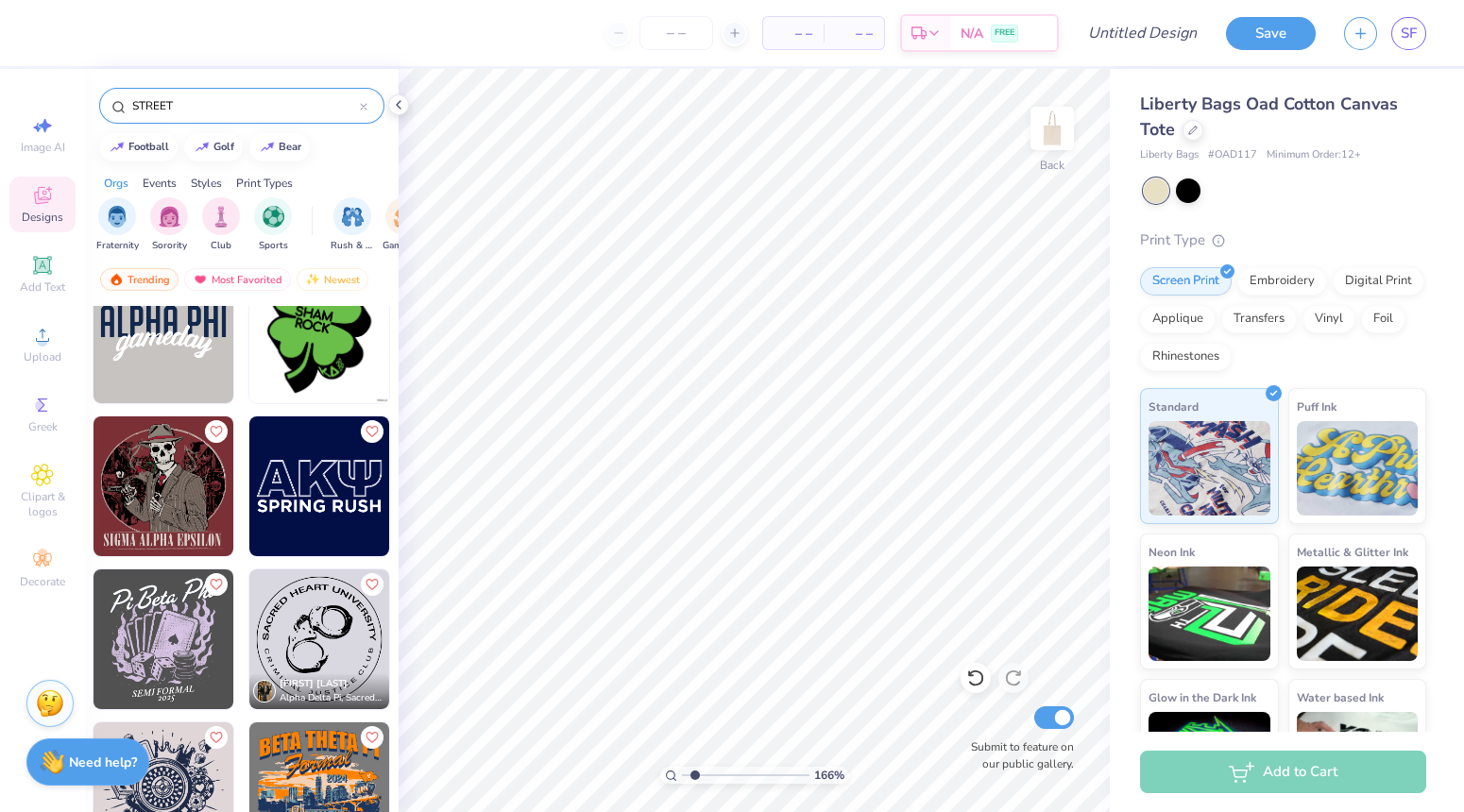 click on "STREET" at bounding box center [245, 106] 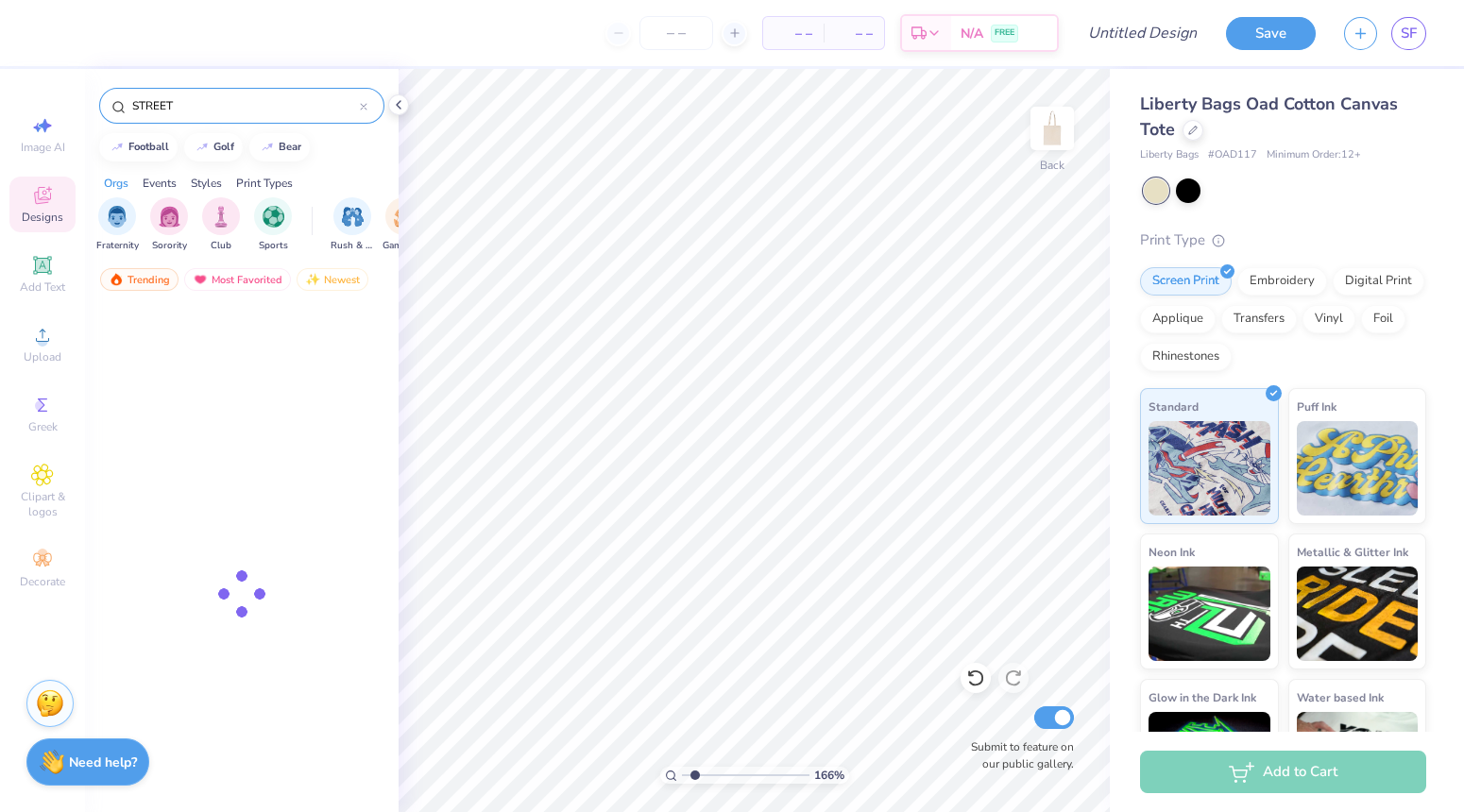 click on "STREET" at bounding box center [245, 106] 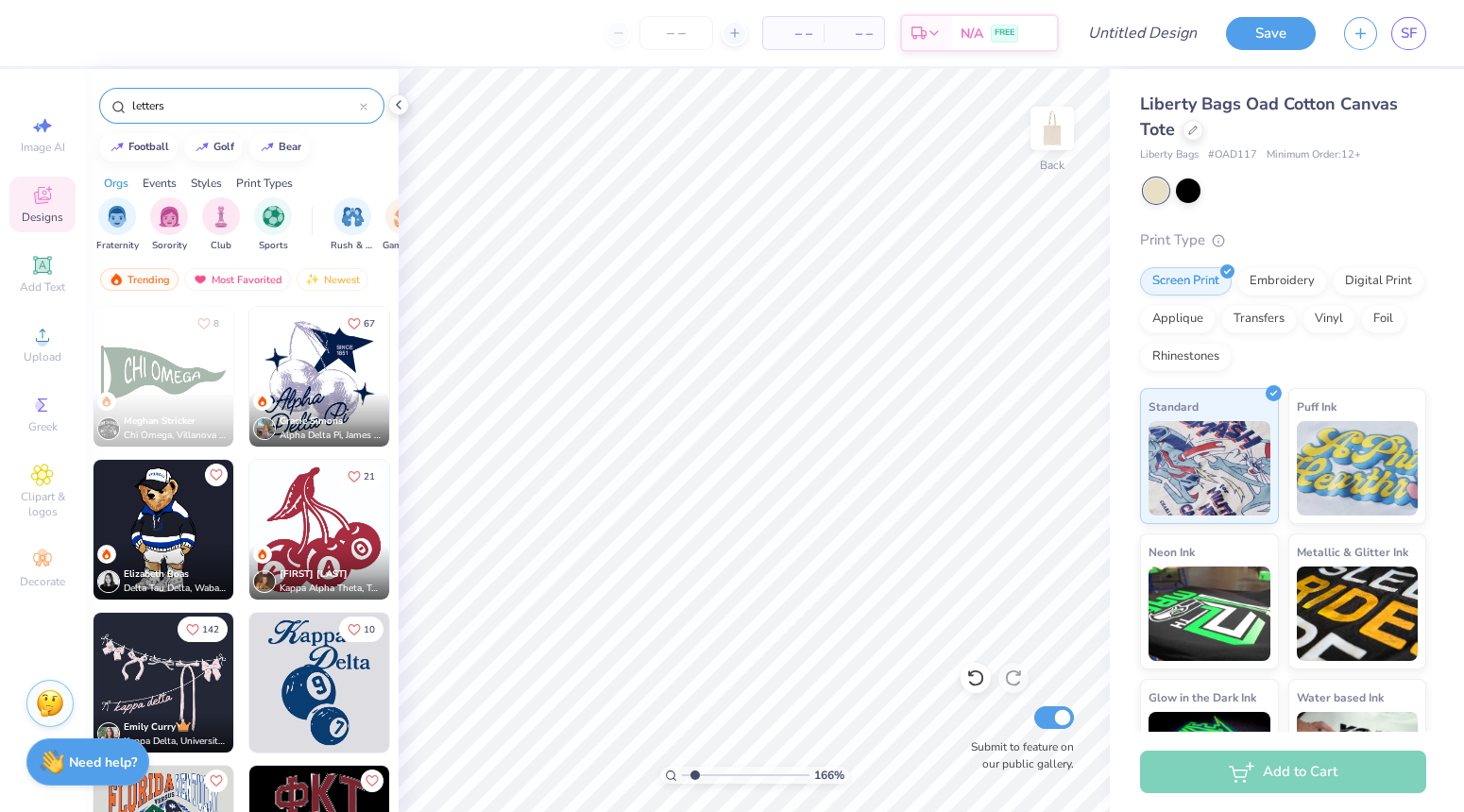 type on "letters" 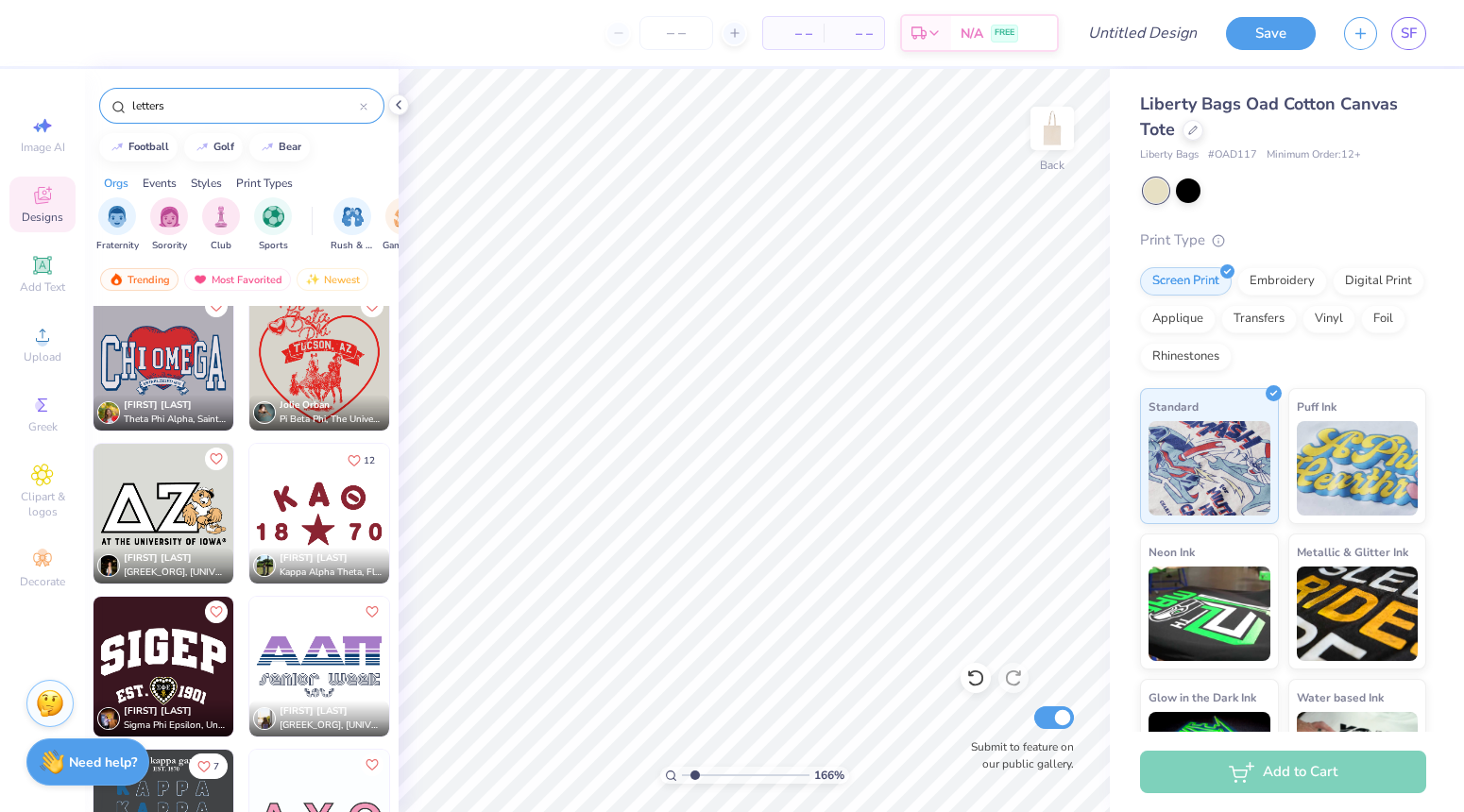 scroll, scrollTop: 1648, scrollLeft: 0, axis: vertical 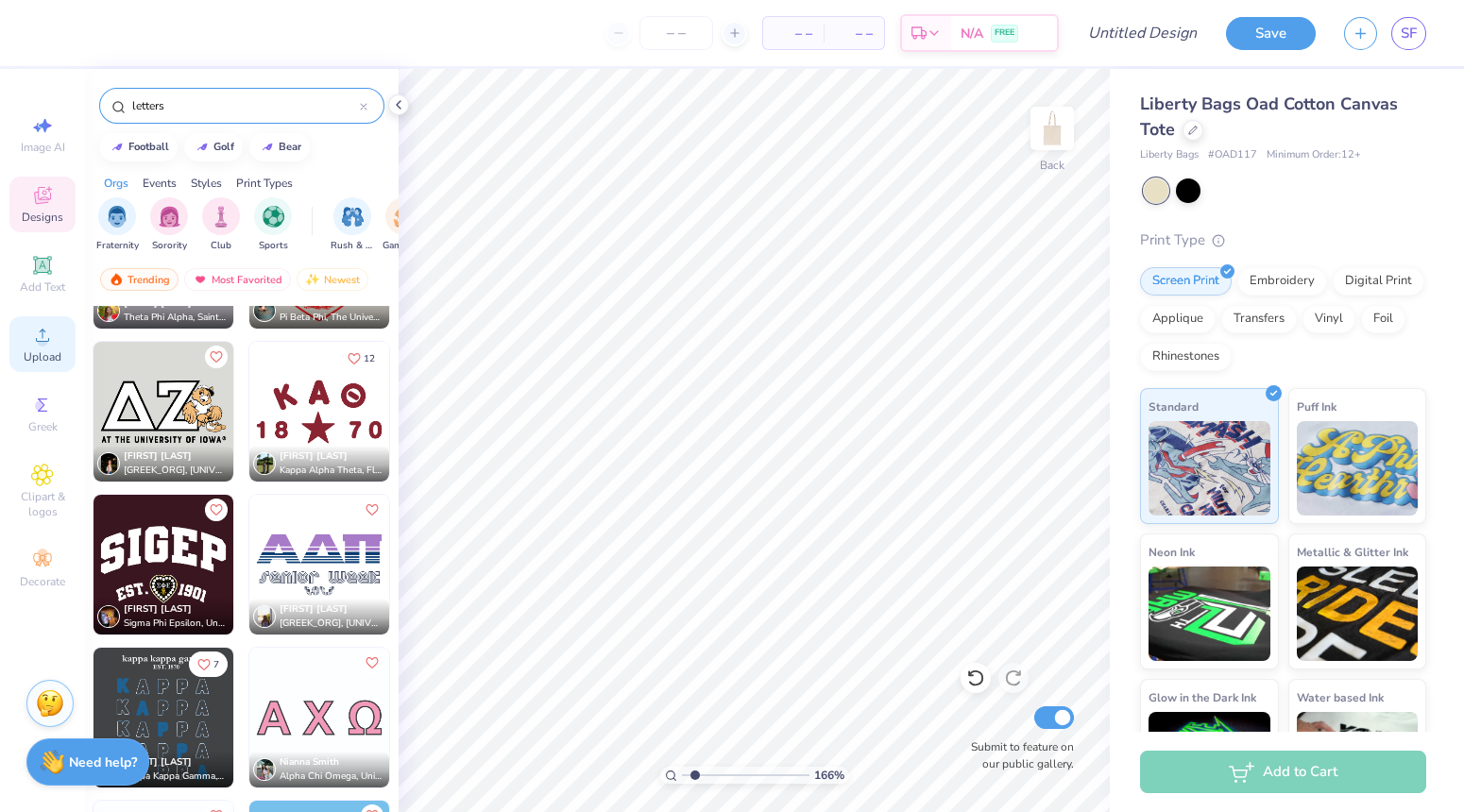 click 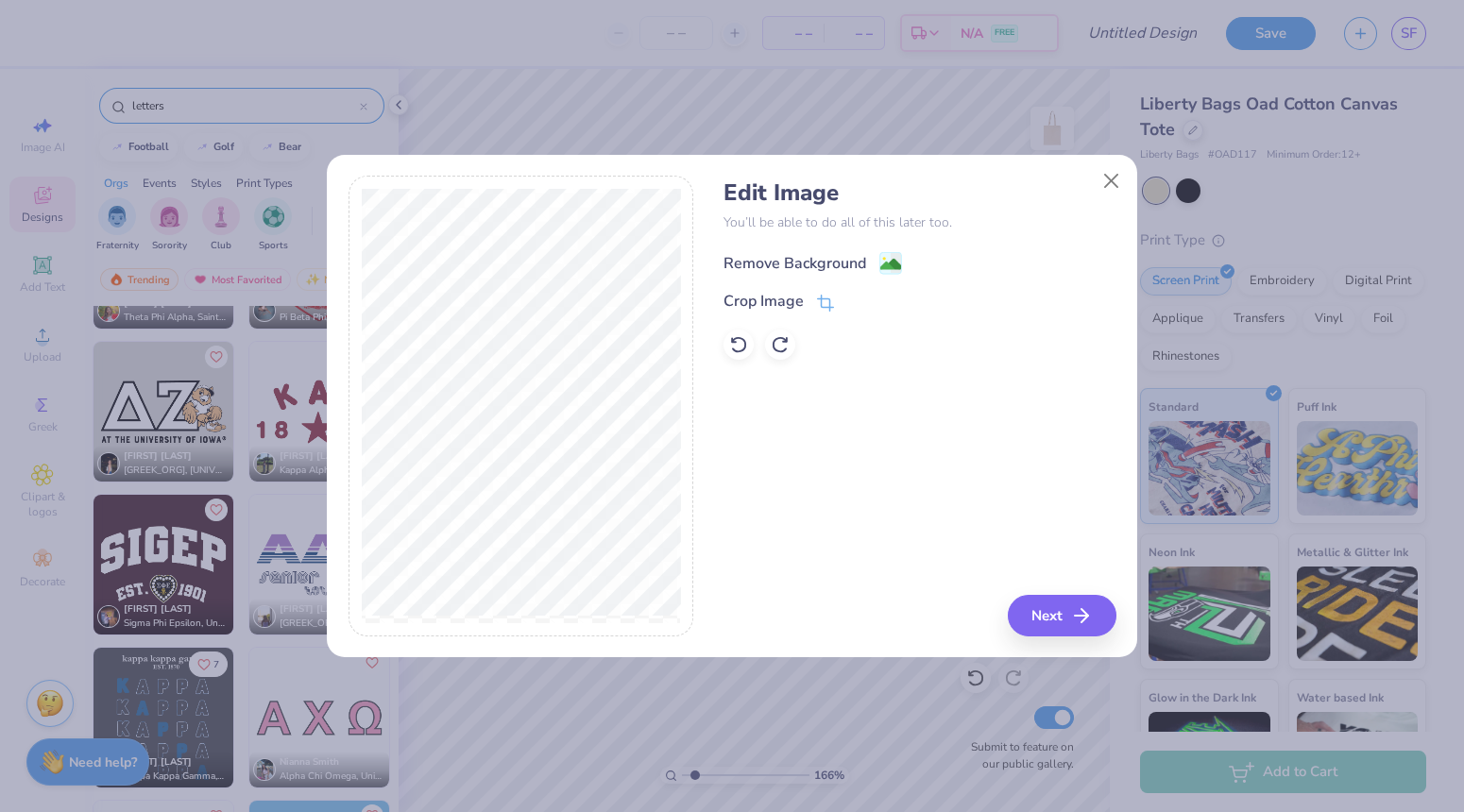 click on "Remove Background" at bounding box center [794, 263] 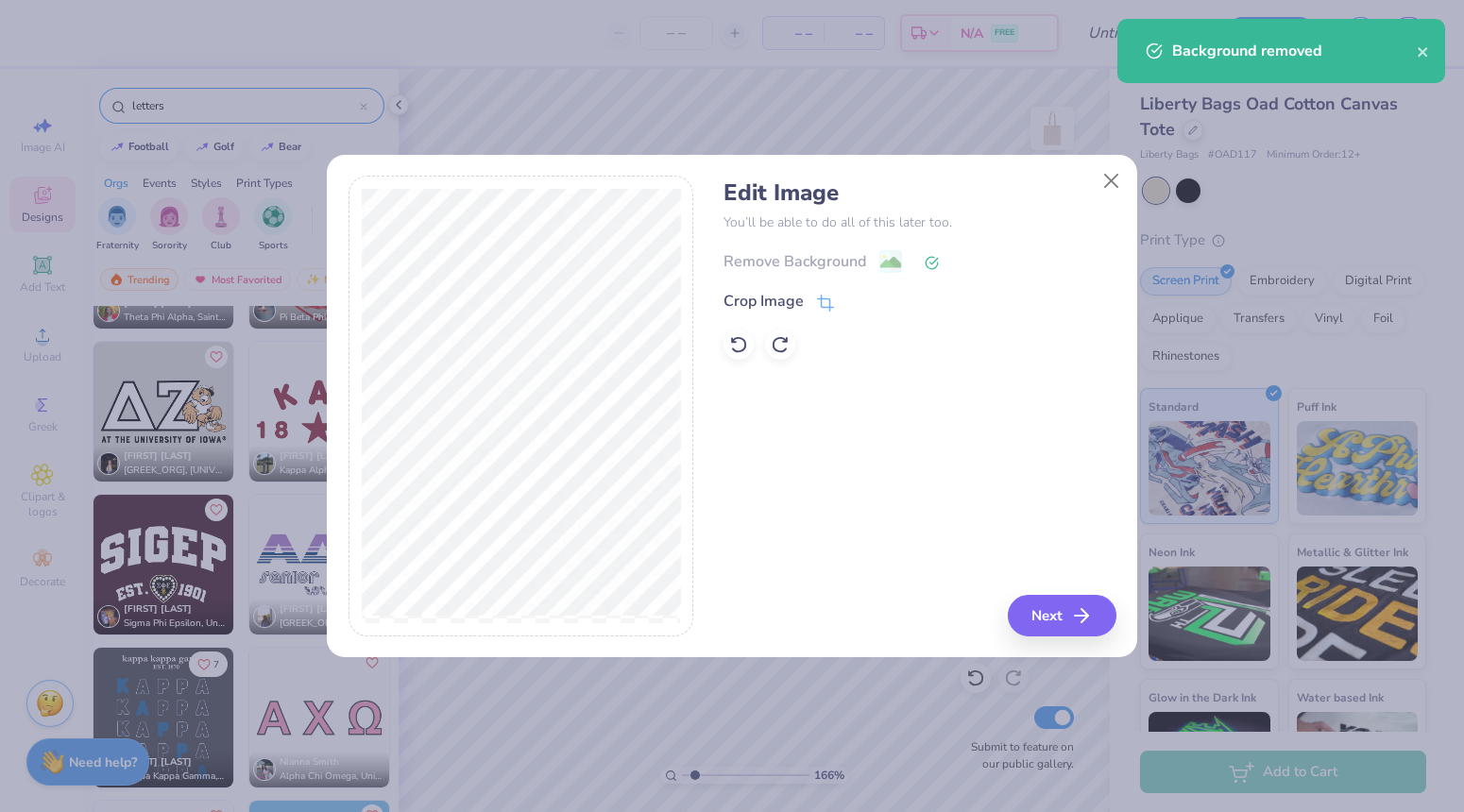 click on "Edit Image You’ll be able to do all of this later too. Remove Background Crop Image Next" at bounding box center [732, 416] 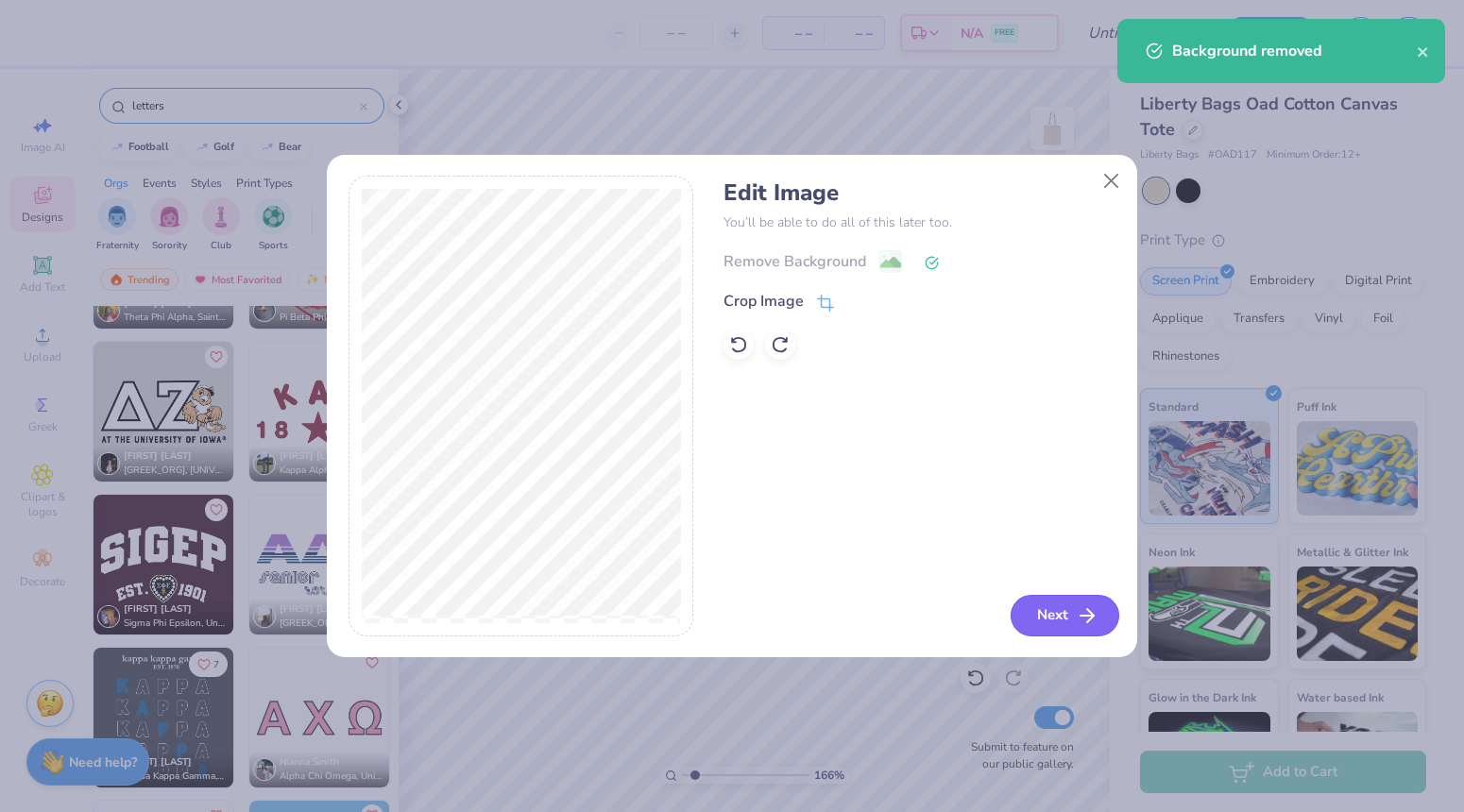 click on "Next" at bounding box center [1064, 616] 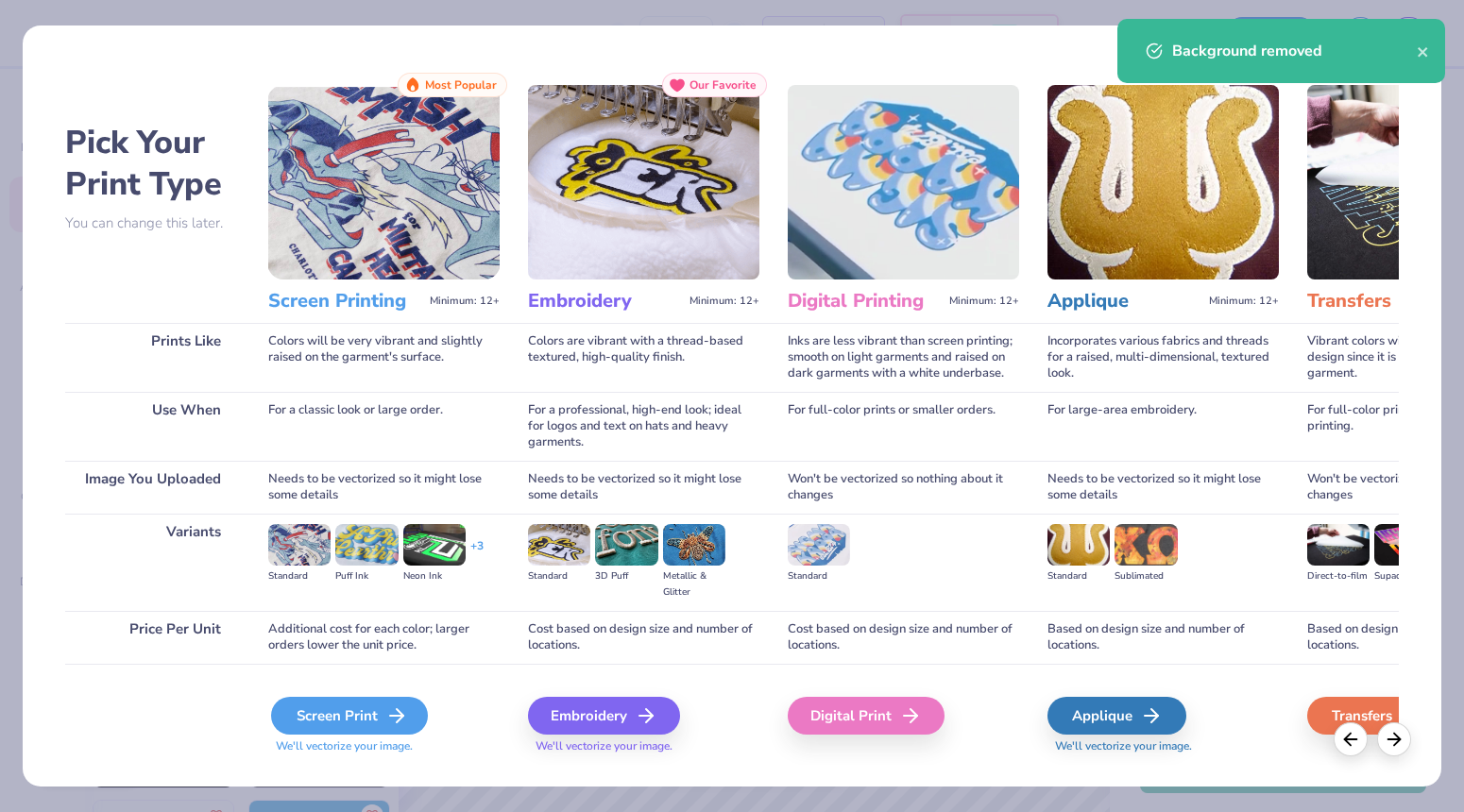 click on "Screen Print" at bounding box center [349, 716] 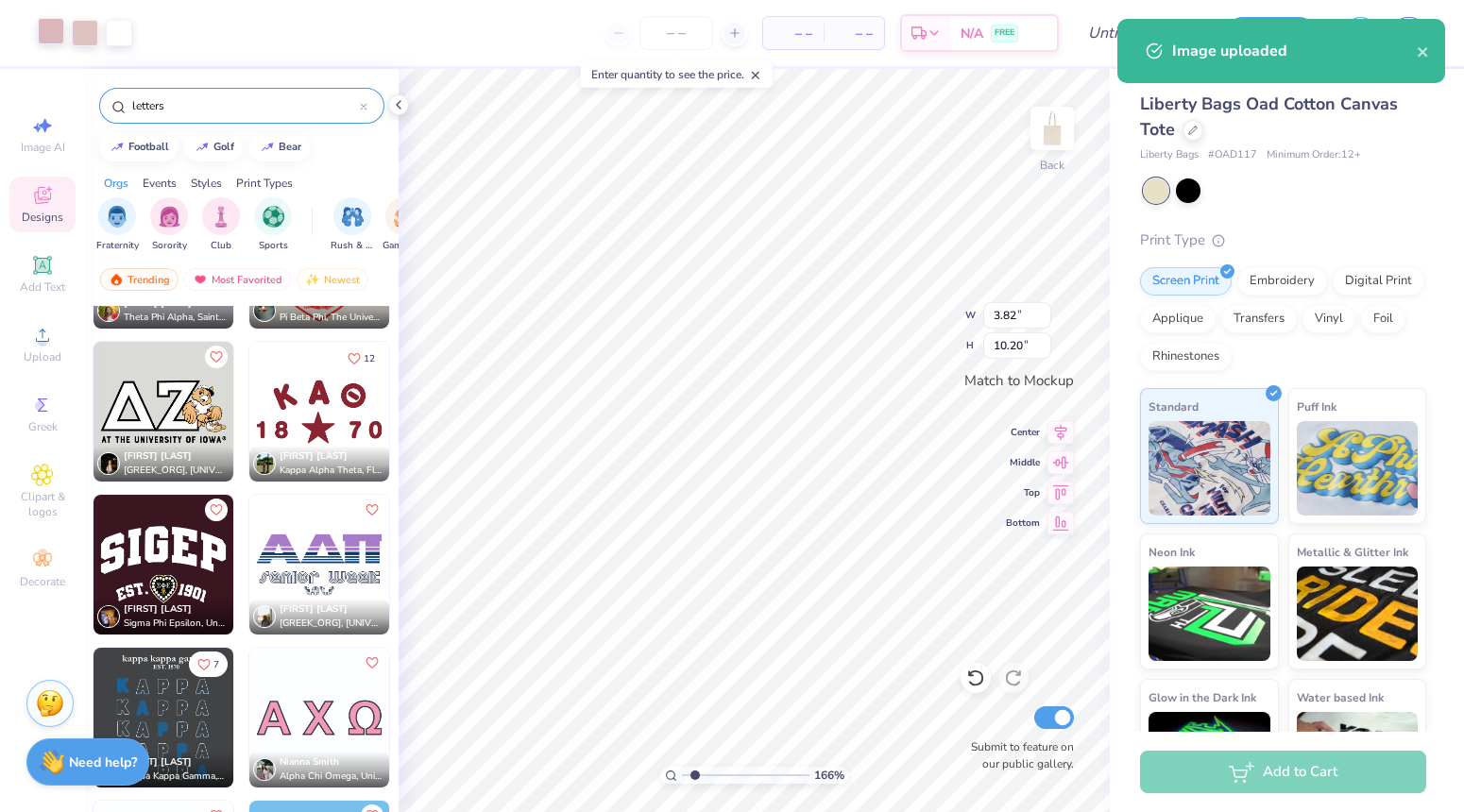 click at bounding box center (51, 31) 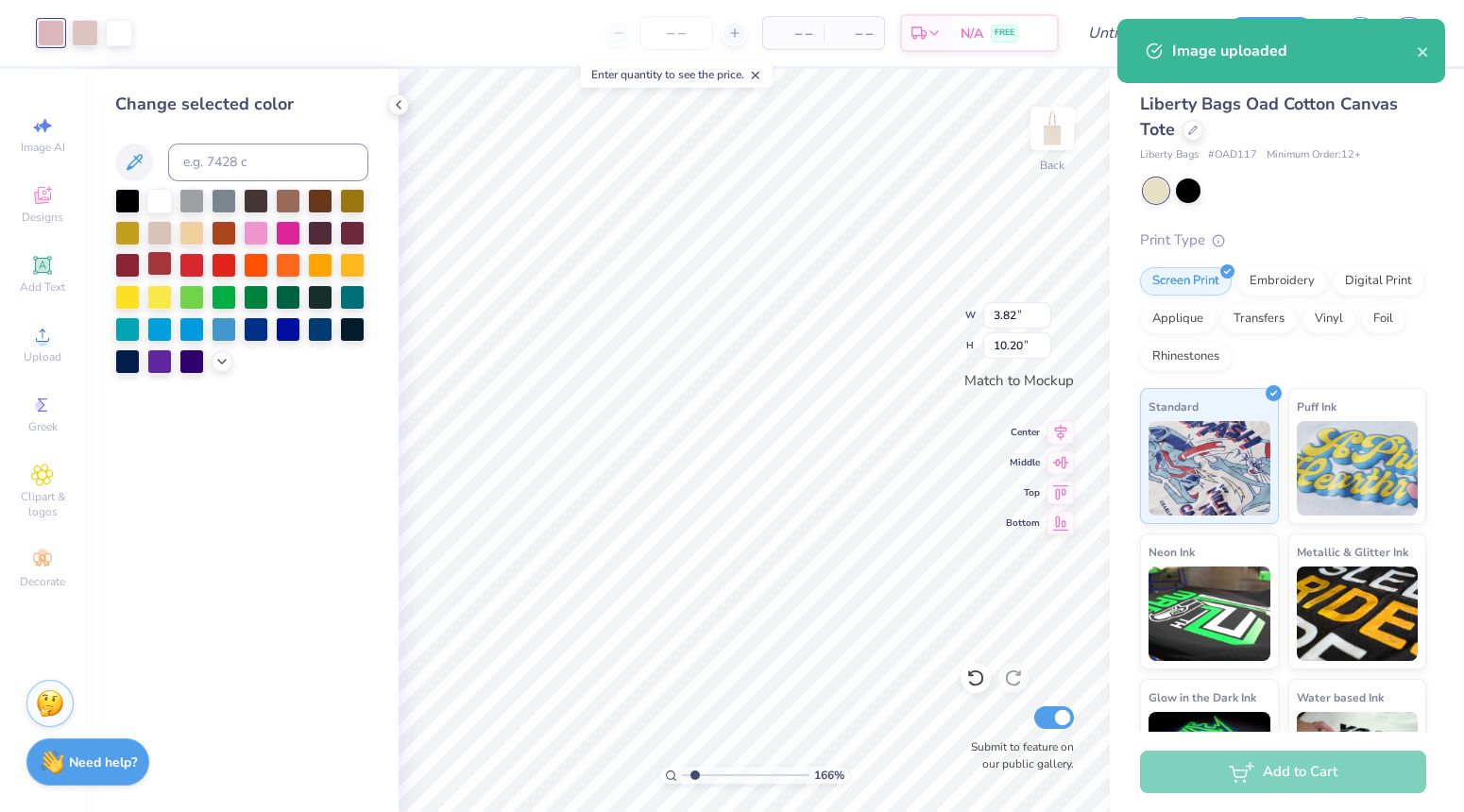 click at bounding box center (160, 263) 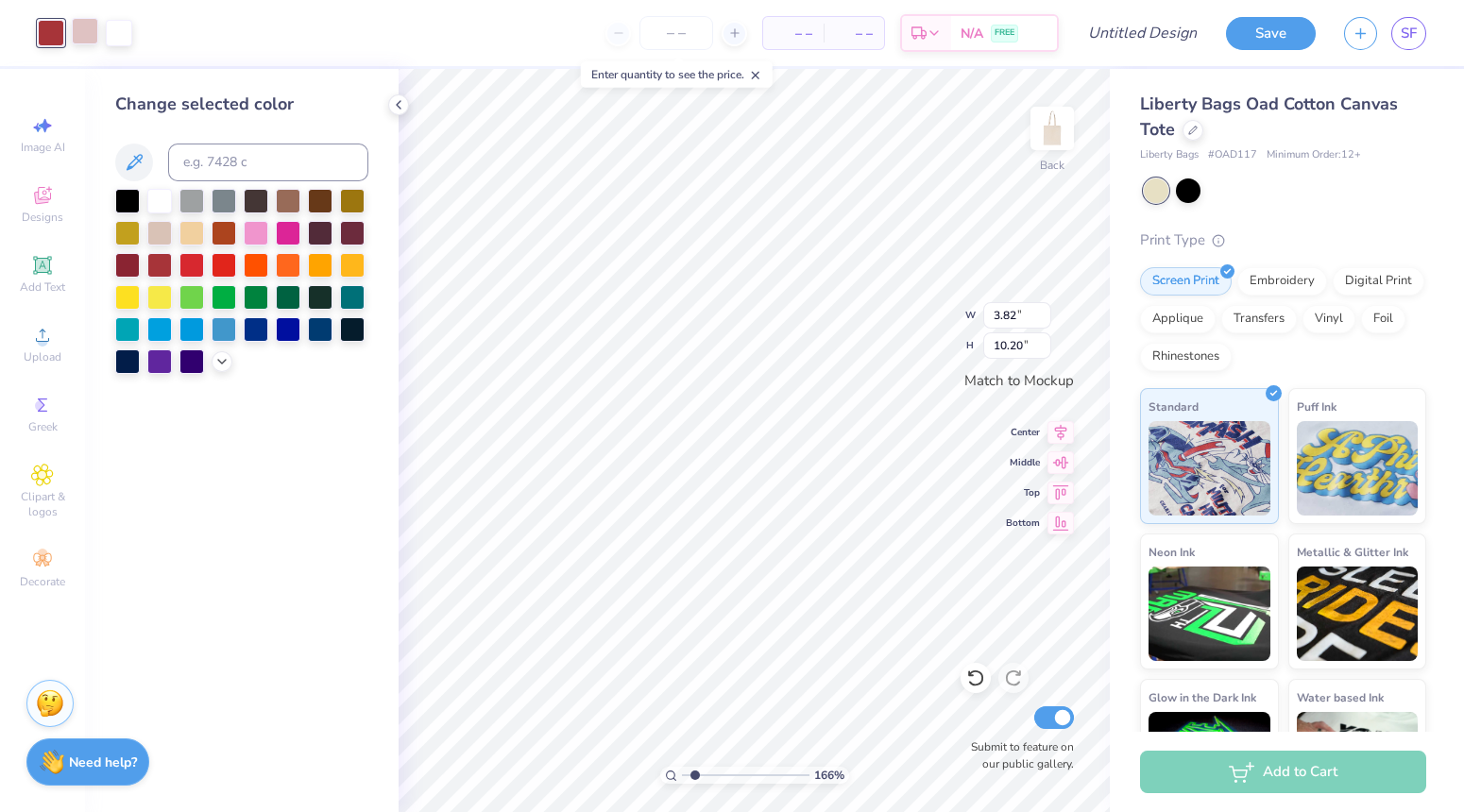 click at bounding box center [85, 31] 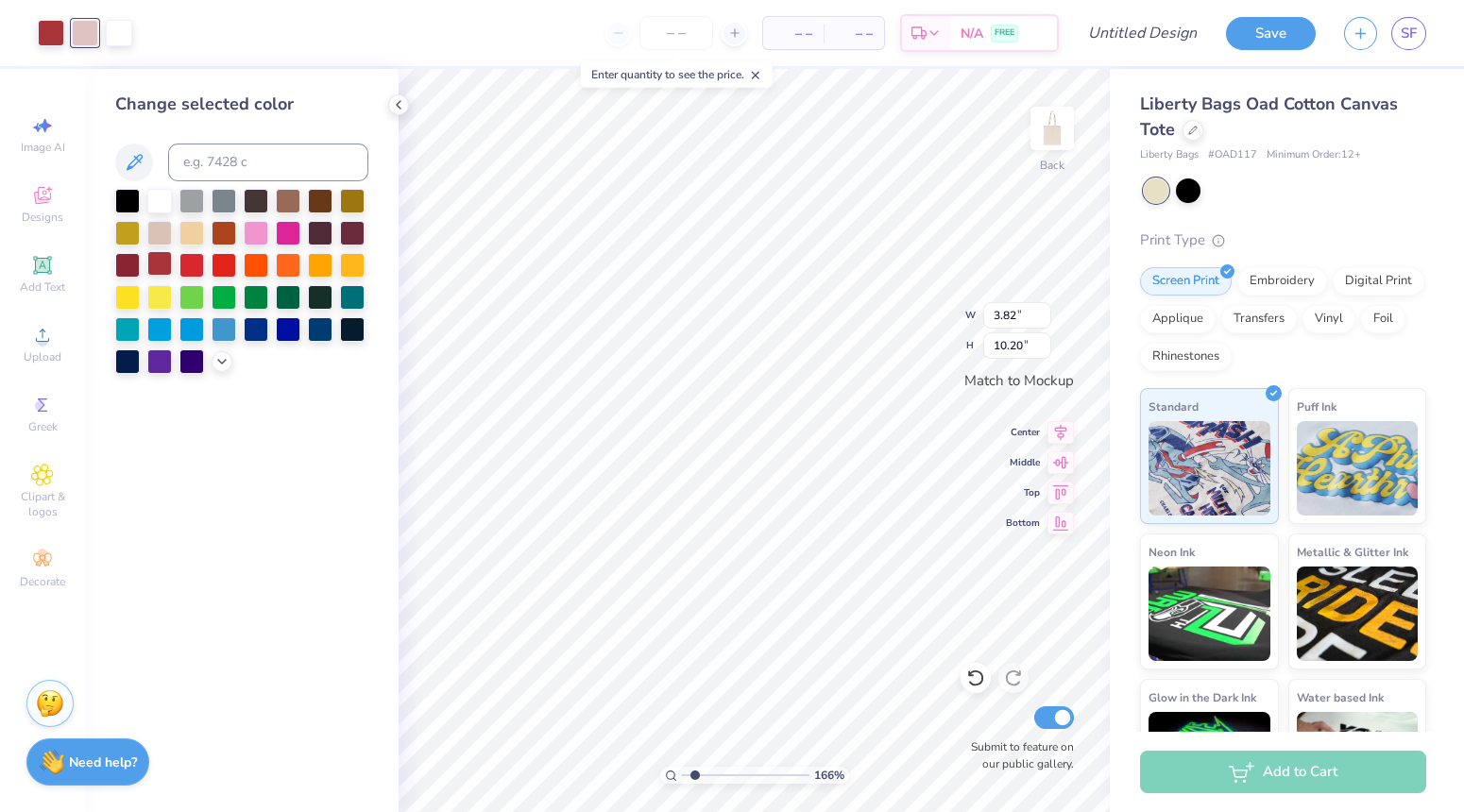 click at bounding box center [160, 263] 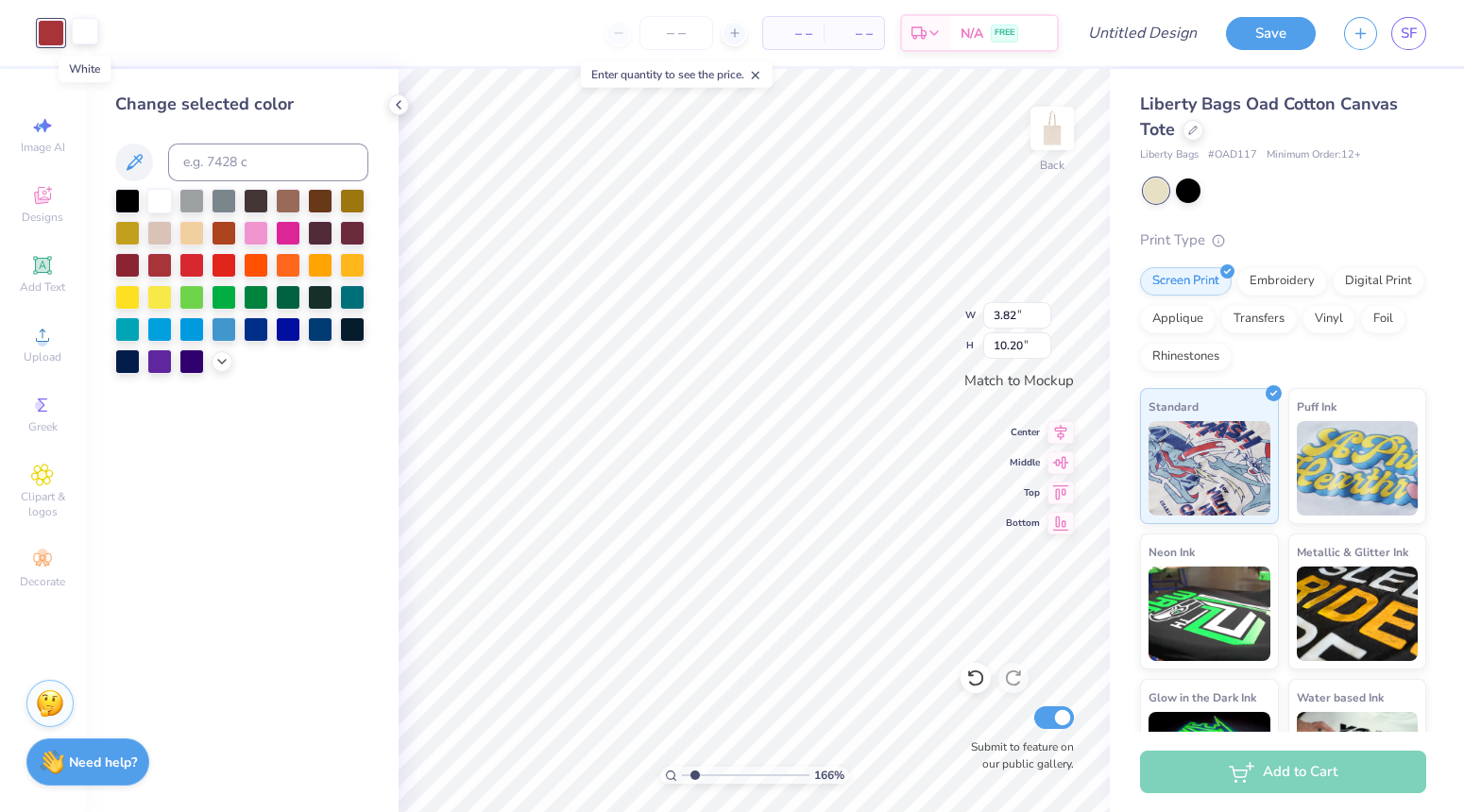 click at bounding box center [85, 31] 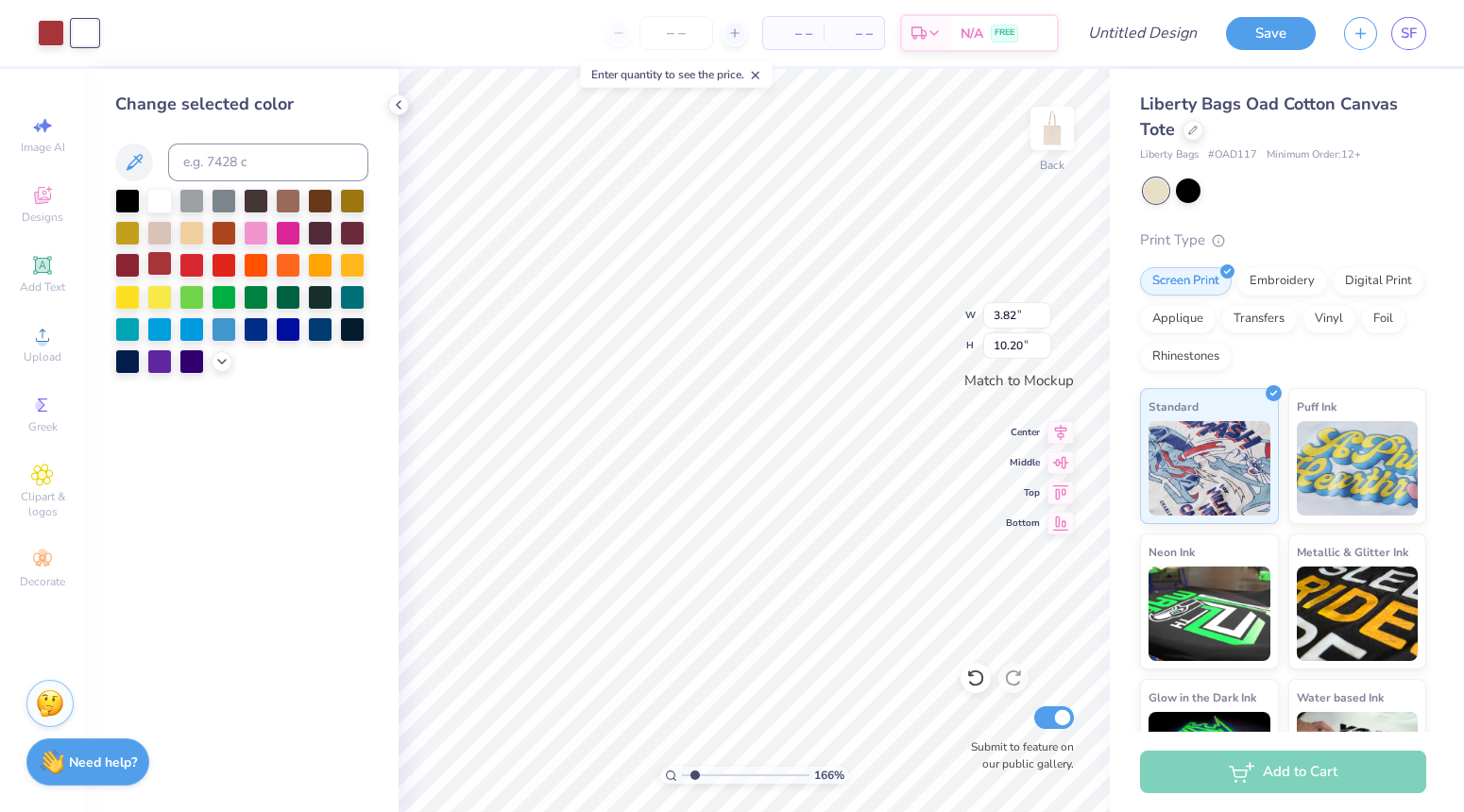 click at bounding box center (160, 263) 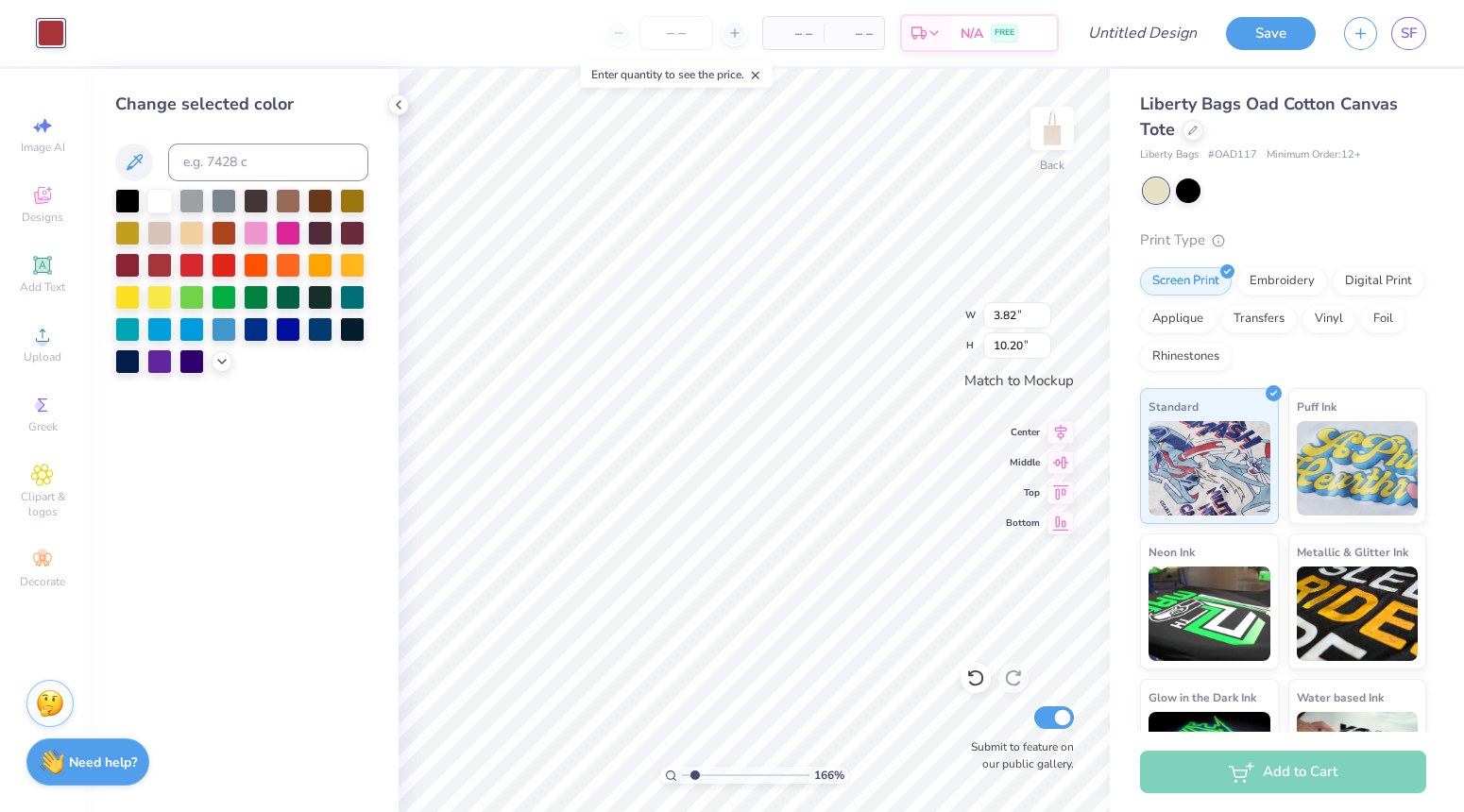 type on "1.31" 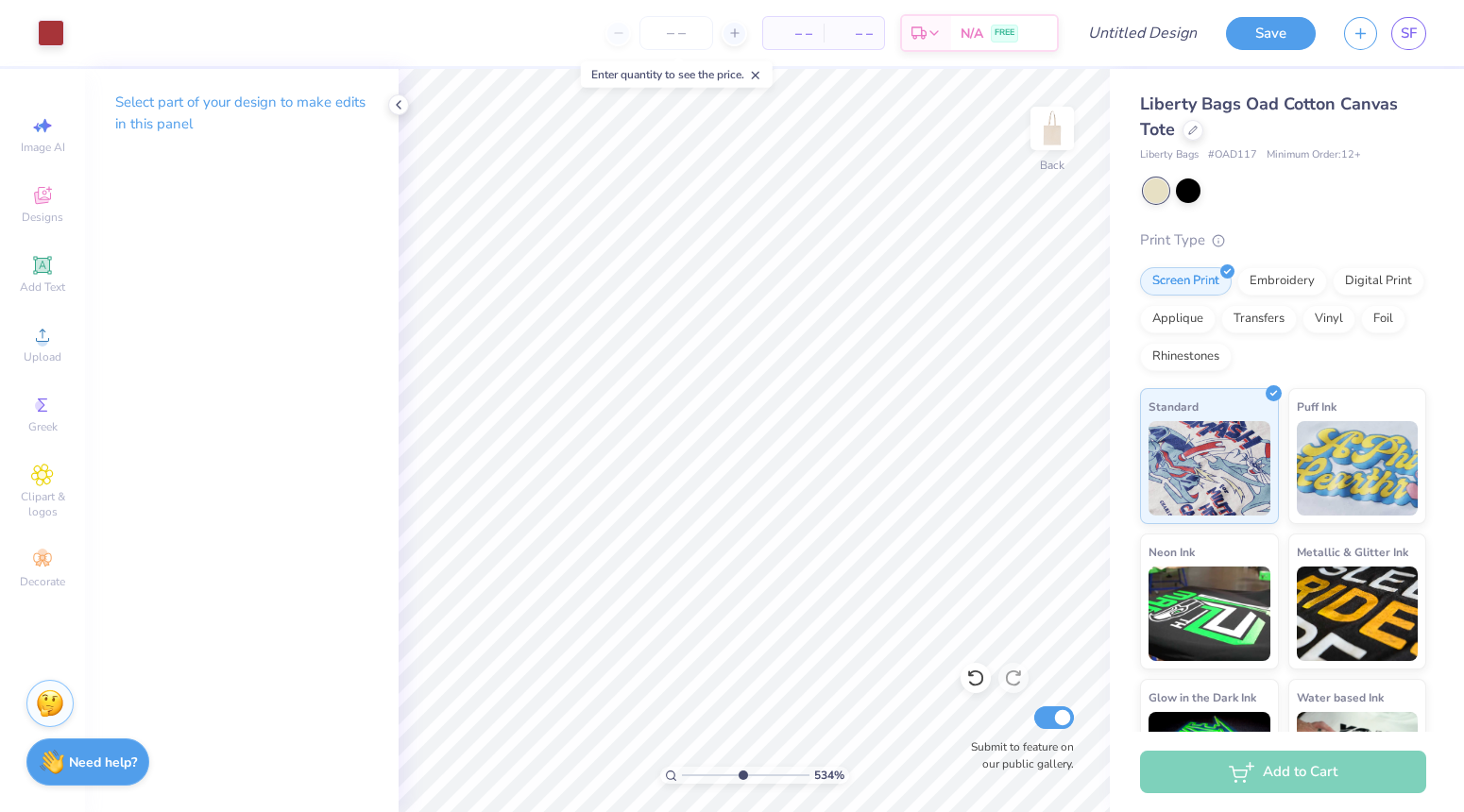 drag, startPoint x: 704, startPoint y: 779, endPoint x: 743, endPoint y: 779, distance: 39 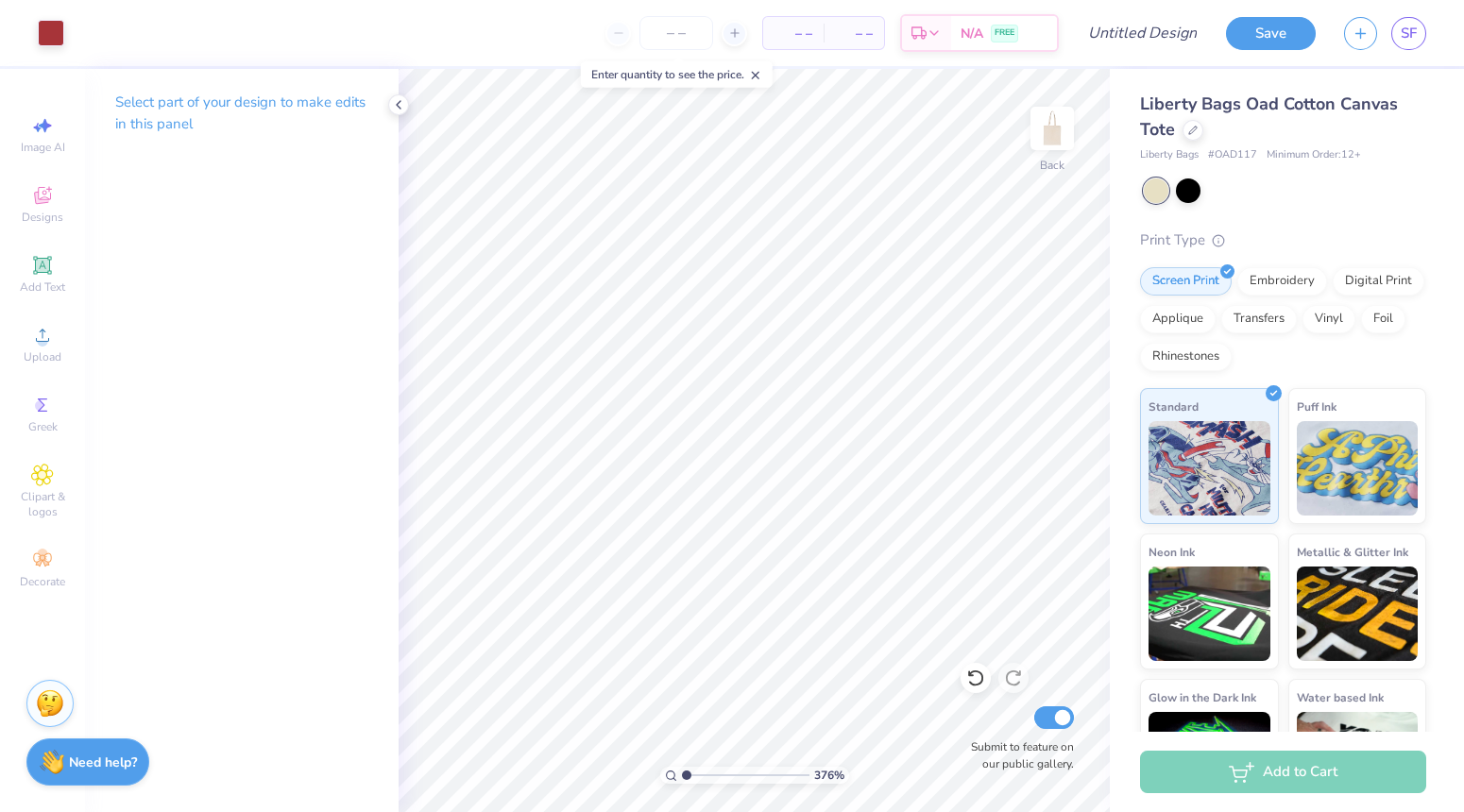 drag, startPoint x: 721, startPoint y: 770, endPoint x: 624, endPoint y: 760, distance: 97.5141 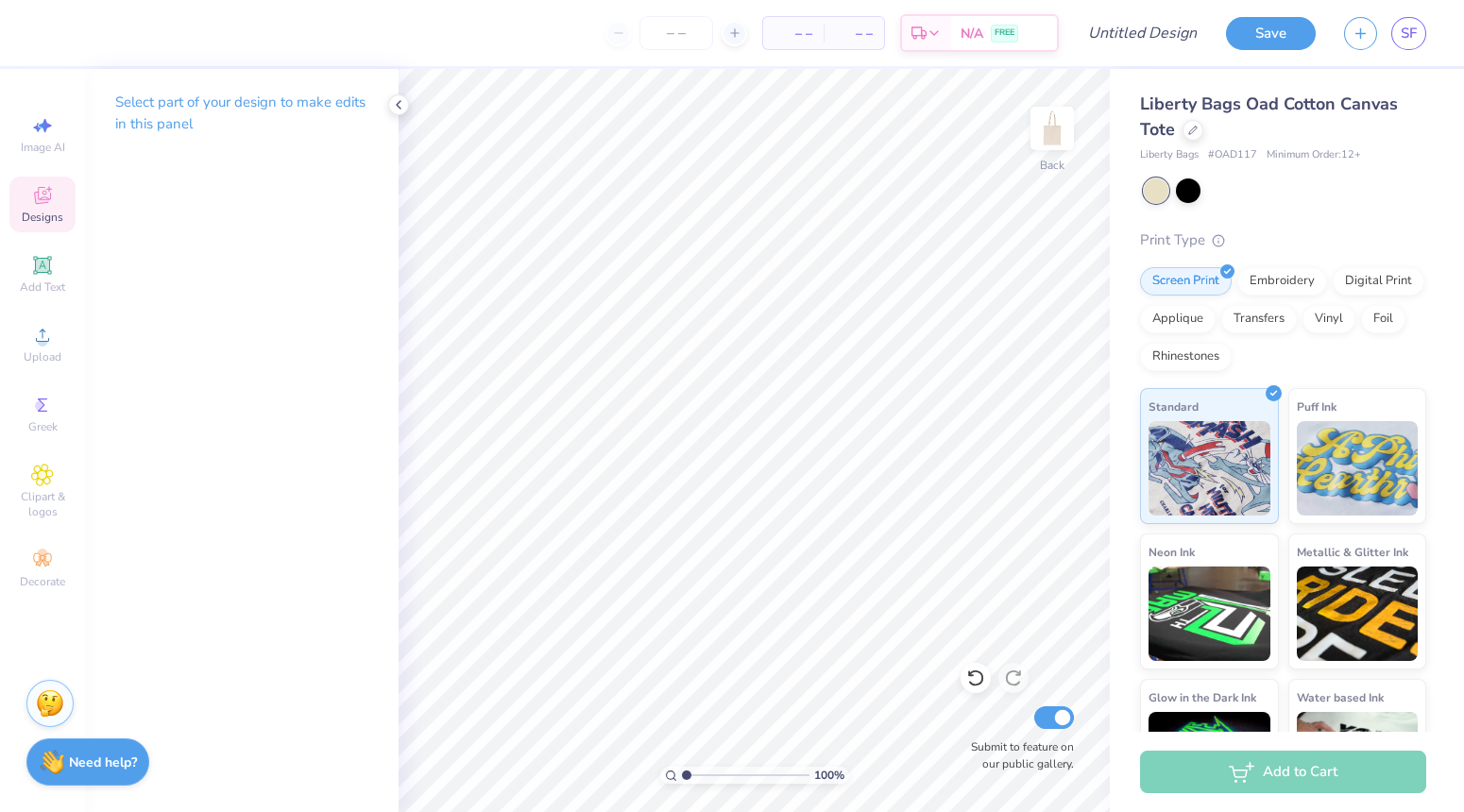 click on "Designs" at bounding box center (43, 204) 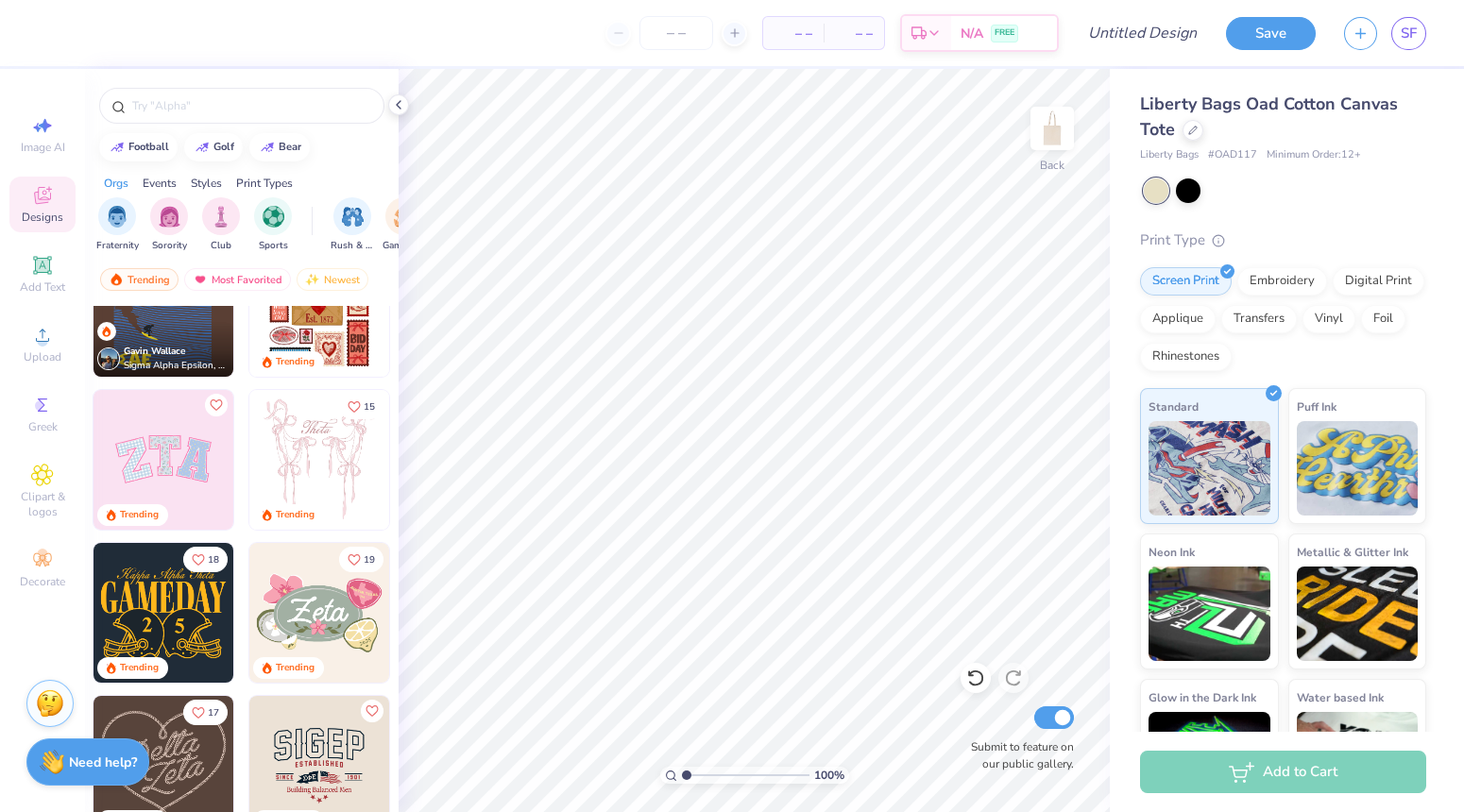scroll, scrollTop: 224, scrollLeft: 0, axis: vertical 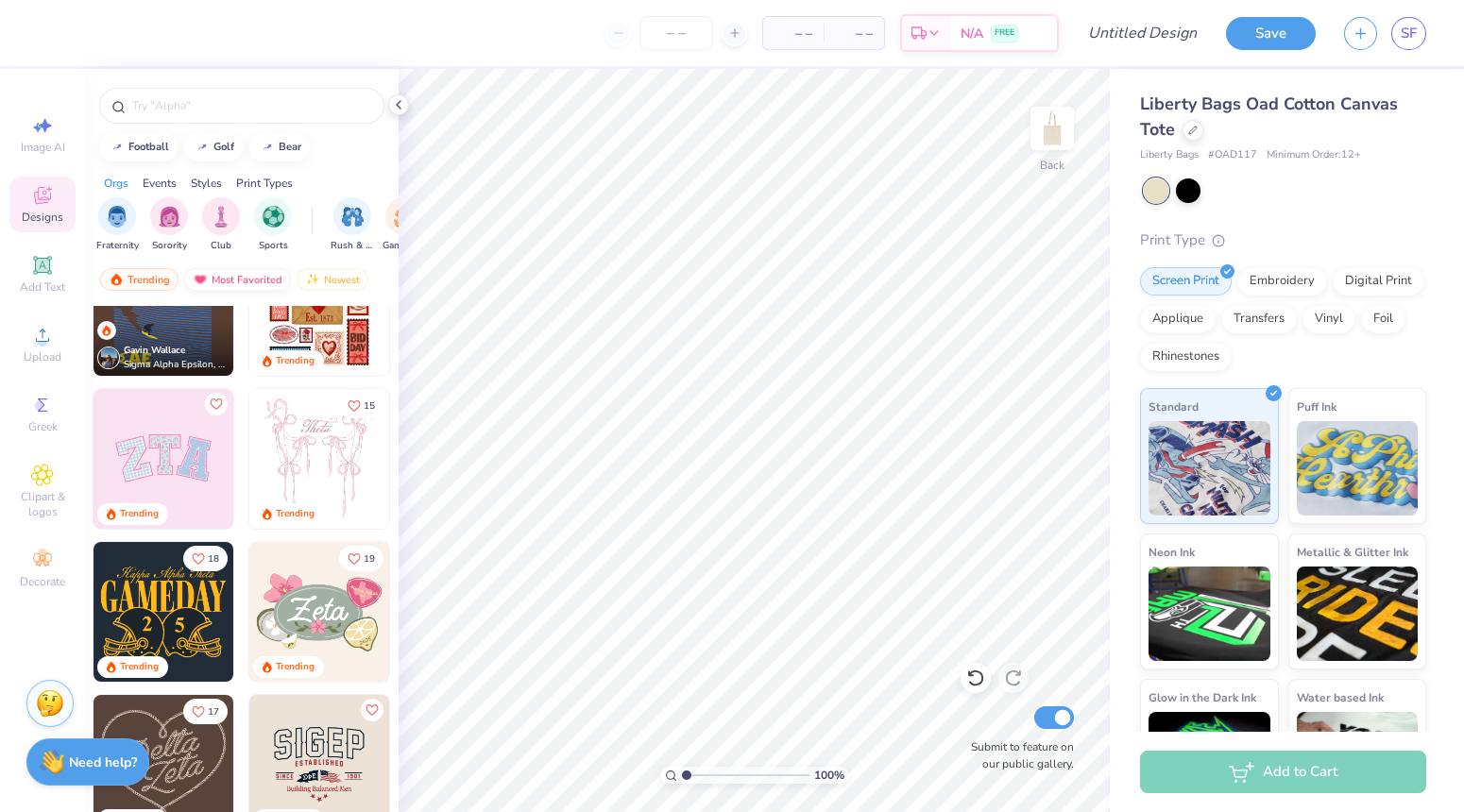 click on "Most Favorited" at bounding box center [237, 279] 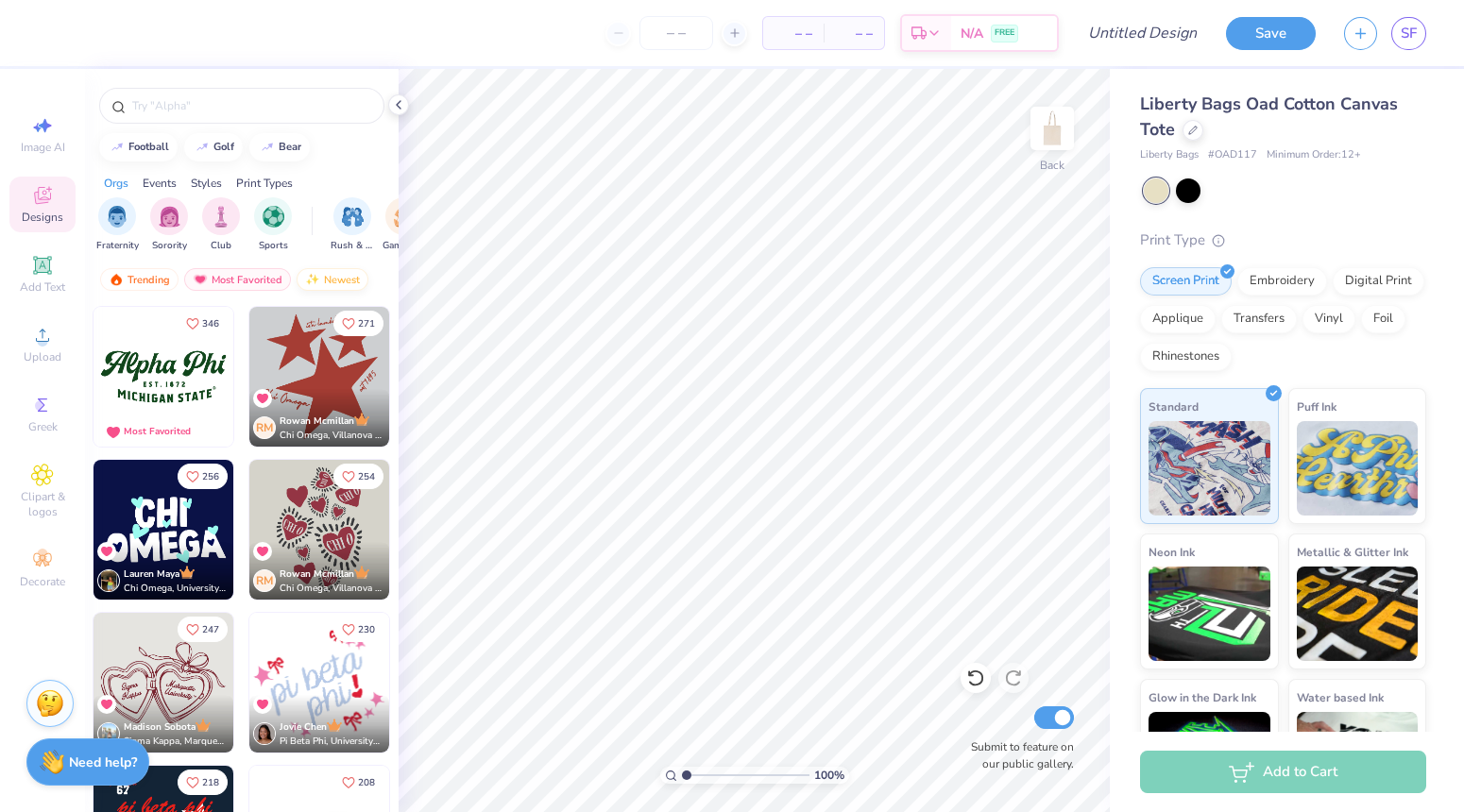click on "Newest" at bounding box center [332, 279] 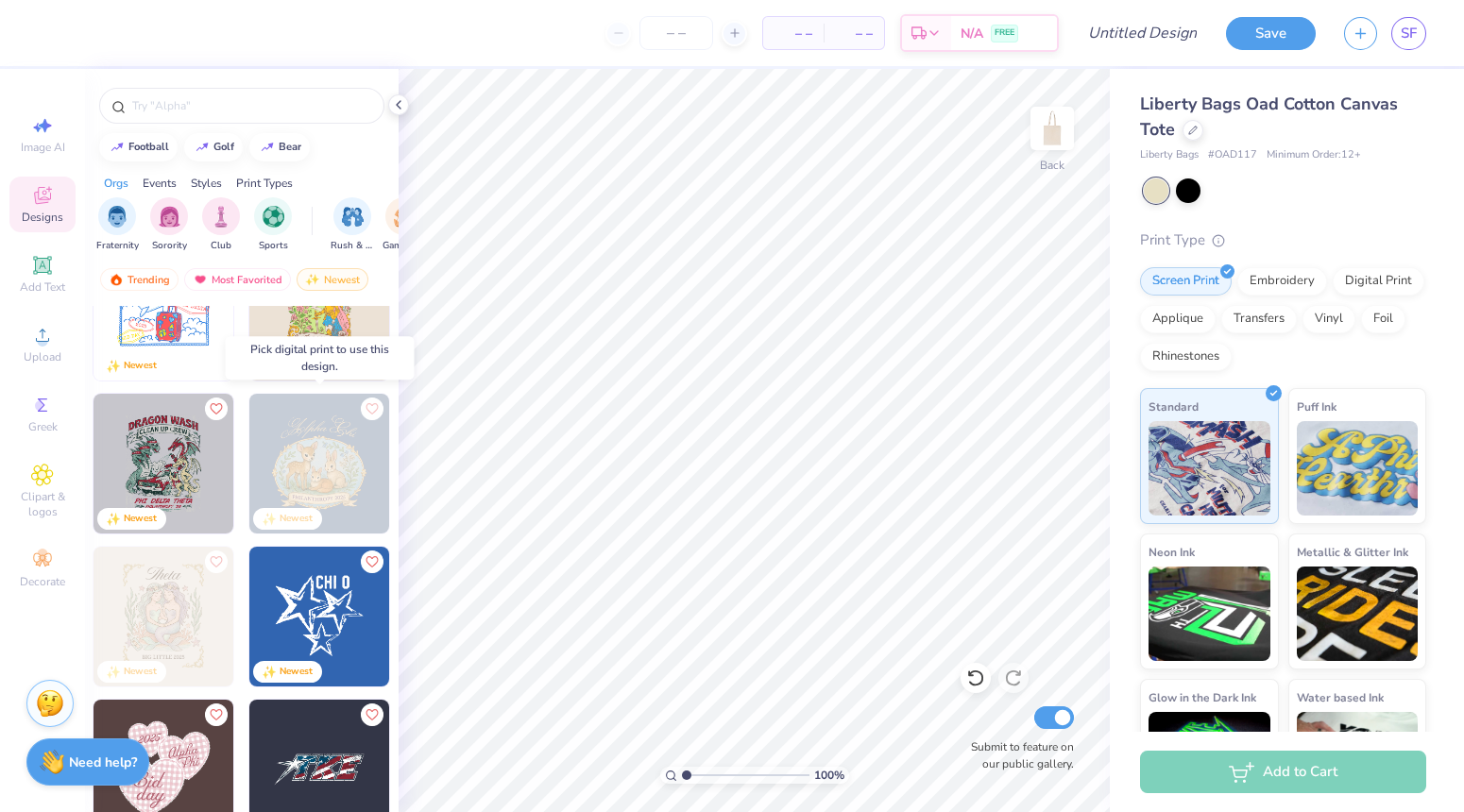 scroll, scrollTop: 1294, scrollLeft: 0, axis: vertical 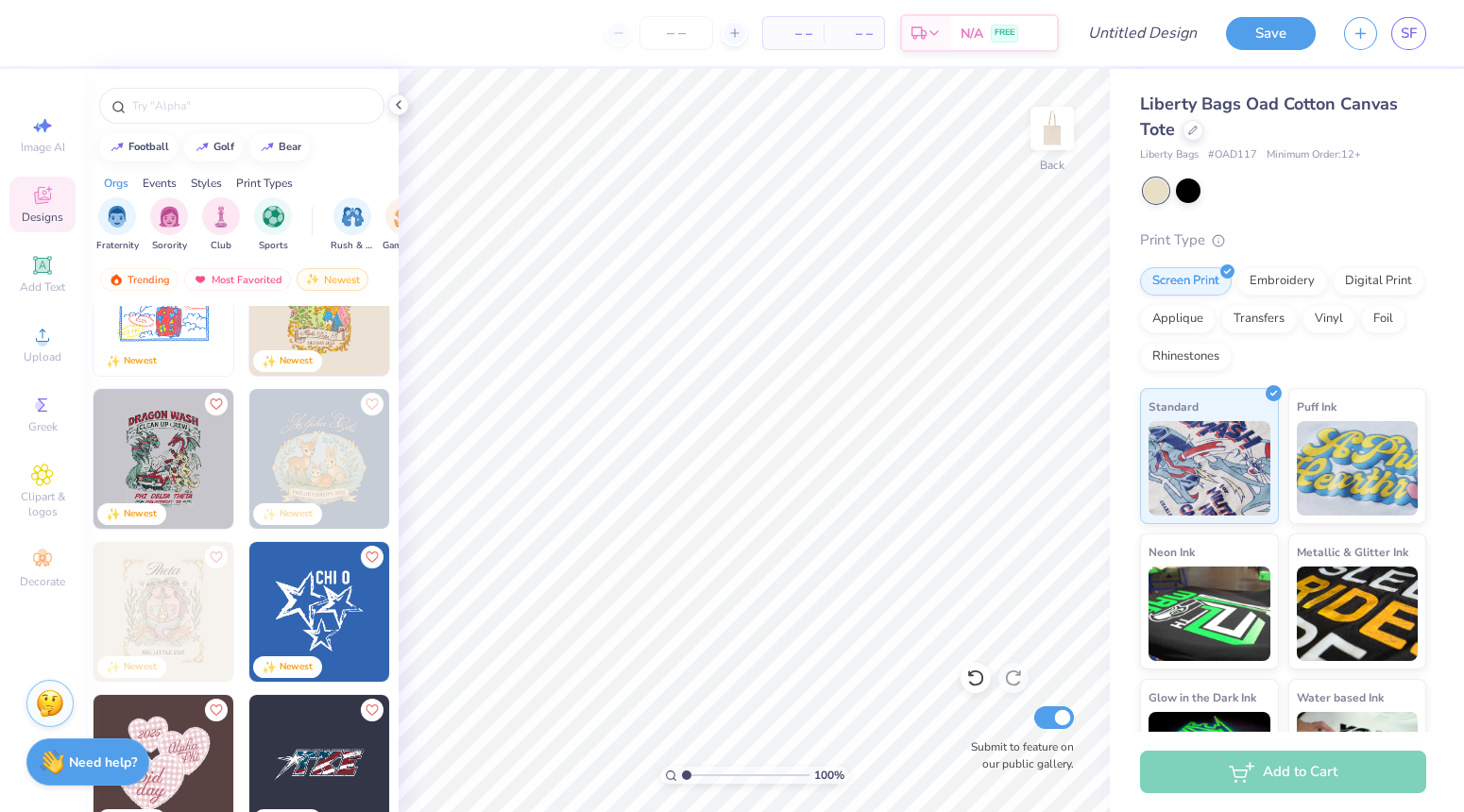 click at bounding box center [319, 612] 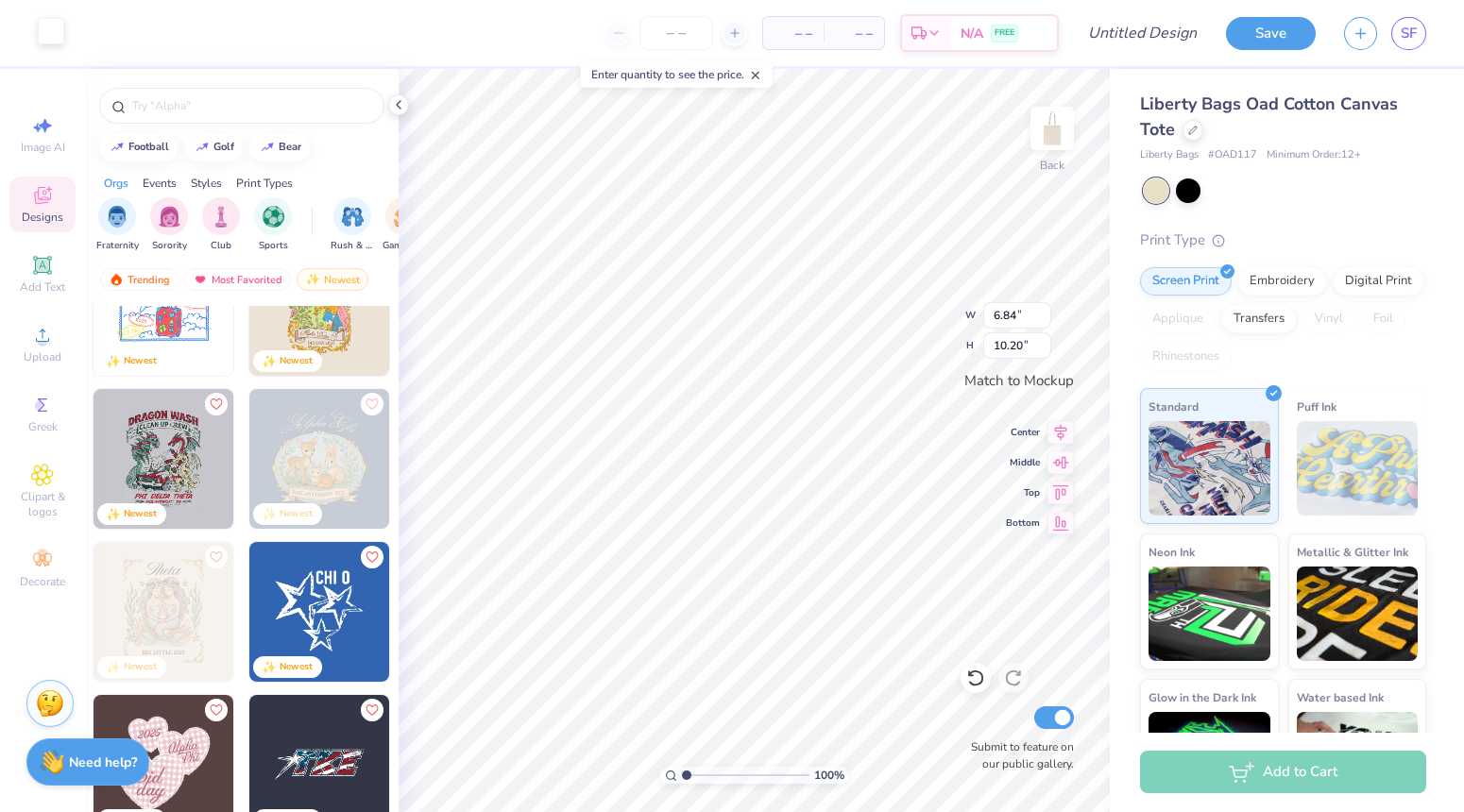 click at bounding box center (51, 31) 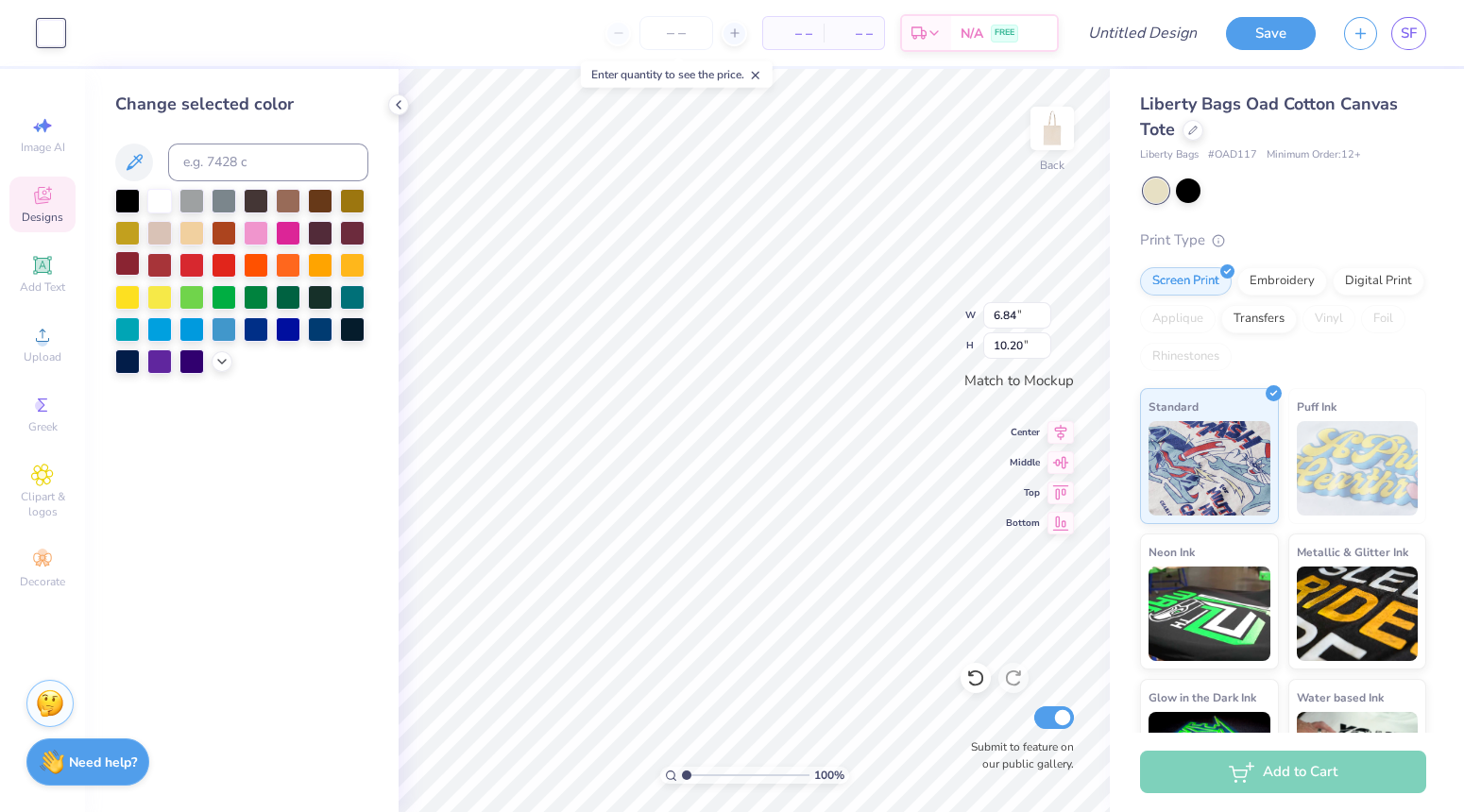 click at bounding box center [128, 263] 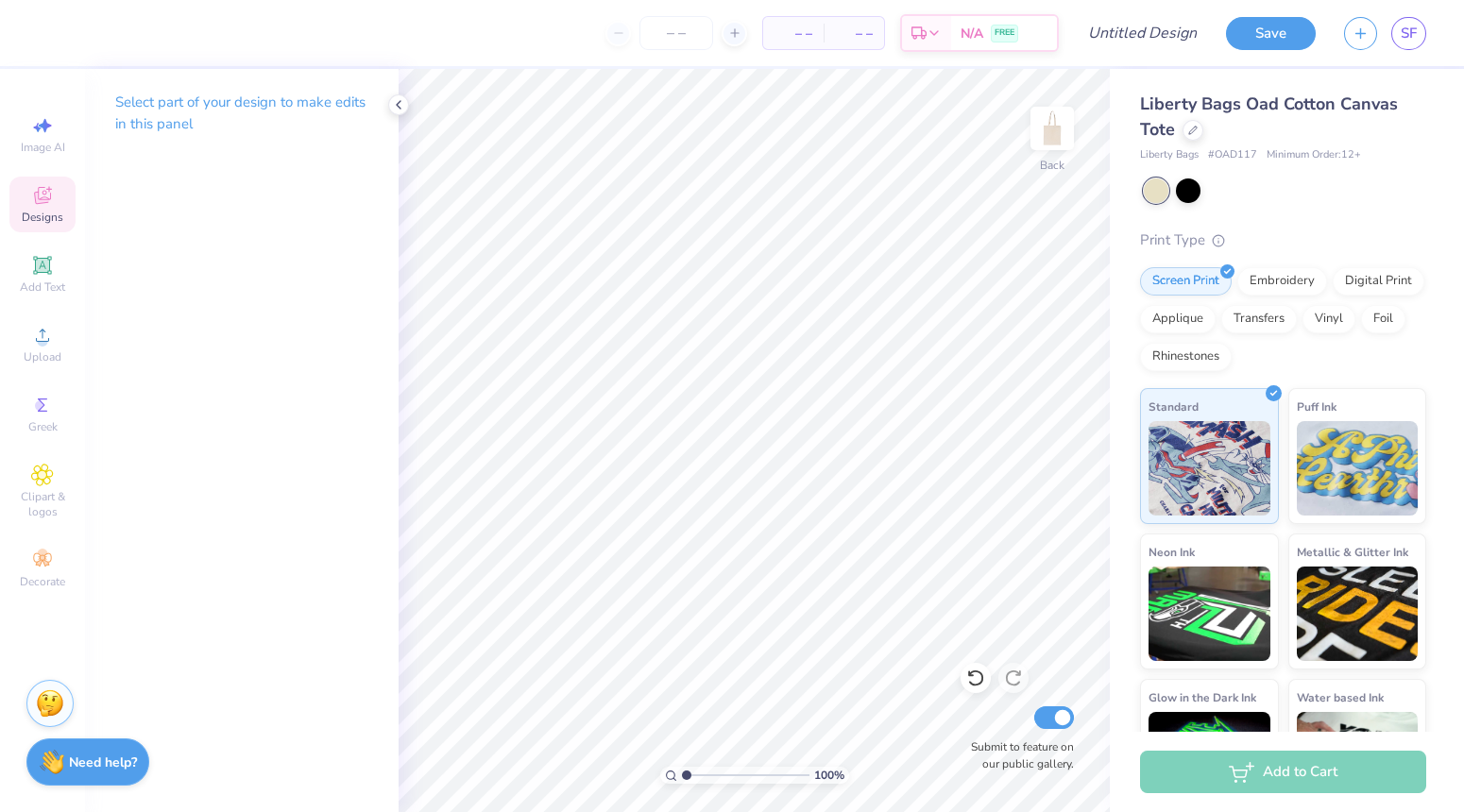click on "Designs" at bounding box center [43, 217] 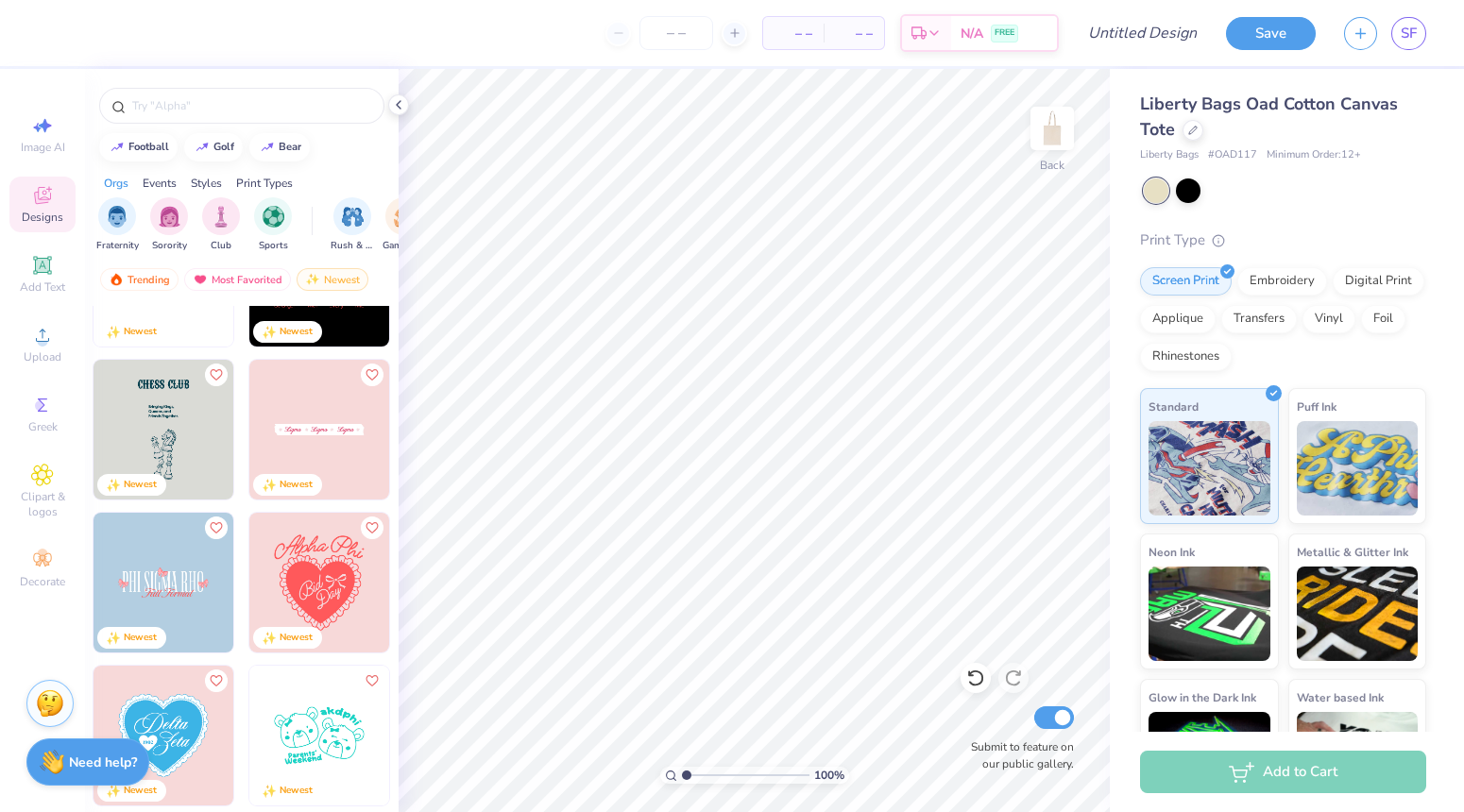 scroll, scrollTop: 4232, scrollLeft: 0, axis: vertical 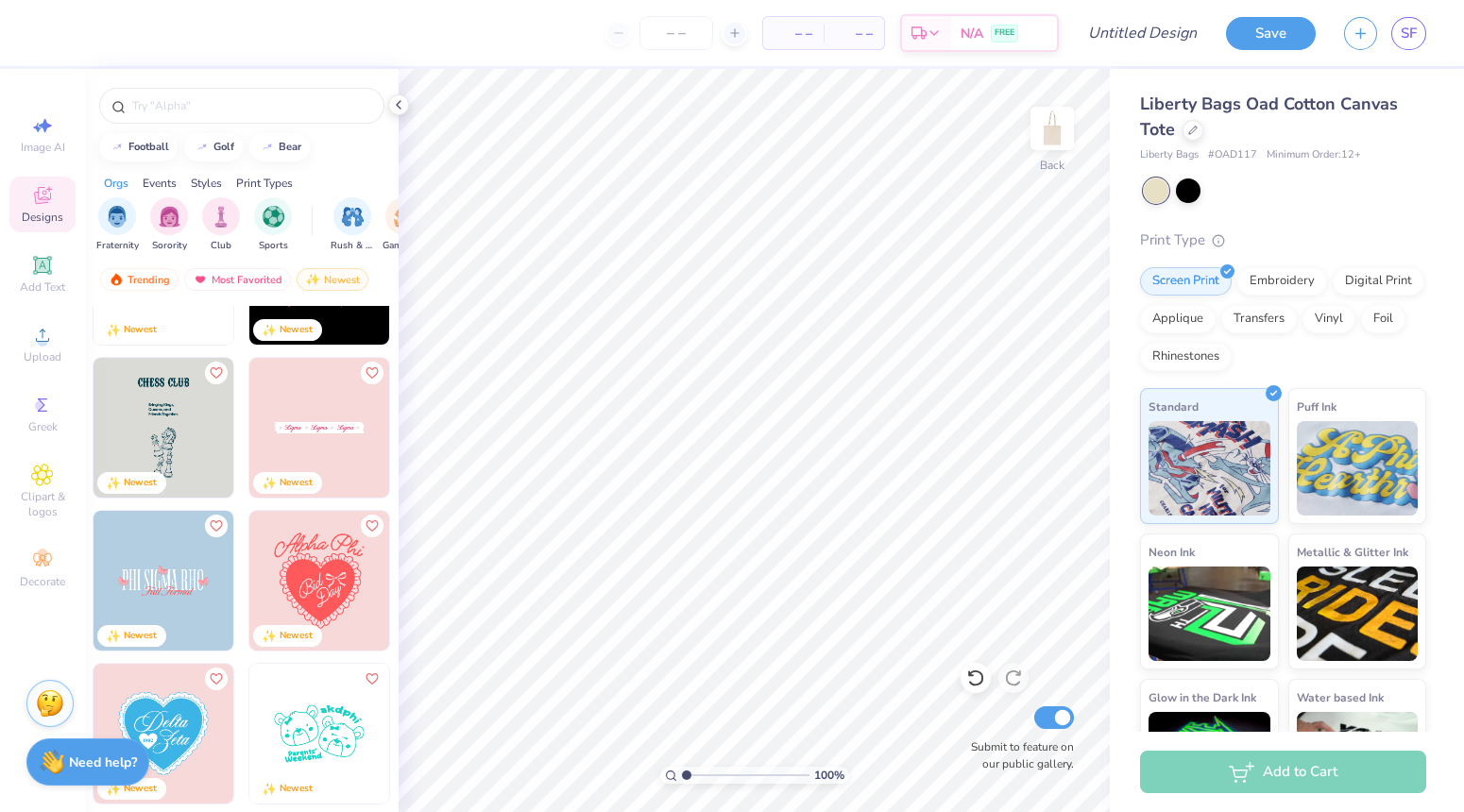 click at bounding box center (163, 428) 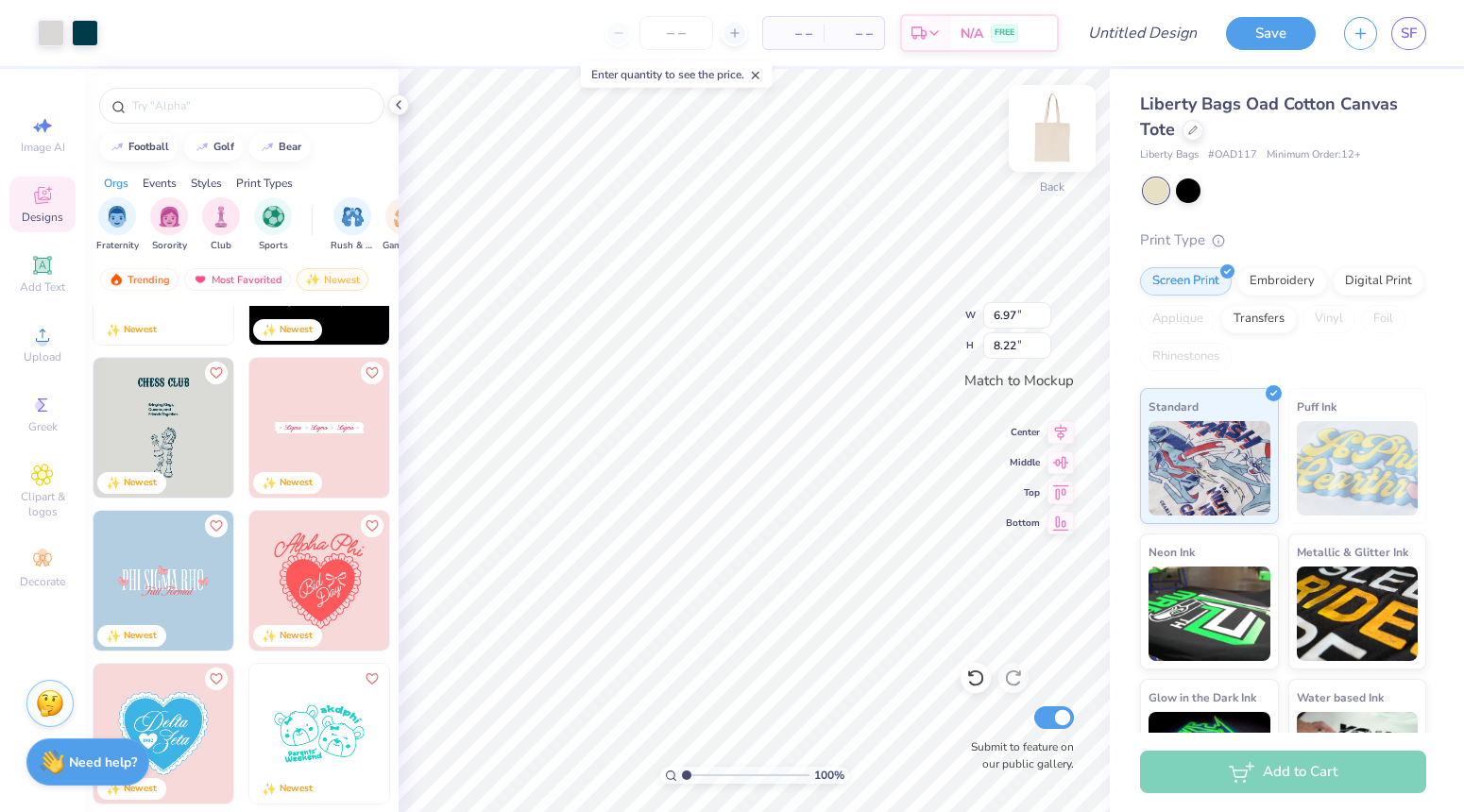 click at bounding box center (1052, 128) 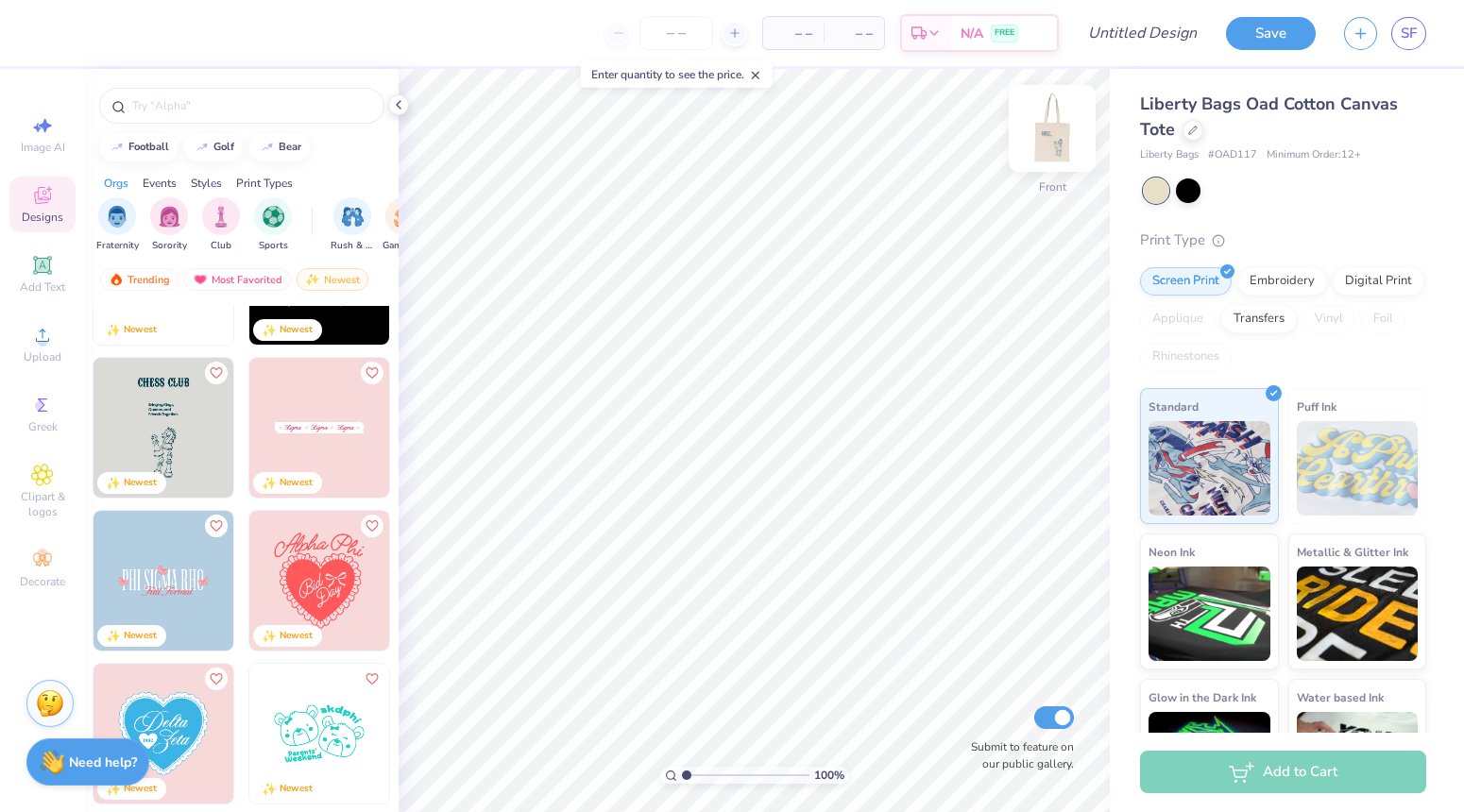 click at bounding box center [1052, 128] 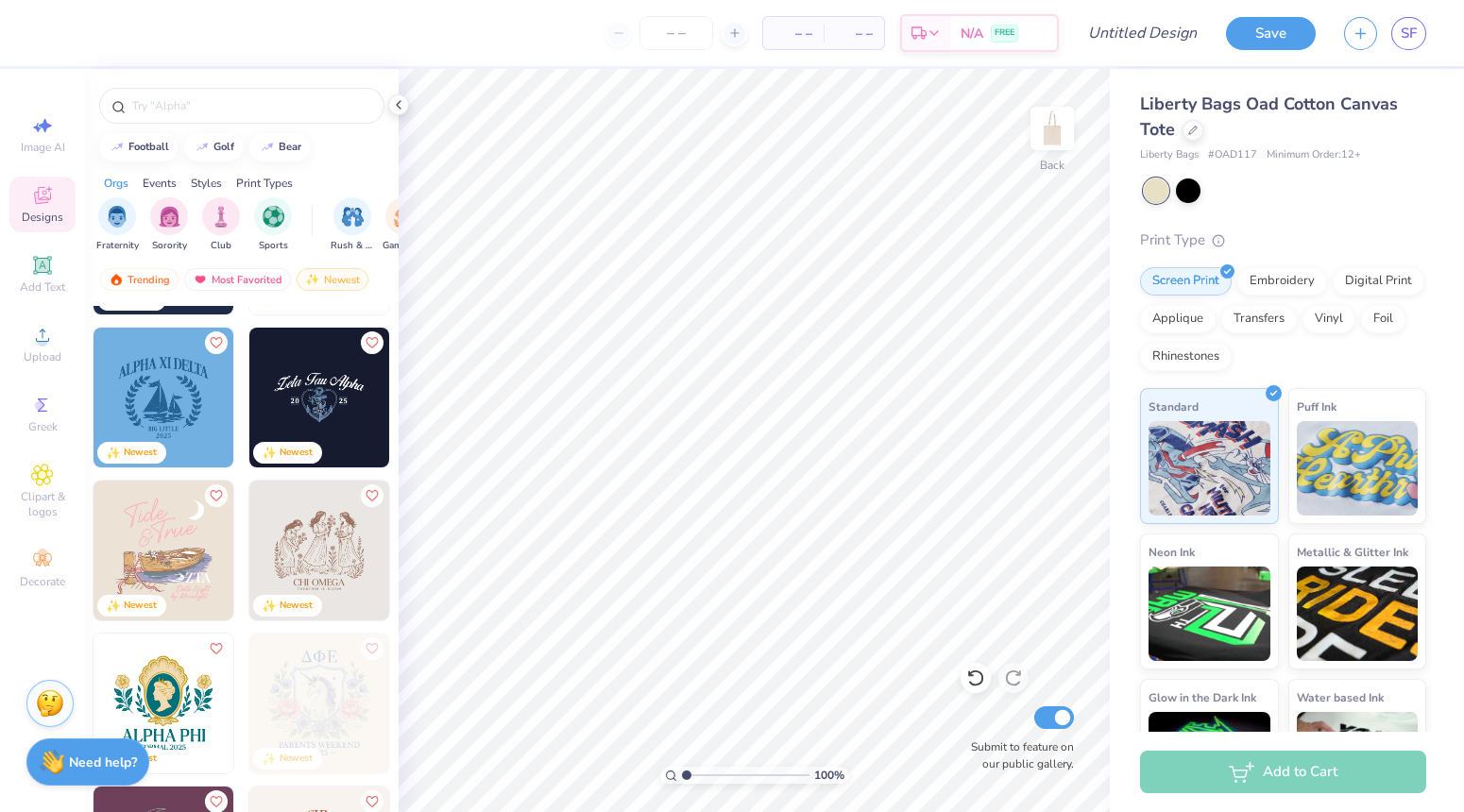 scroll, scrollTop: 13802, scrollLeft: 0, axis: vertical 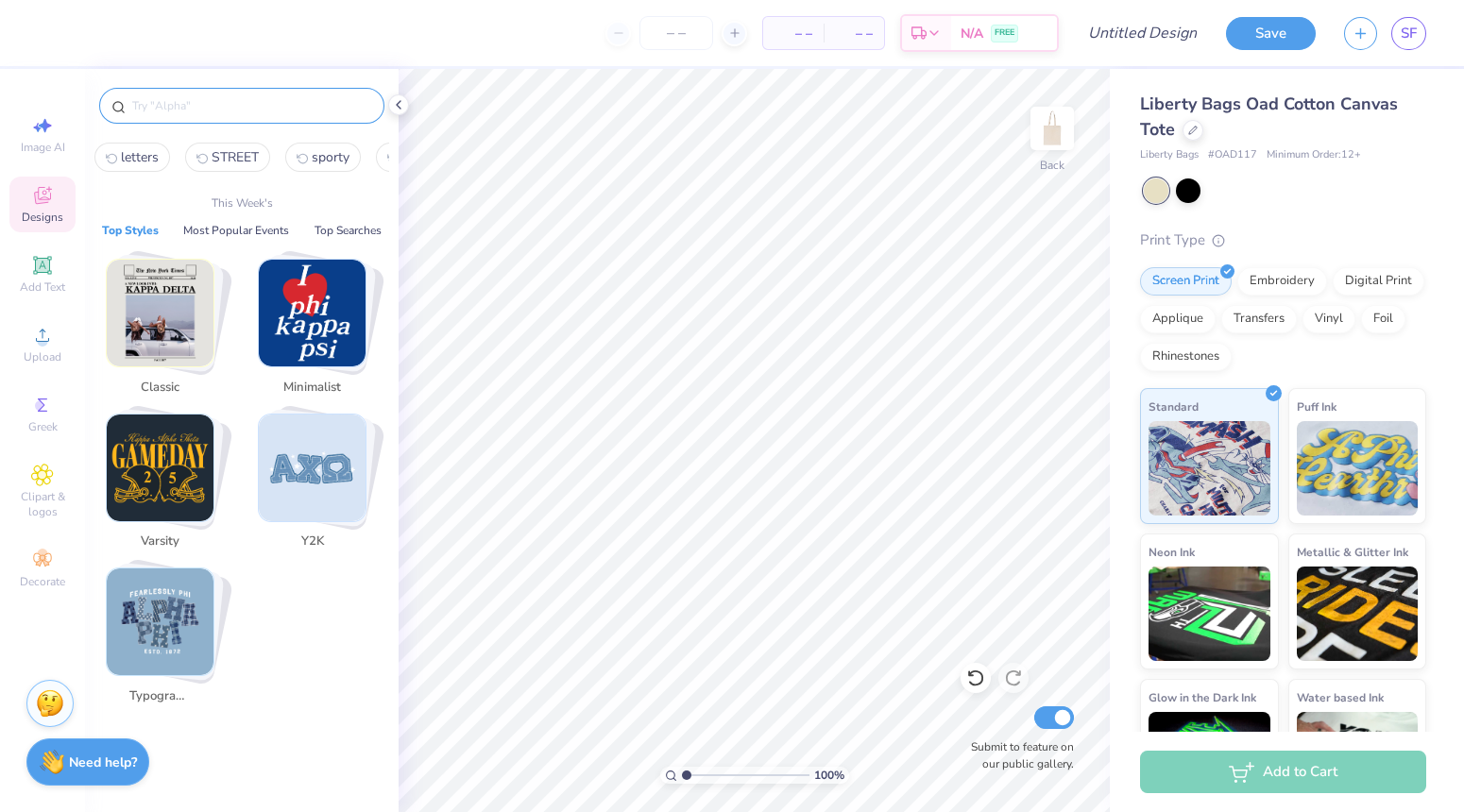 click at bounding box center [251, 106] 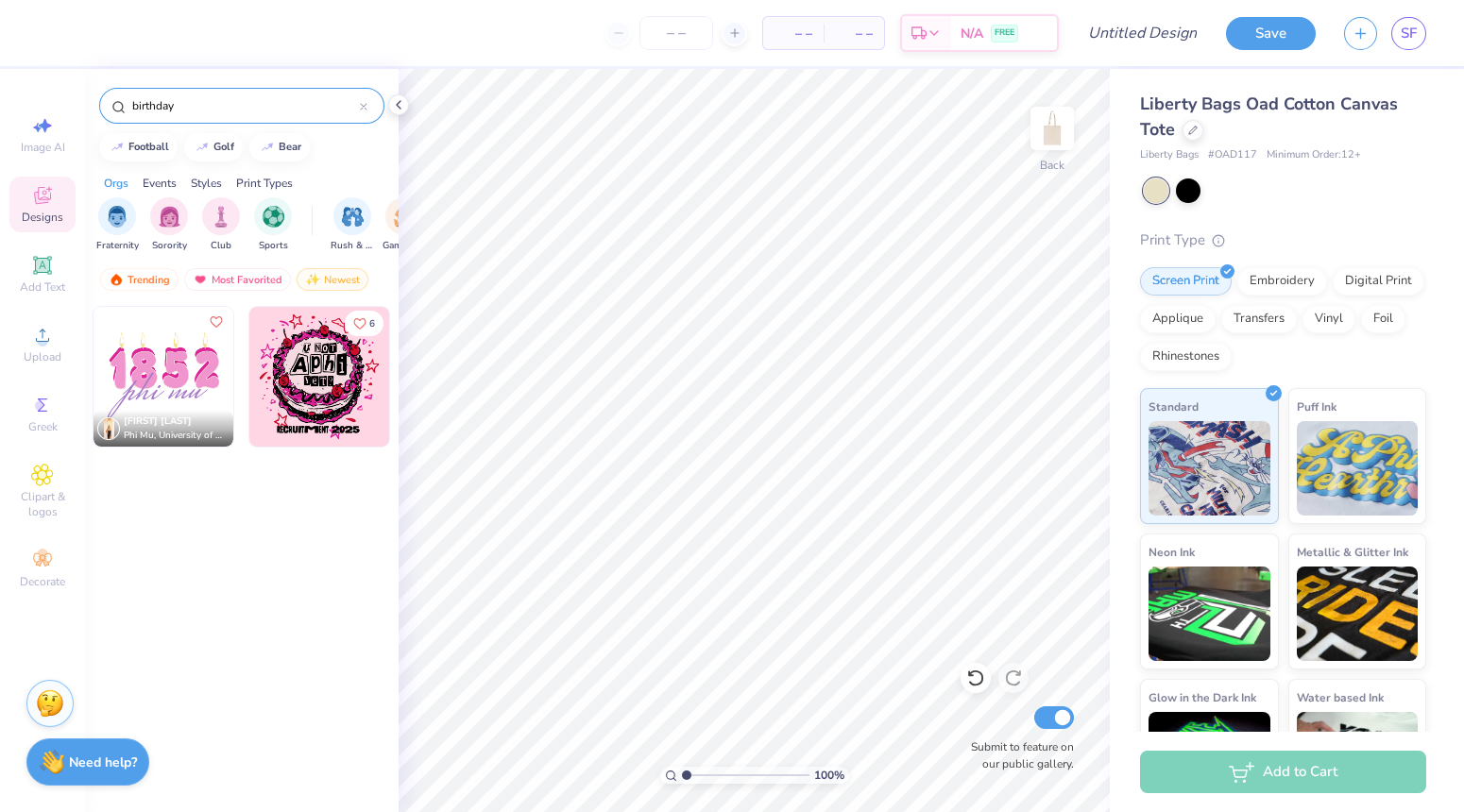 type on "birthday" 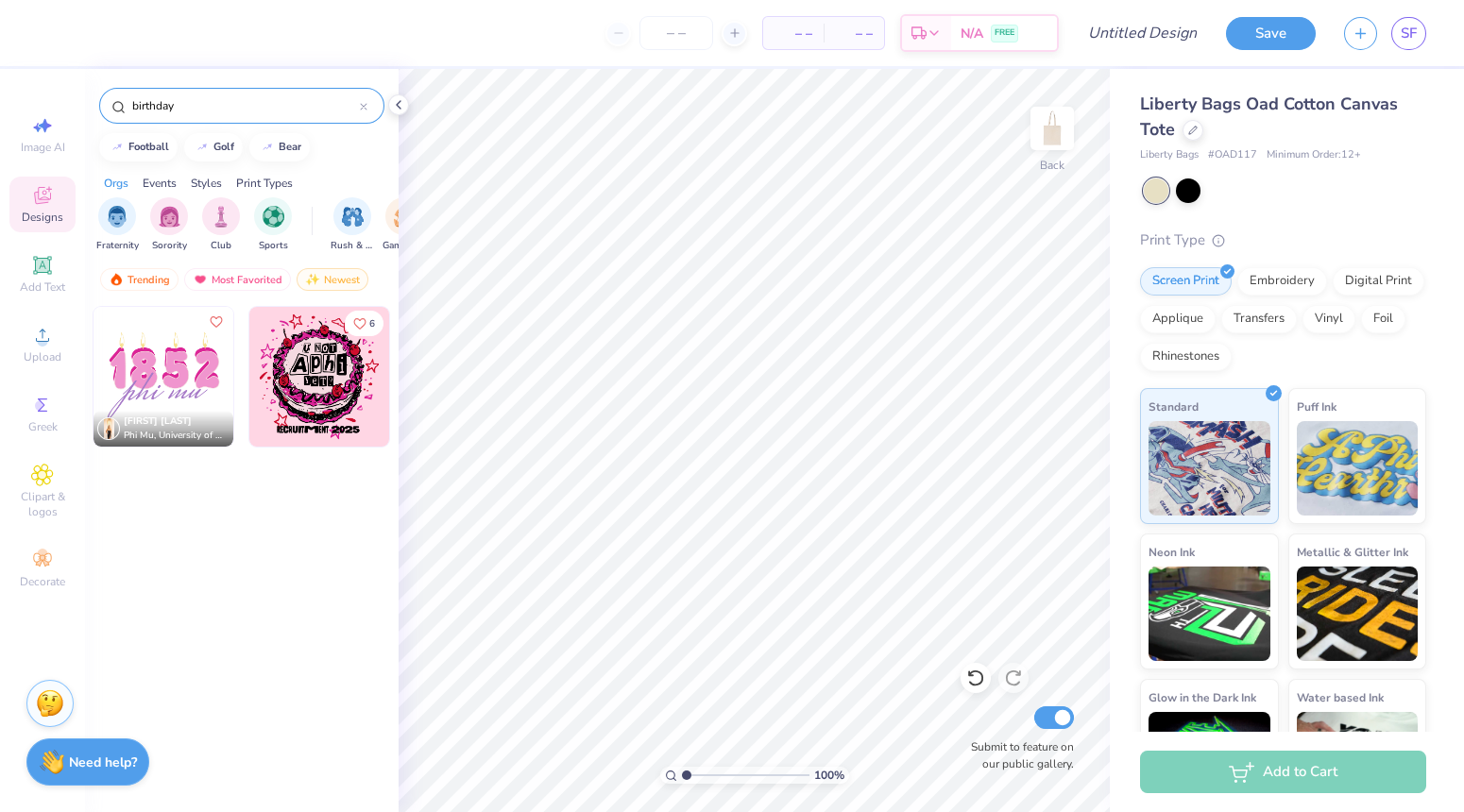 click on "birthday" at bounding box center [242, 106] 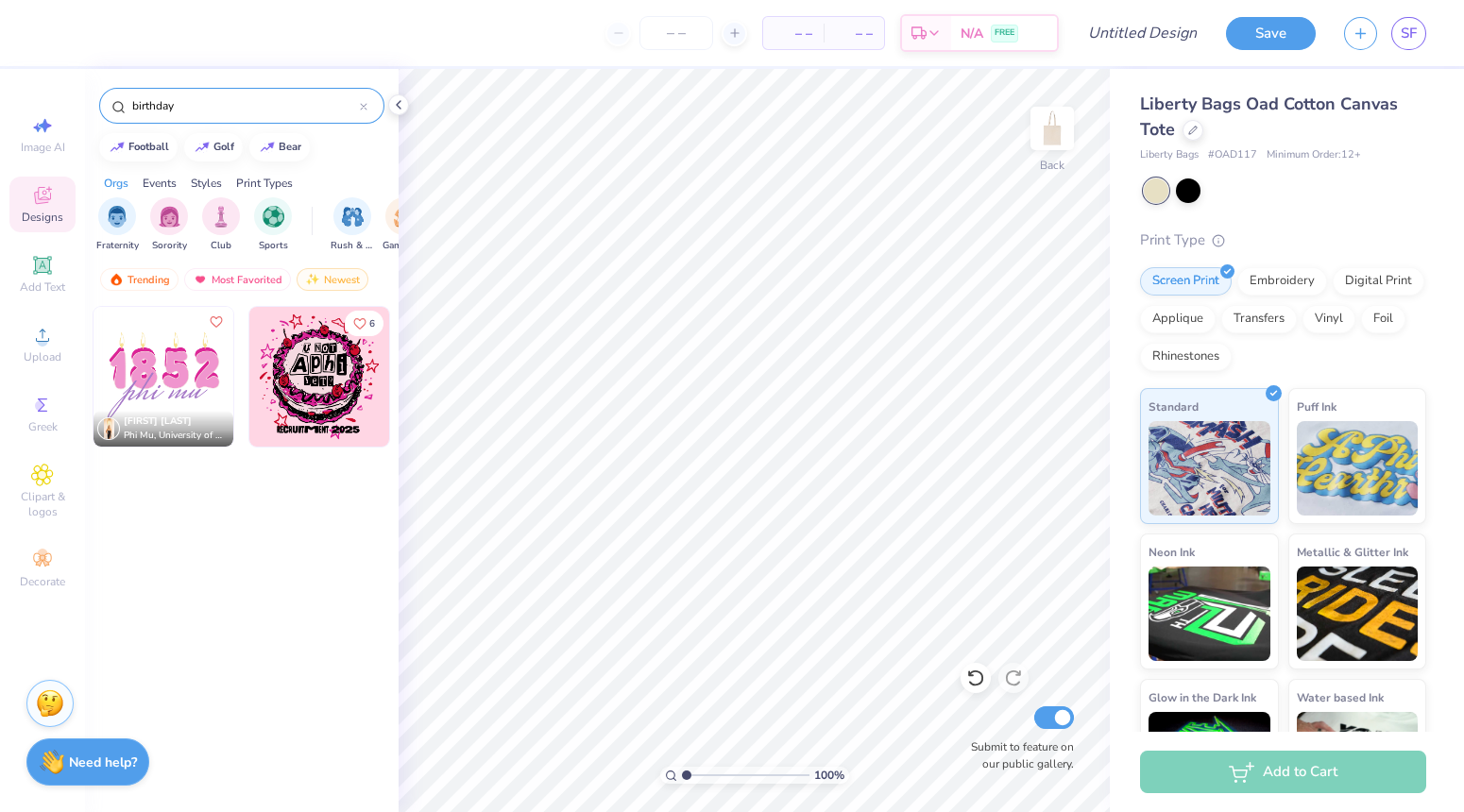 click 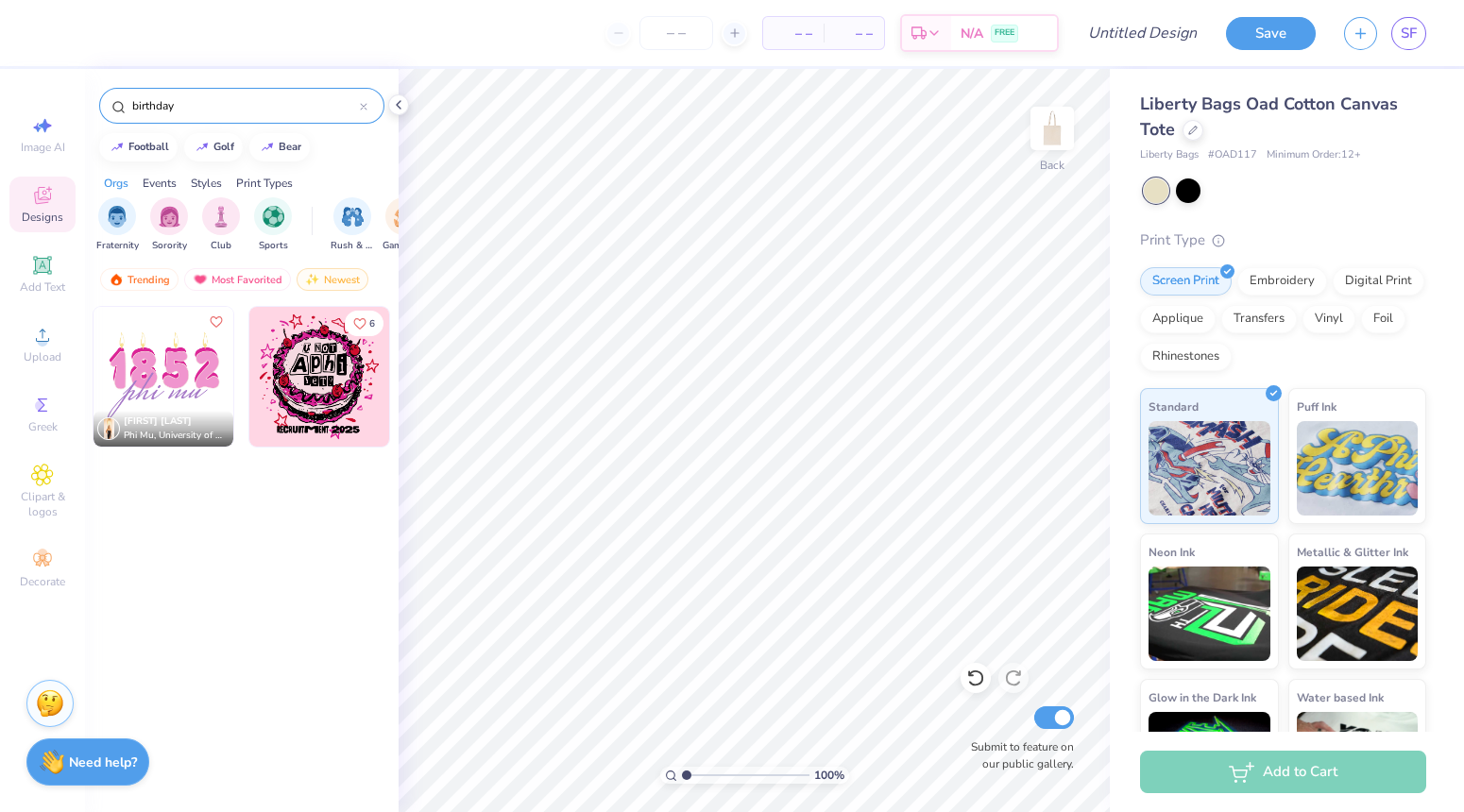 type 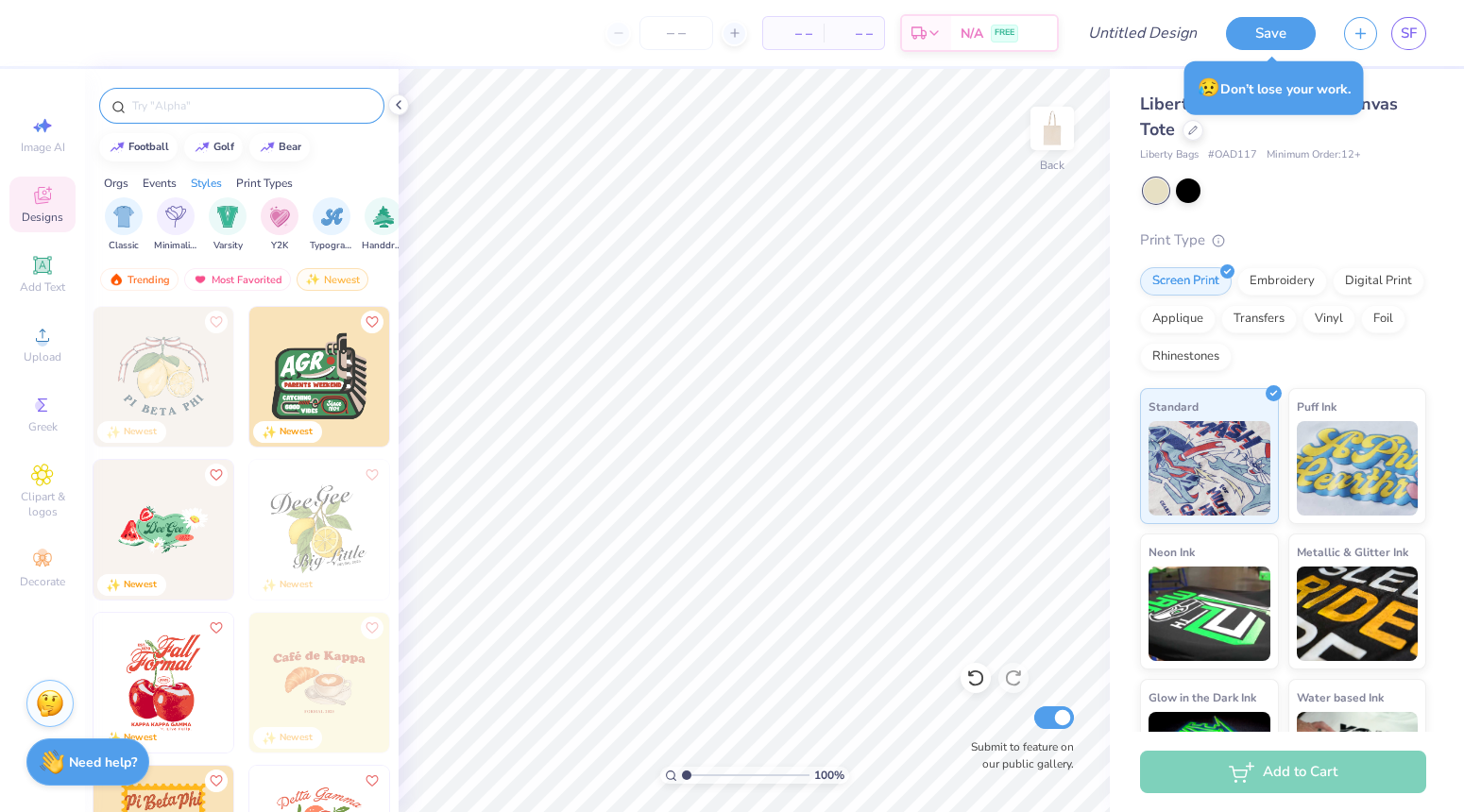 scroll, scrollTop: 0, scrollLeft: 995, axis: horizontal 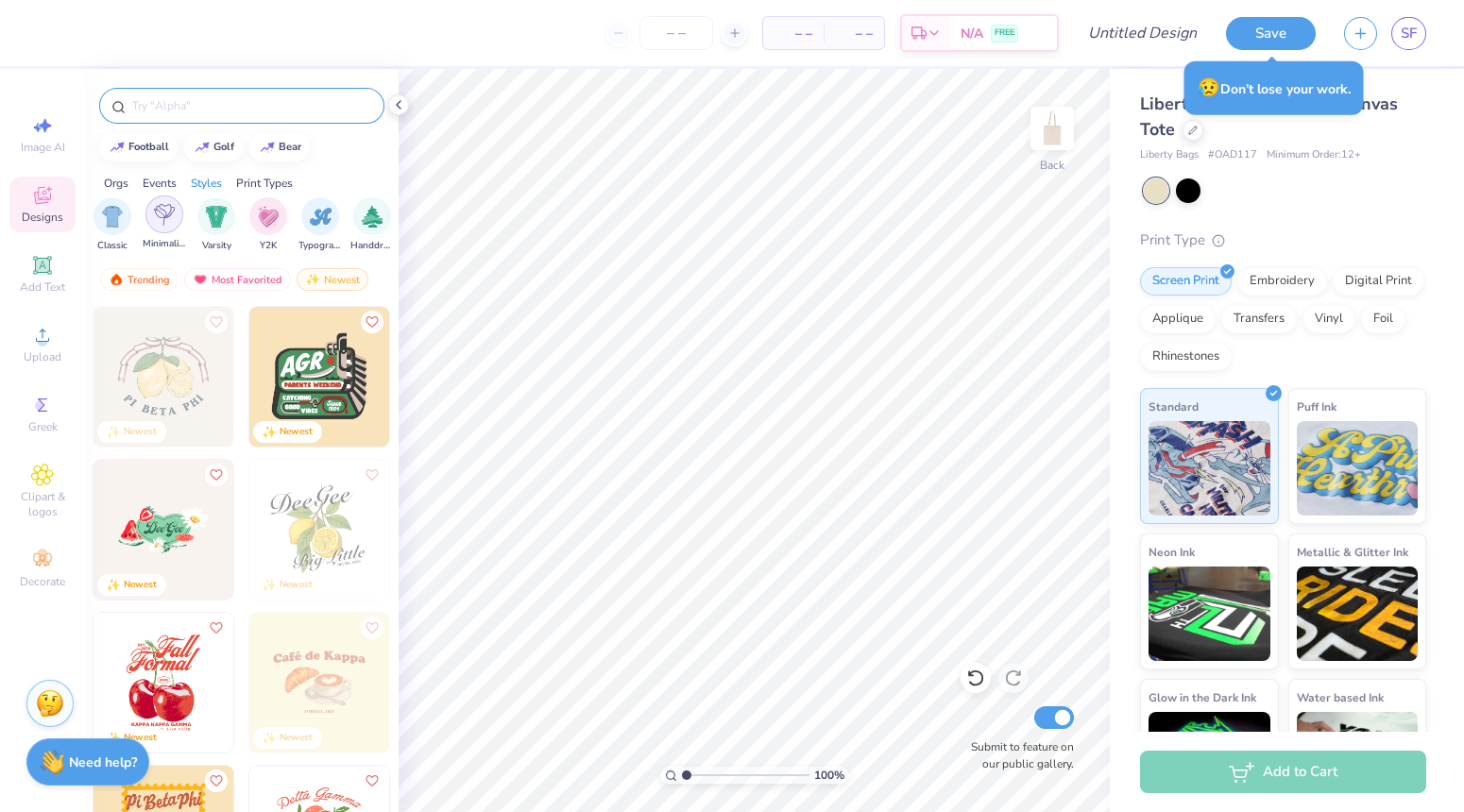 click at bounding box center [164, 214] 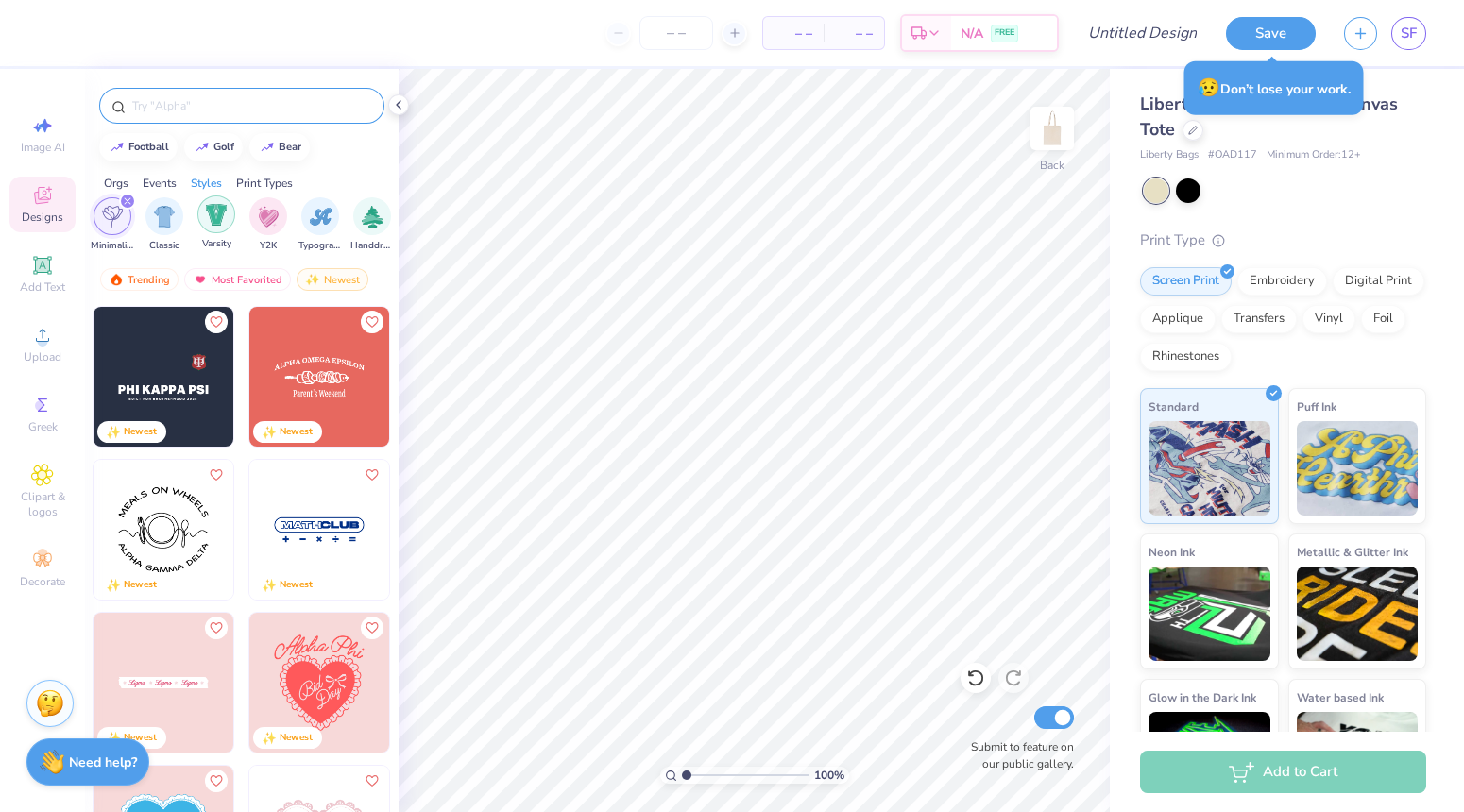 click at bounding box center [216, 214] 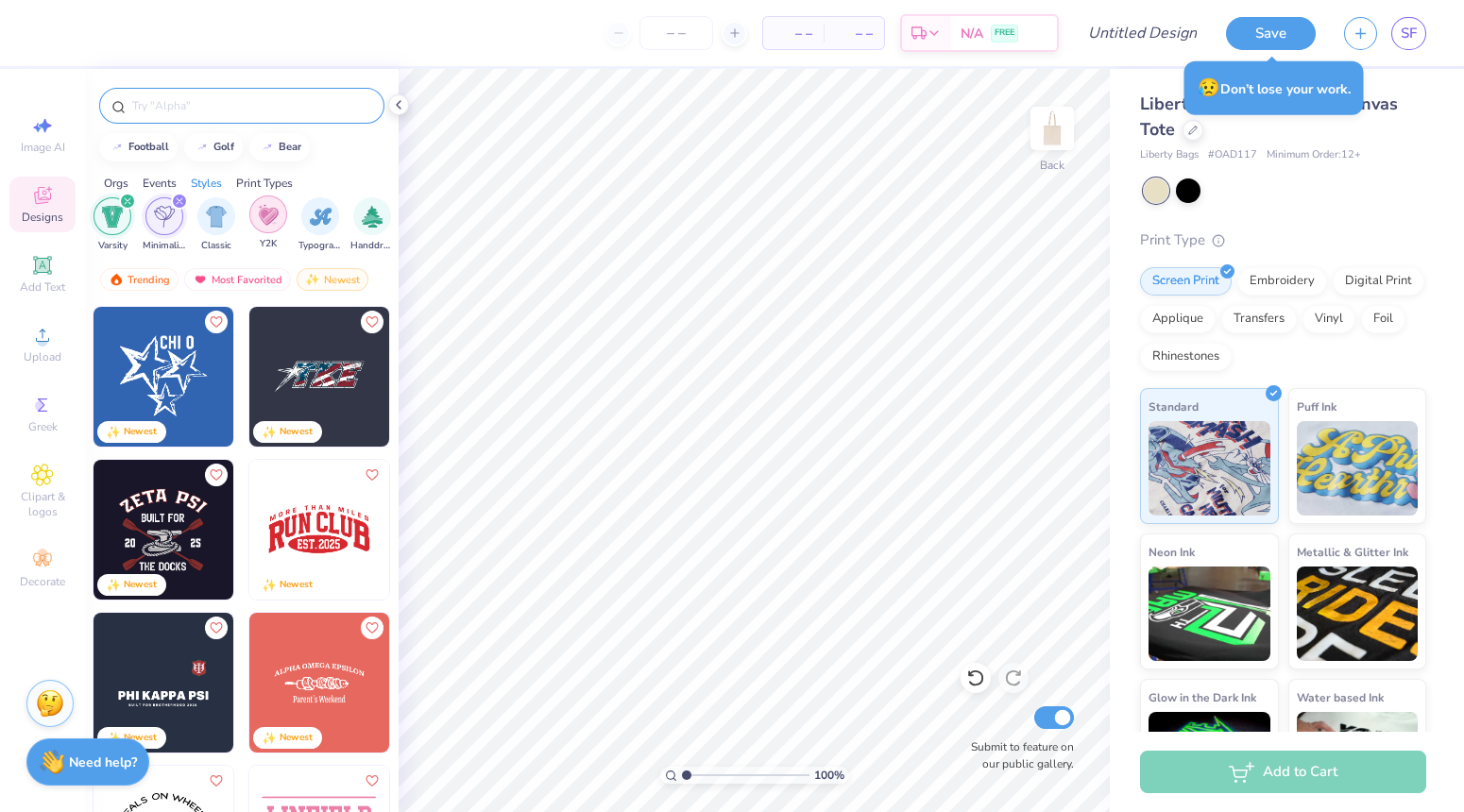 click at bounding box center (268, 214) 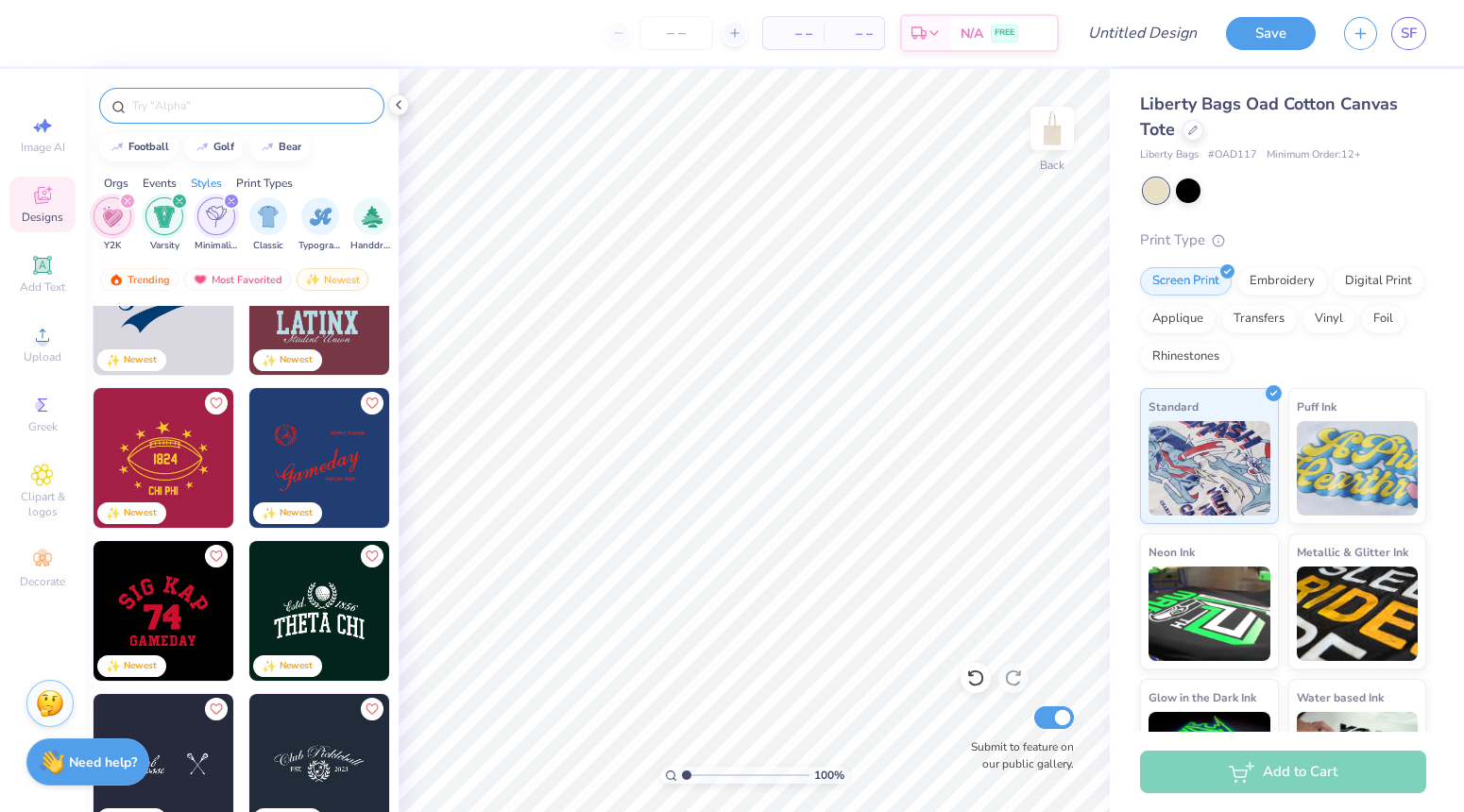 scroll, scrollTop: 1905, scrollLeft: 0, axis: vertical 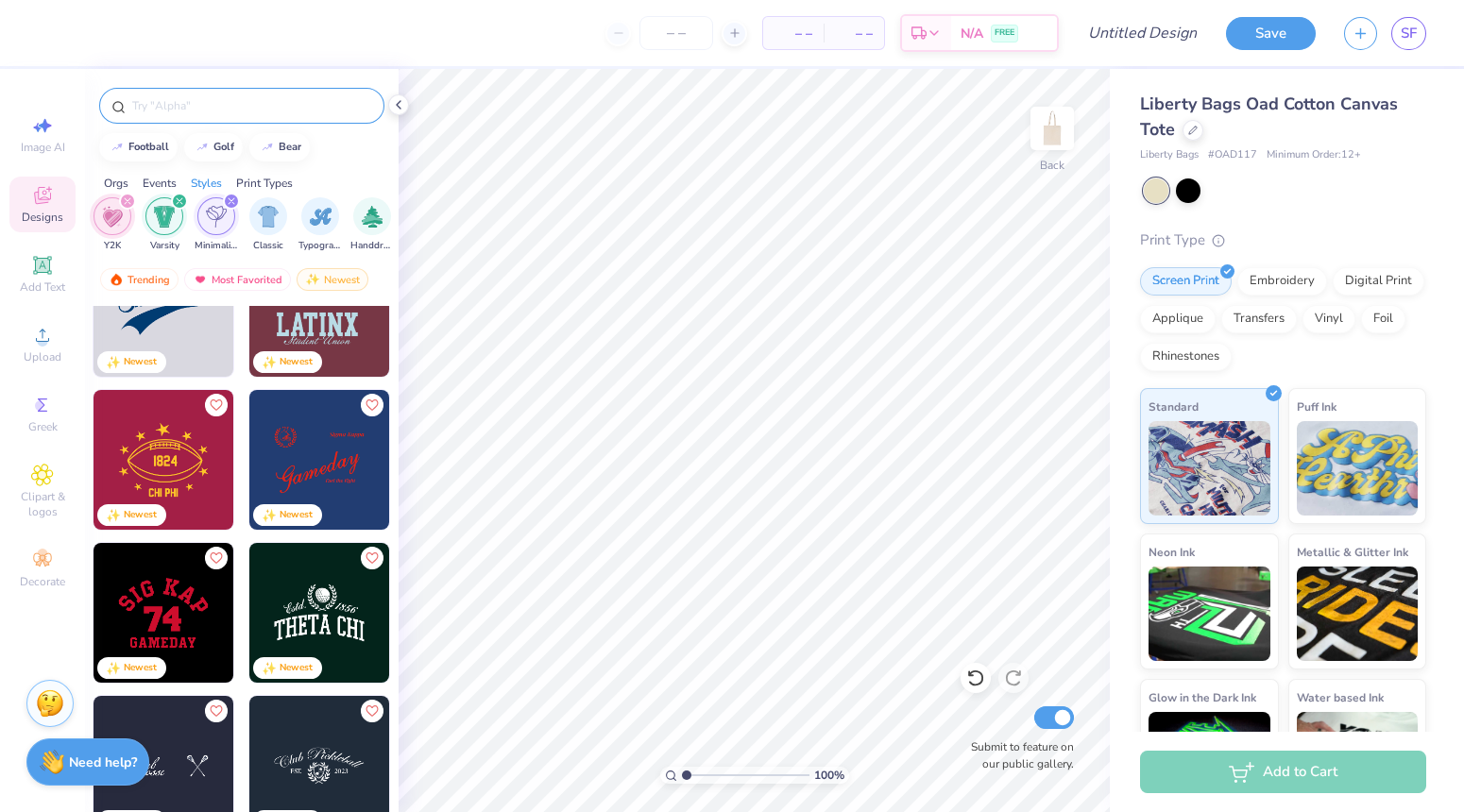 click at bounding box center (319, 460) 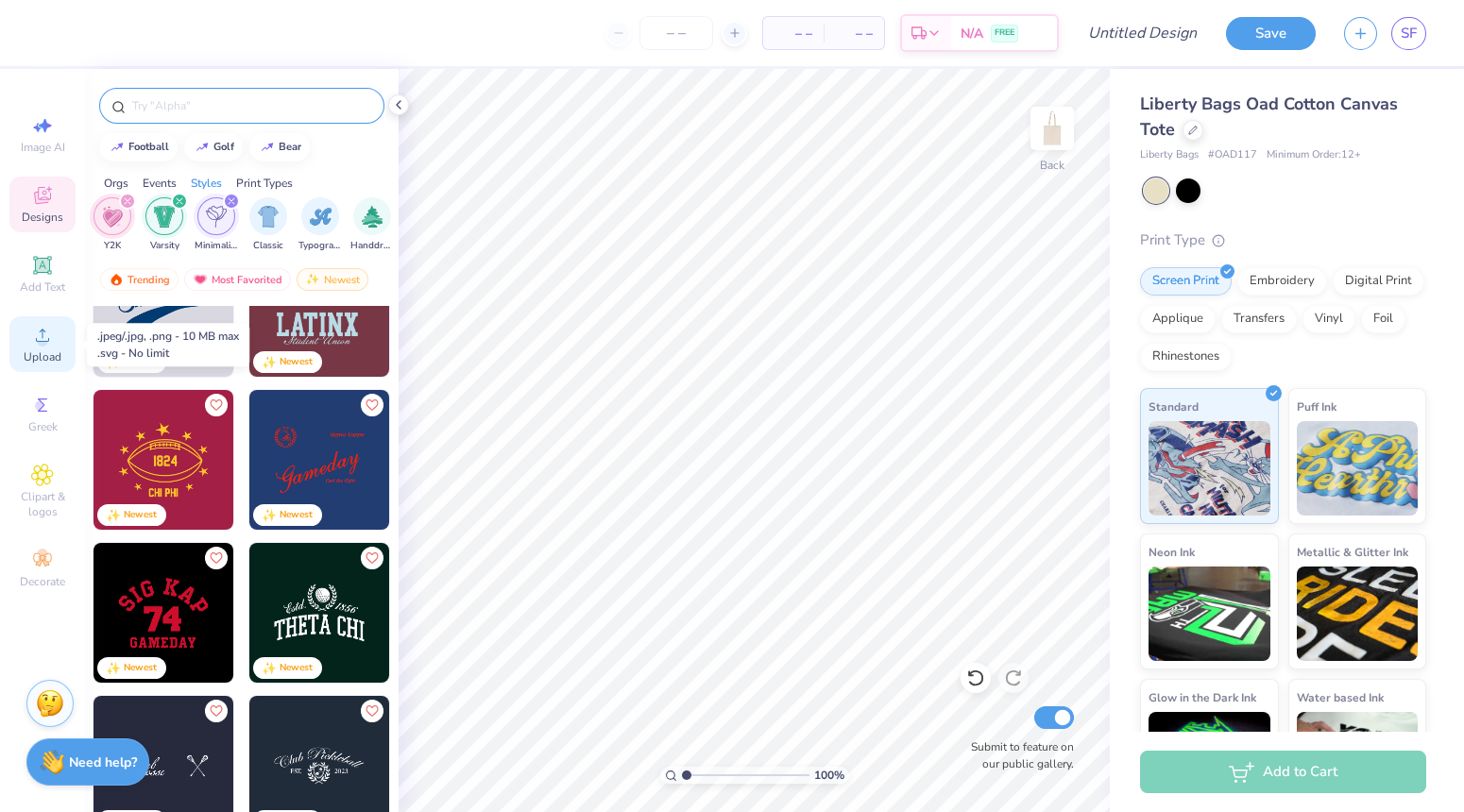 click on "Upload" at bounding box center (43, 344) 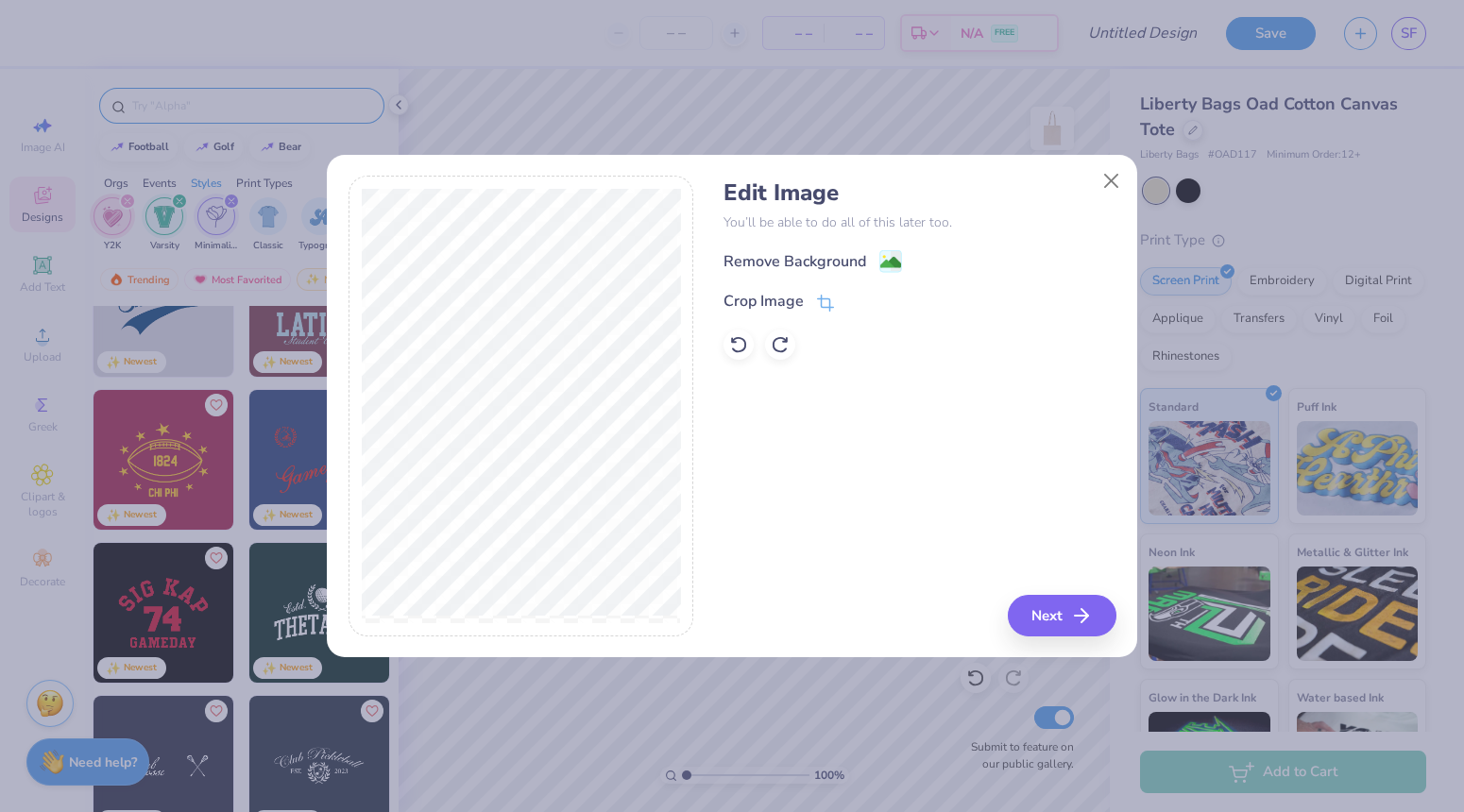 click on "Edit Image You’ll be able to do all of this later too. Remove Background Crop Image" at bounding box center (919, 269) 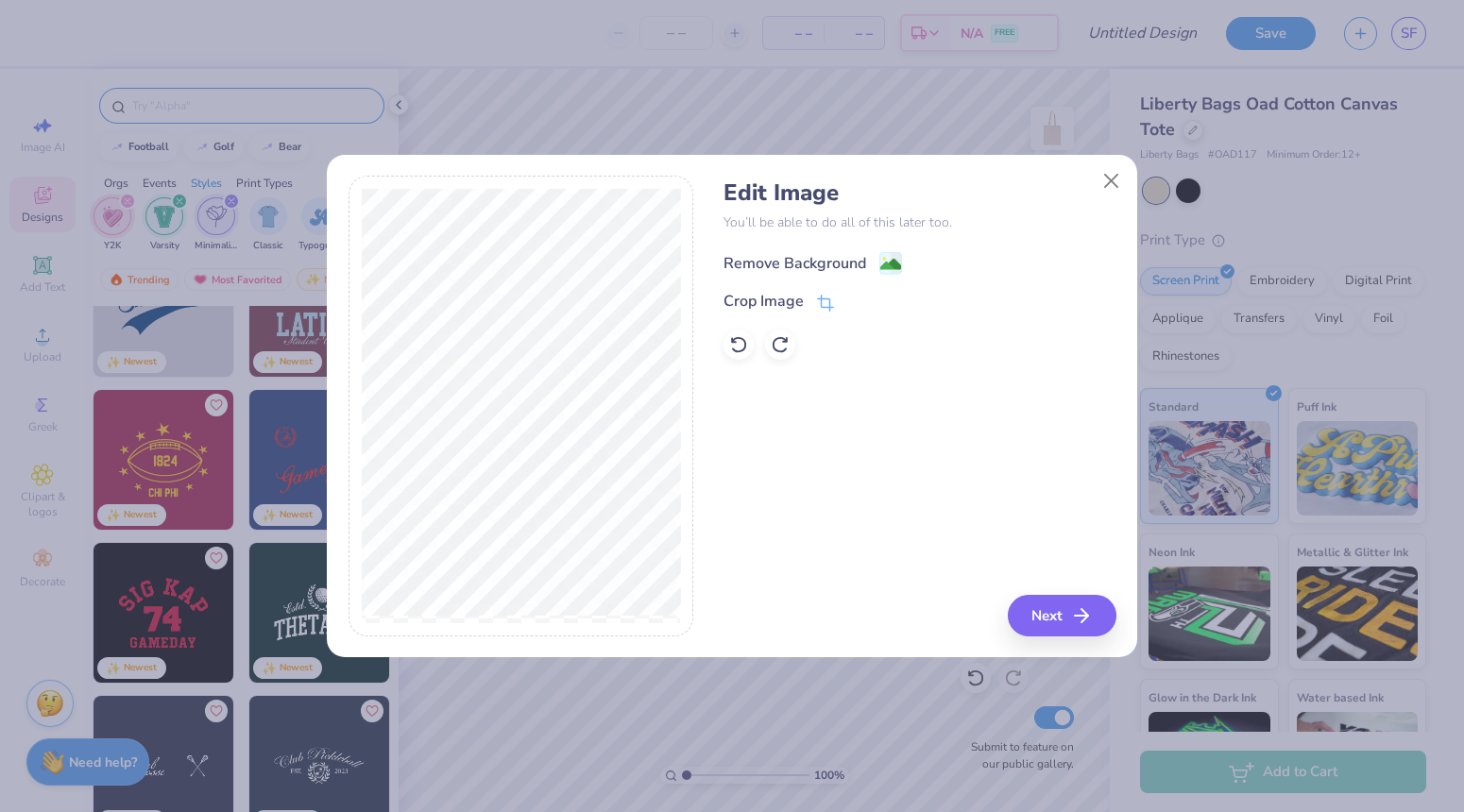 click on "Remove Background" at bounding box center (794, 263) 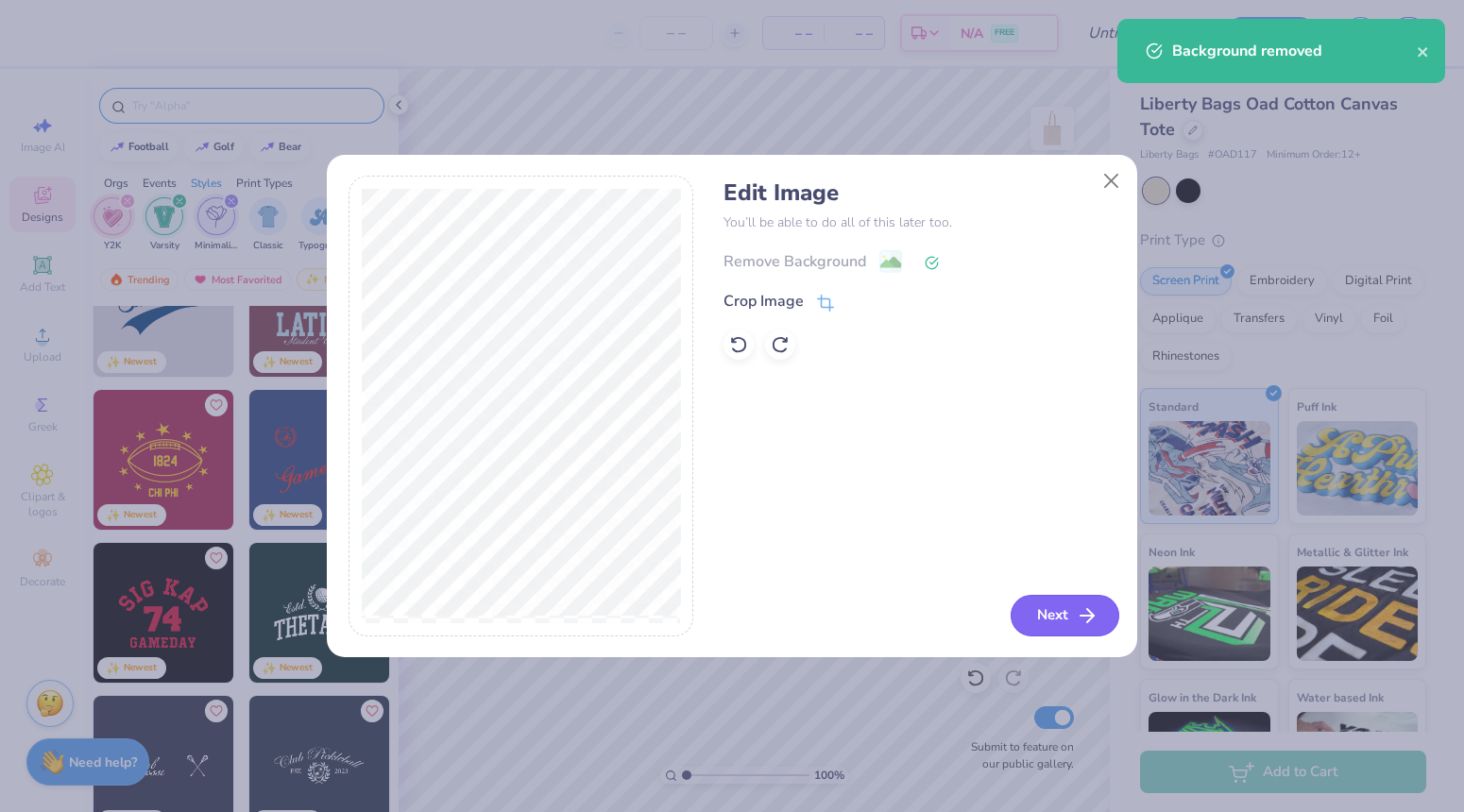 click on "Next" at bounding box center [1064, 616] 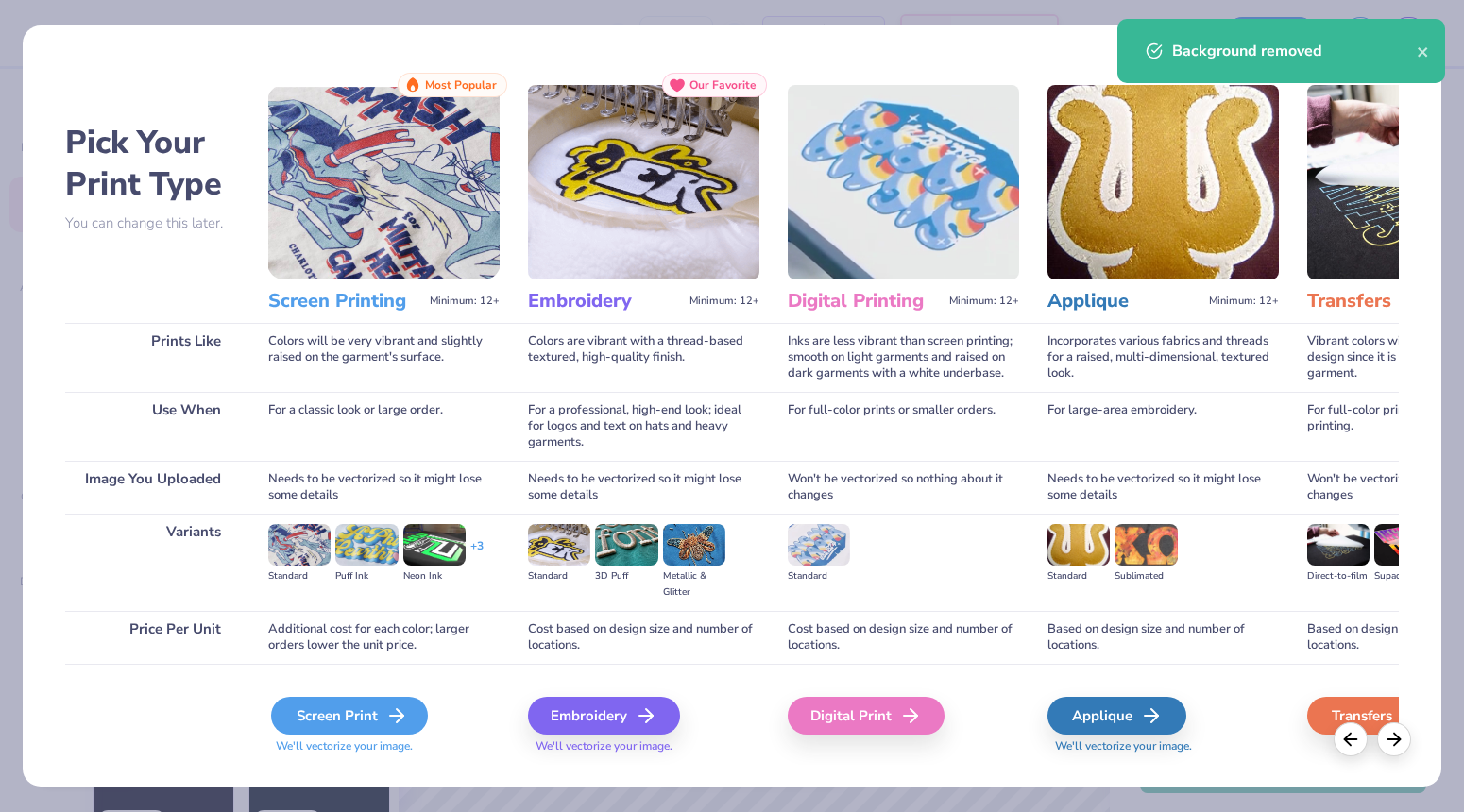 click on "Screen Print" at bounding box center [349, 716] 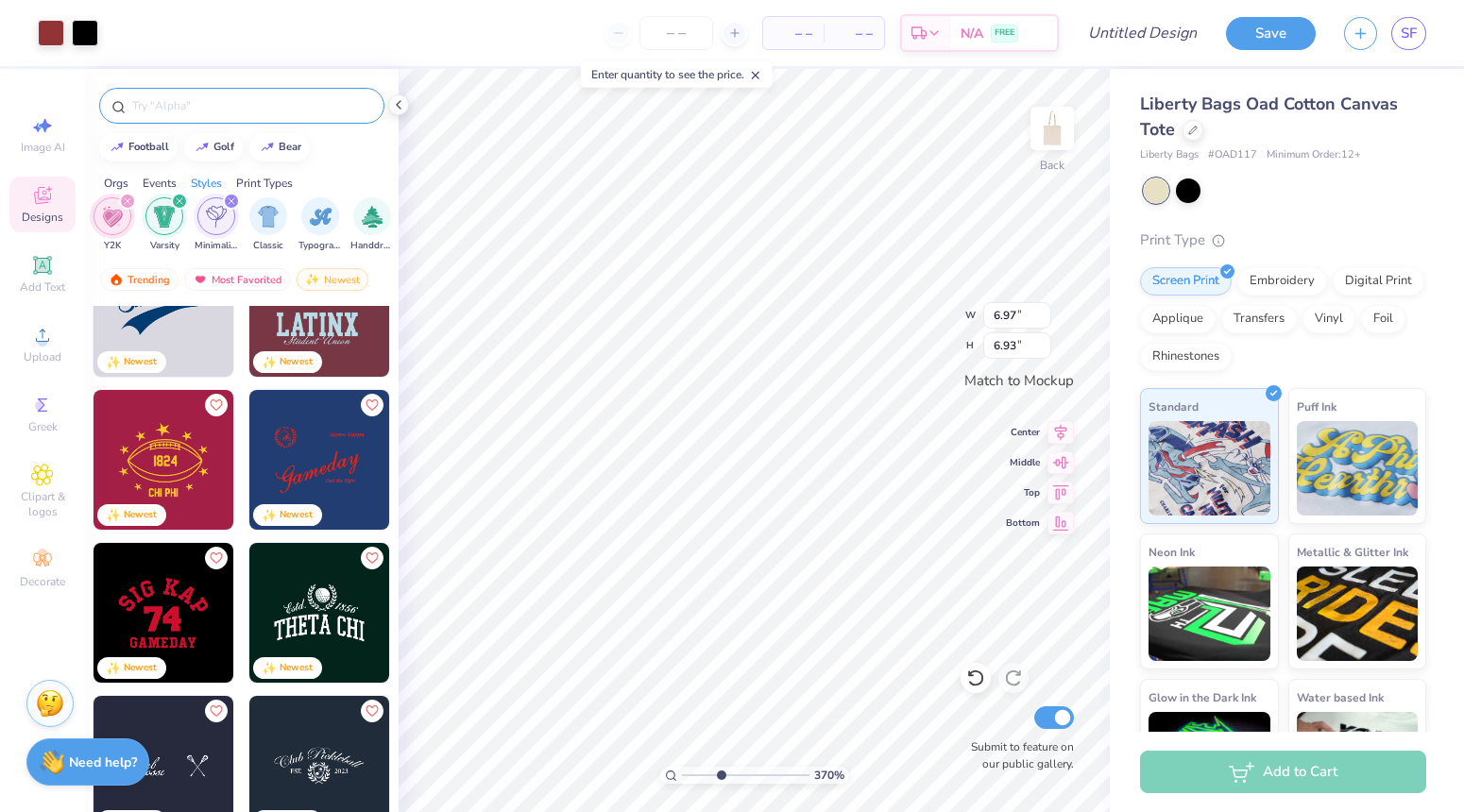 drag, startPoint x: 683, startPoint y: 776, endPoint x: 720, endPoint y: 775, distance: 37.013511 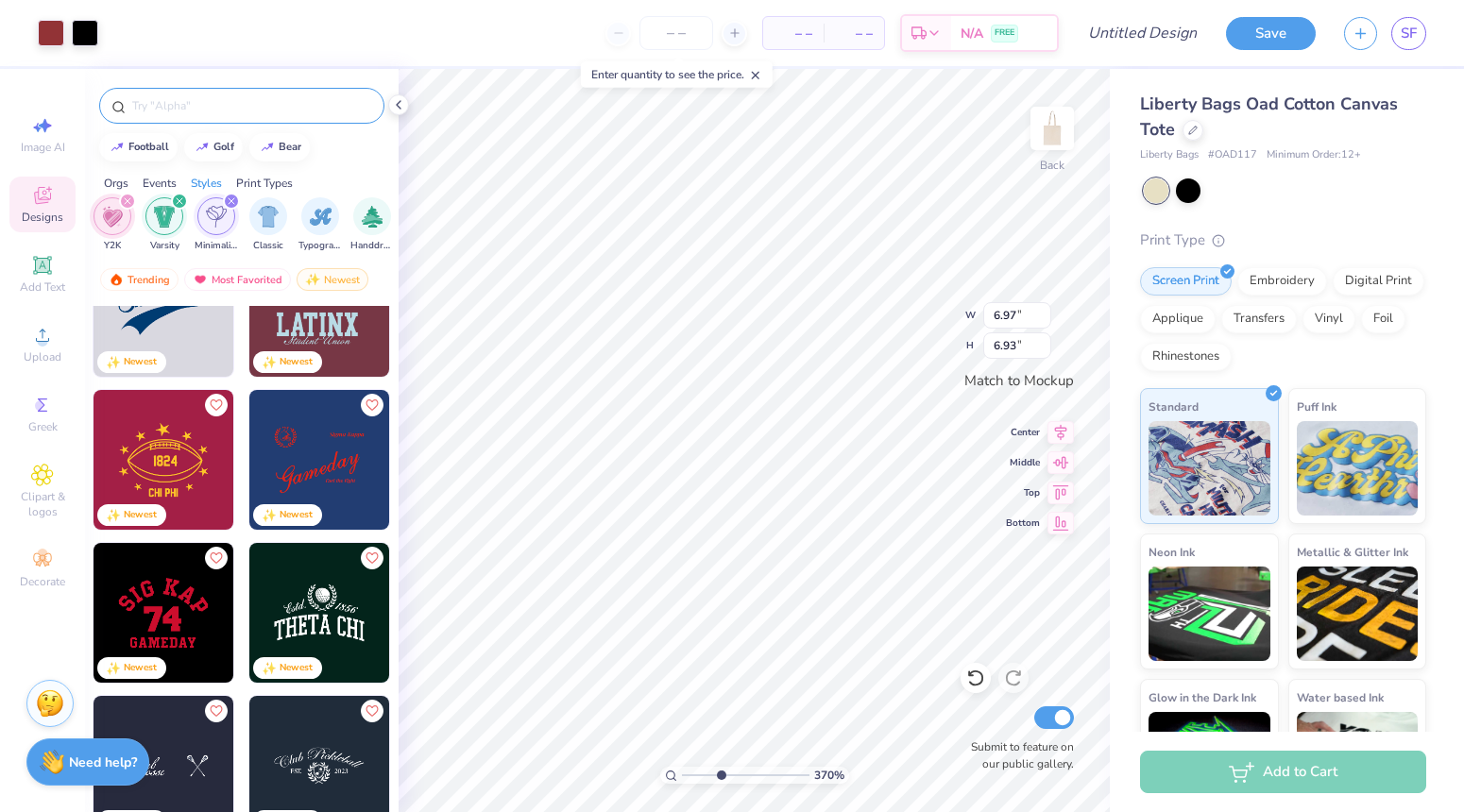 type on "3.7" 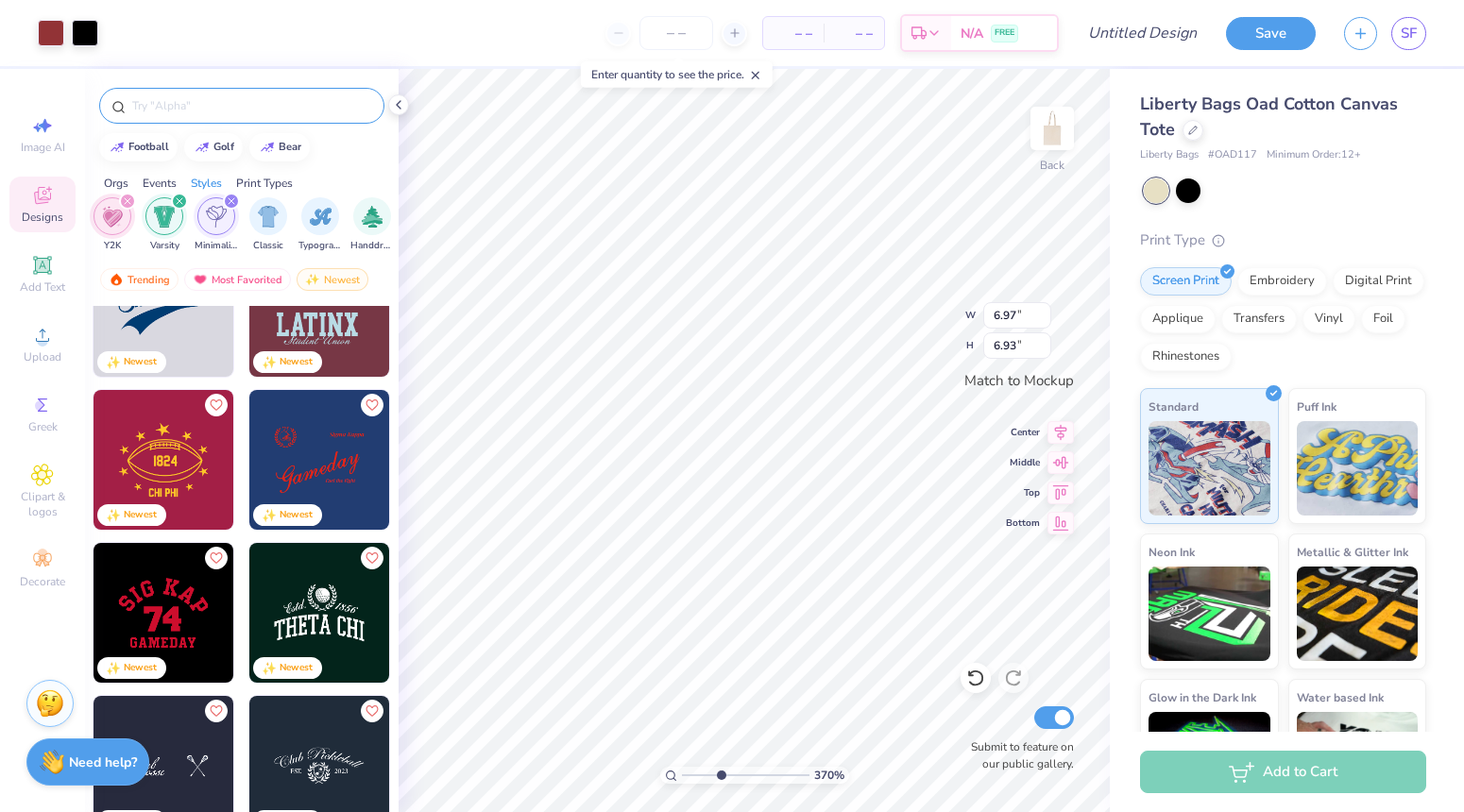 click at bounding box center (745, 775) 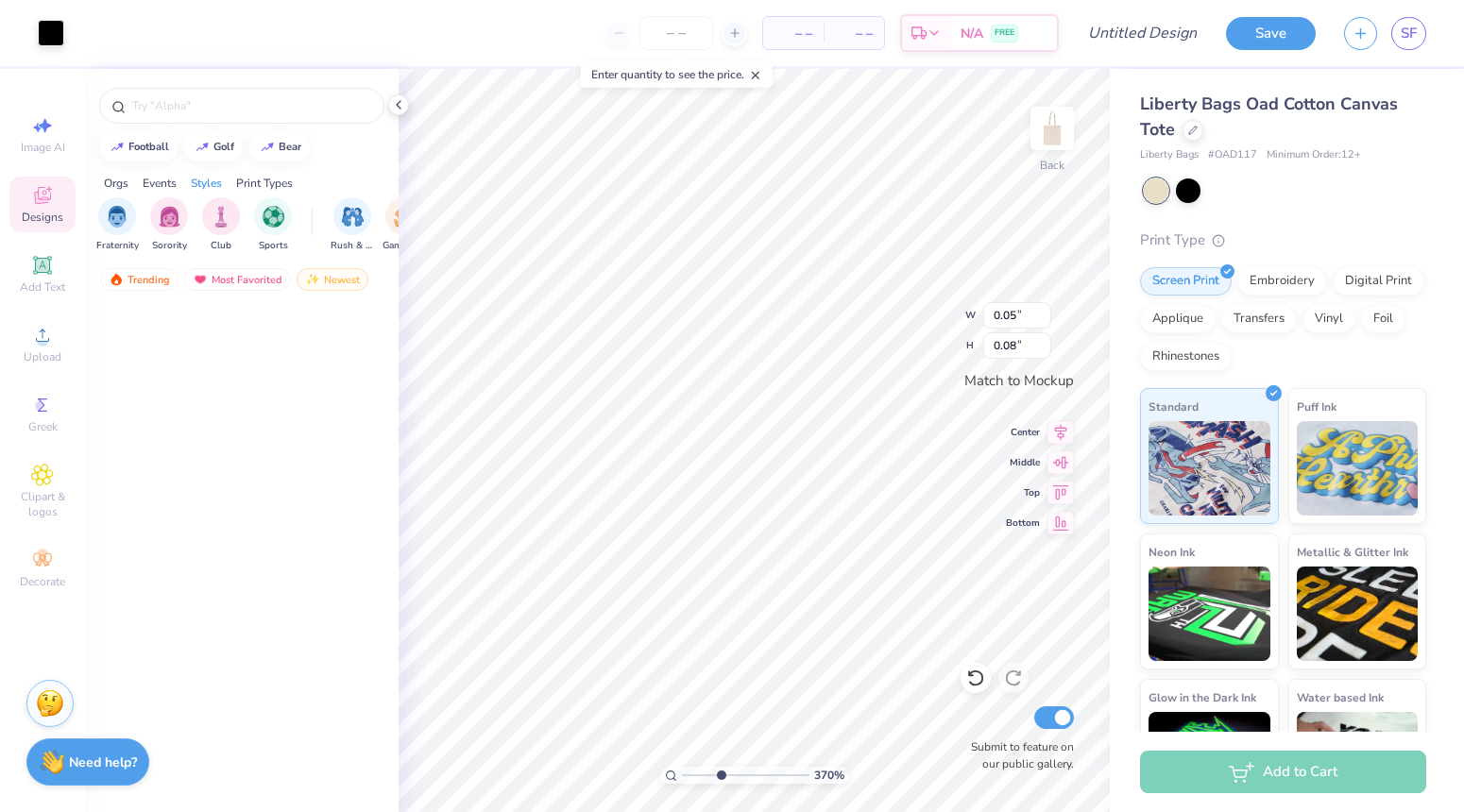 scroll, scrollTop: 0, scrollLeft: 0, axis: both 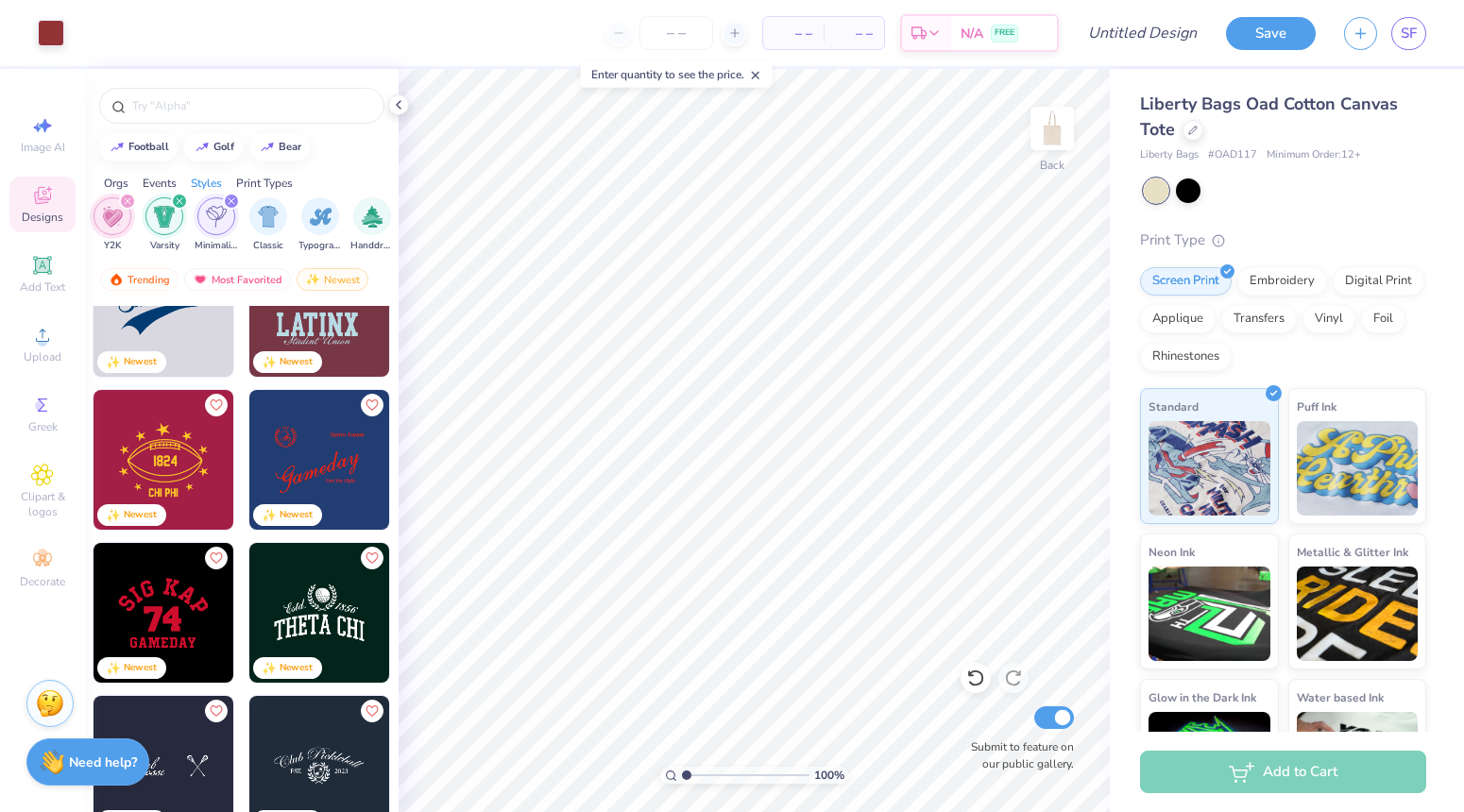 drag, startPoint x: 727, startPoint y: 774, endPoint x: 642, endPoint y: 774, distance: 85 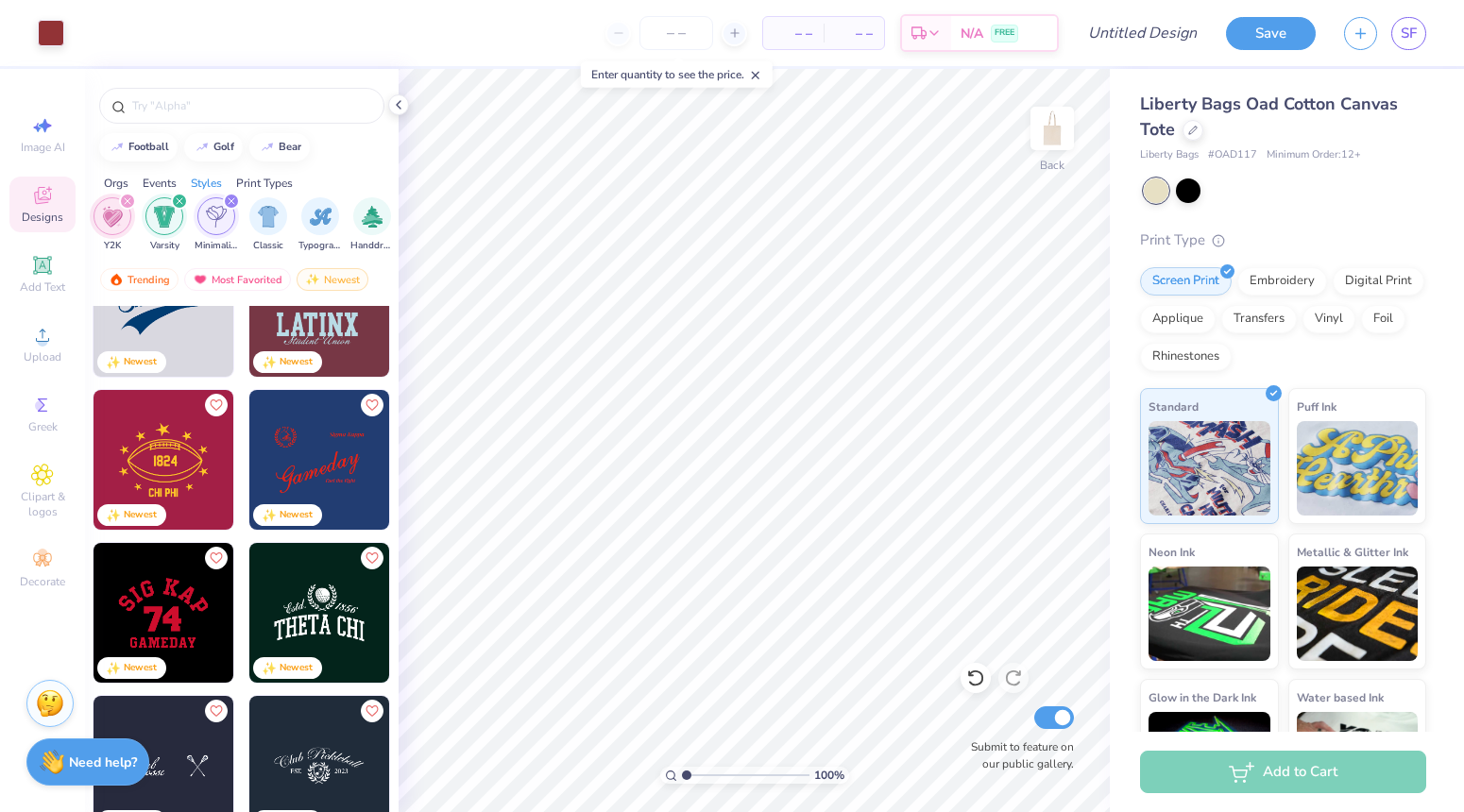 type on "1" 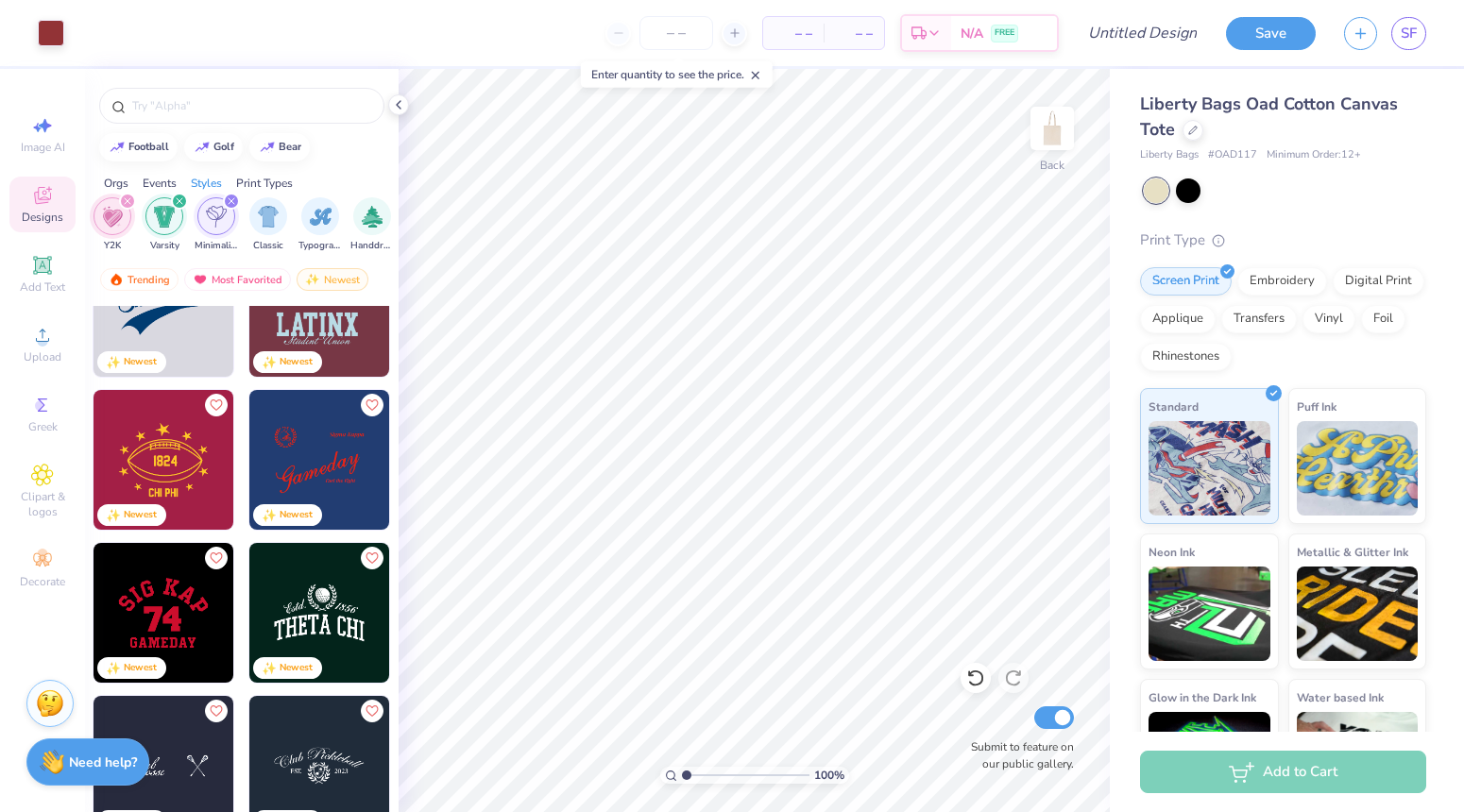 click at bounding box center [745, 775] 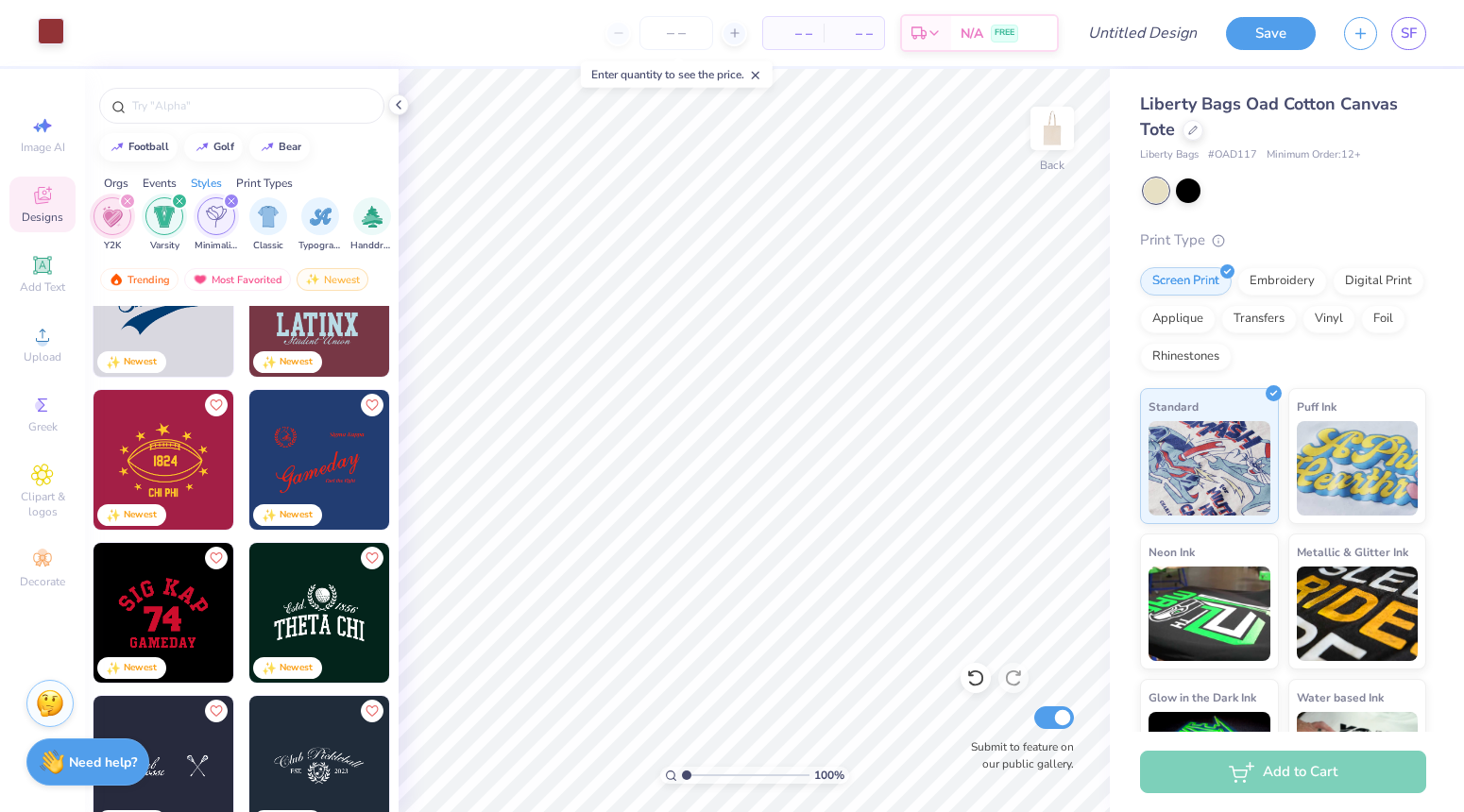 click at bounding box center (51, 31) 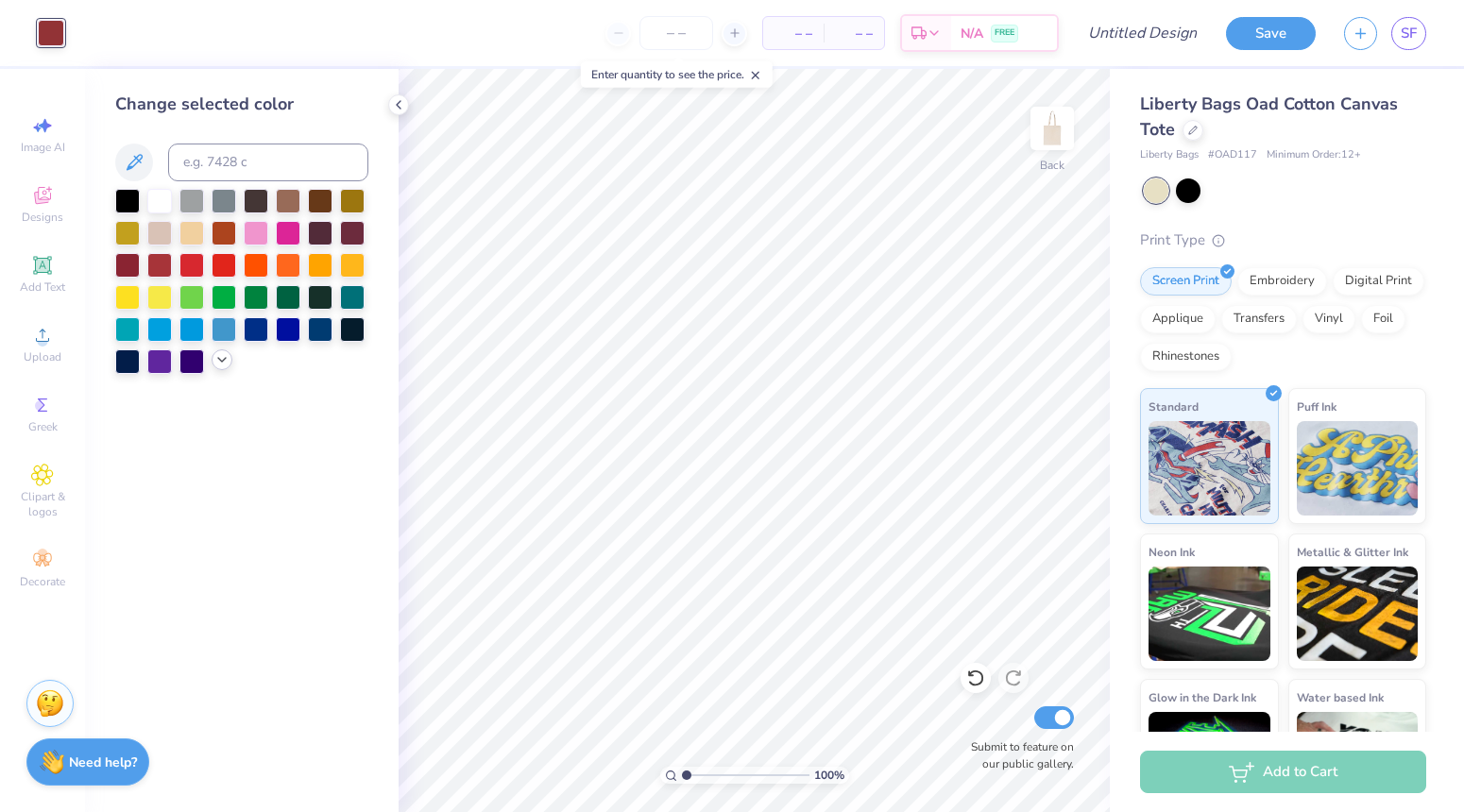 click 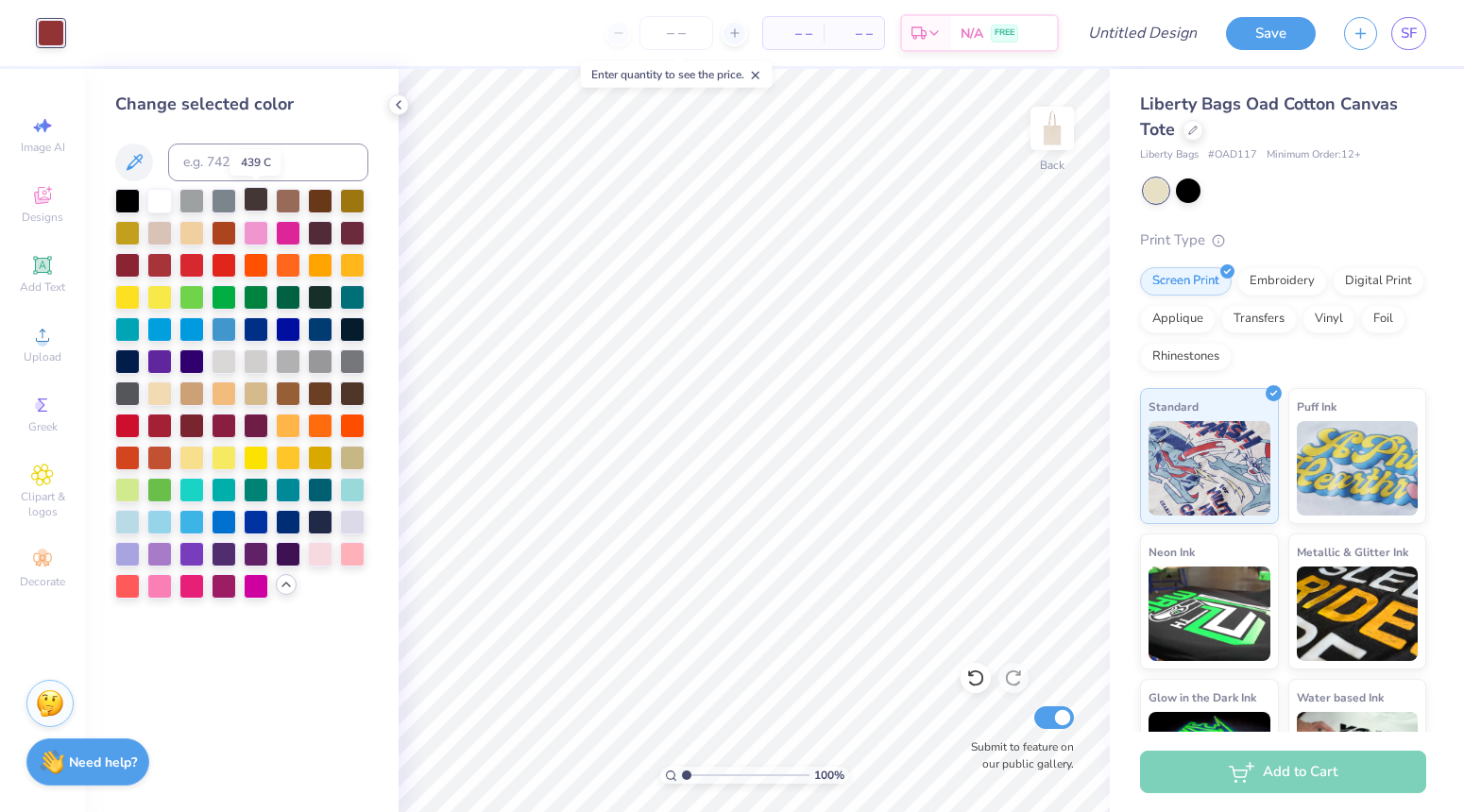 click at bounding box center [256, 199] 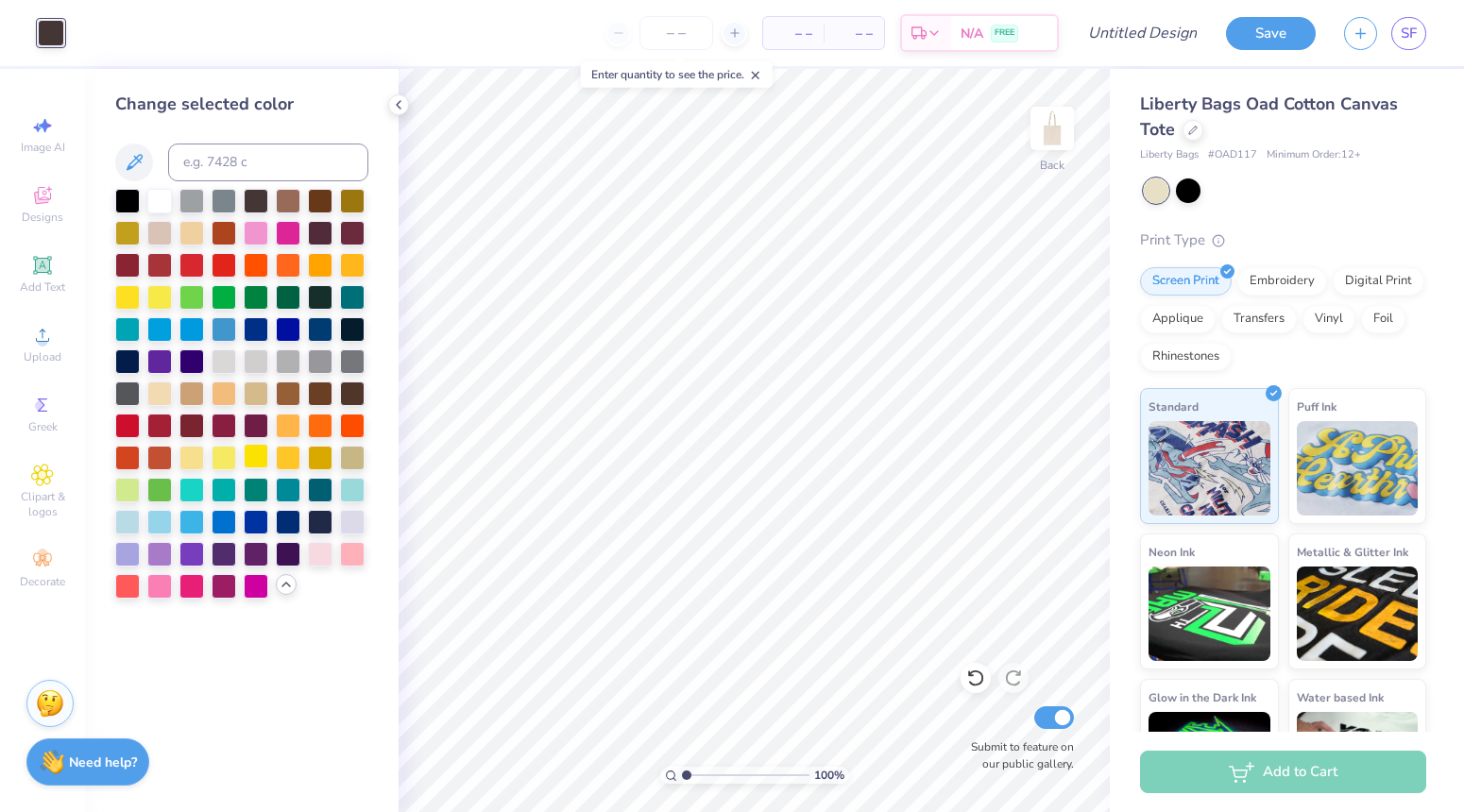 click at bounding box center (256, 456) 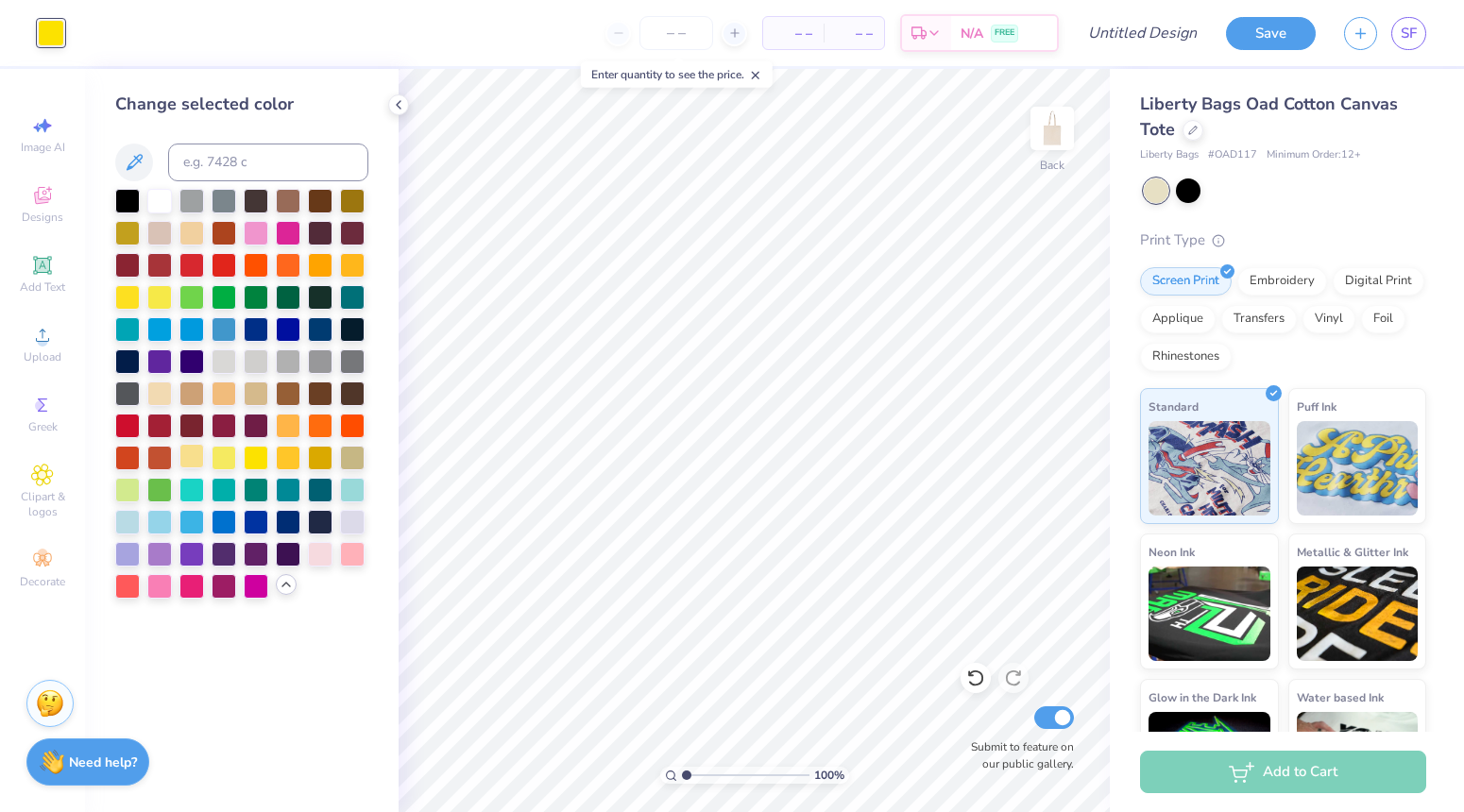 click at bounding box center [192, 456] 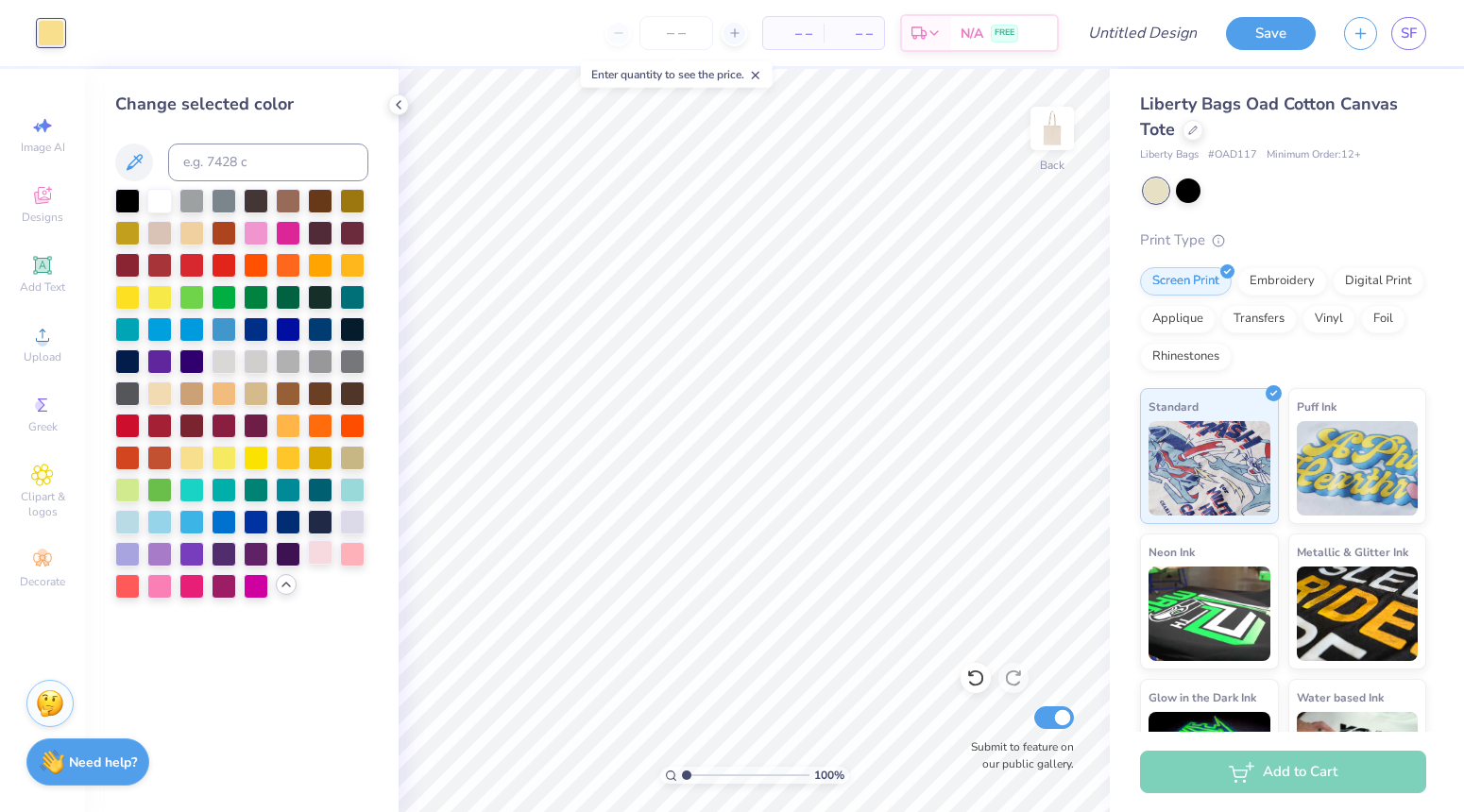 click at bounding box center [320, 552] 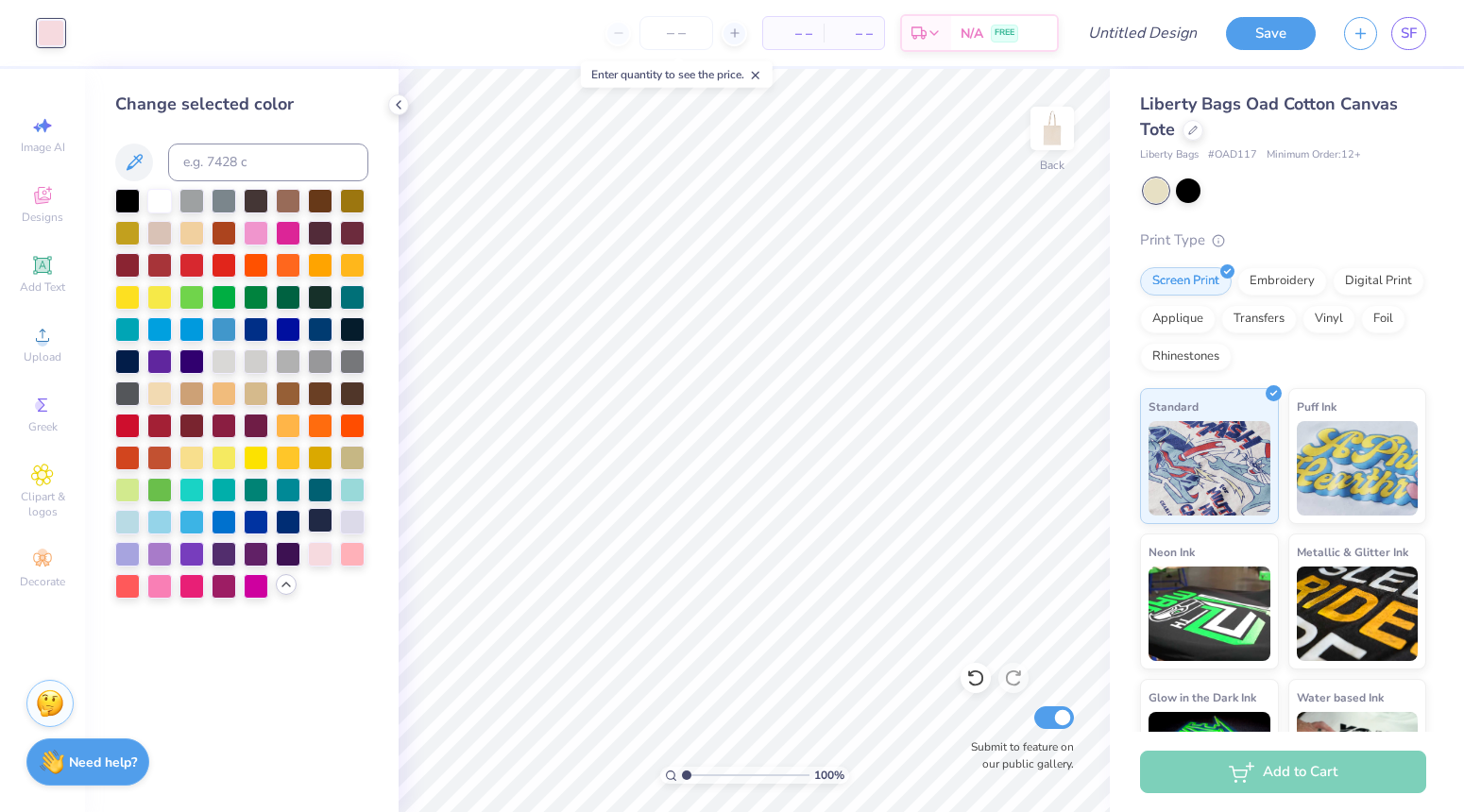 click at bounding box center (320, 520) 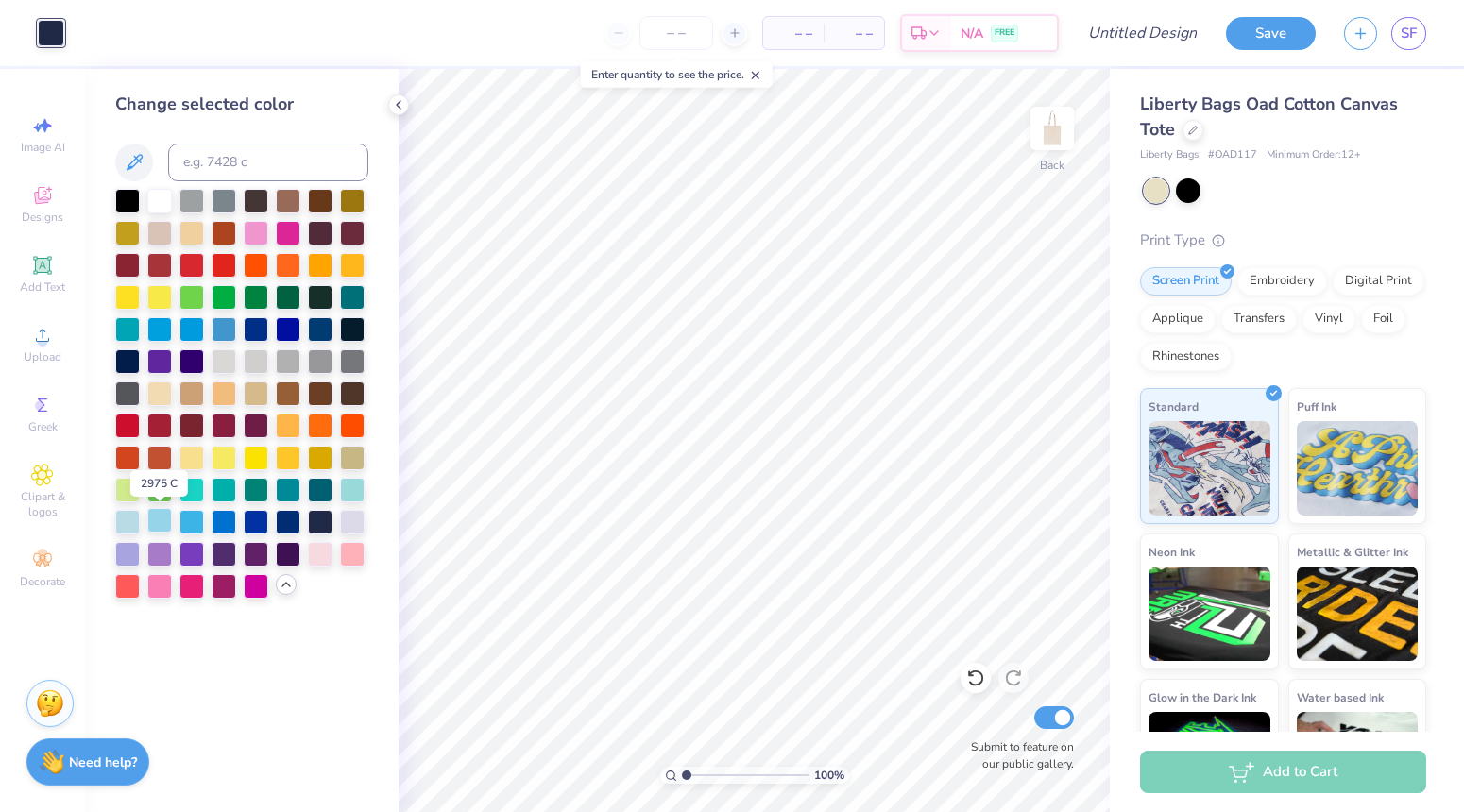 click at bounding box center (160, 520) 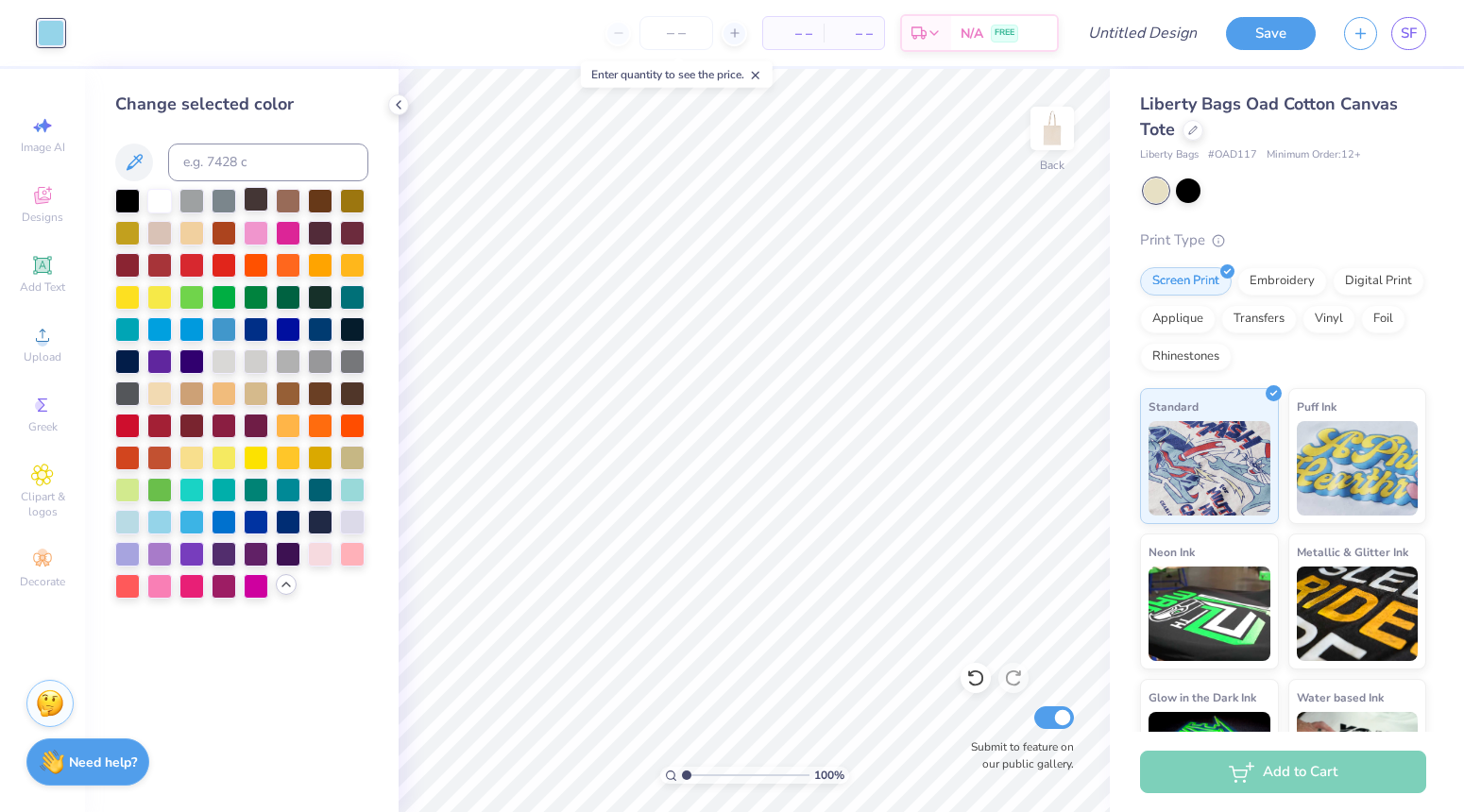 click at bounding box center (256, 199) 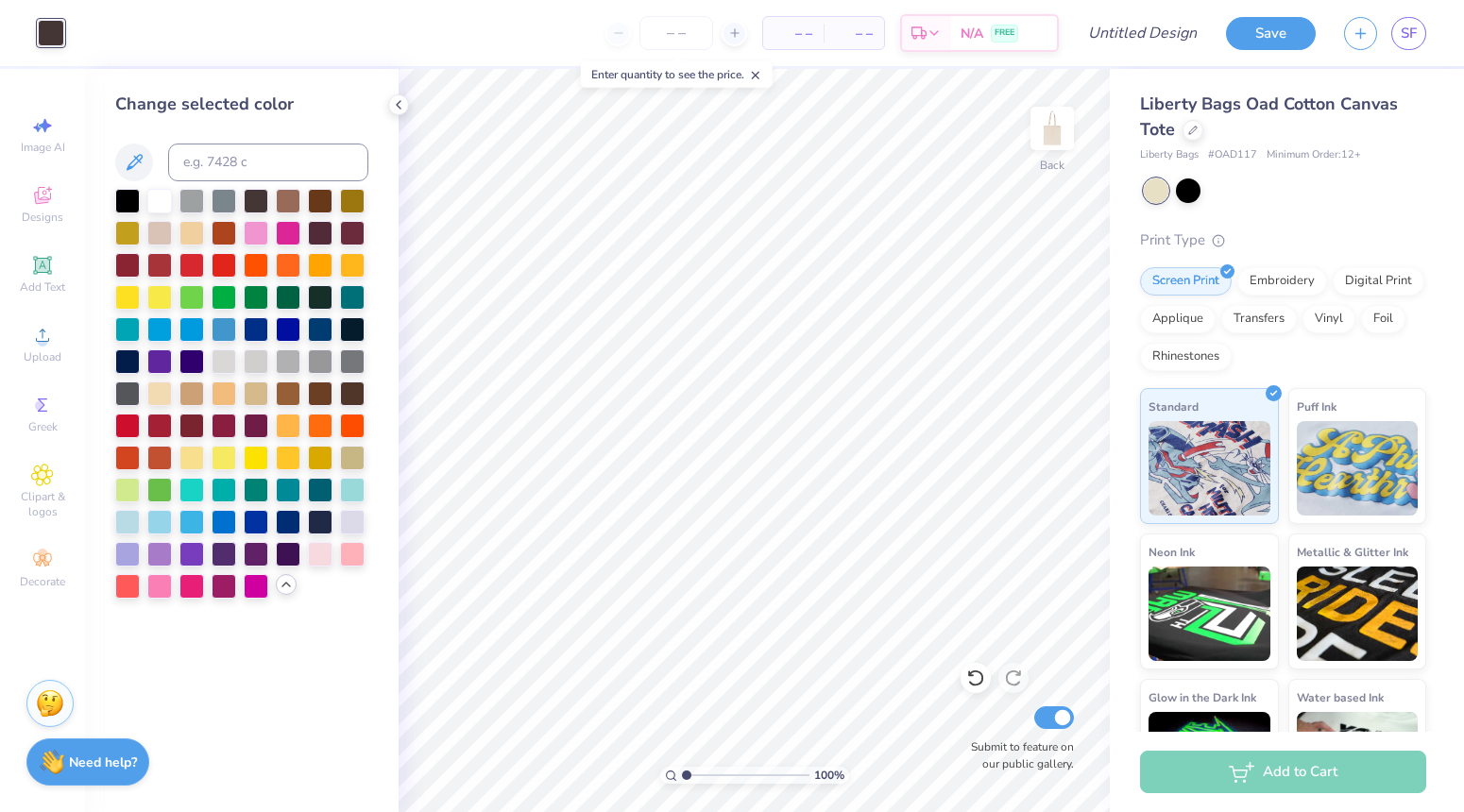 click on "Change selected color" at bounding box center (242, 440) 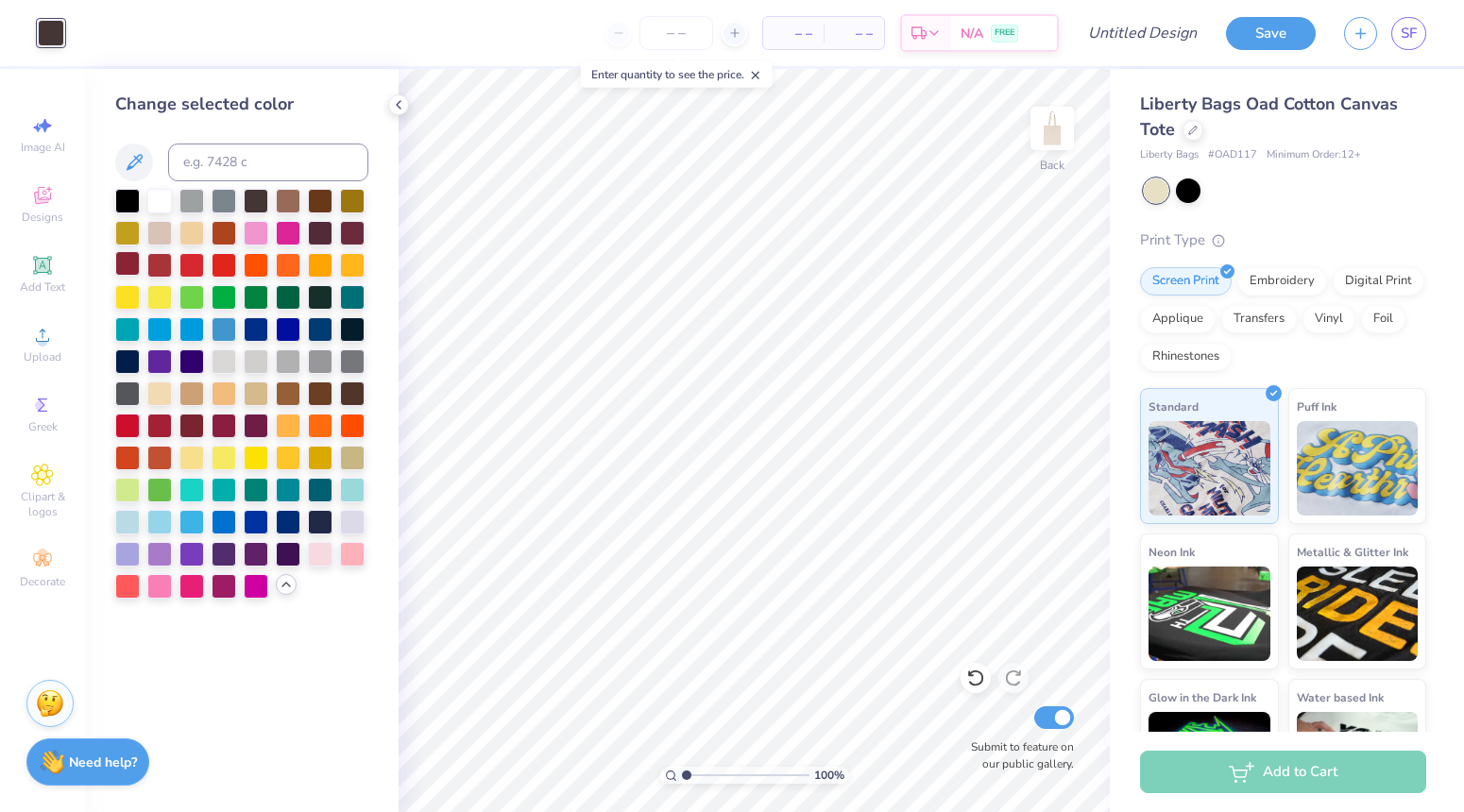 click at bounding box center (128, 263) 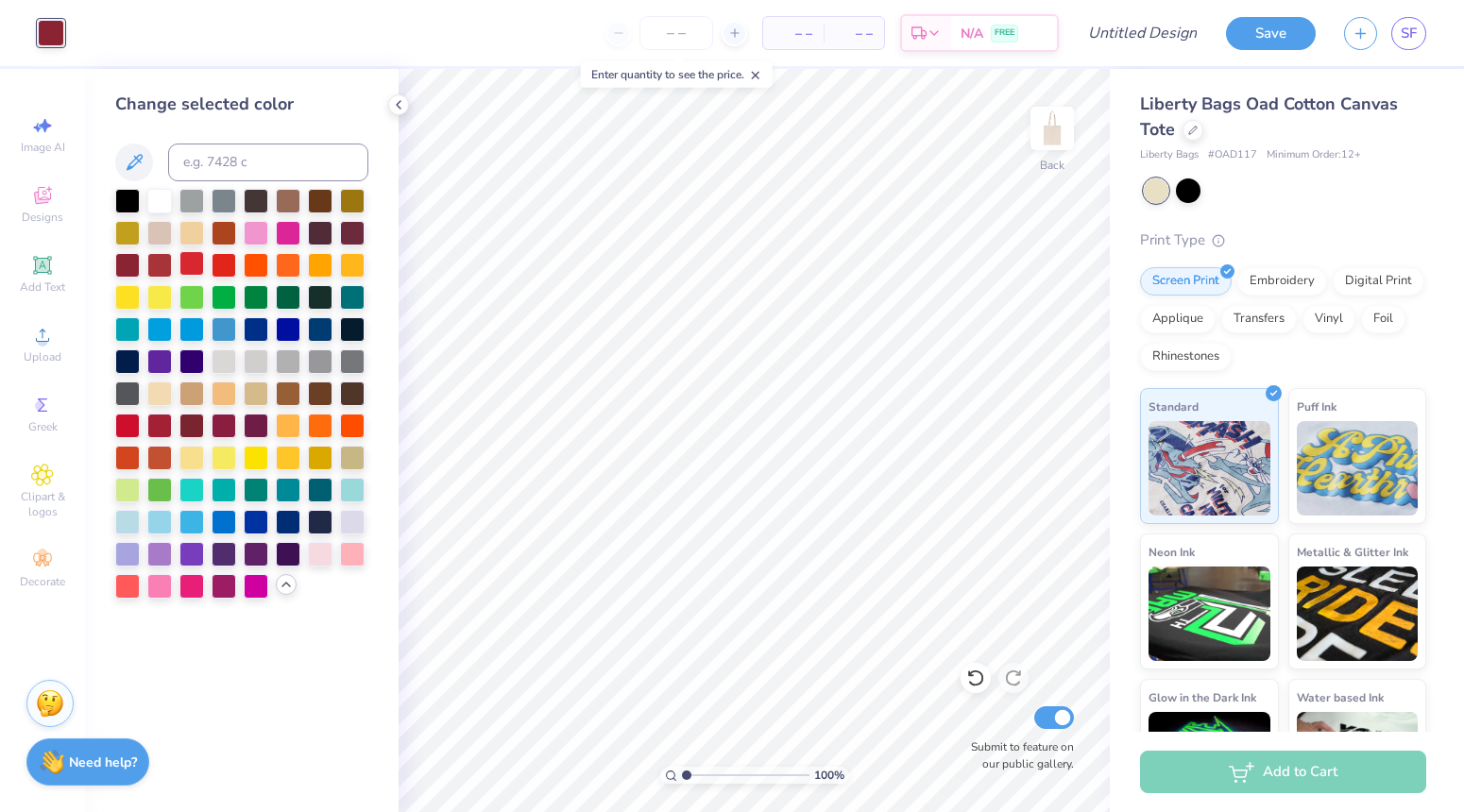 click at bounding box center (192, 263) 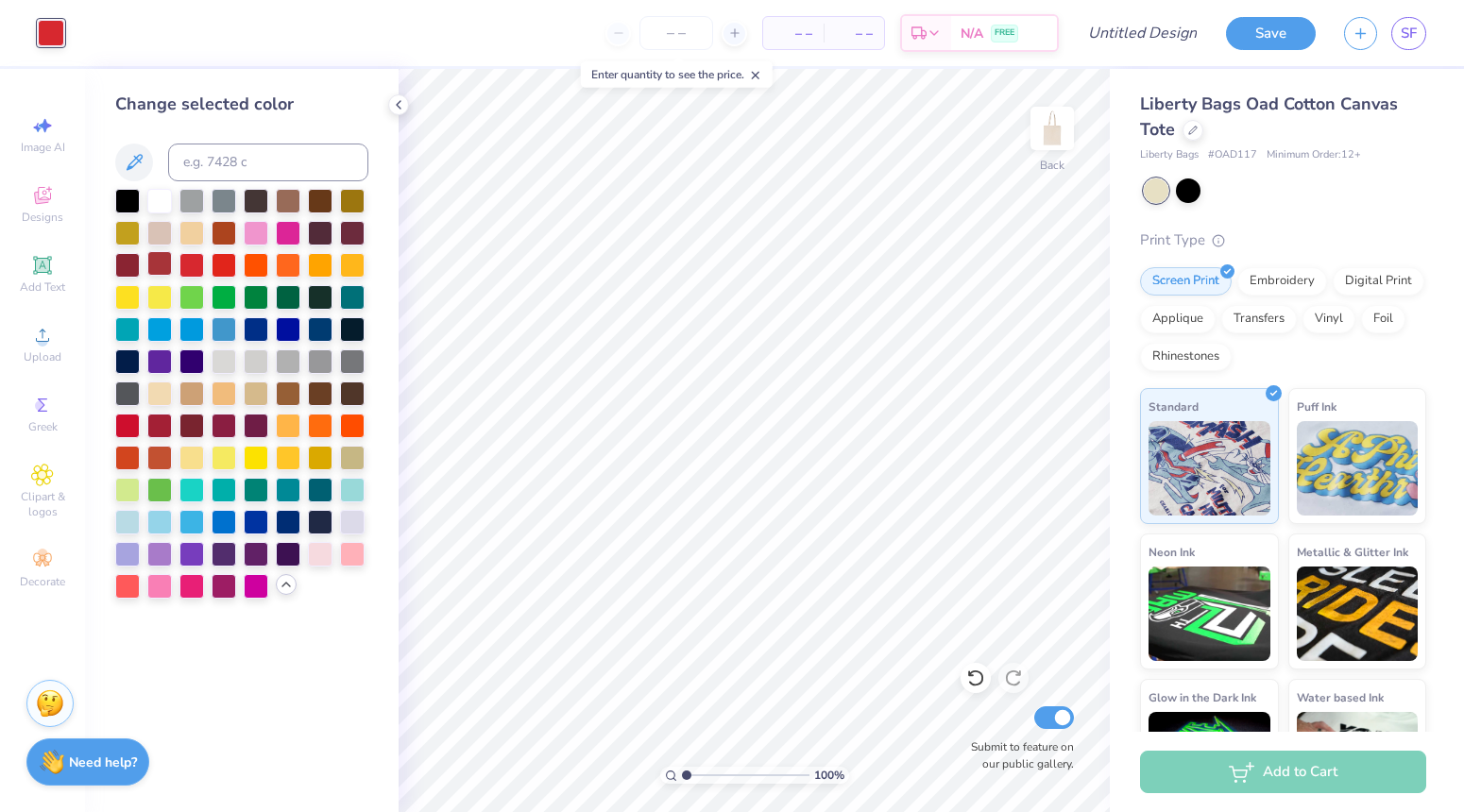 click at bounding box center [160, 263] 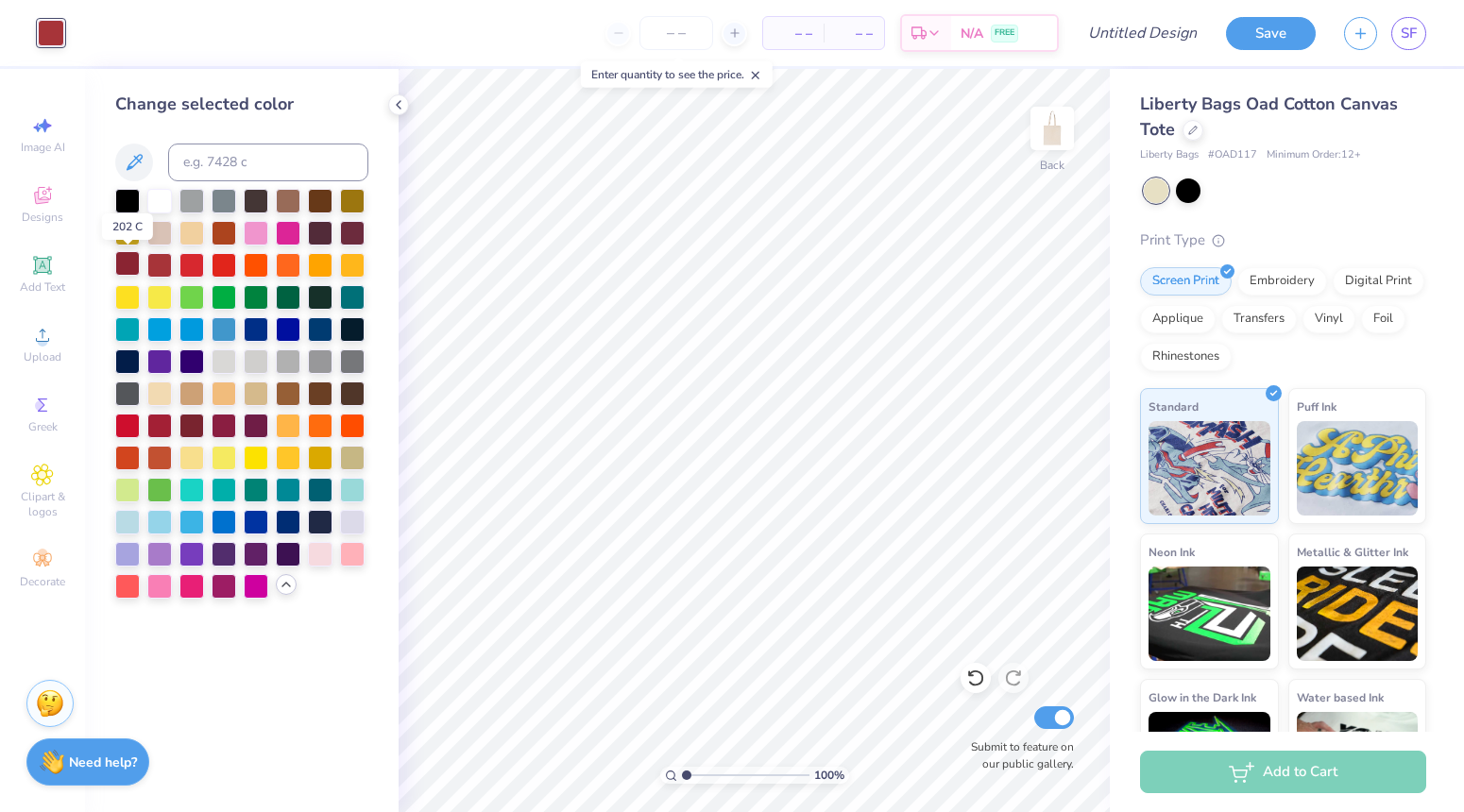 click at bounding box center [128, 263] 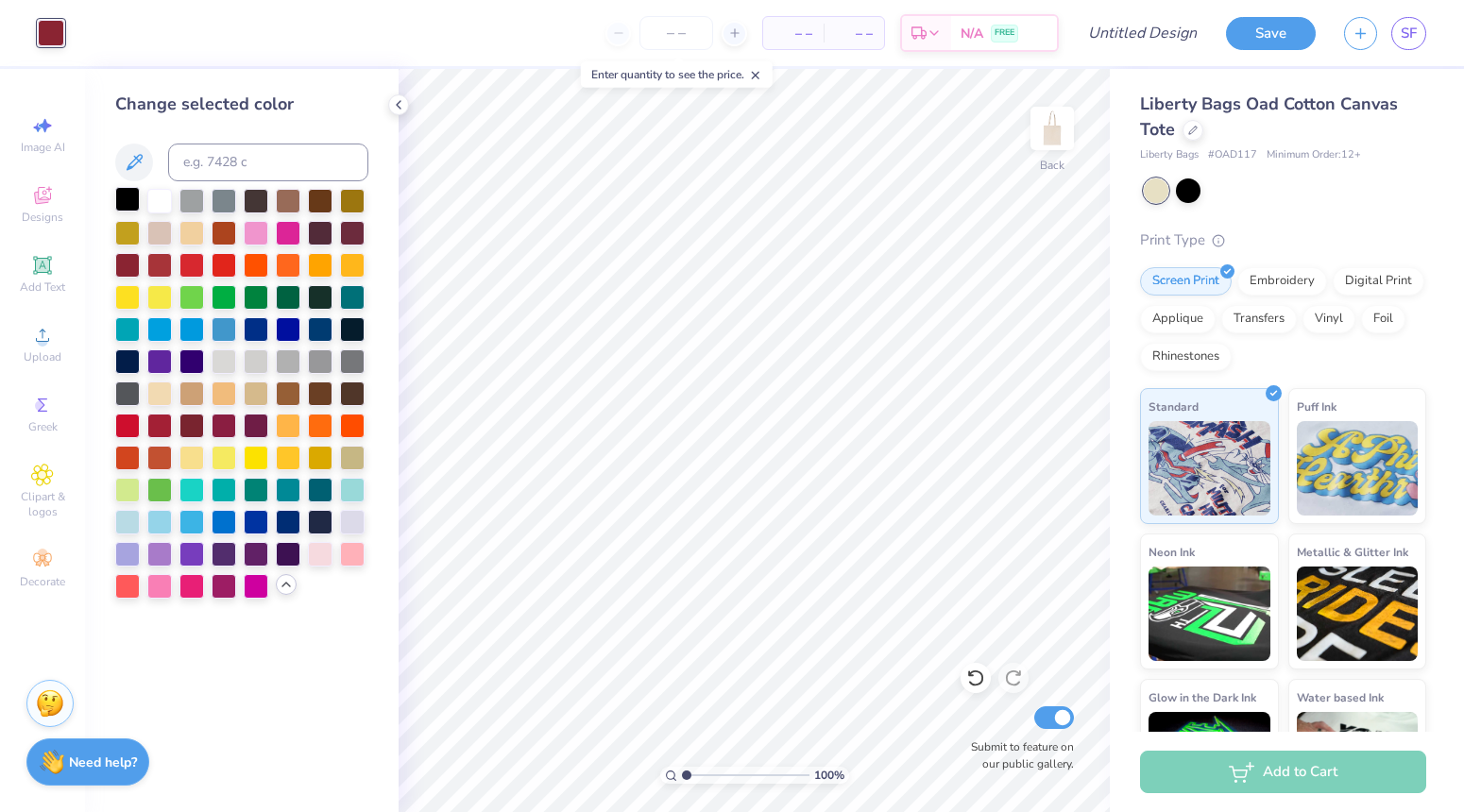 click at bounding box center (128, 199) 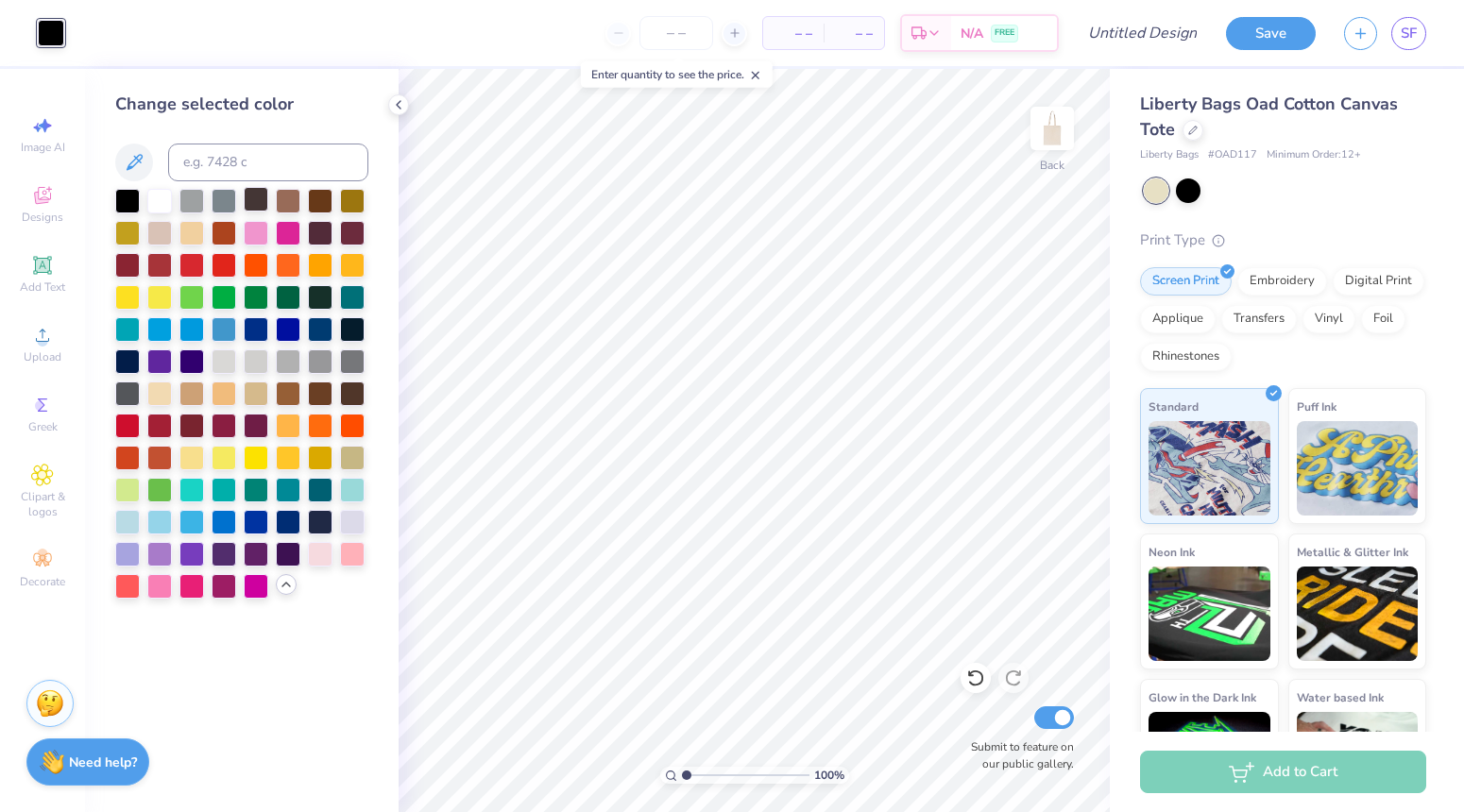 click at bounding box center [256, 199] 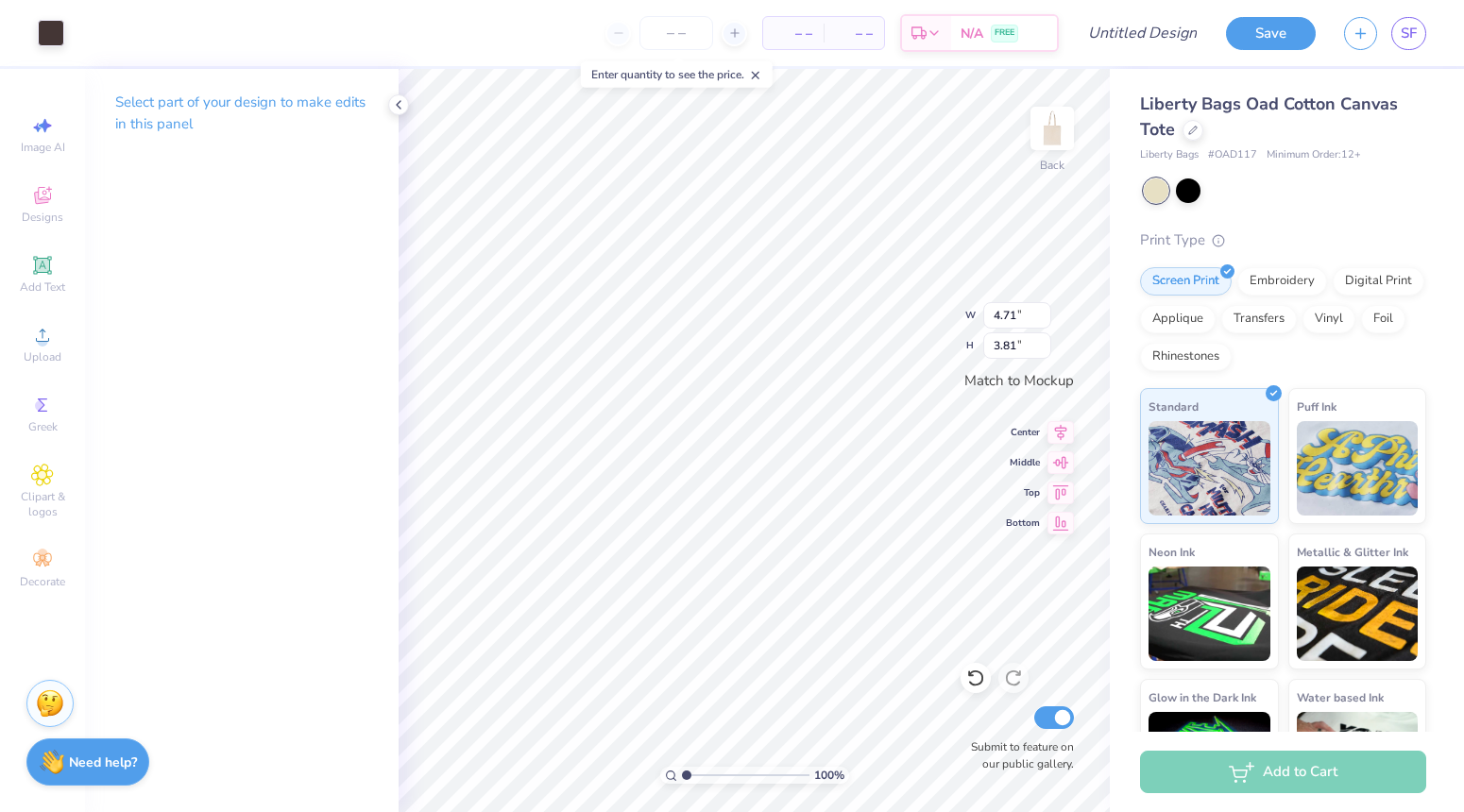 type on "6.47" 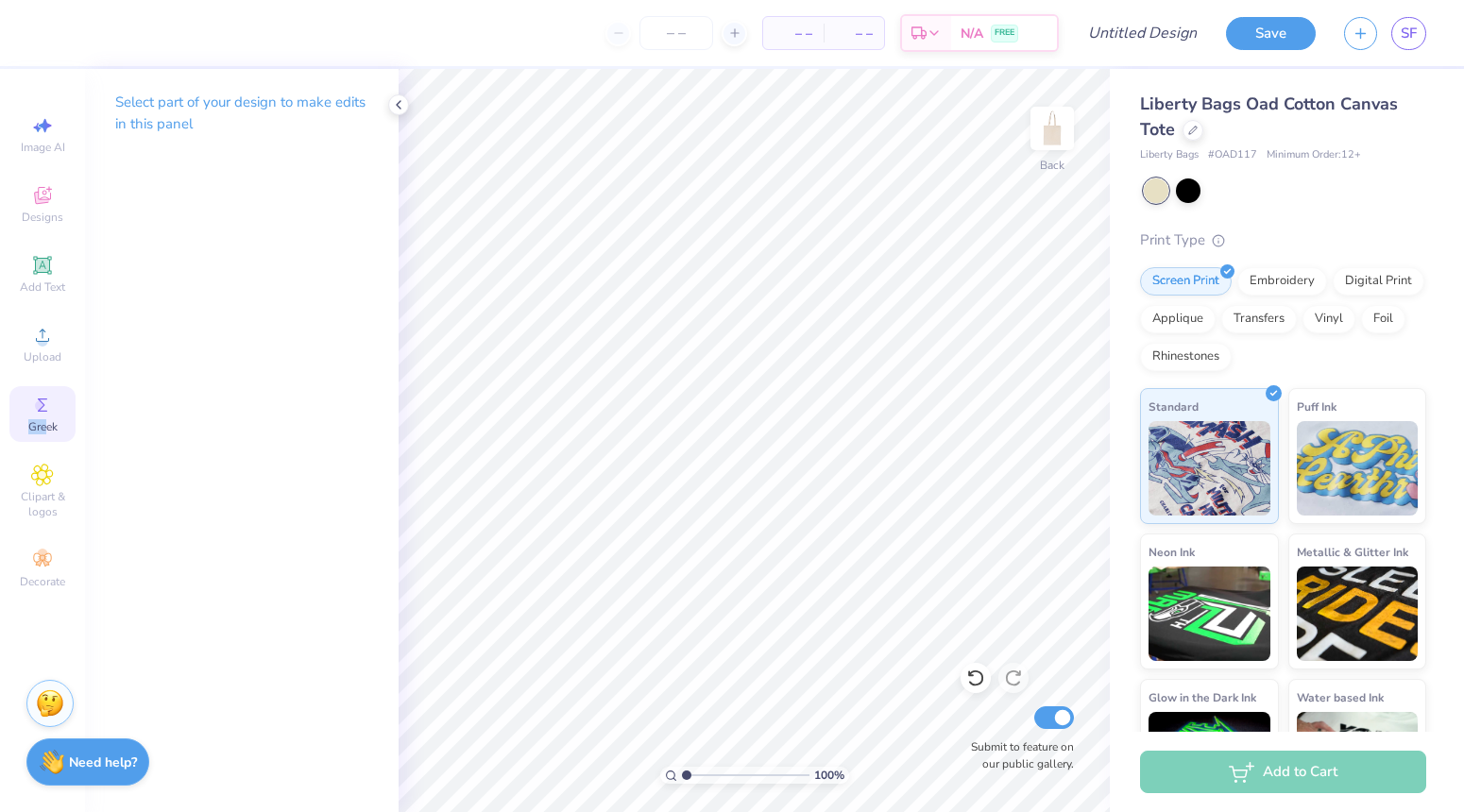click on "Greek" at bounding box center (43, 427) 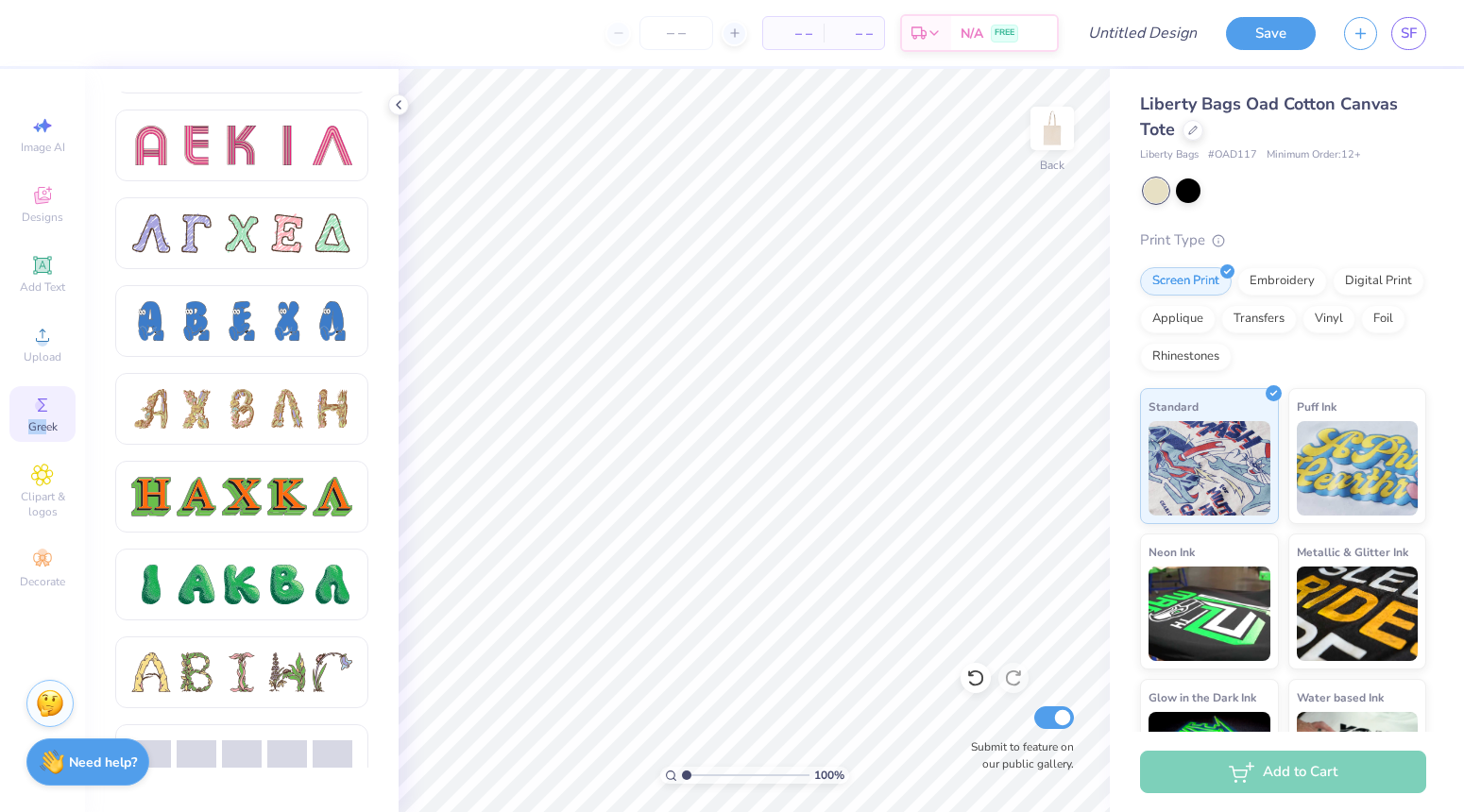 scroll, scrollTop: 1735, scrollLeft: 0, axis: vertical 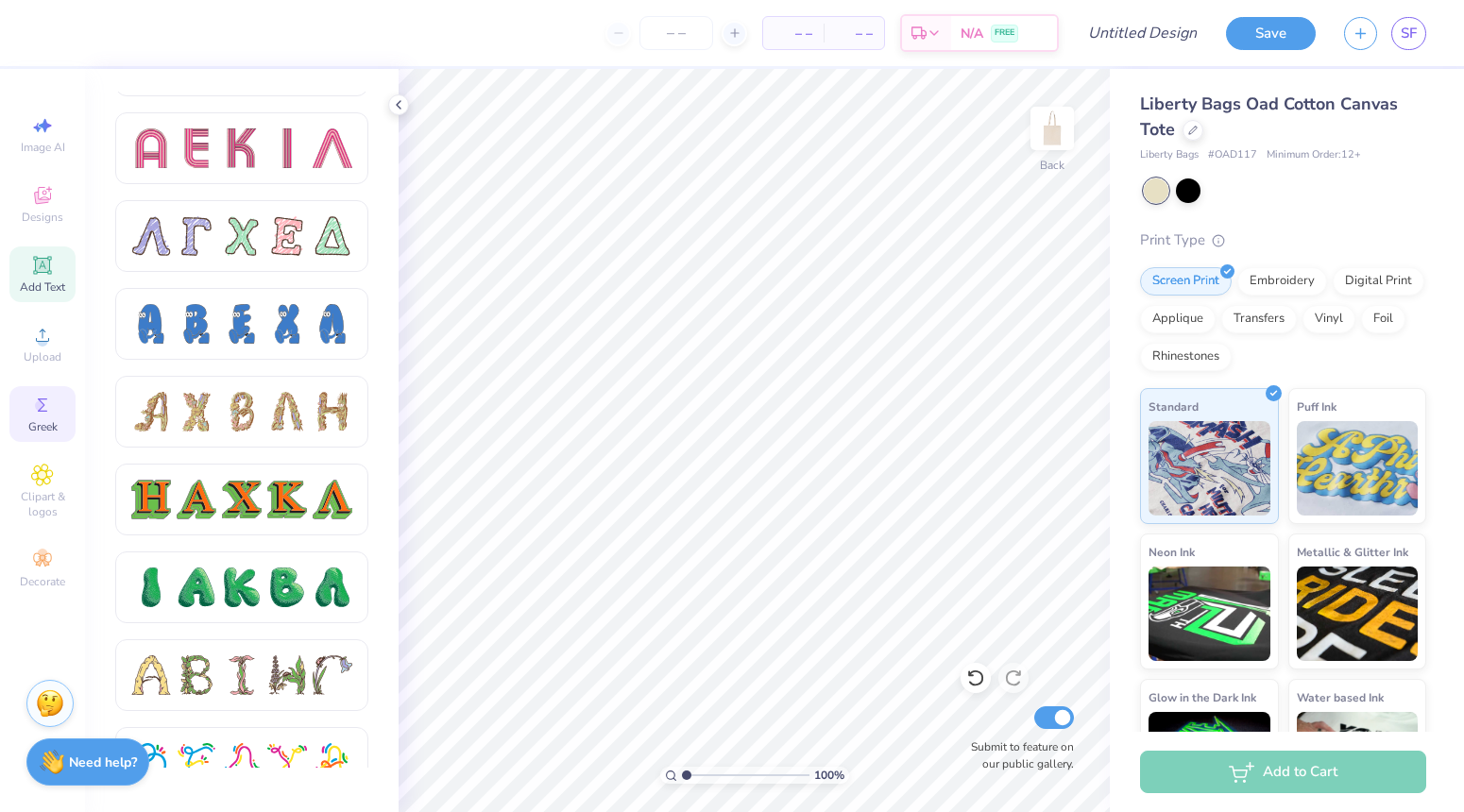 click on "Add Text" at bounding box center [43, 274] 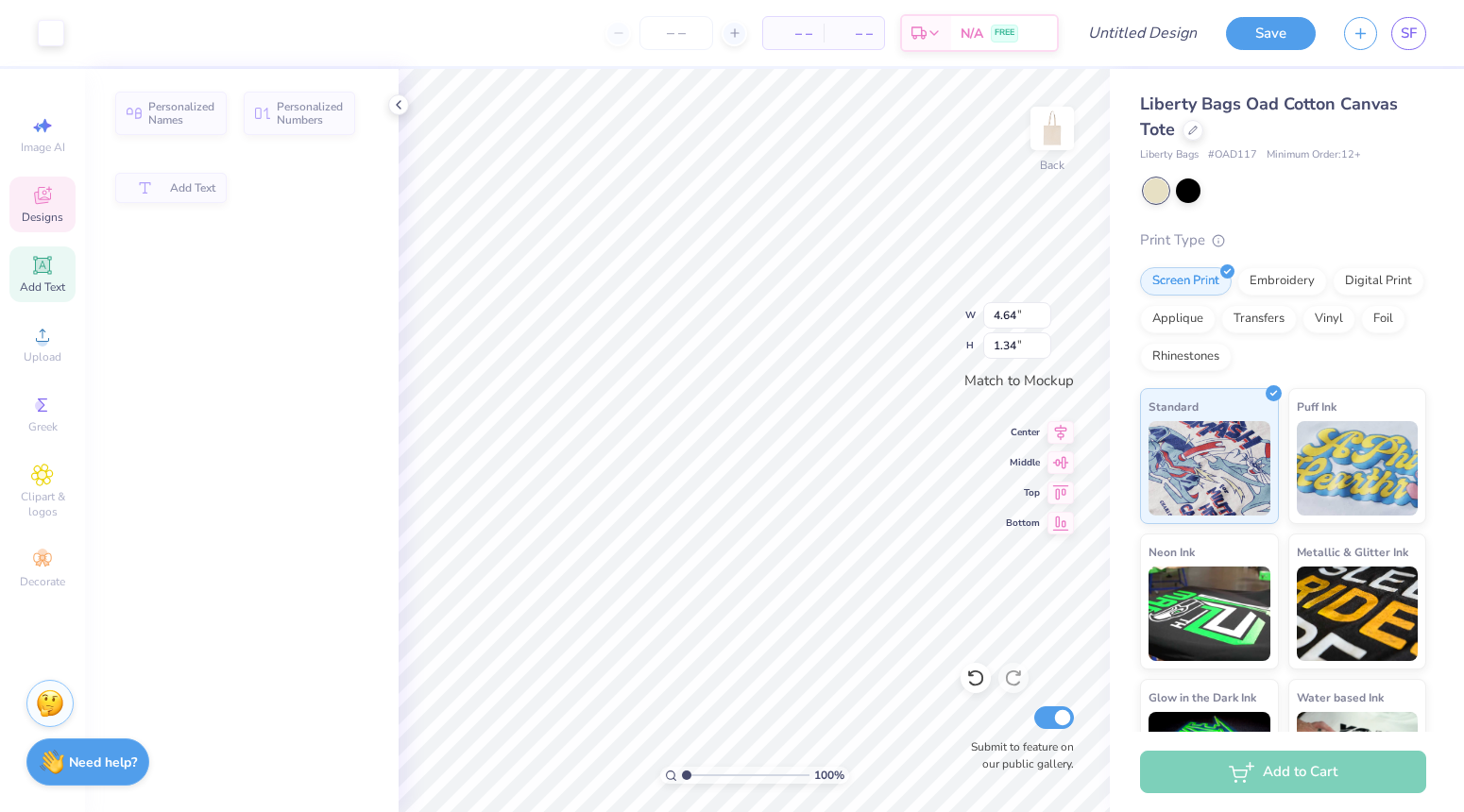 click on "Designs" at bounding box center (43, 217) 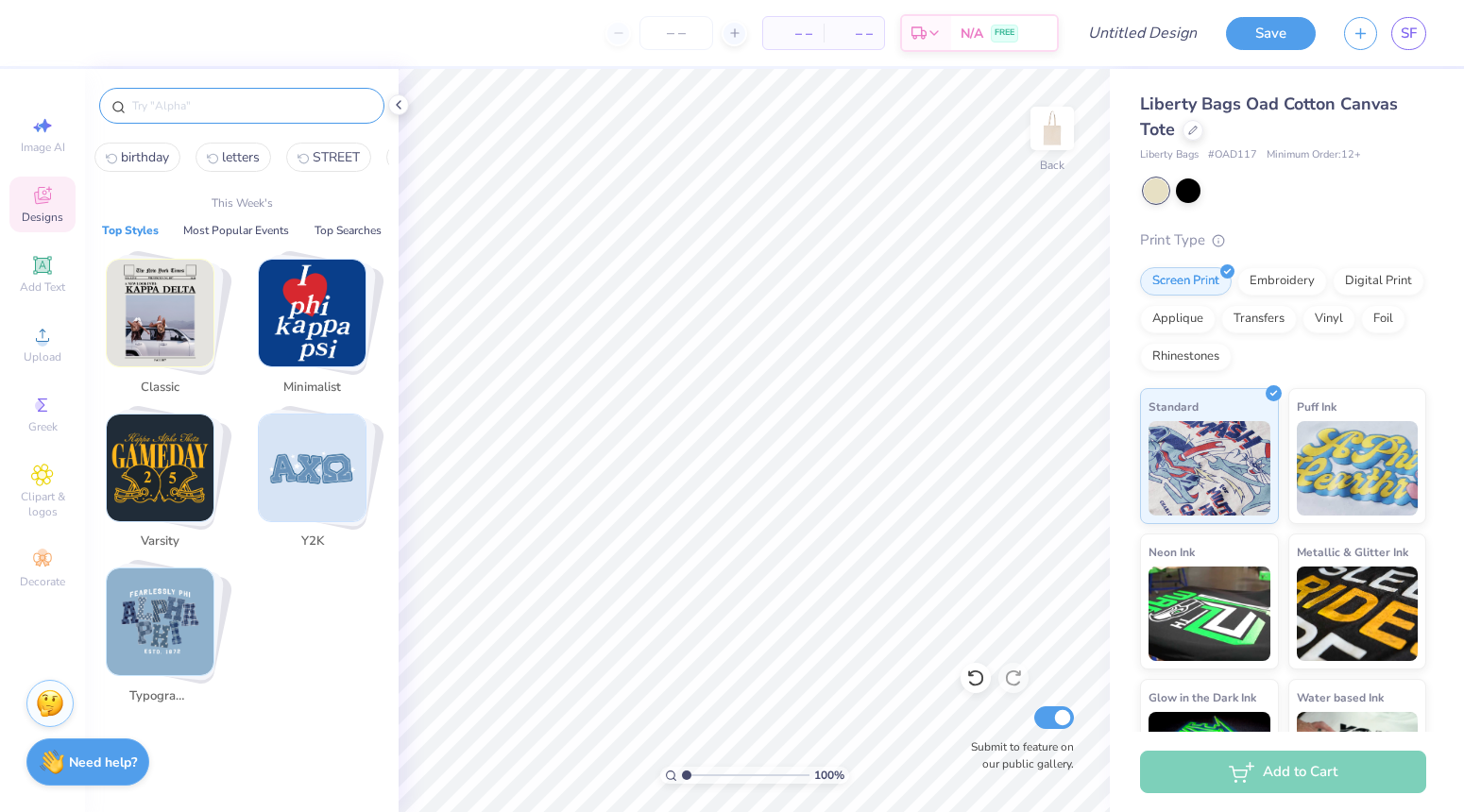 click at bounding box center [251, 106] 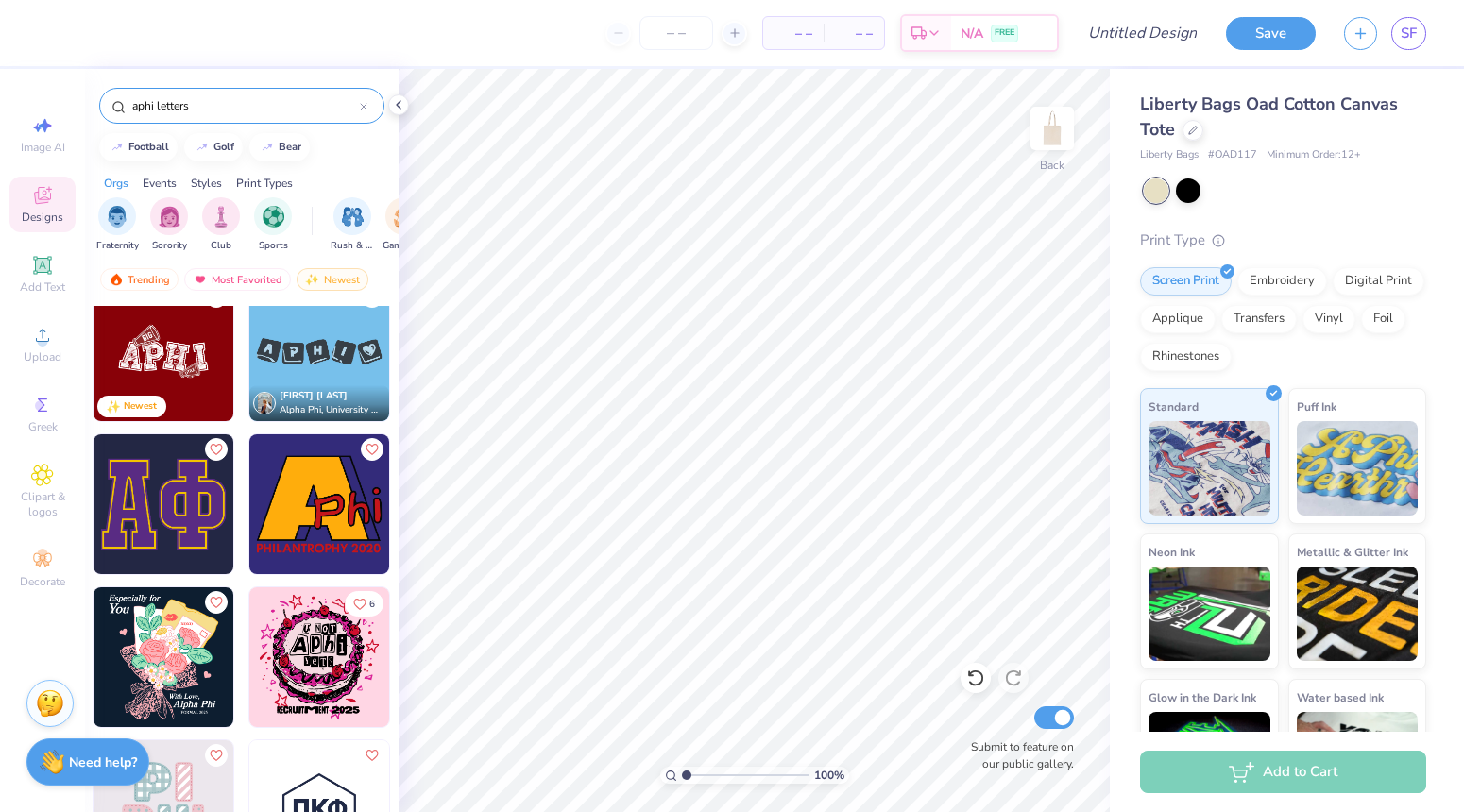 scroll, scrollTop: 0, scrollLeft: 0, axis: both 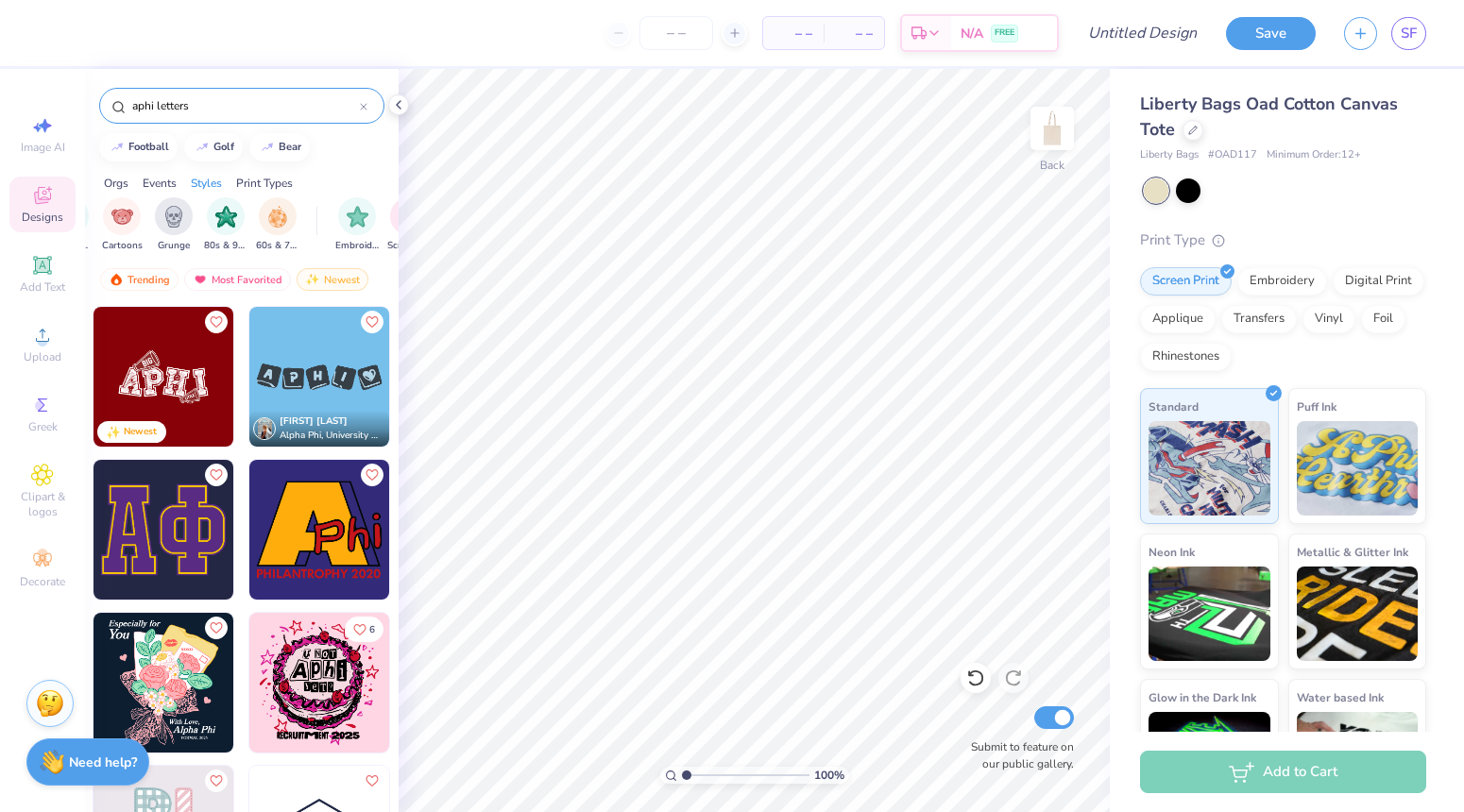 click on "aphi letters" at bounding box center [245, 106] 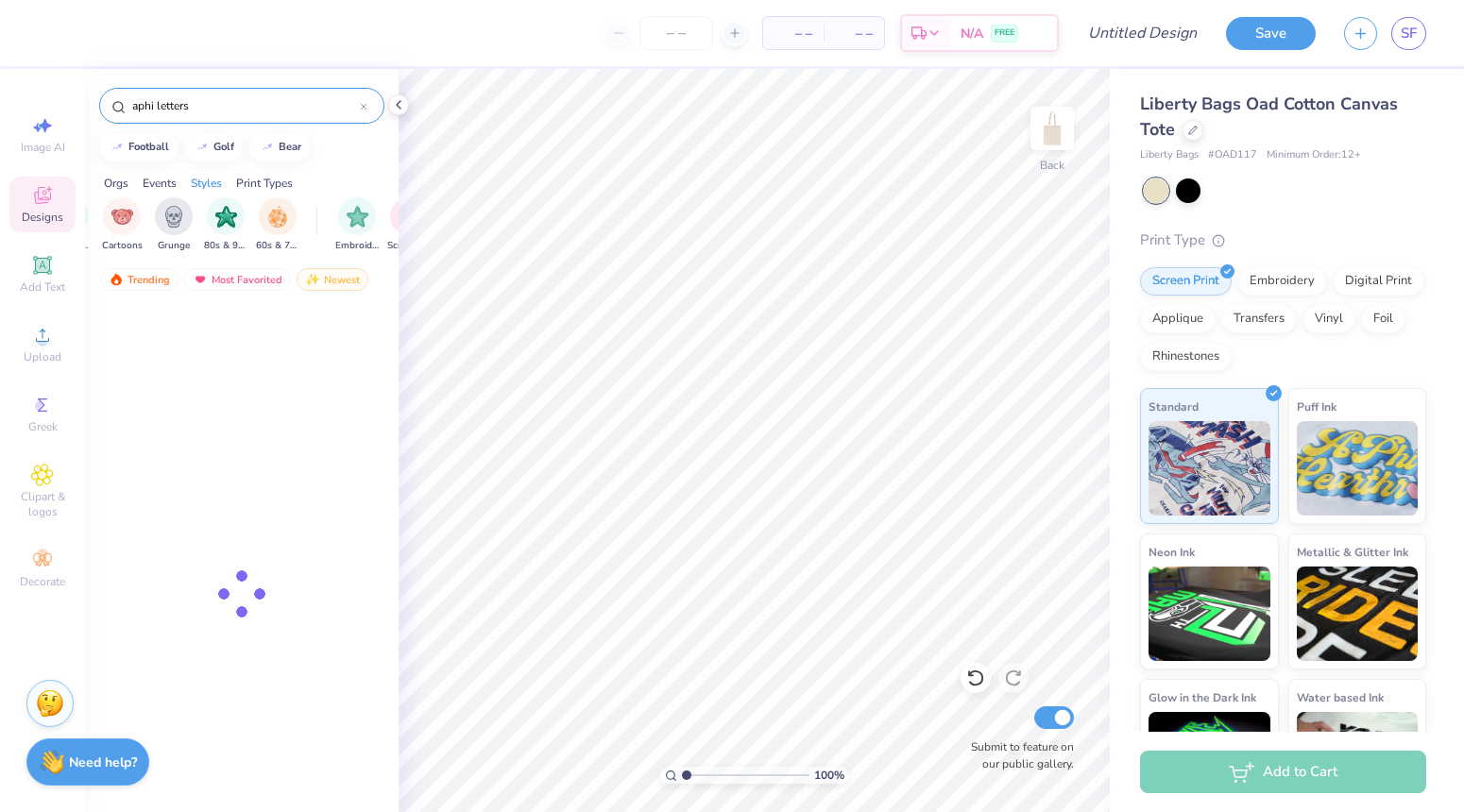 click on "aphi letters" at bounding box center [245, 106] 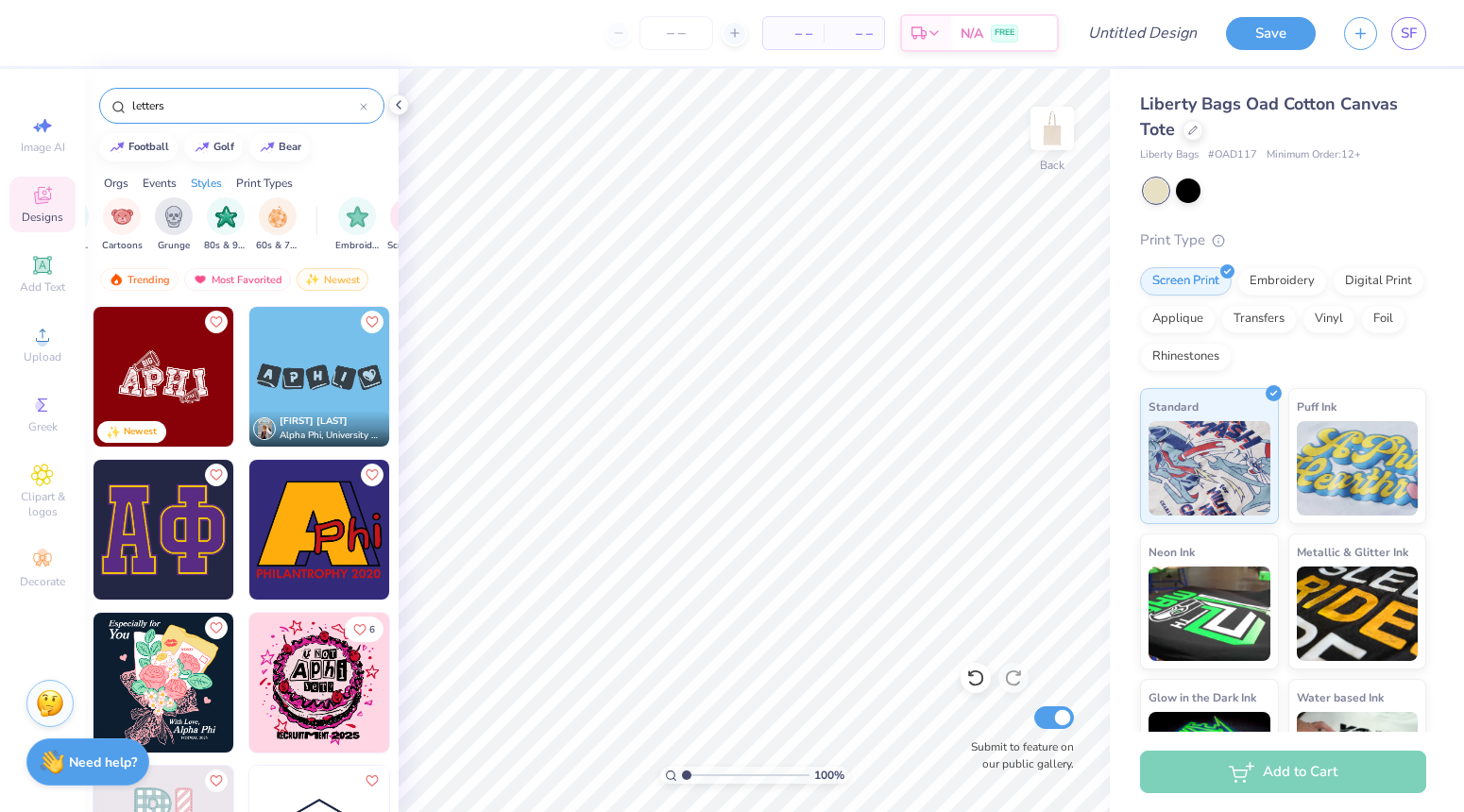type on "letters" 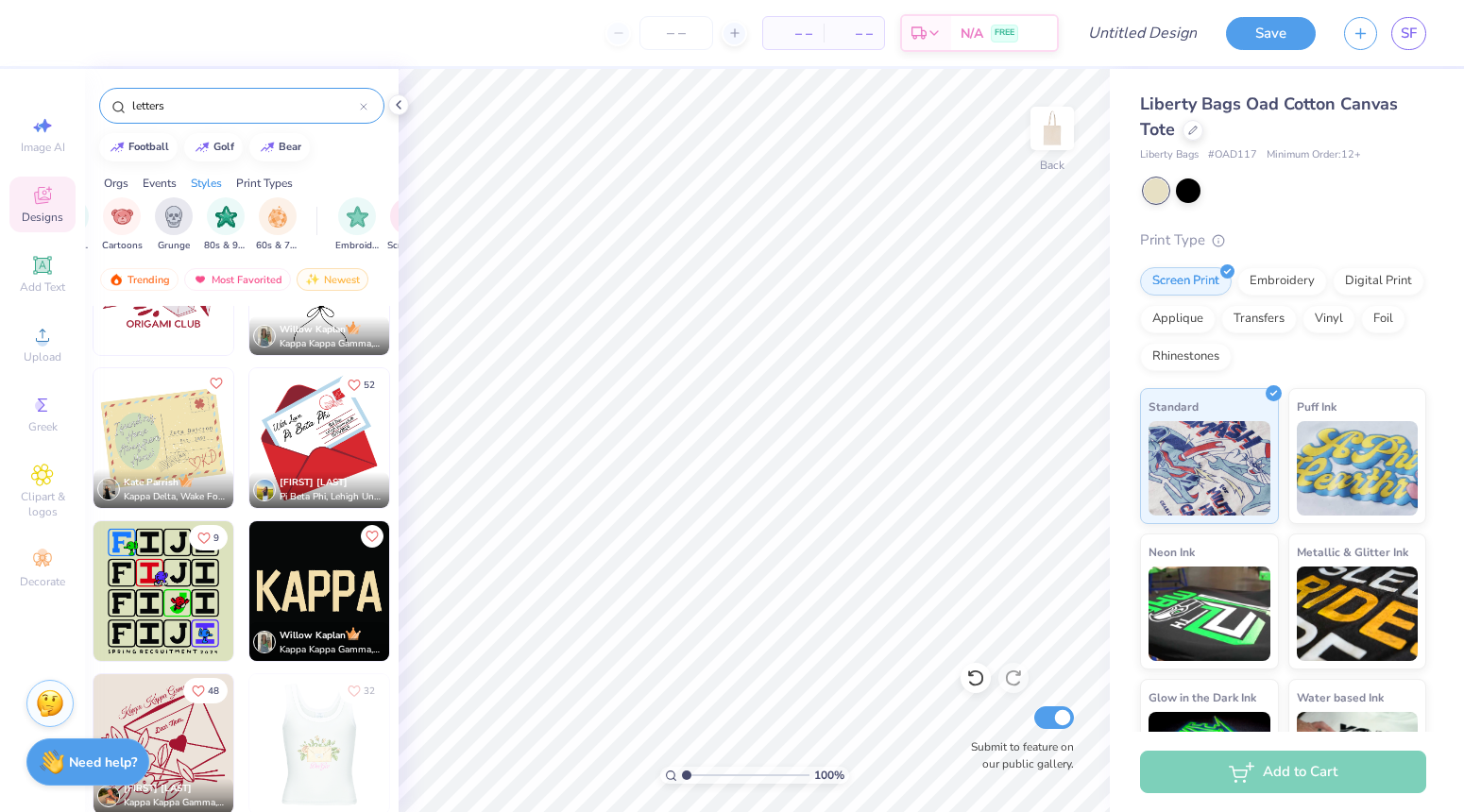 scroll, scrollTop: 6000, scrollLeft: 0, axis: vertical 